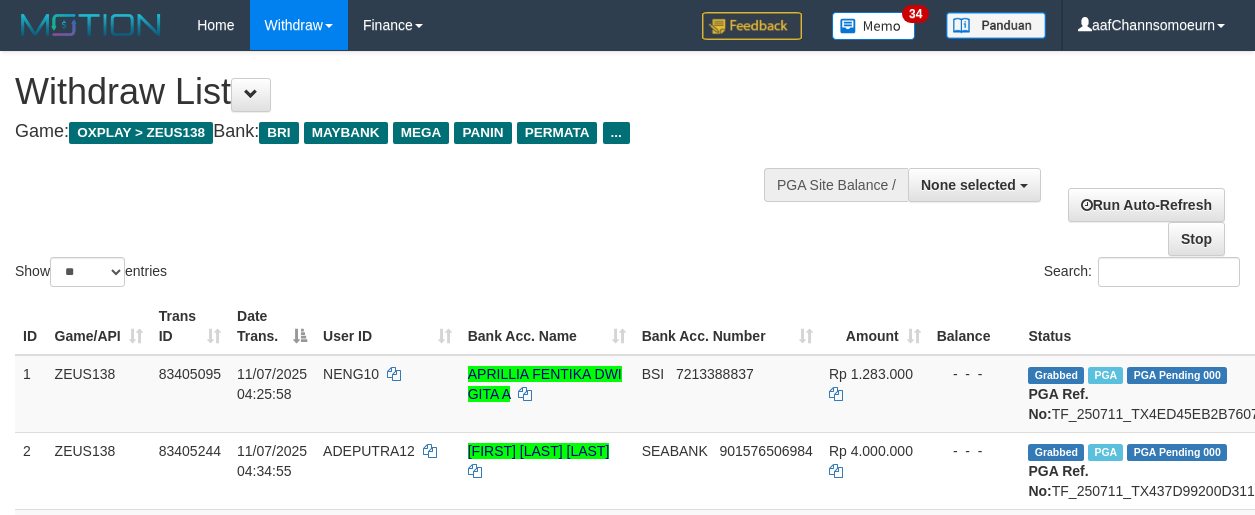 select 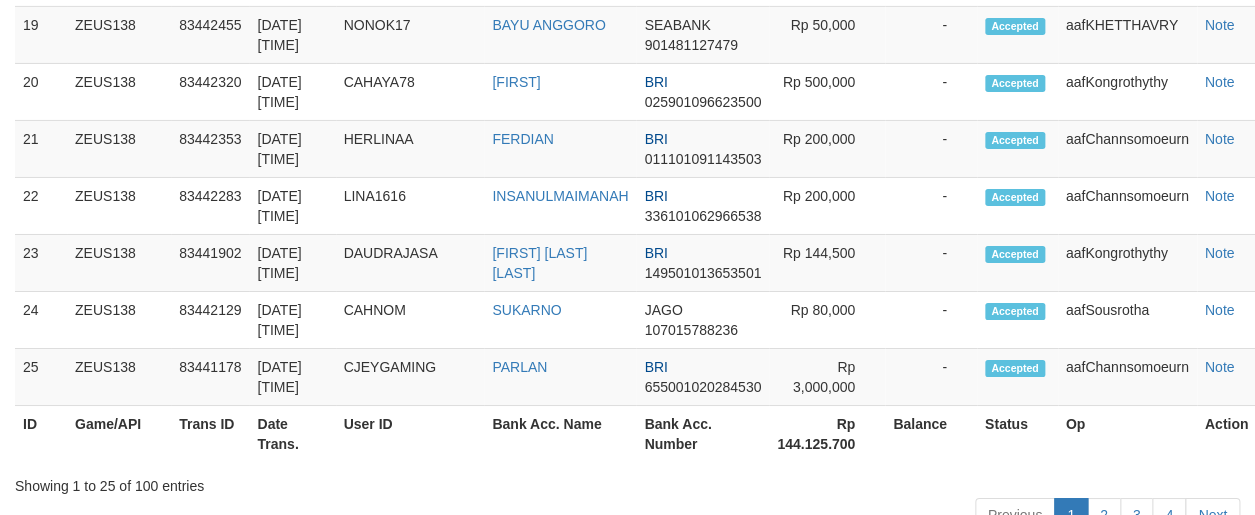 scroll, scrollTop: 2399, scrollLeft: 0, axis: vertical 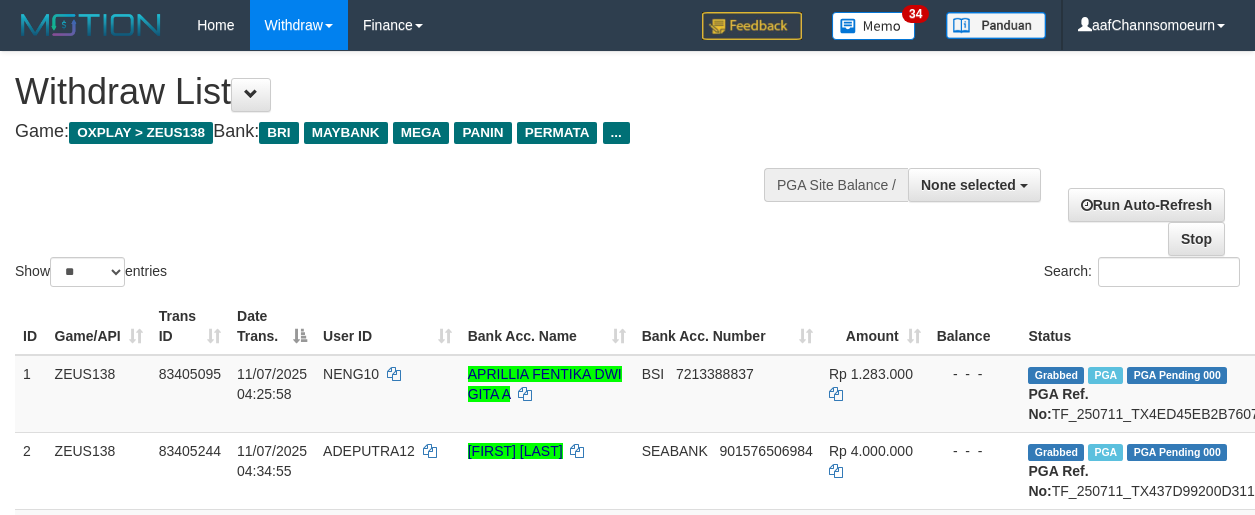select 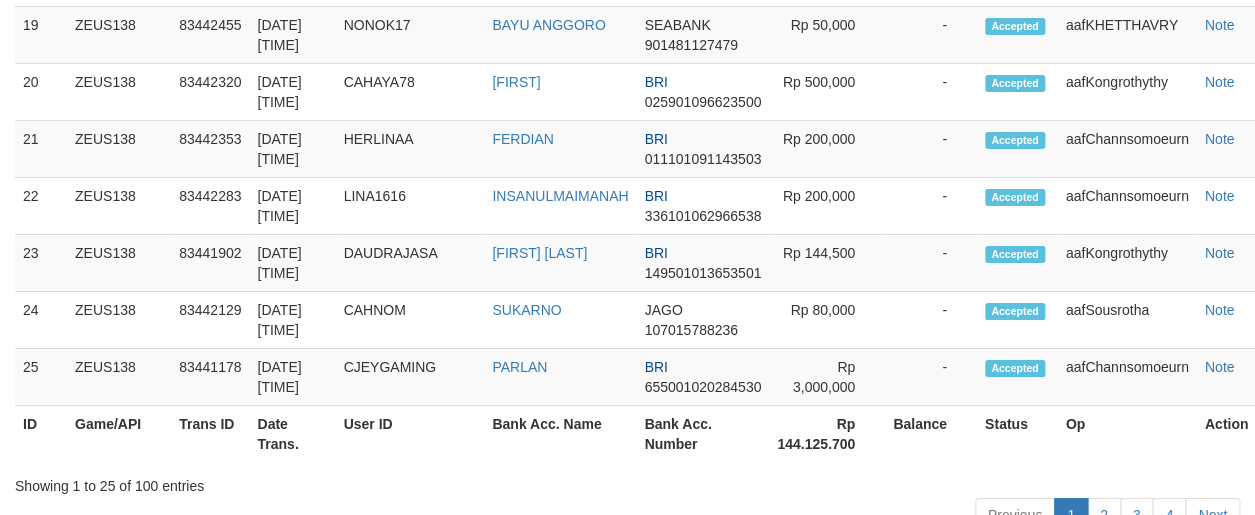 scroll, scrollTop: 2399, scrollLeft: 0, axis: vertical 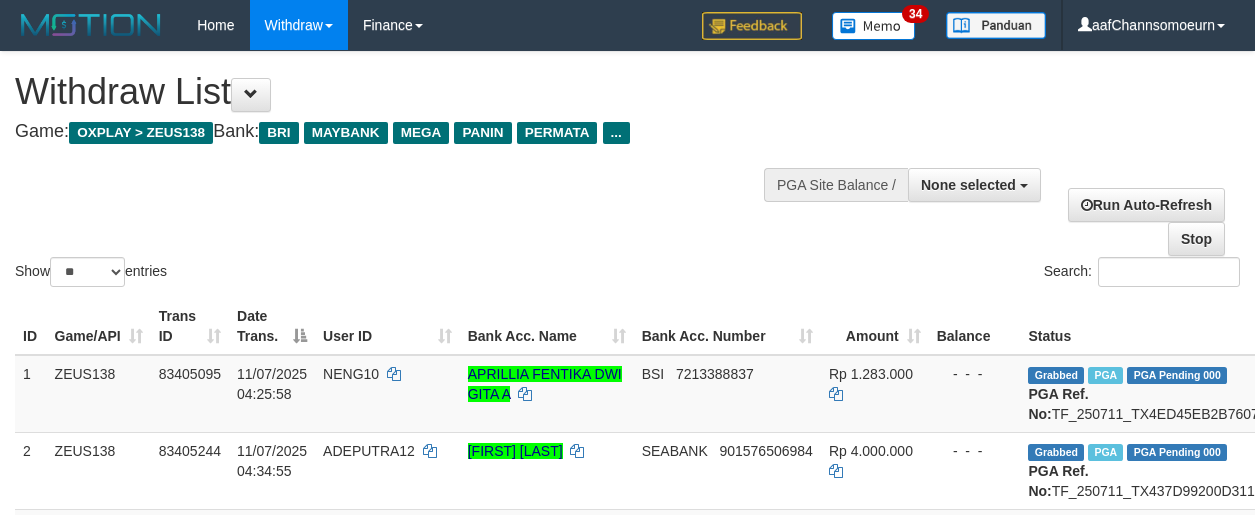 select 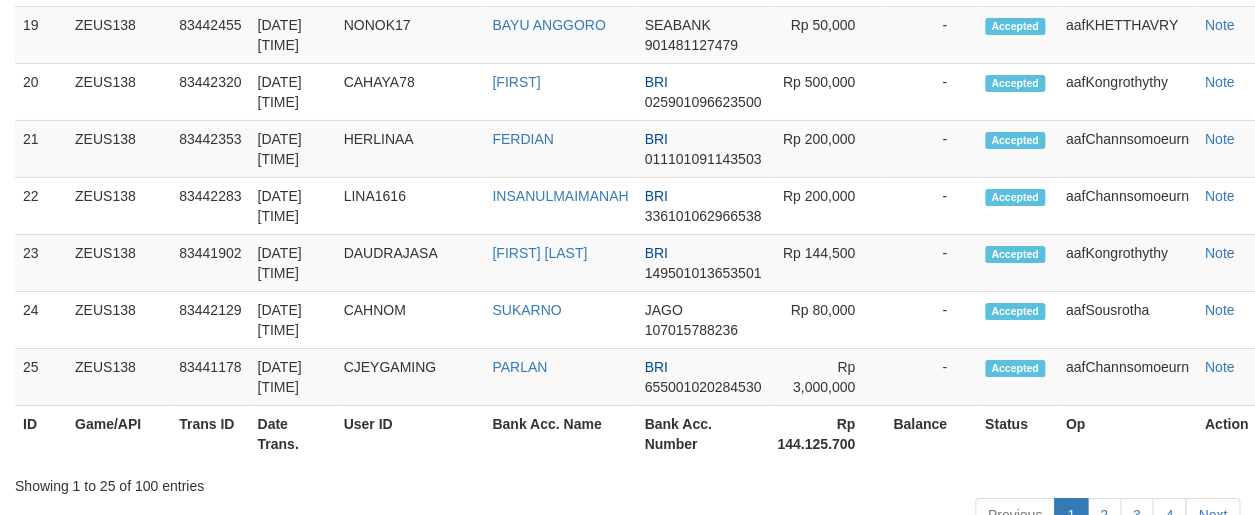 scroll, scrollTop: 2399, scrollLeft: 0, axis: vertical 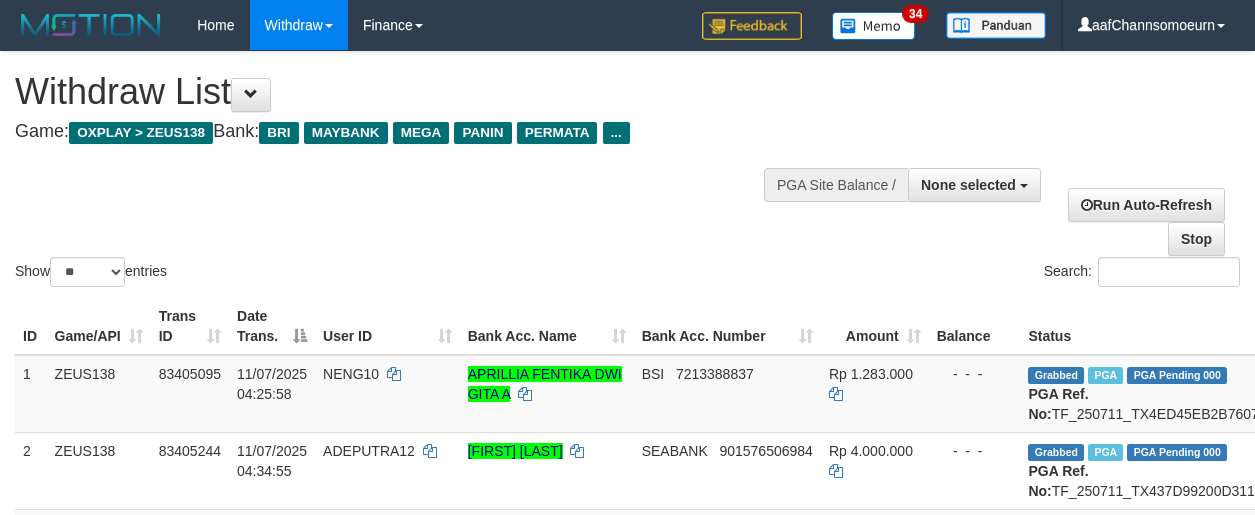 select 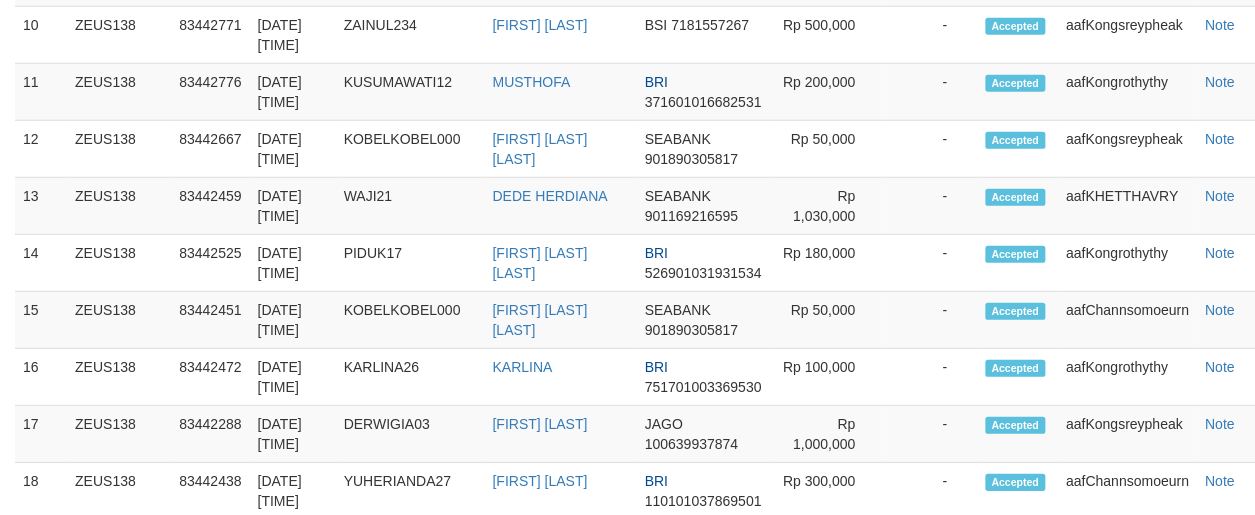 scroll, scrollTop: 1730, scrollLeft: 0, axis: vertical 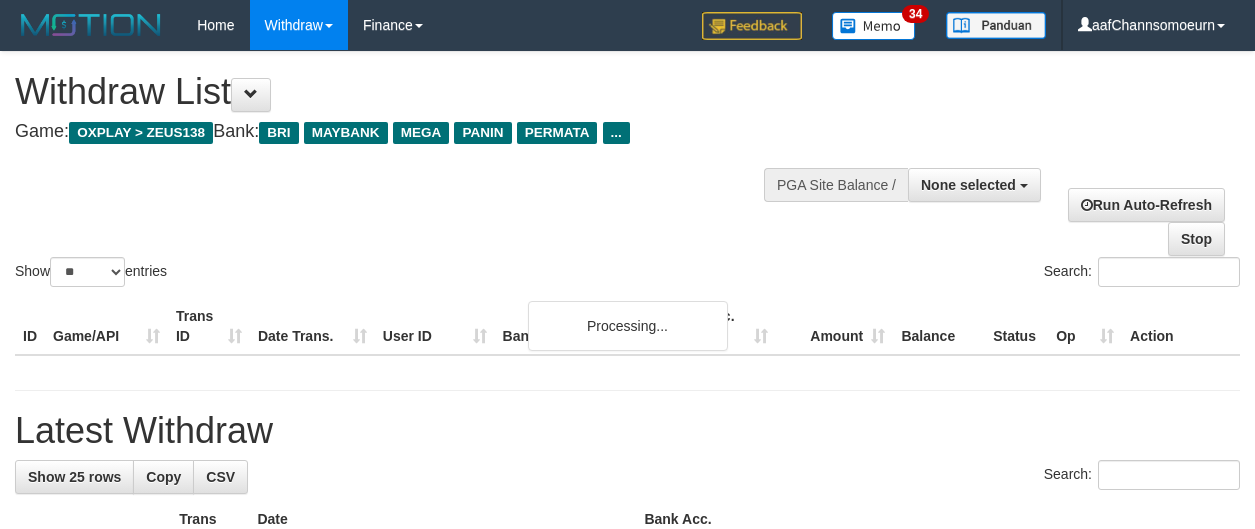 select 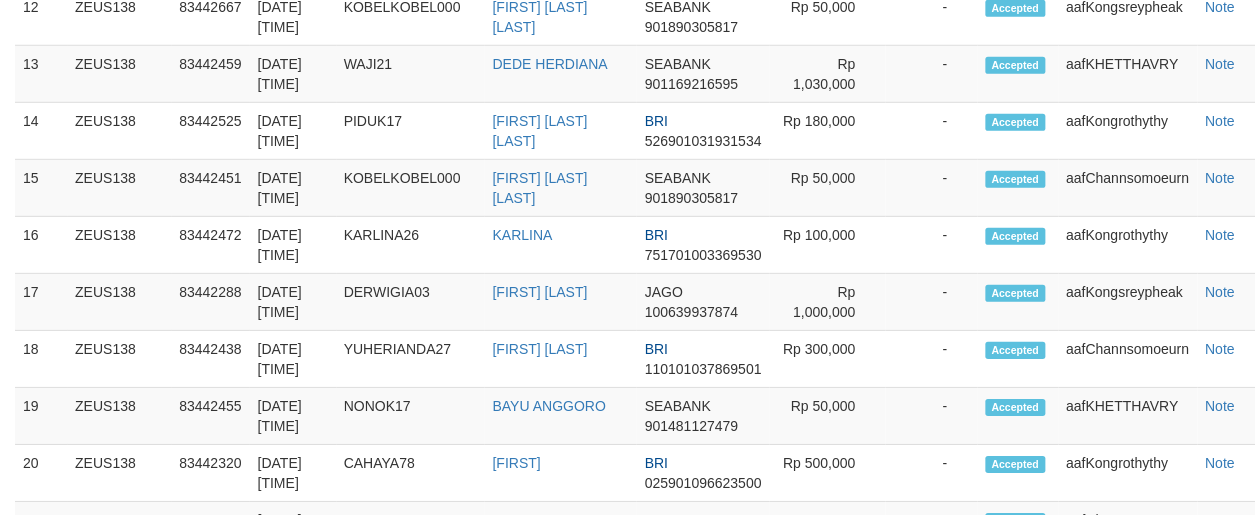 scroll, scrollTop: 1771, scrollLeft: 0, axis: vertical 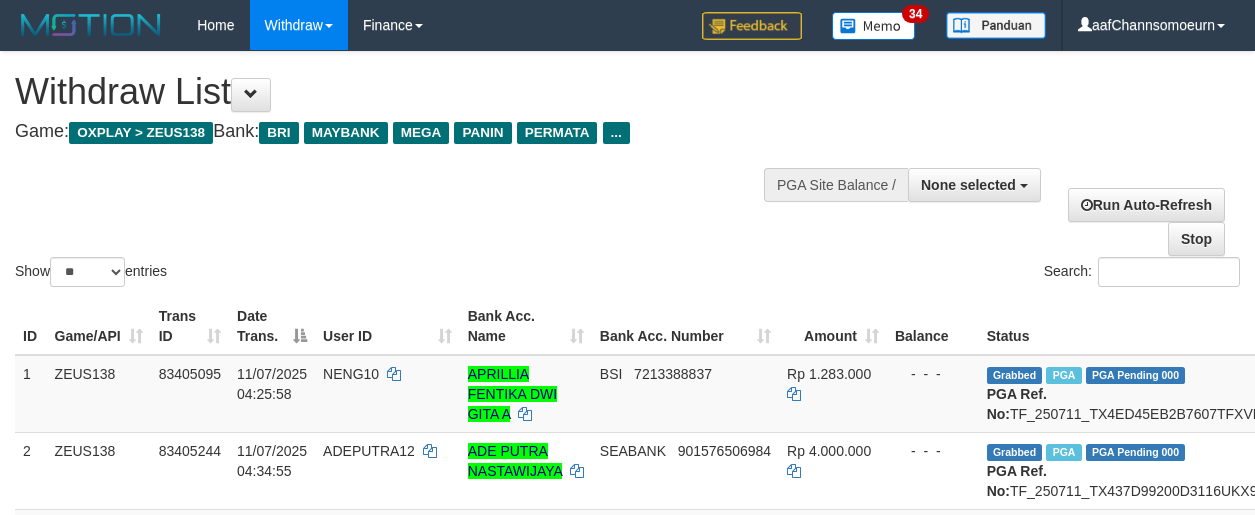 select 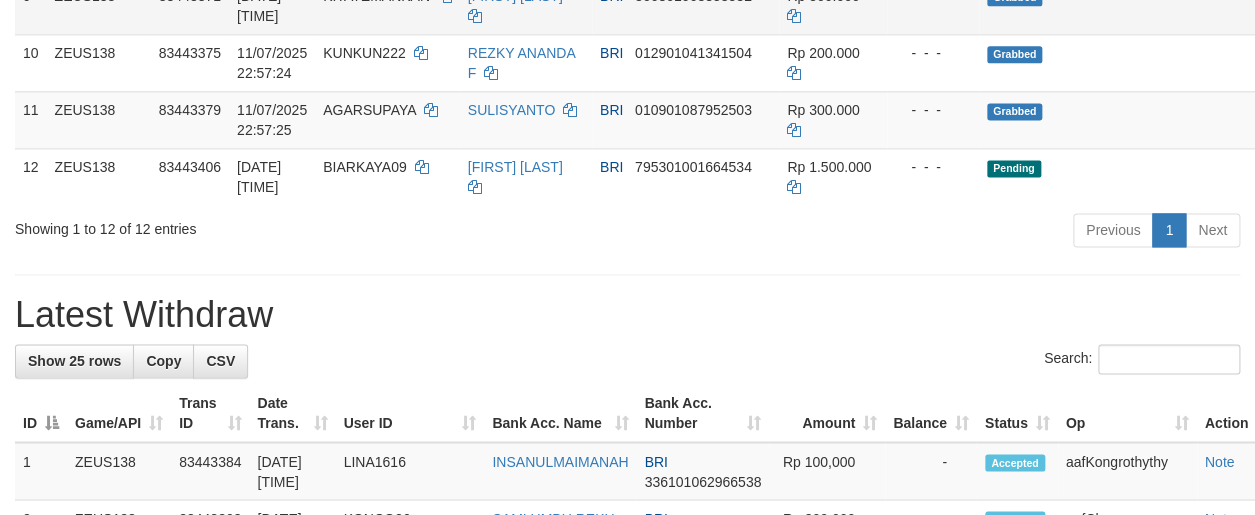 scroll, scrollTop: 880, scrollLeft: 0, axis: vertical 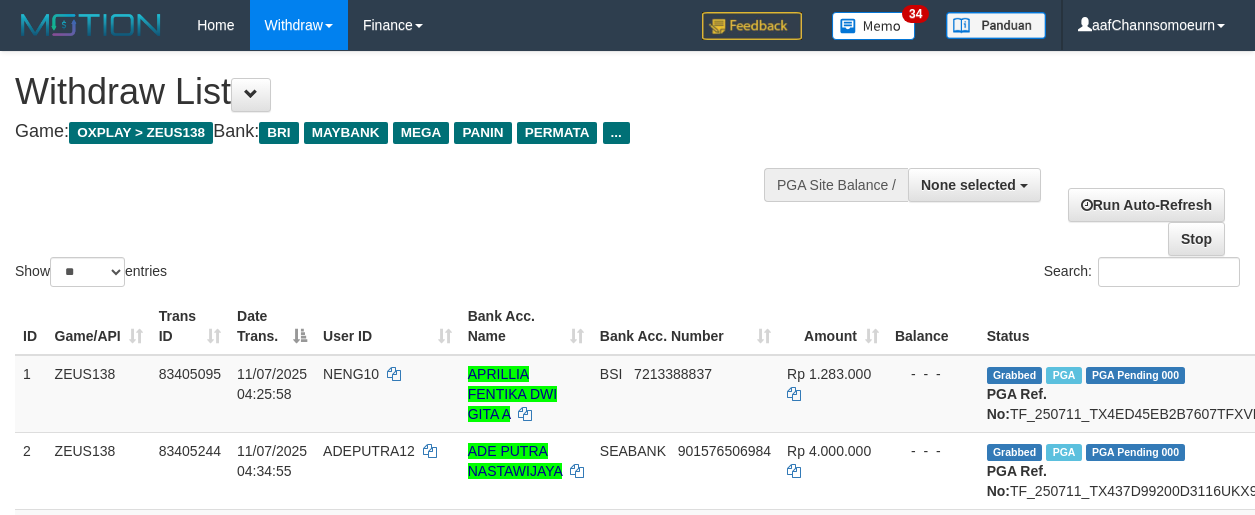 select 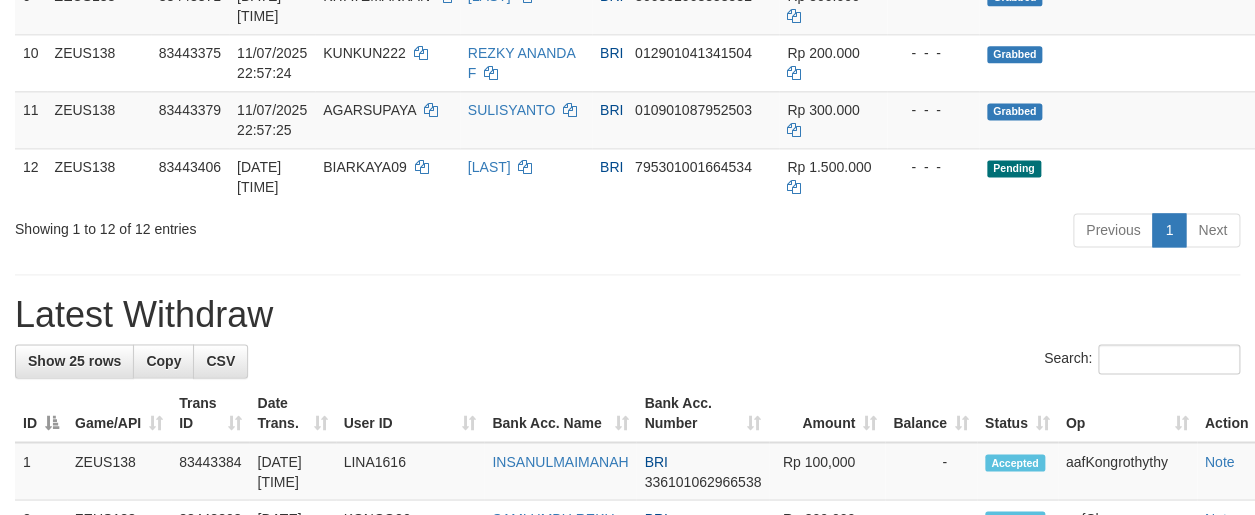 scroll, scrollTop: 880, scrollLeft: 0, axis: vertical 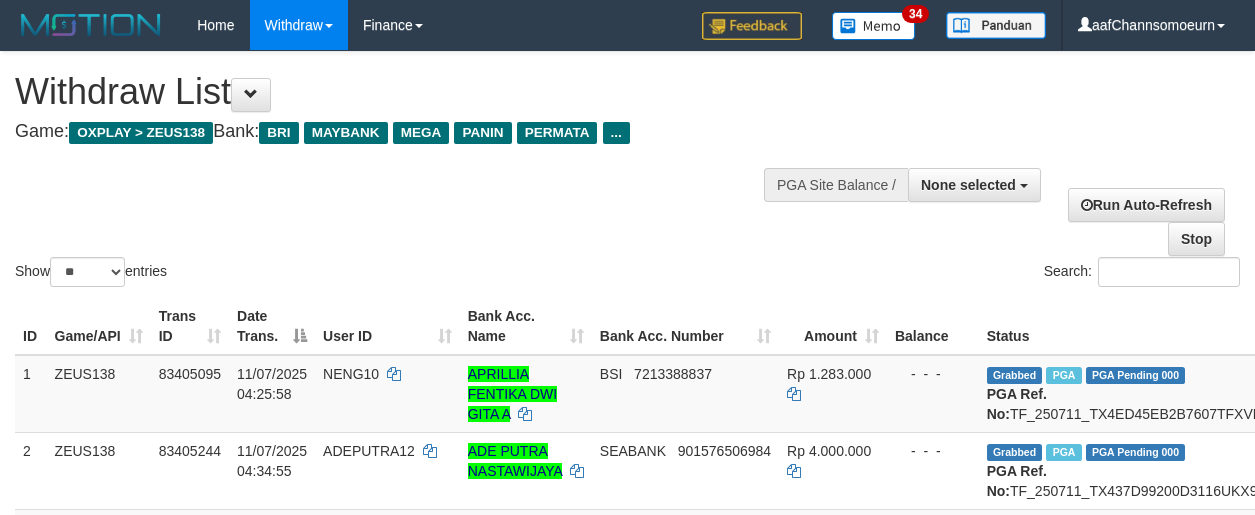 select 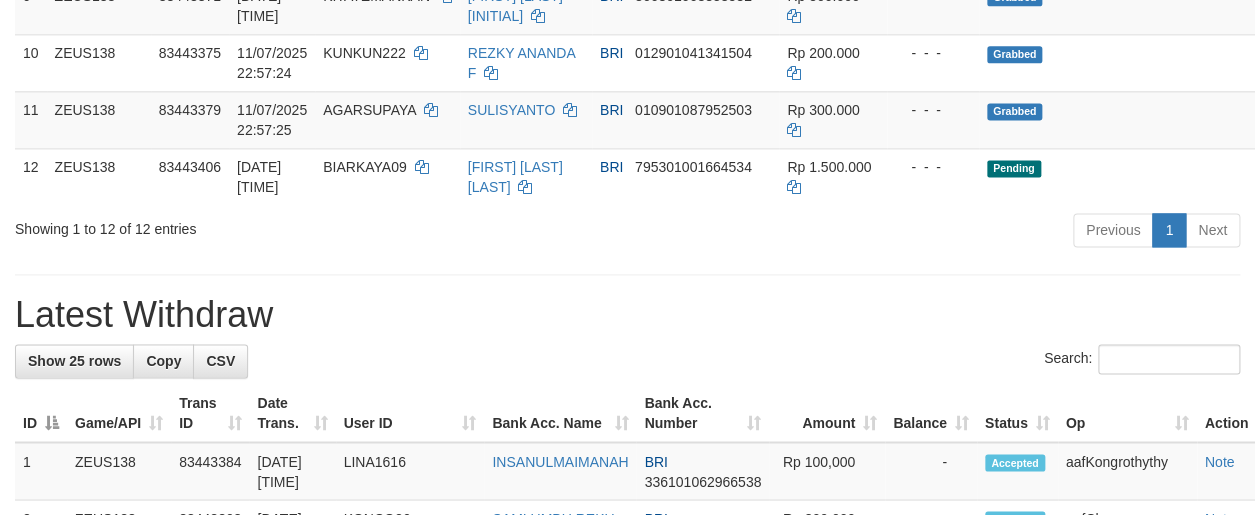 scroll, scrollTop: 880, scrollLeft: 0, axis: vertical 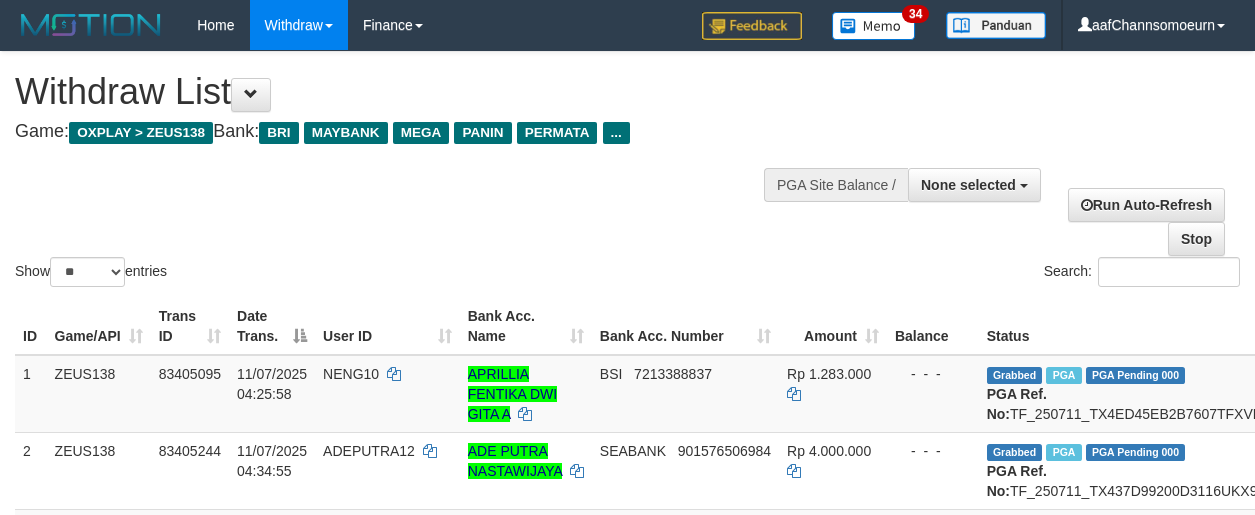 select 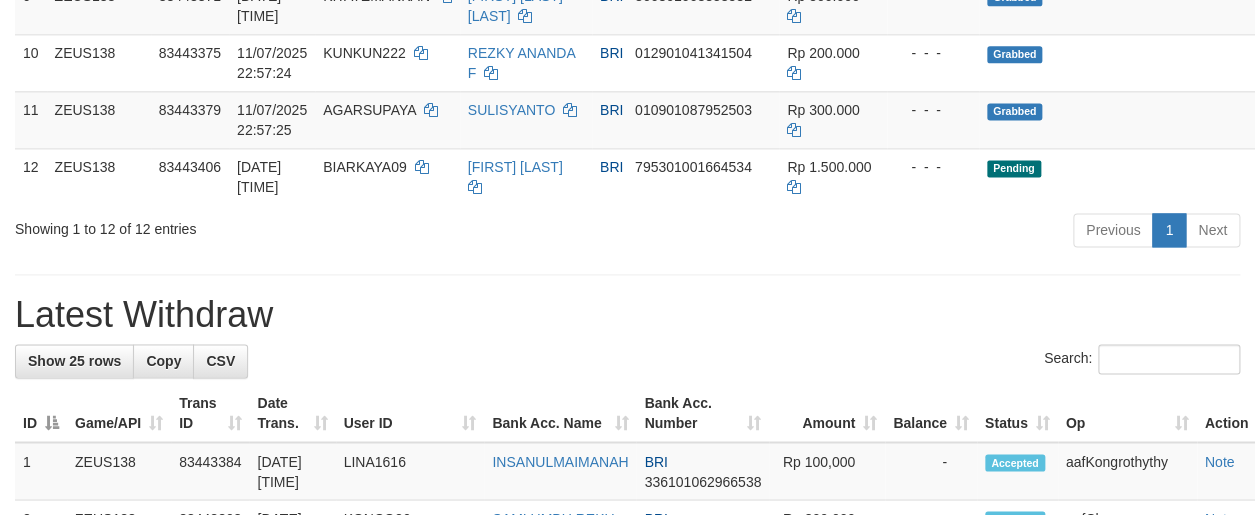 scroll, scrollTop: 880, scrollLeft: 0, axis: vertical 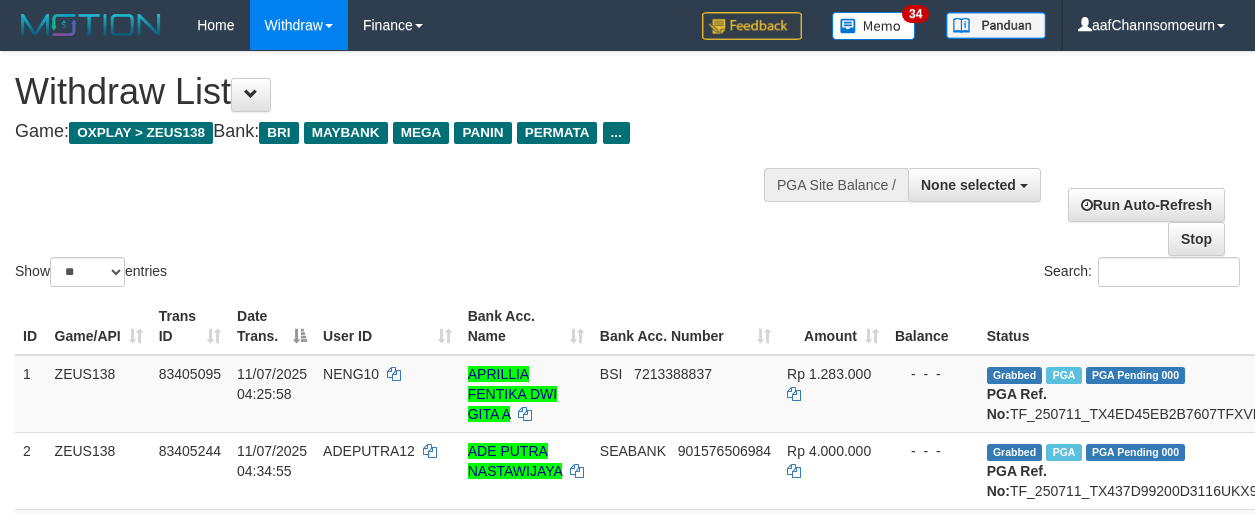 select 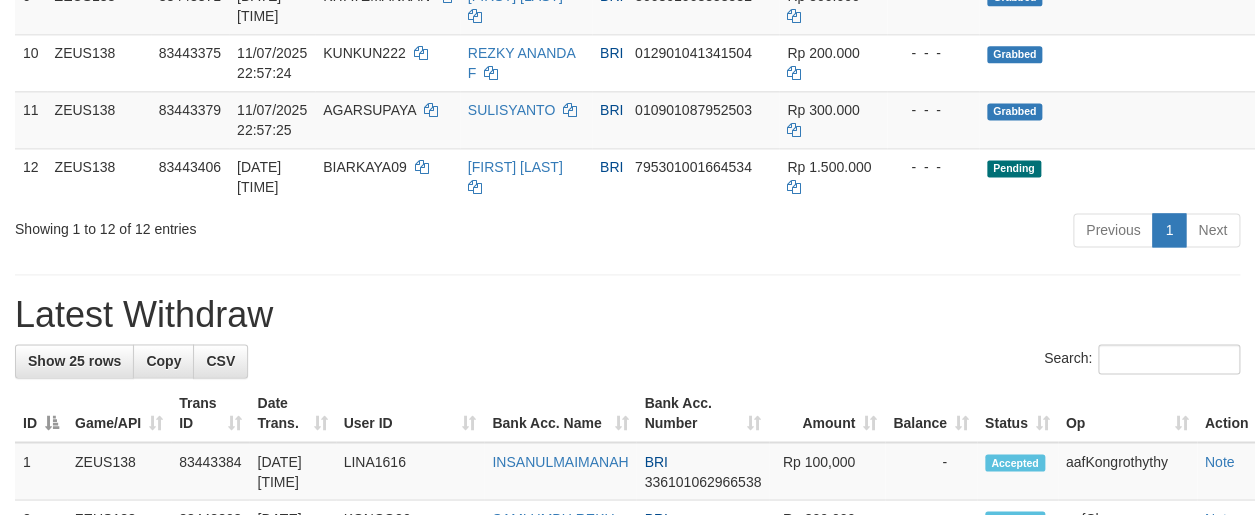 scroll, scrollTop: 880, scrollLeft: 0, axis: vertical 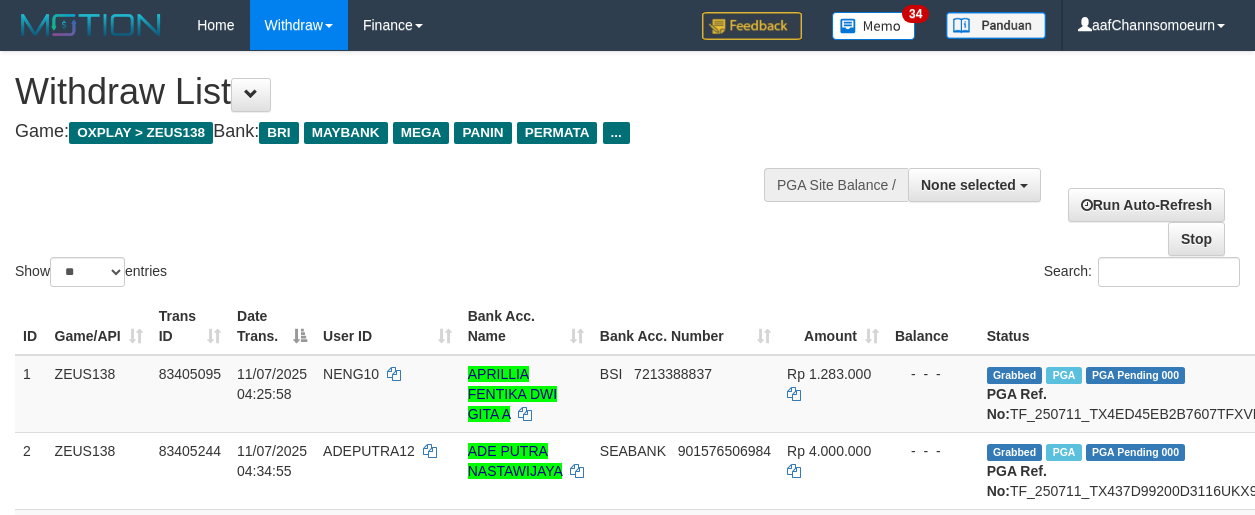 select 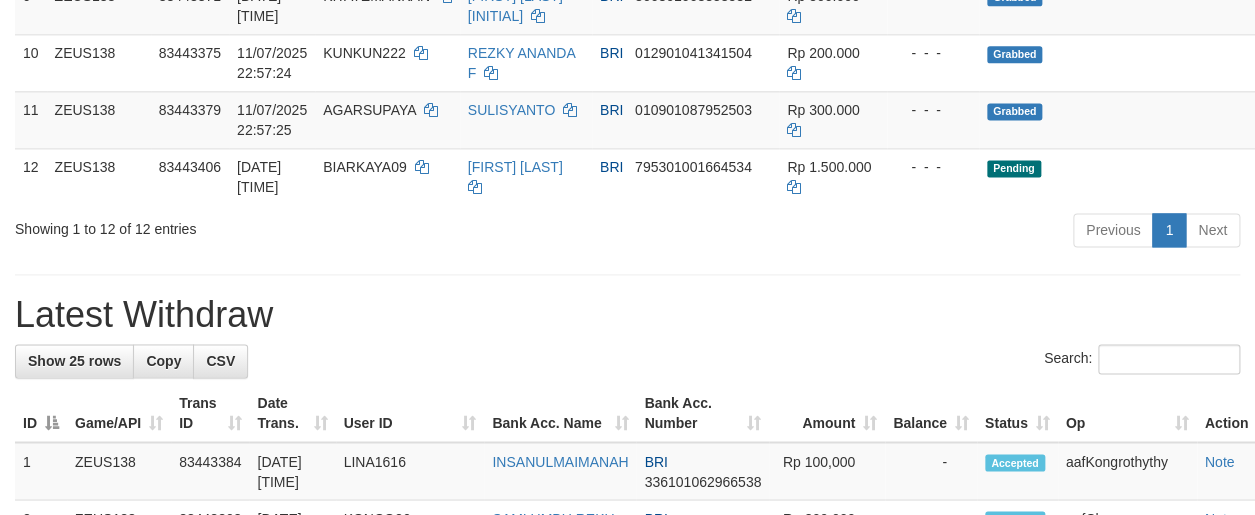 scroll, scrollTop: 880, scrollLeft: 0, axis: vertical 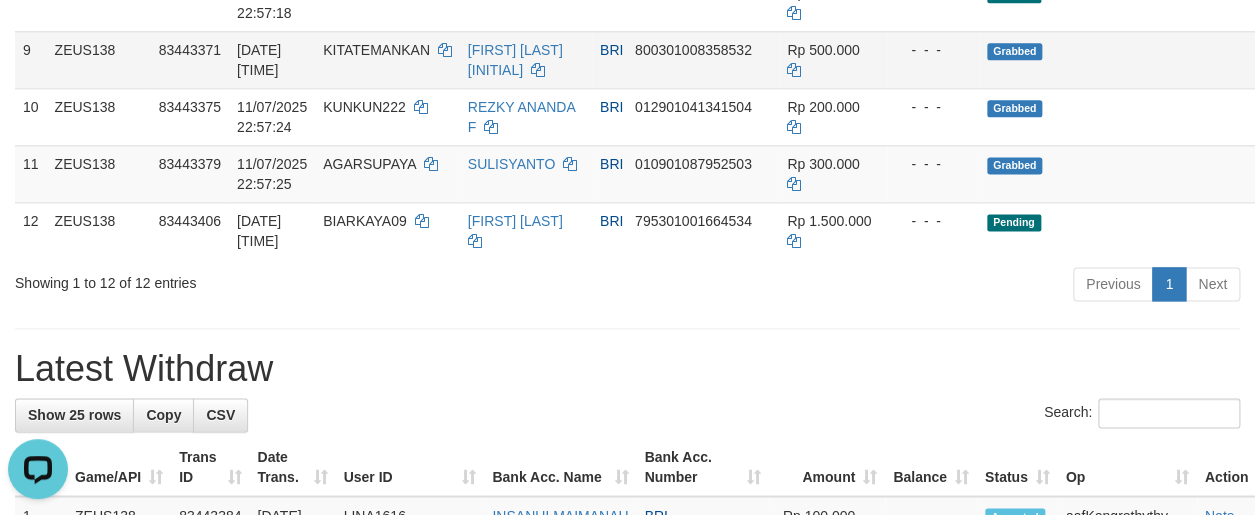 click on "Grabbed" at bounding box center [1169, 59] 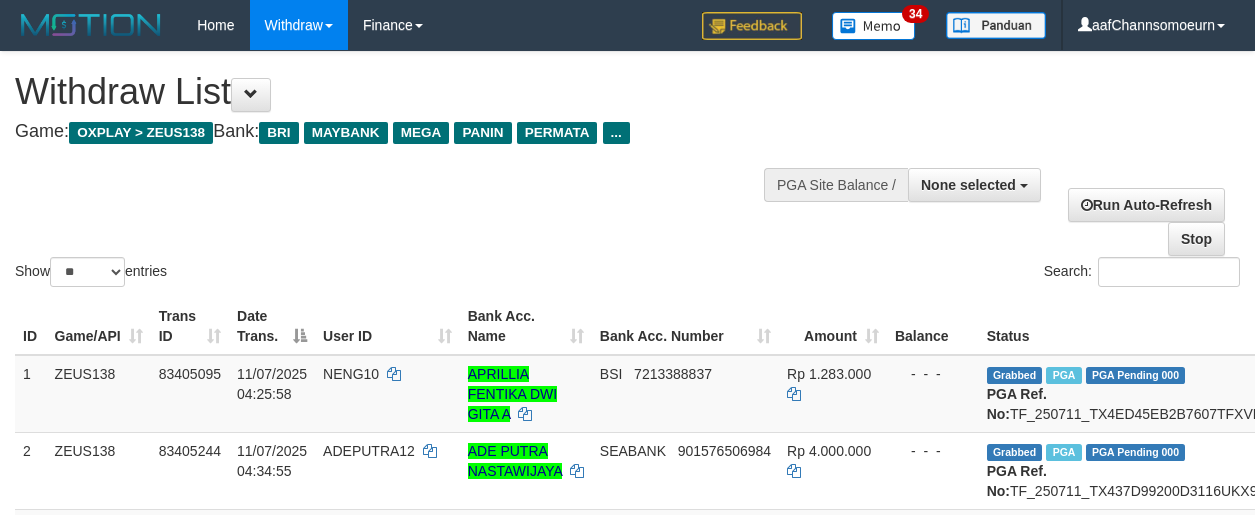 select 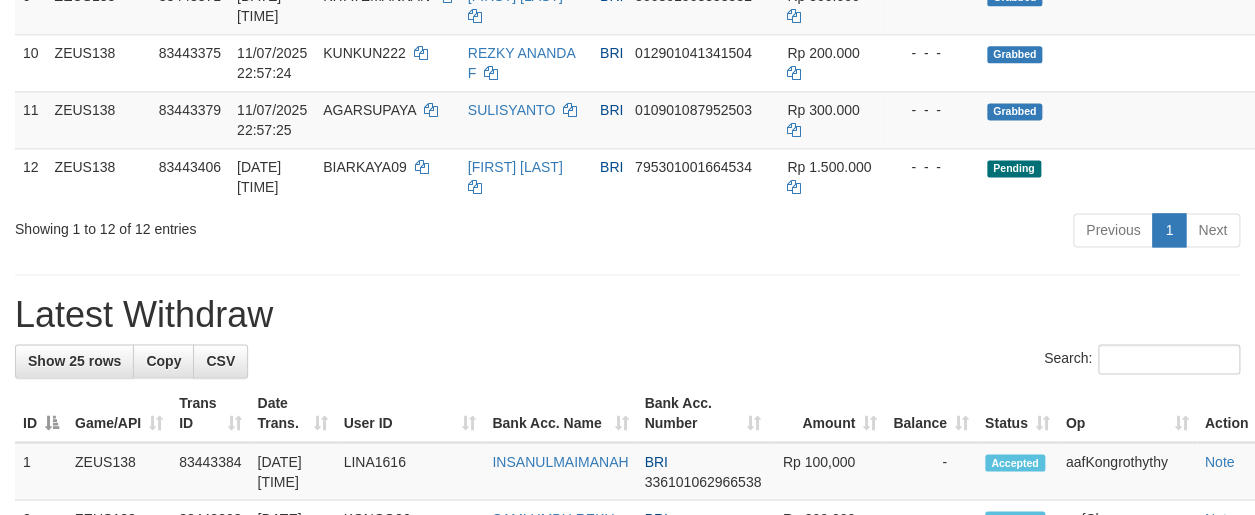 scroll, scrollTop: 880, scrollLeft: 0, axis: vertical 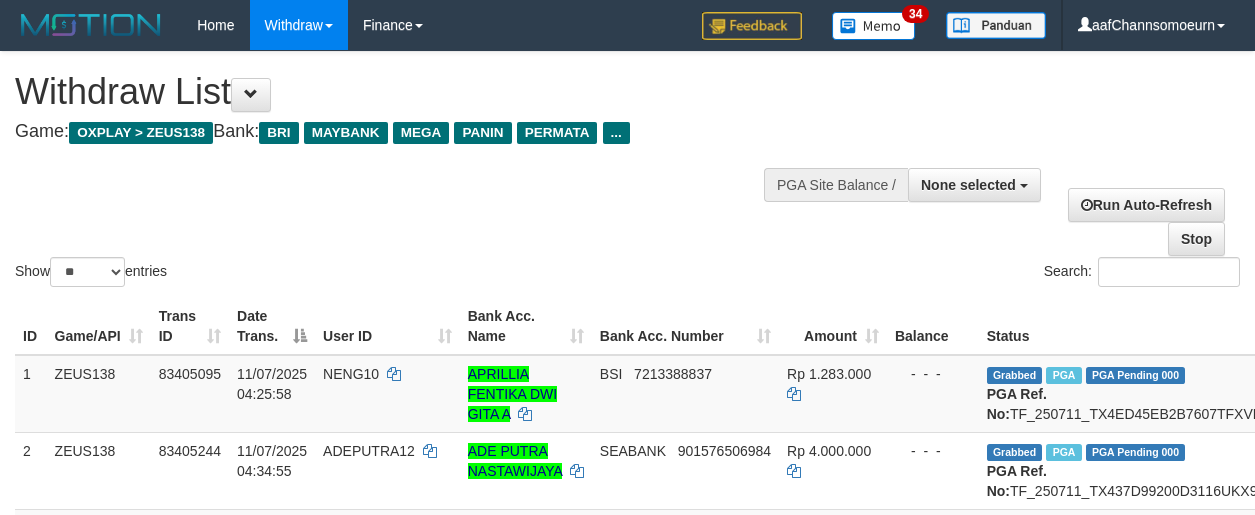 select 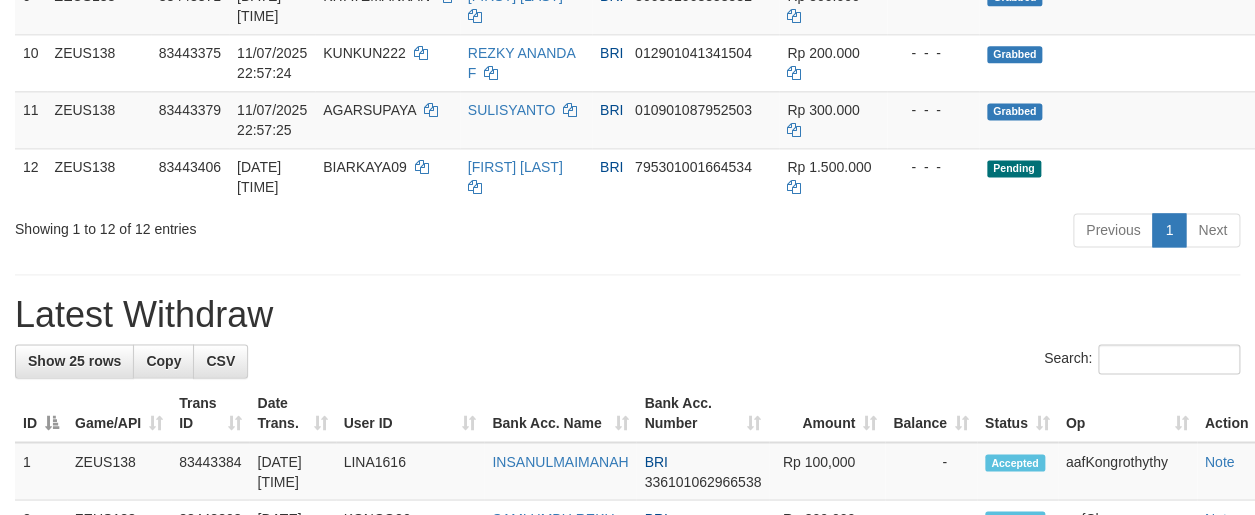 scroll, scrollTop: 880, scrollLeft: 0, axis: vertical 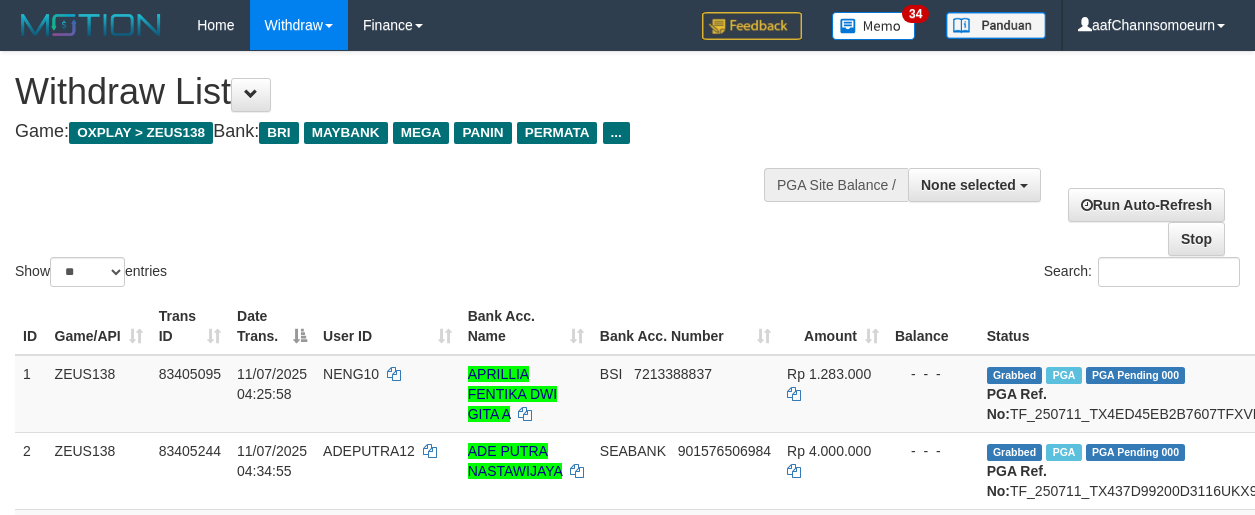 select 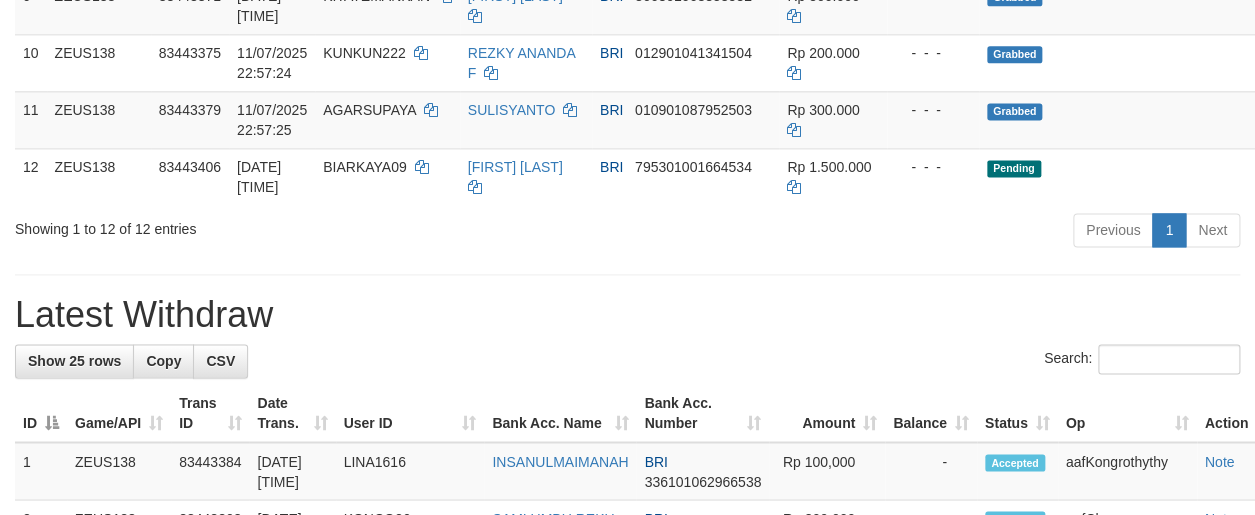 scroll, scrollTop: 880, scrollLeft: 0, axis: vertical 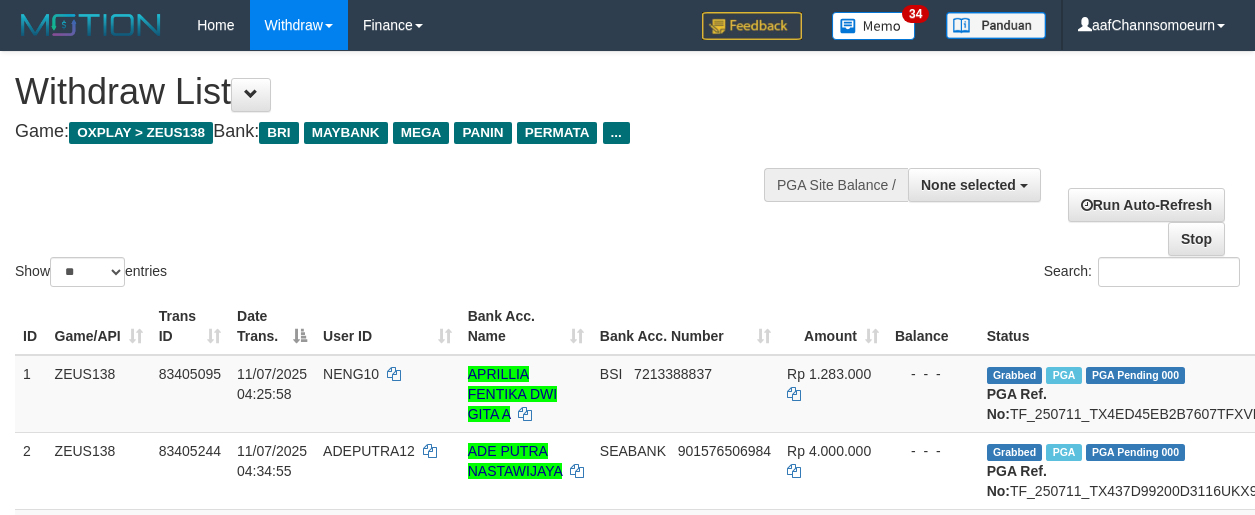 select 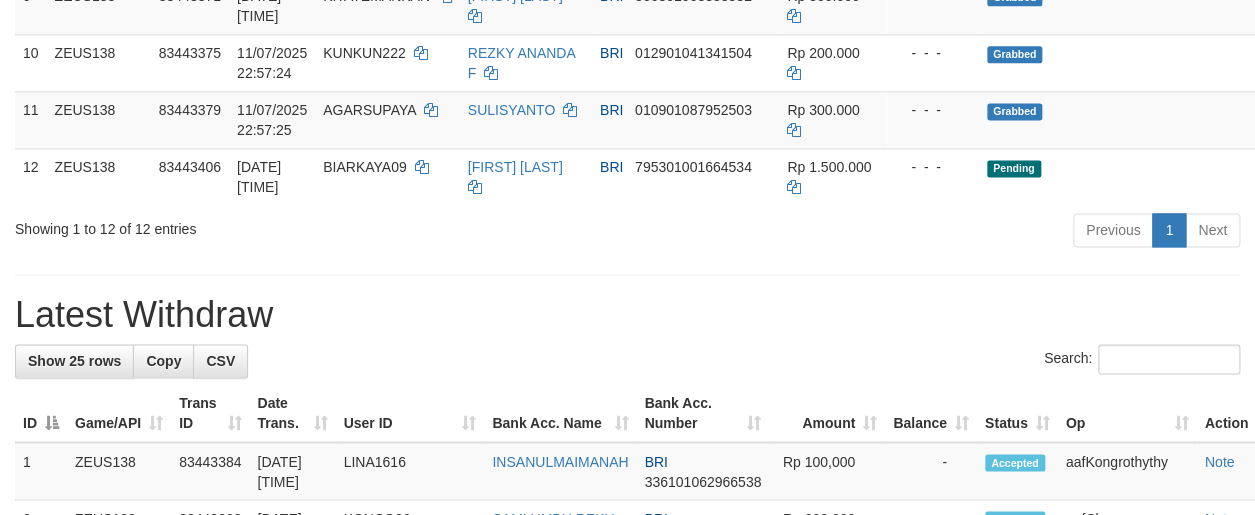 scroll, scrollTop: 880, scrollLeft: 0, axis: vertical 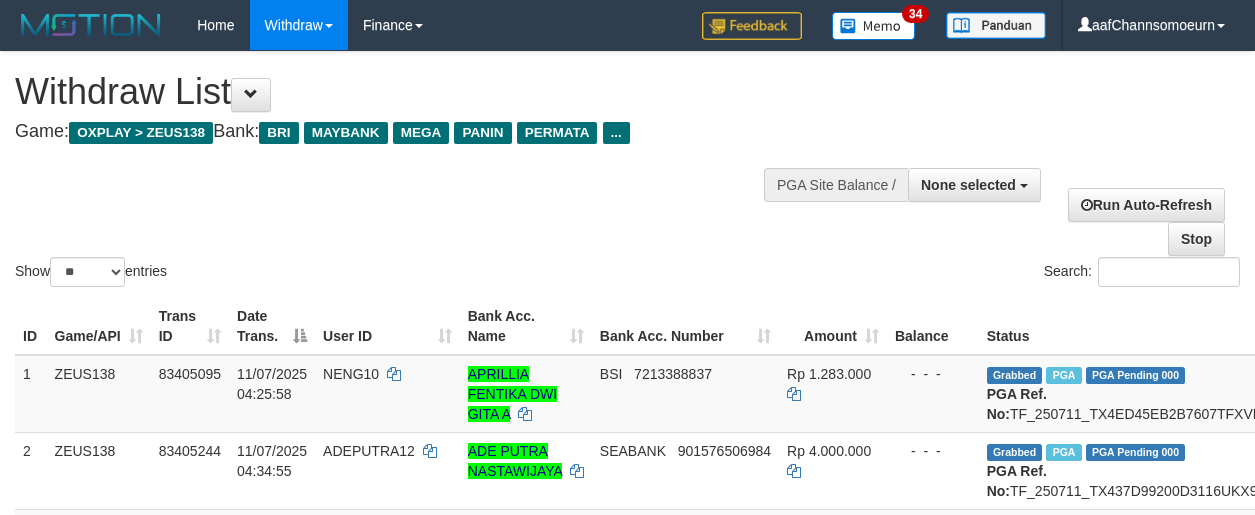 select 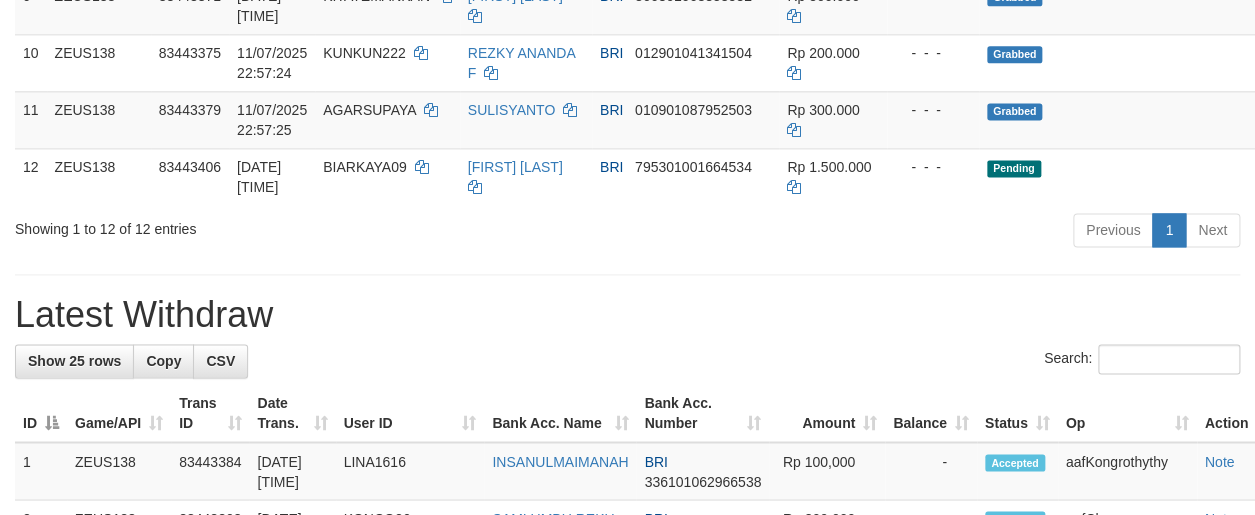 scroll, scrollTop: 880, scrollLeft: 0, axis: vertical 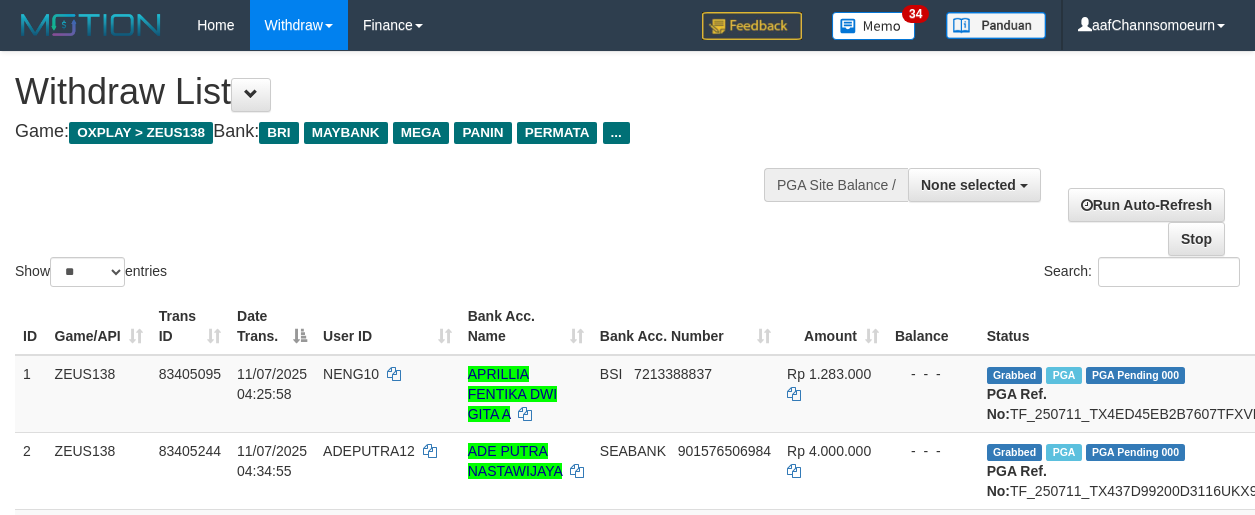 select 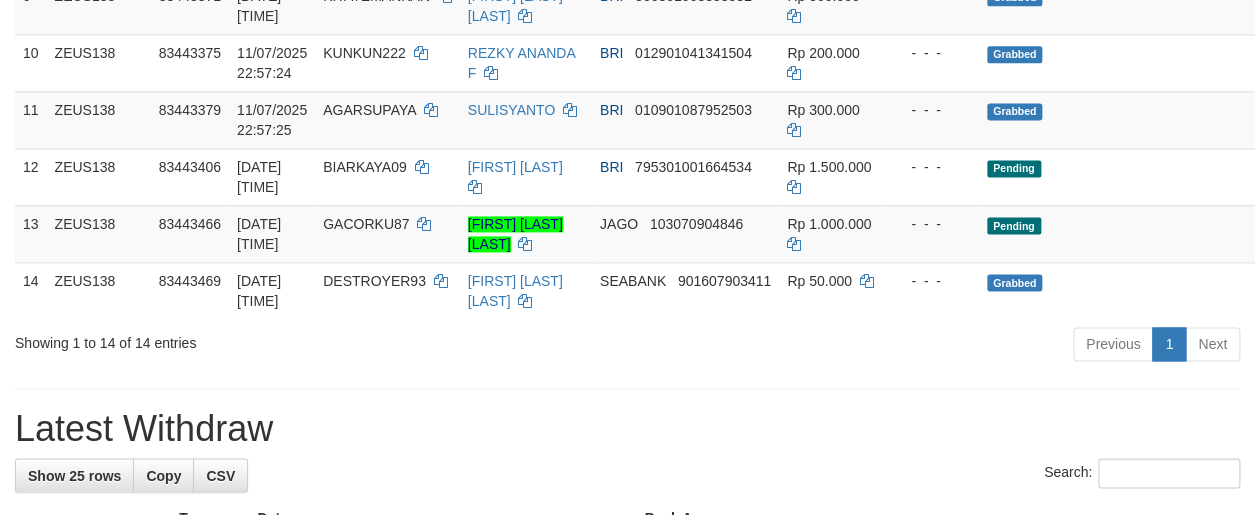 scroll, scrollTop: 880, scrollLeft: 0, axis: vertical 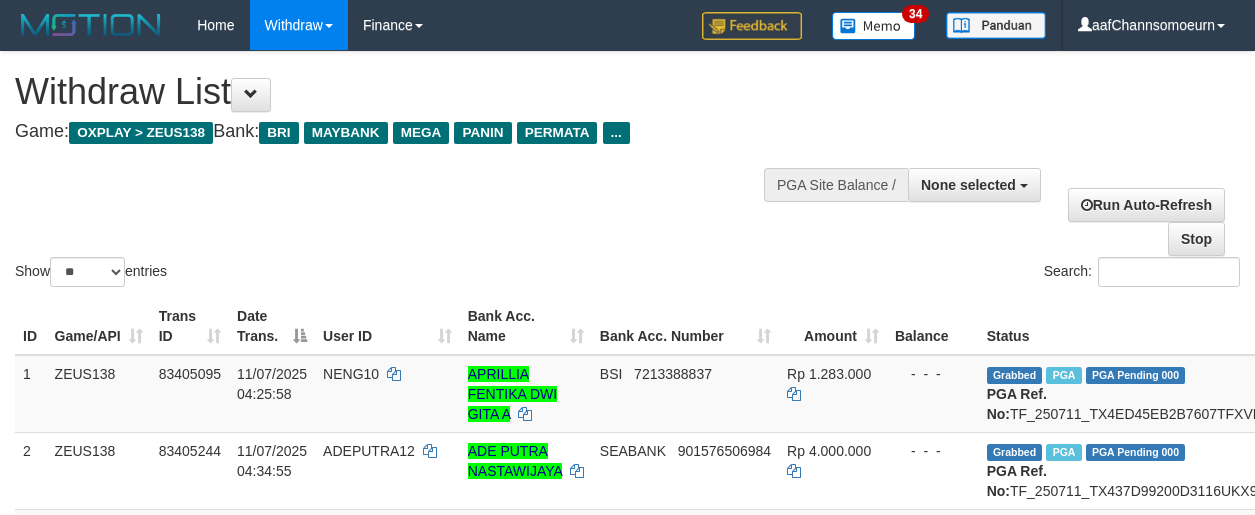 select 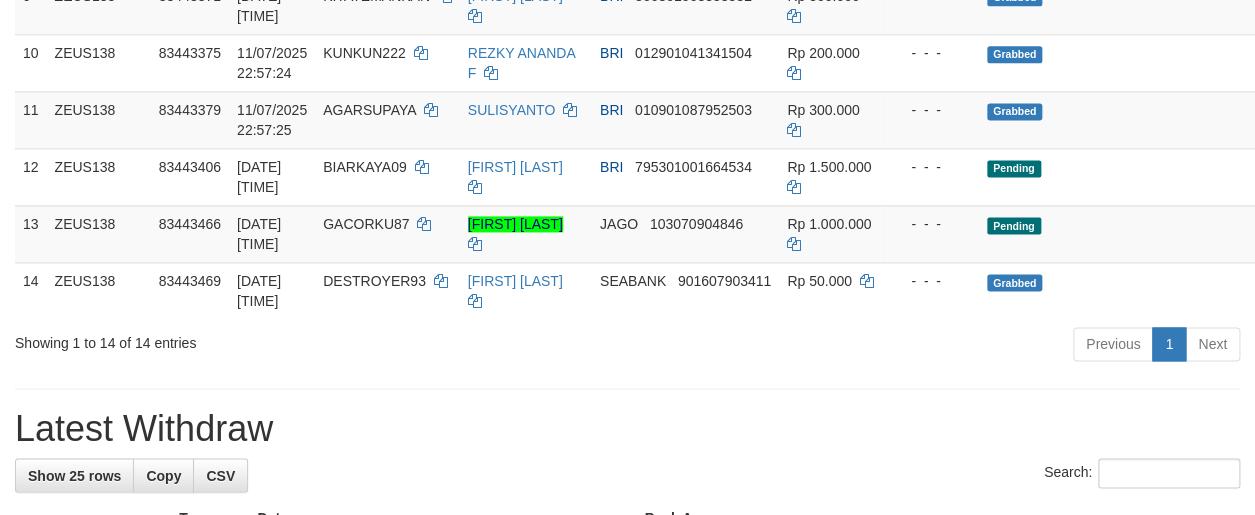 scroll, scrollTop: 880, scrollLeft: 0, axis: vertical 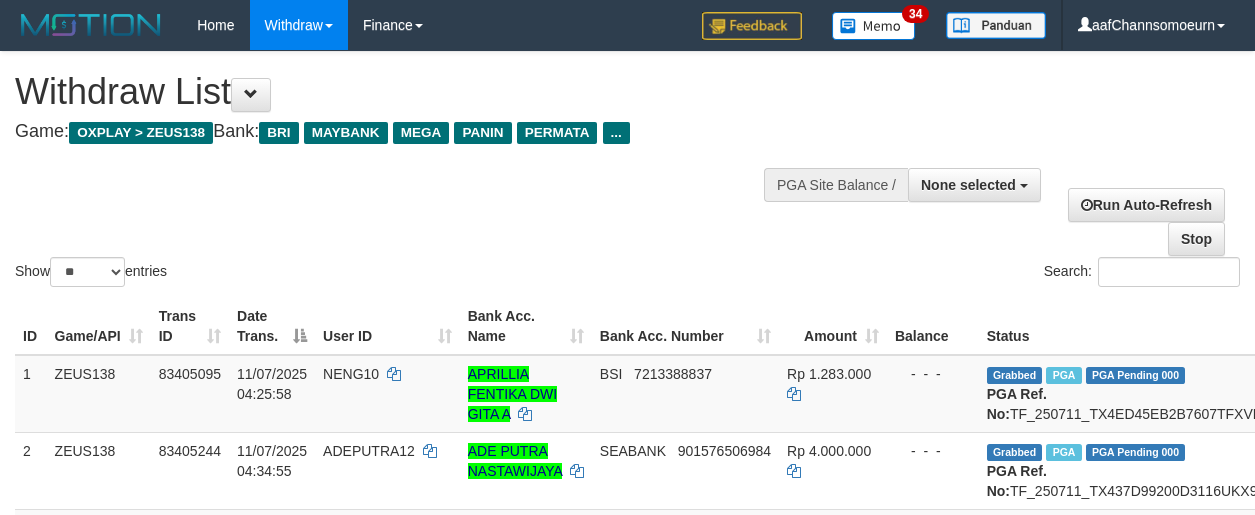select 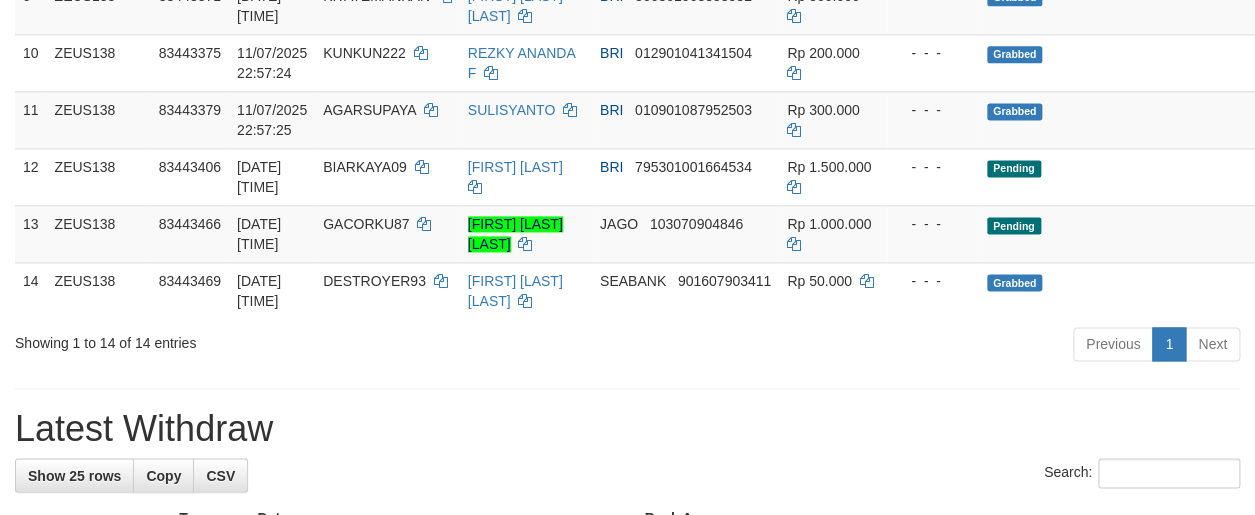 scroll, scrollTop: 880, scrollLeft: 0, axis: vertical 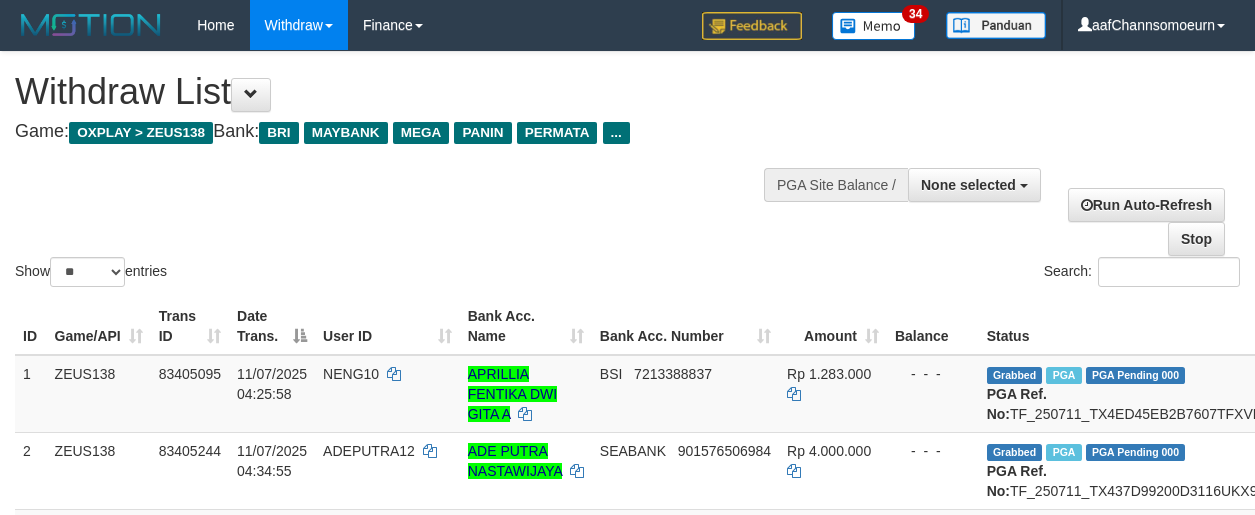 select 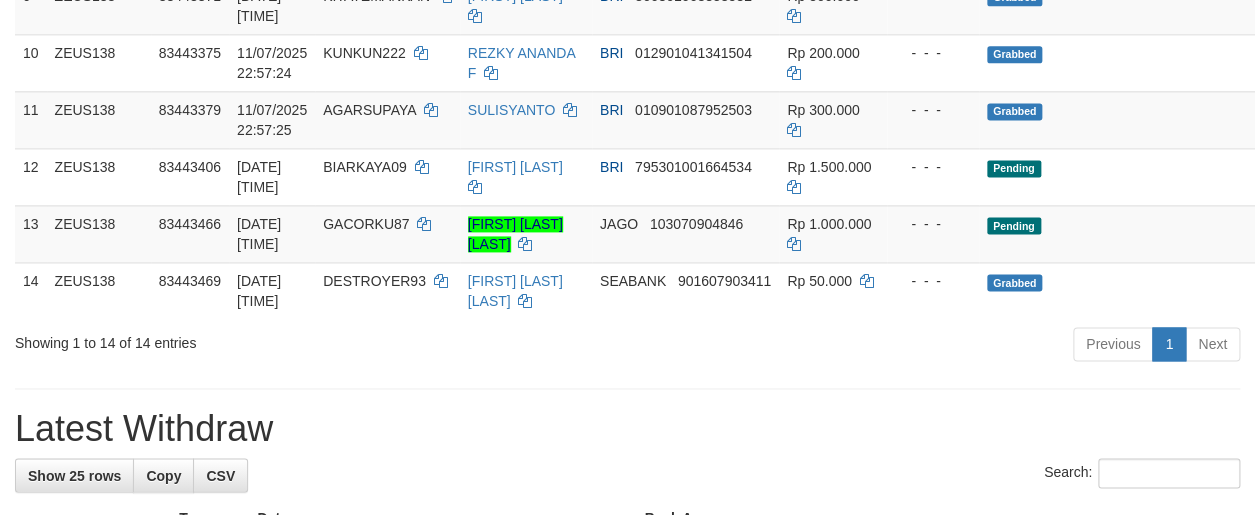 scroll, scrollTop: 880, scrollLeft: 0, axis: vertical 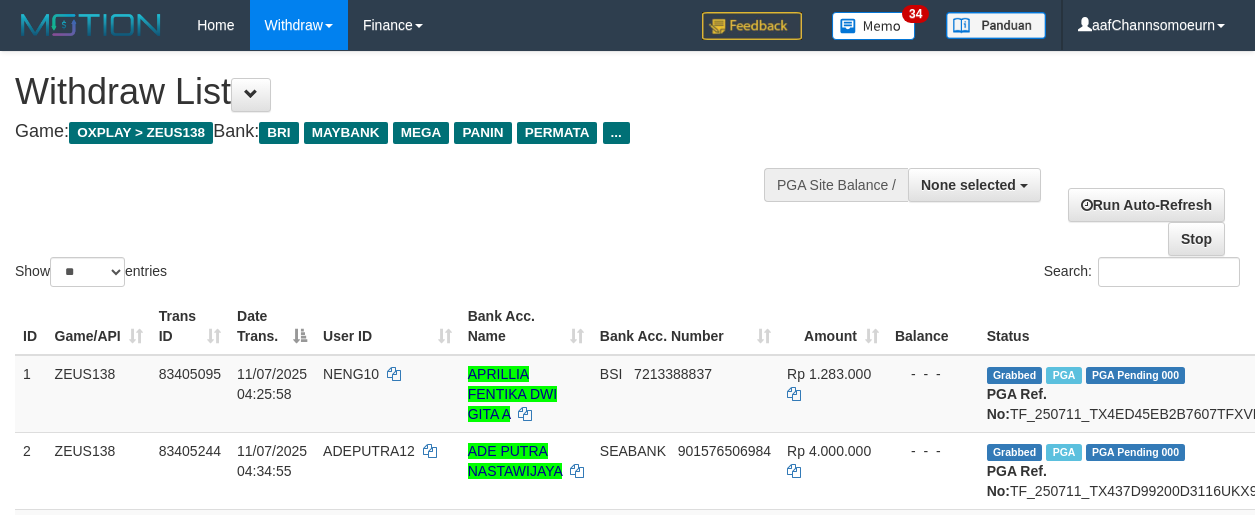 select 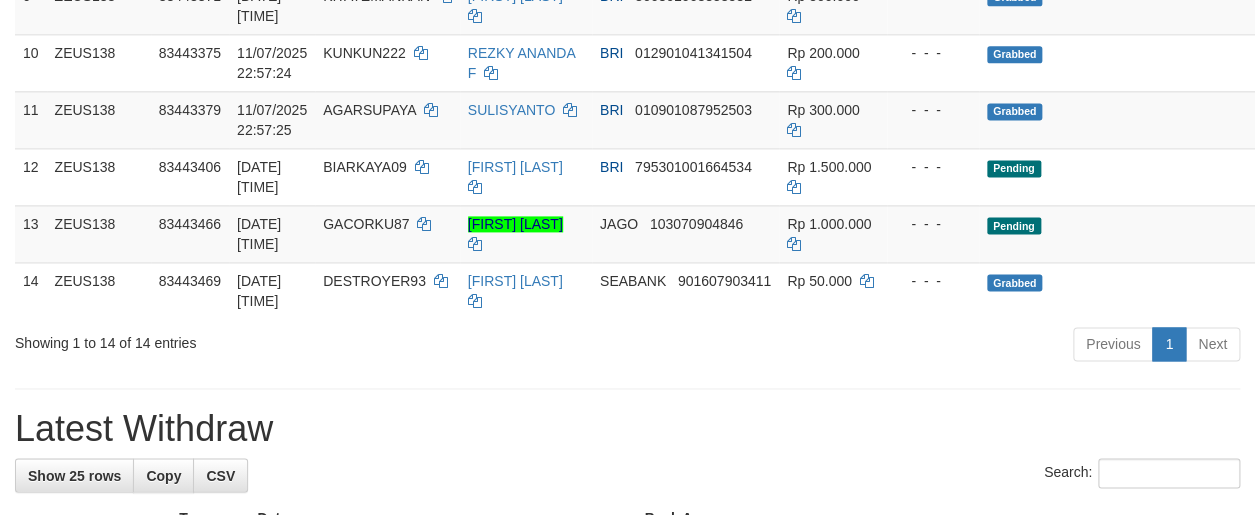 scroll, scrollTop: 880, scrollLeft: 0, axis: vertical 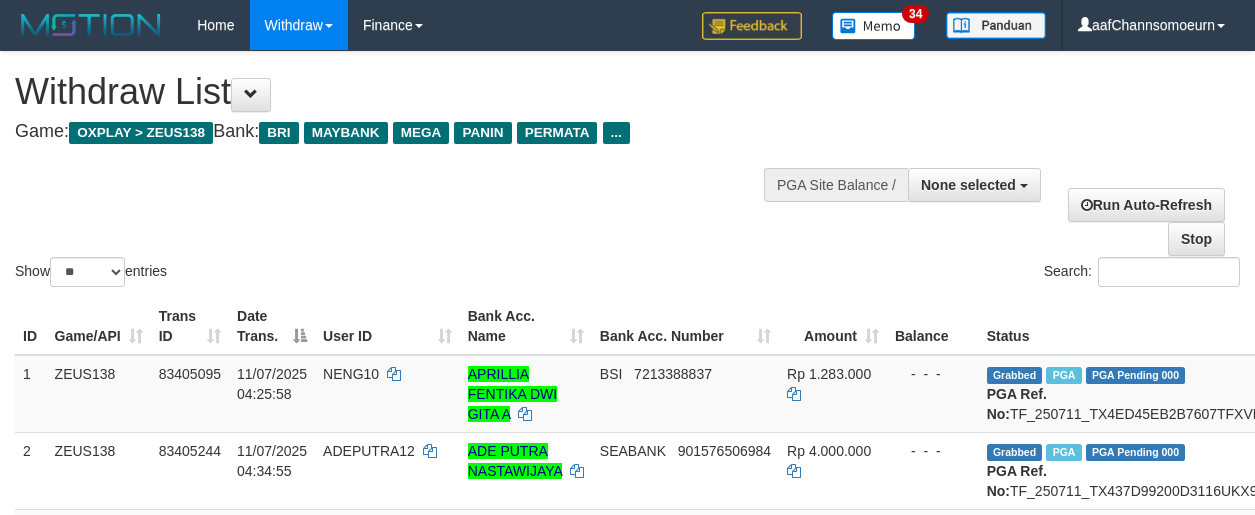 select 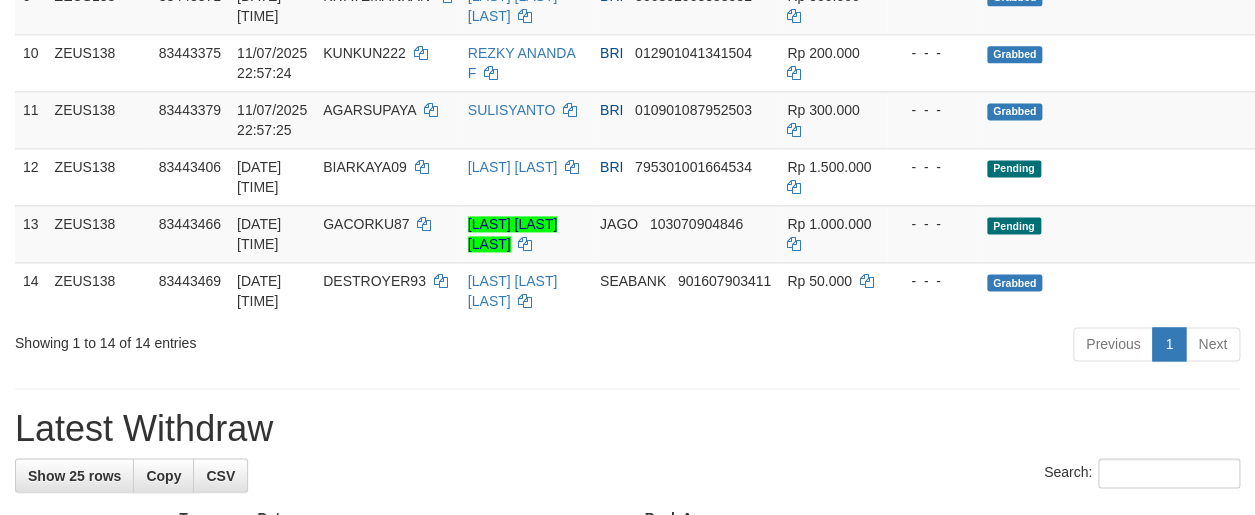 scroll, scrollTop: 880, scrollLeft: 0, axis: vertical 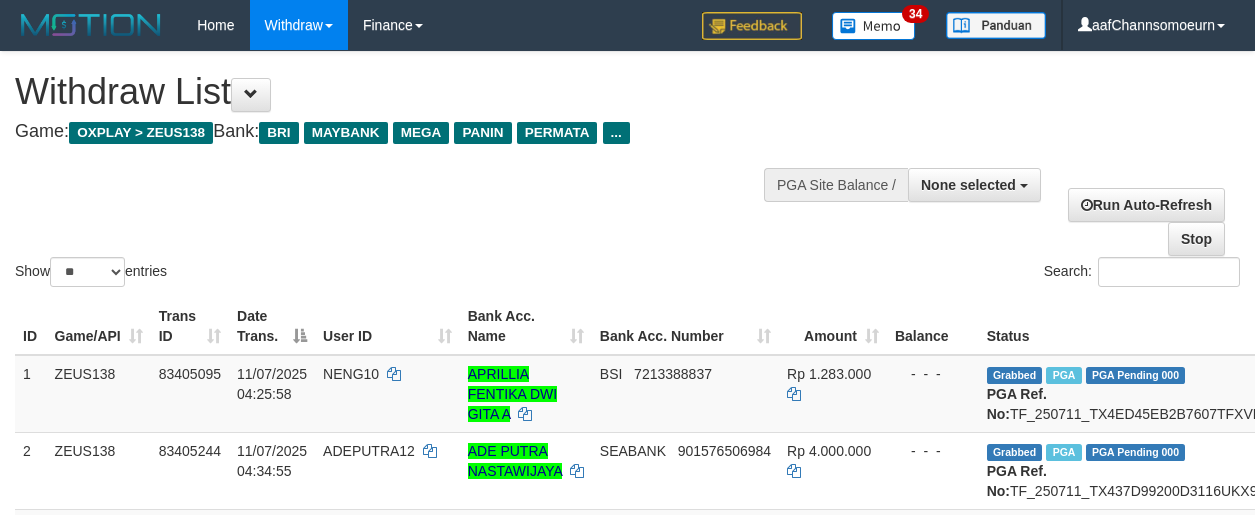 select 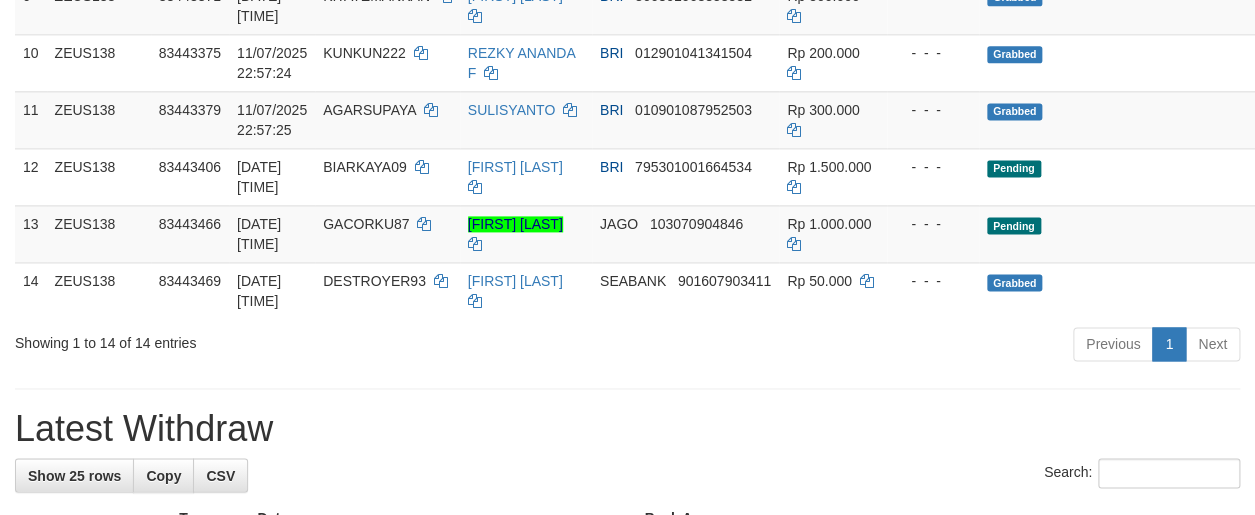 scroll, scrollTop: 880, scrollLeft: 0, axis: vertical 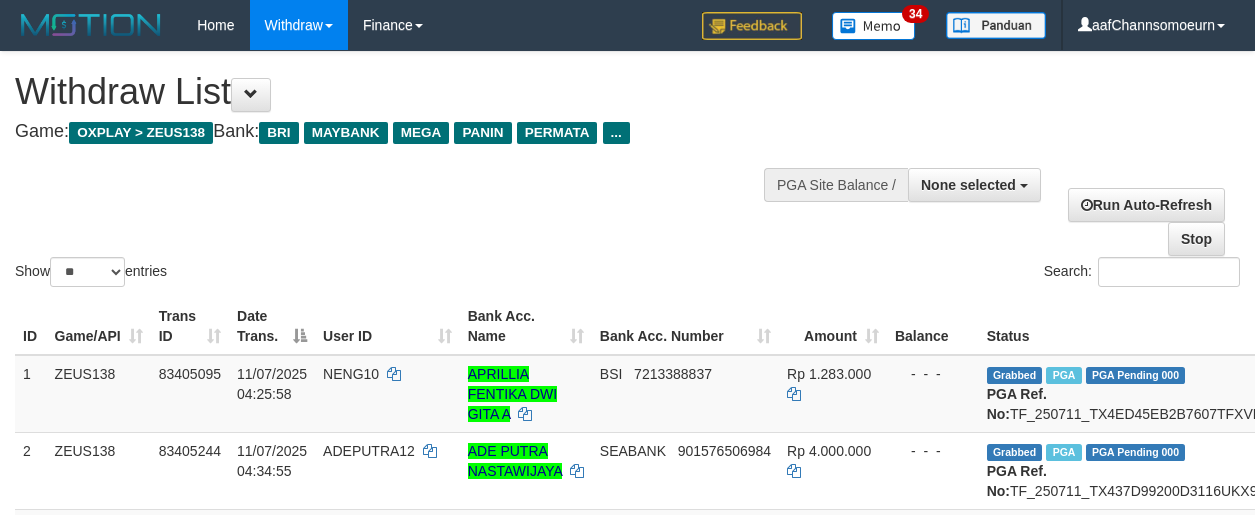 select 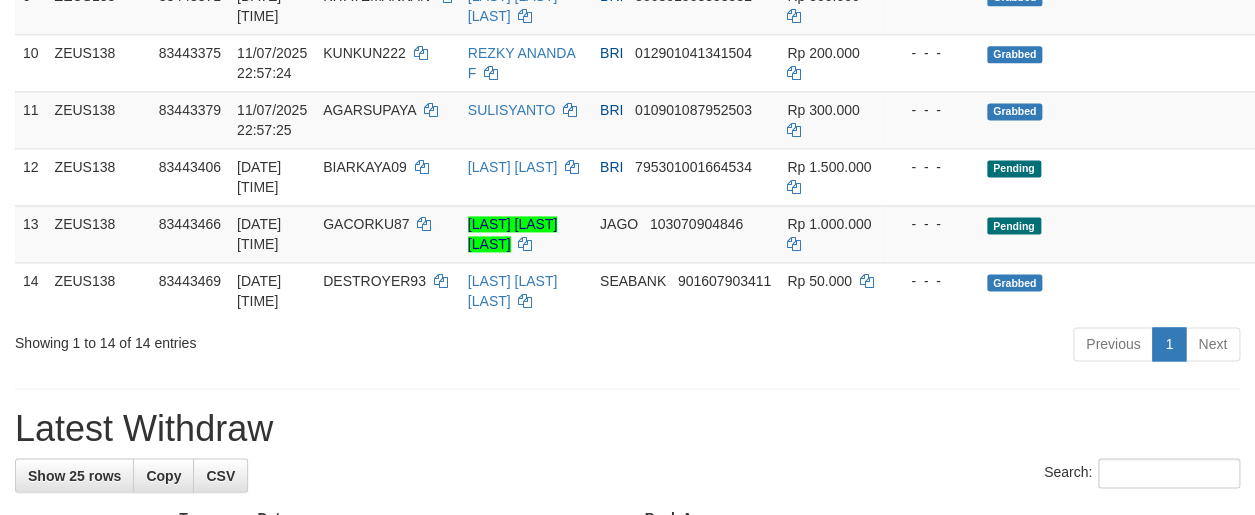 scroll, scrollTop: 880, scrollLeft: 0, axis: vertical 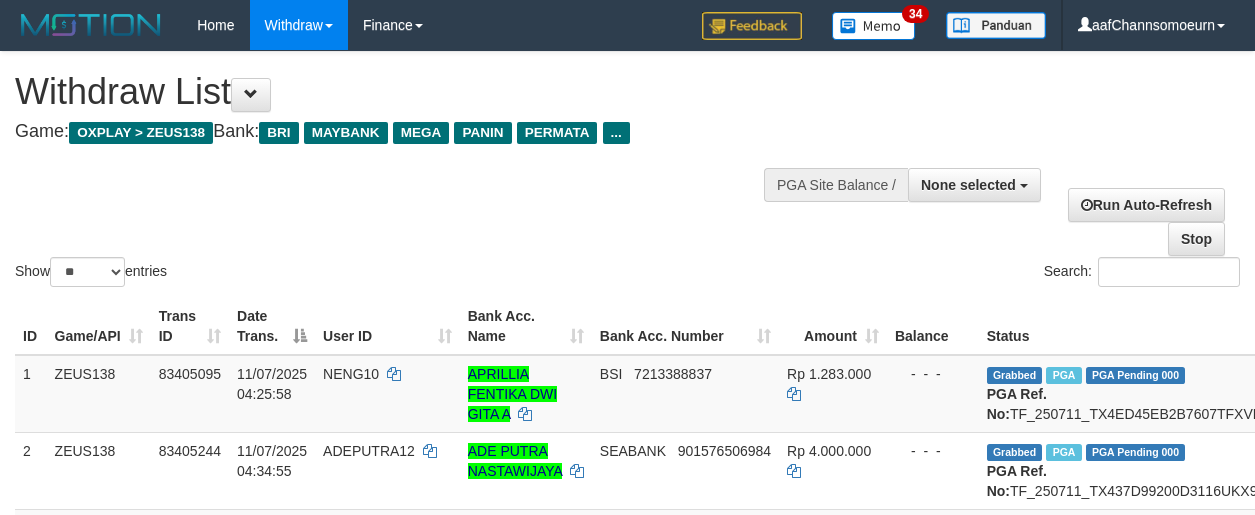 select 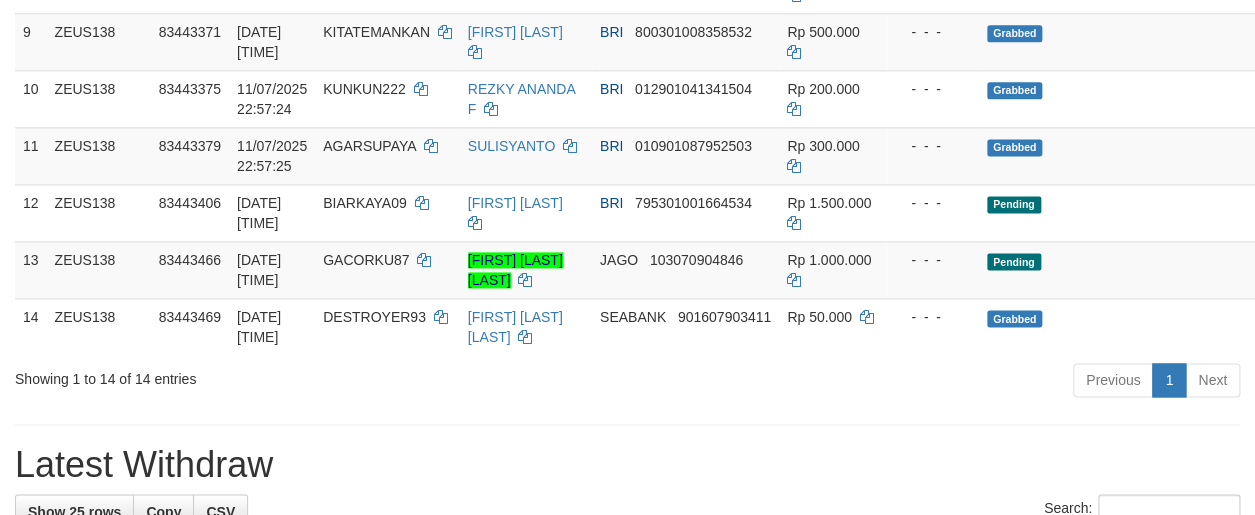 scroll, scrollTop: 917, scrollLeft: 0, axis: vertical 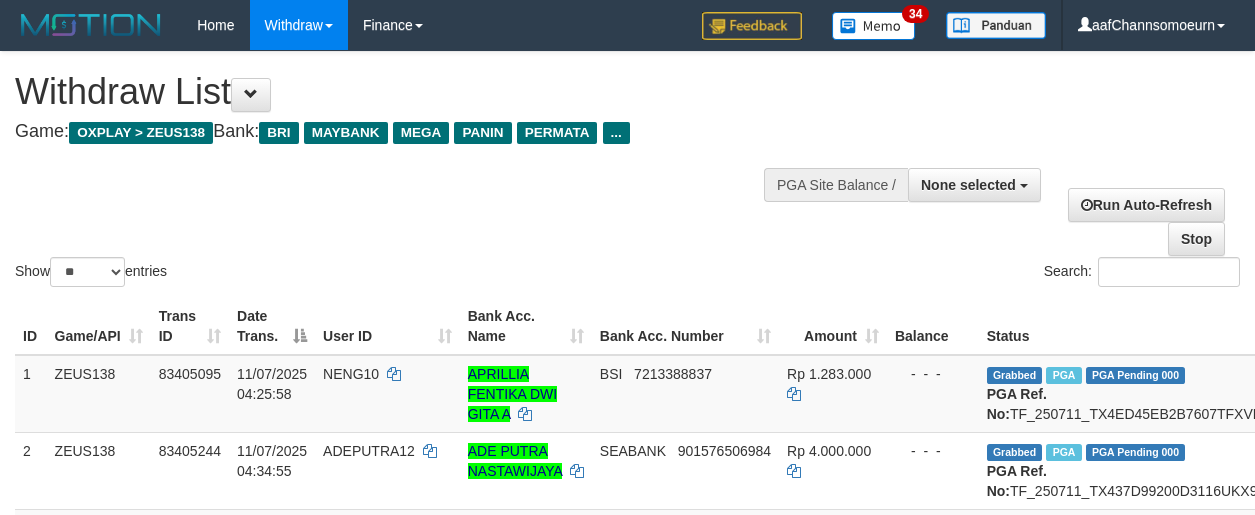 select 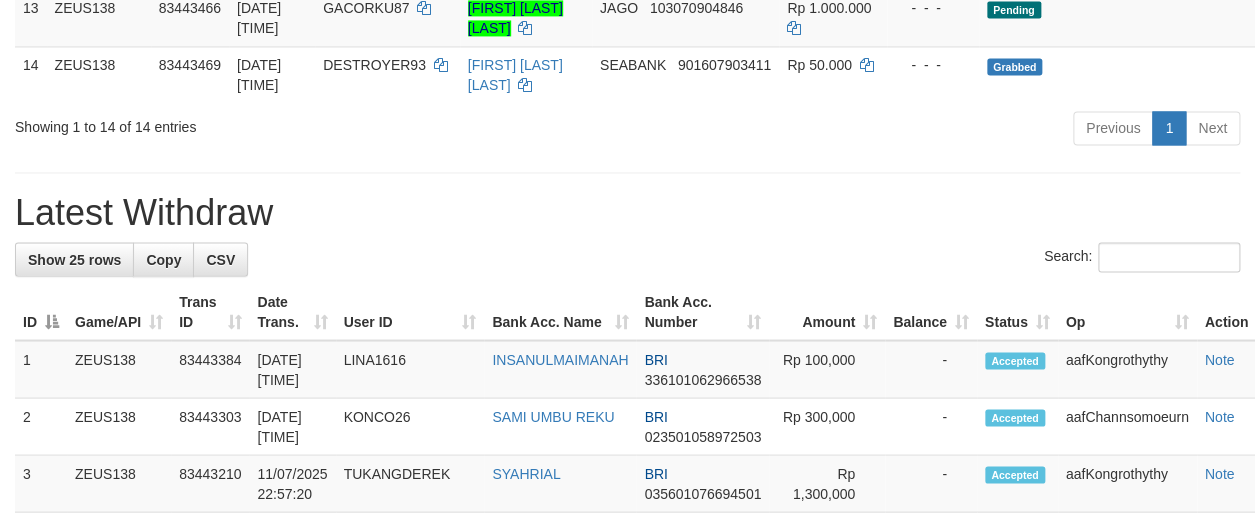 scroll, scrollTop: 1096, scrollLeft: 0, axis: vertical 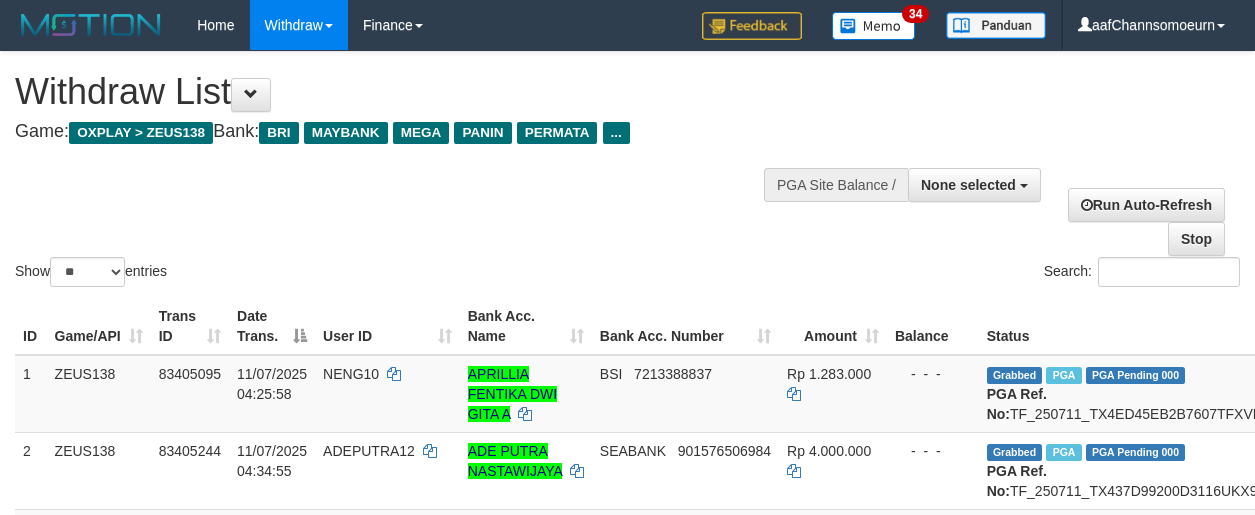select 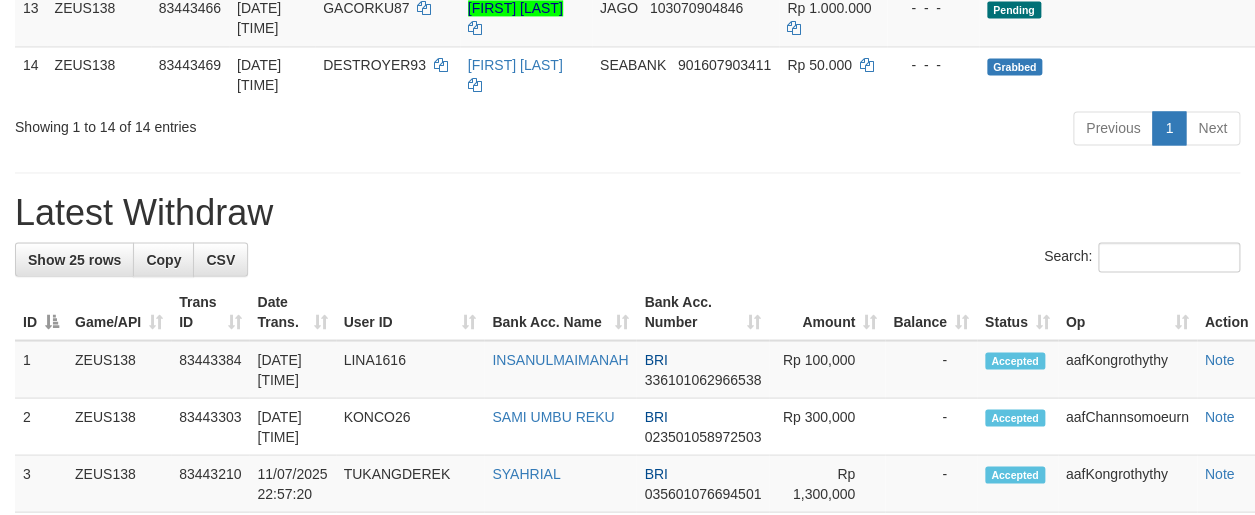 scroll, scrollTop: 1096, scrollLeft: 0, axis: vertical 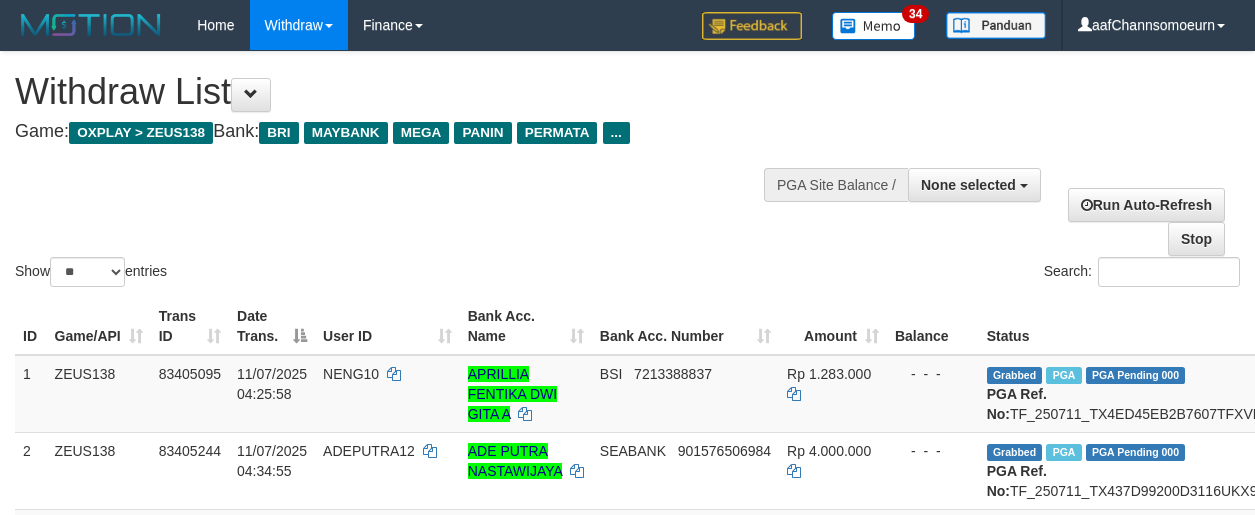 select 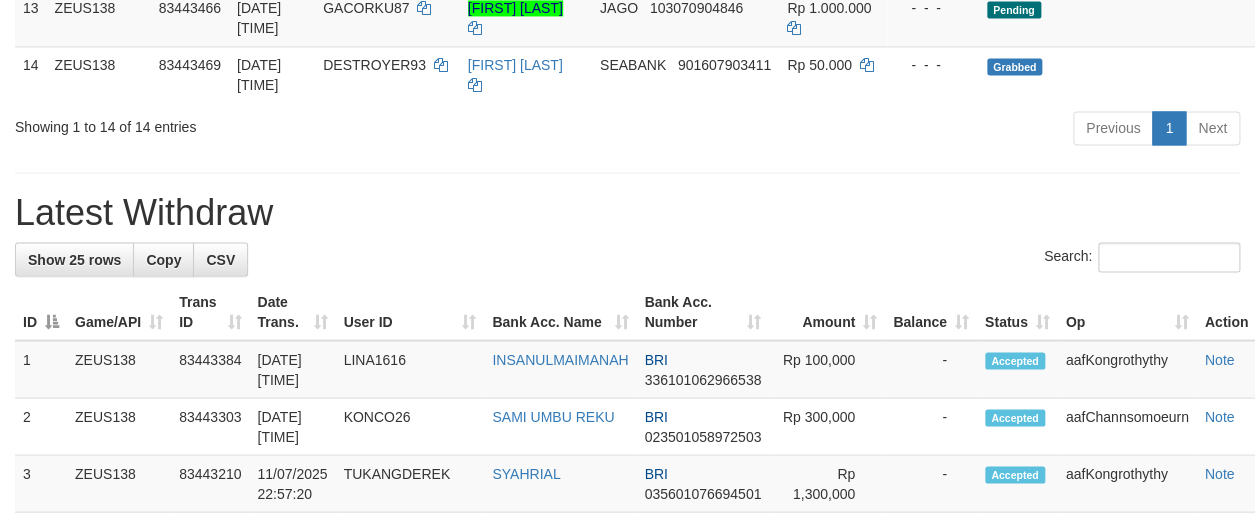 scroll, scrollTop: 1096, scrollLeft: 0, axis: vertical 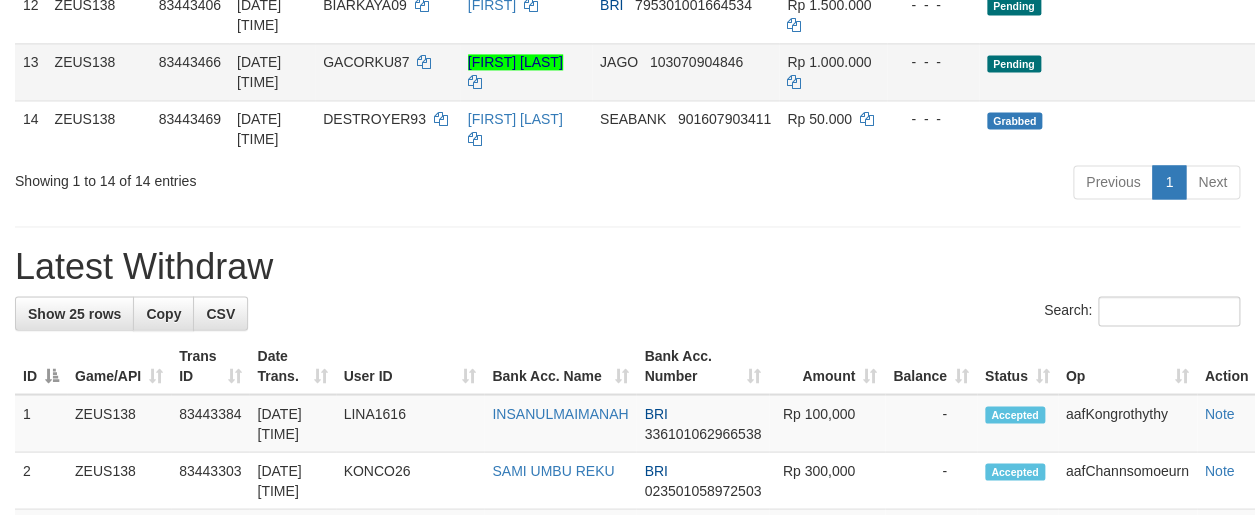 click on "Pending" at bounding box center (1169, 71) 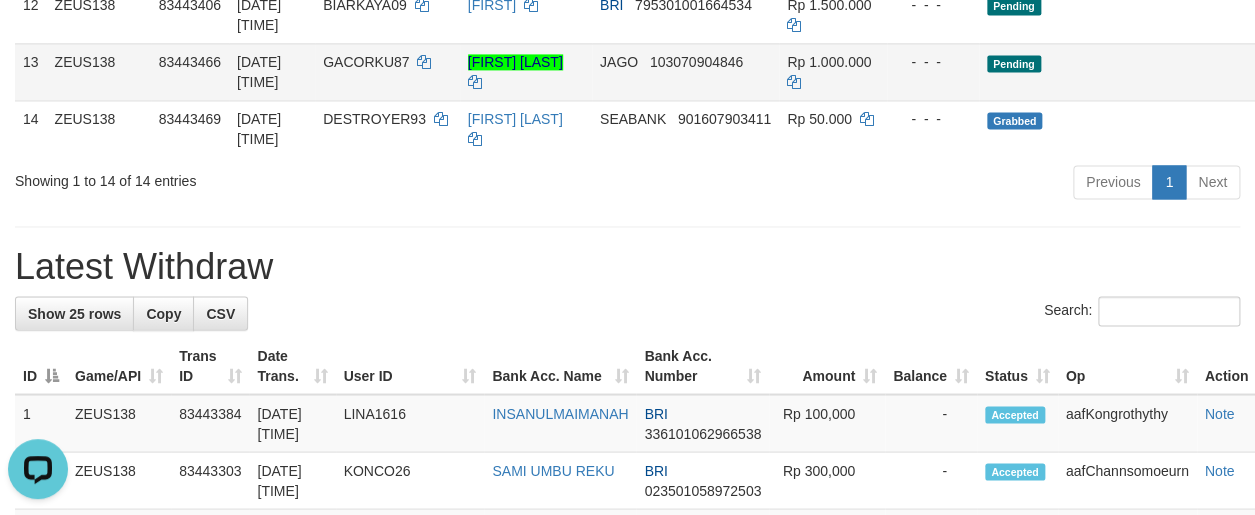 scroll, scrollTop: 0, scrollLeft: 0, axis: both 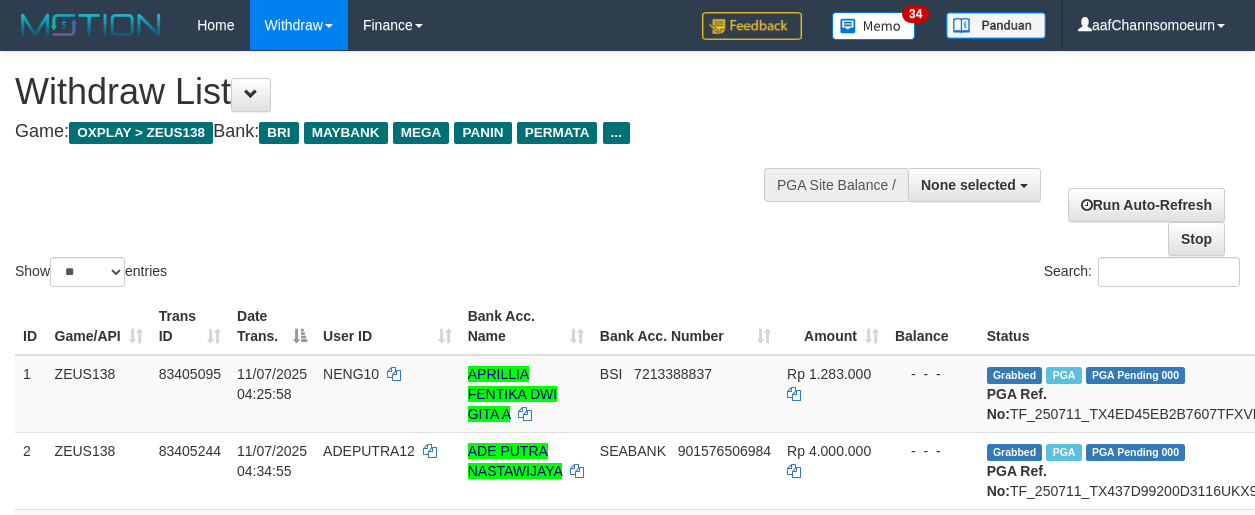 select 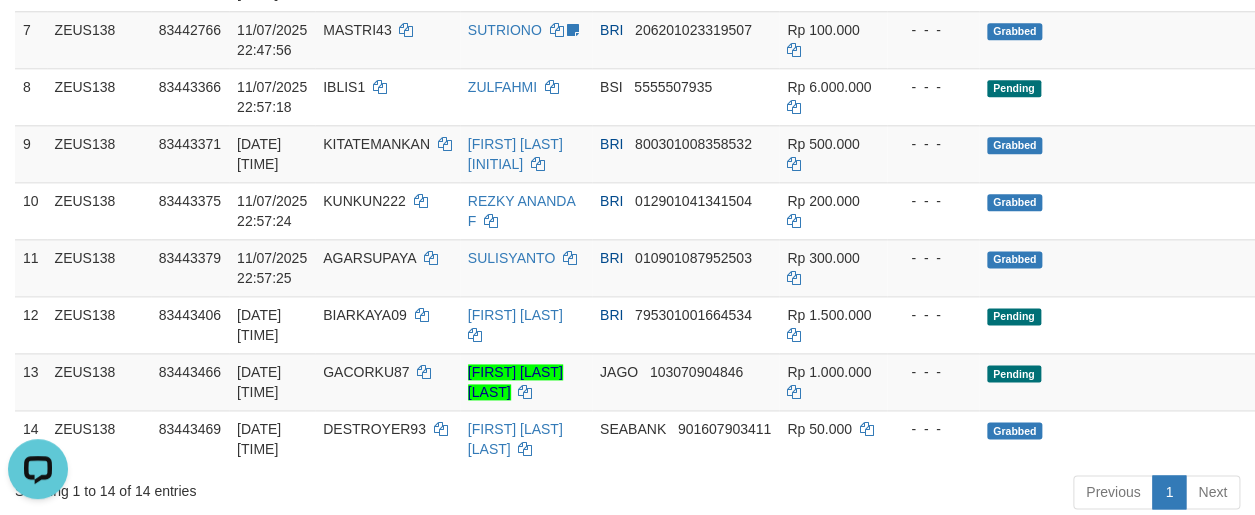 scroll, scrollTop: 0, scrollLeft: 0, axis: both 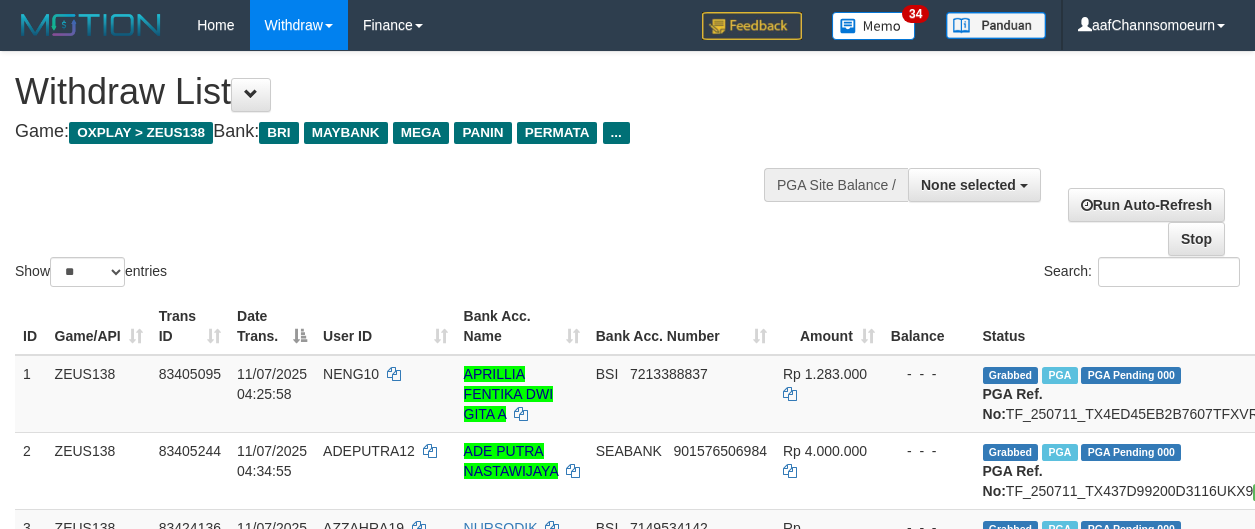 select 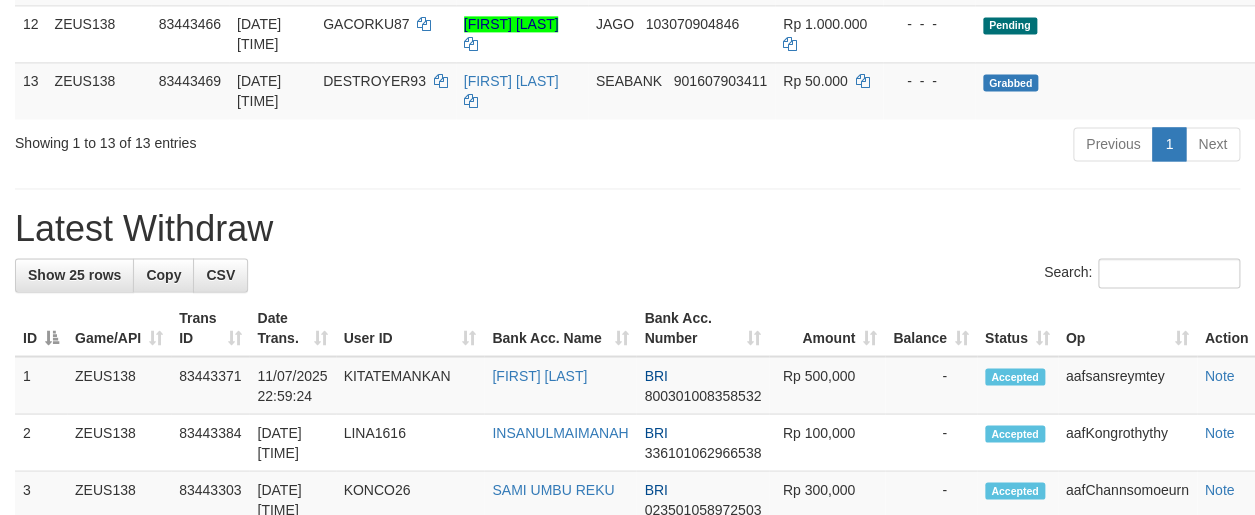 scroll, scrollTop: 1083, scrollLeft: 0, axis: vertical 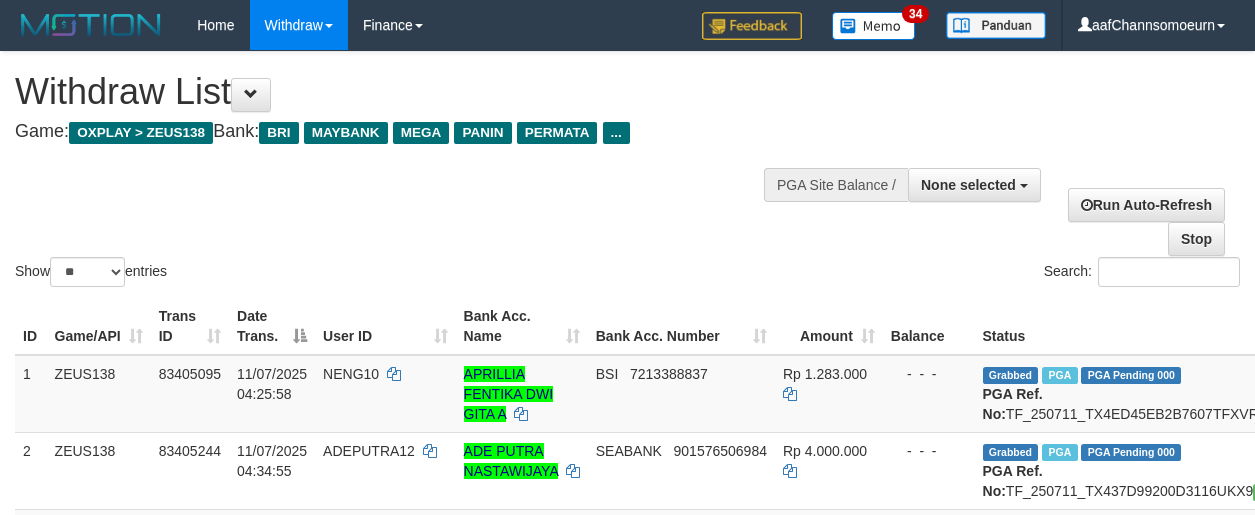 select 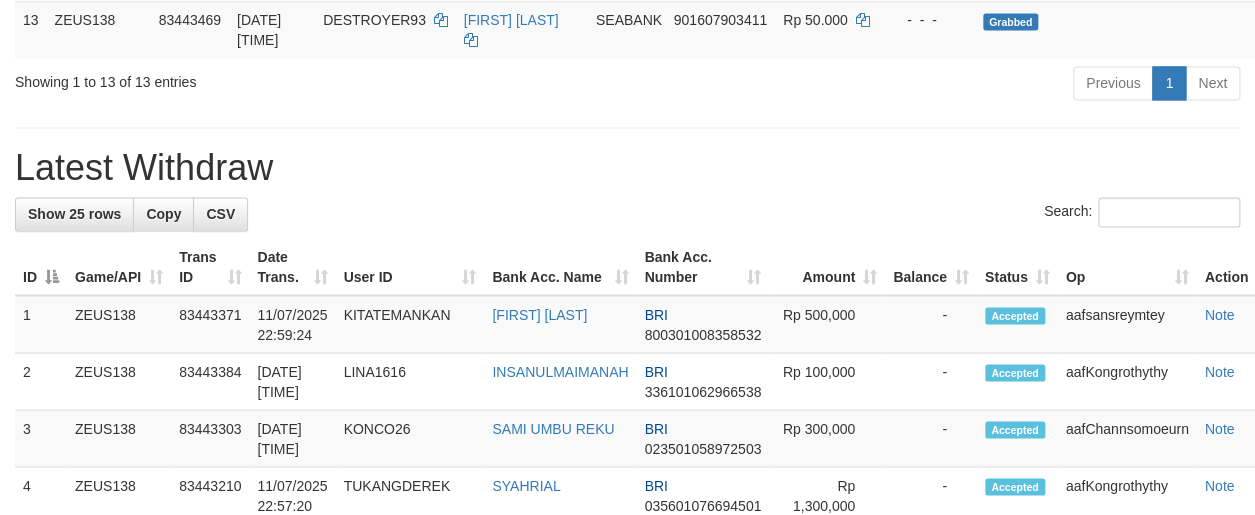scroll, scrollTop: 1083, scrollLeft: 0, axis: vertical 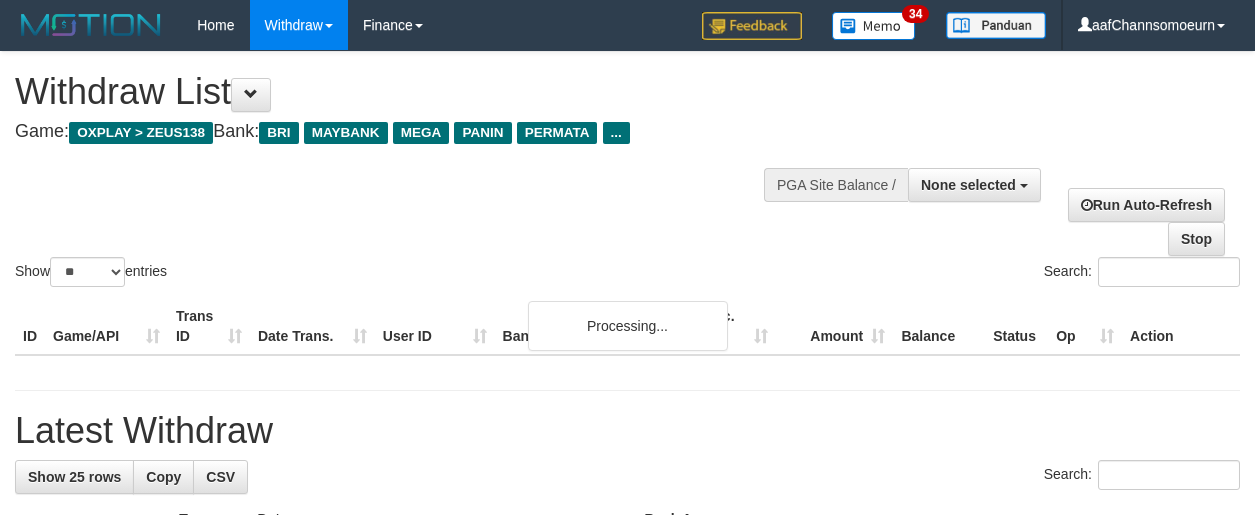 select 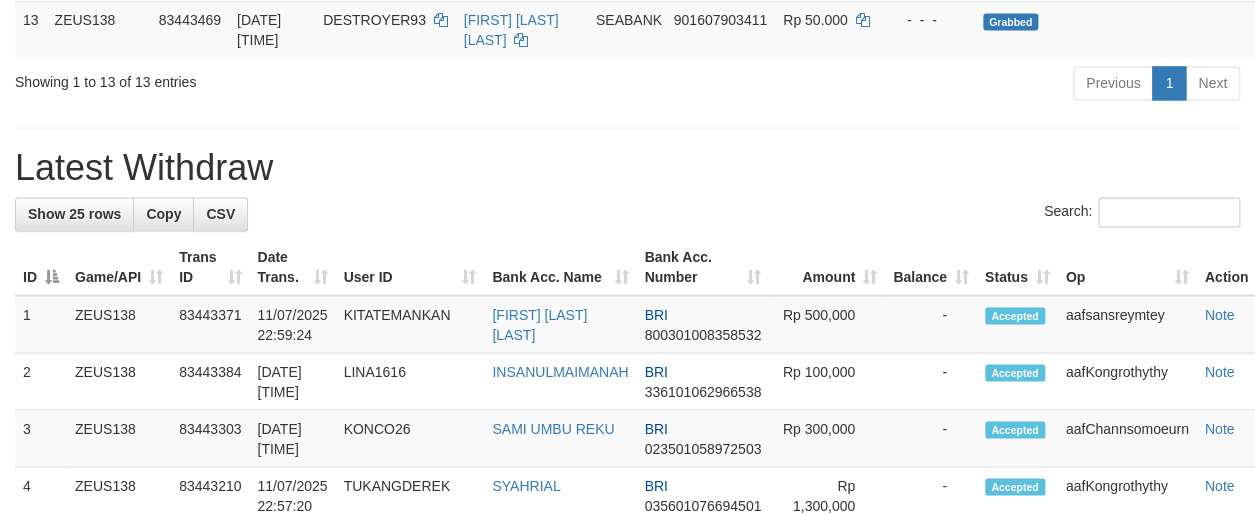 scroll, scrollTop: 1083, scrollLeft: 0, axis: vertical 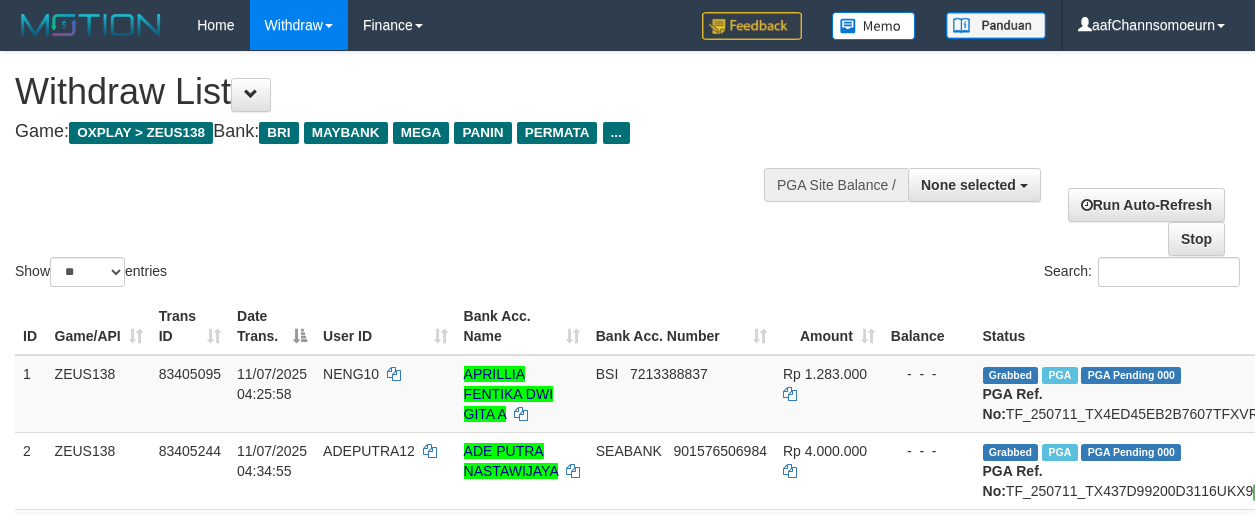 select 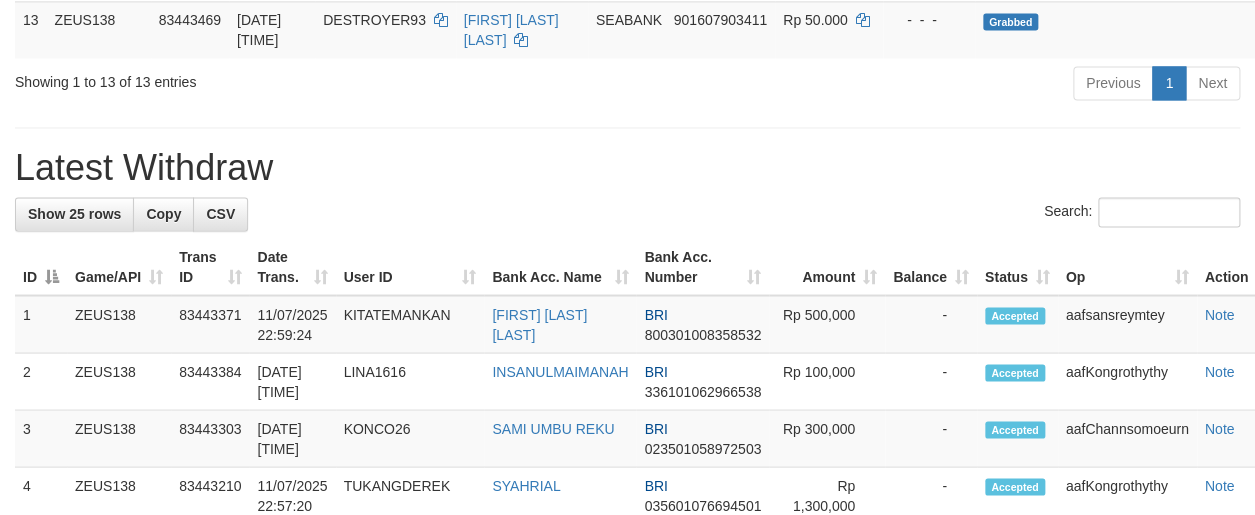 scroll, scrollTop: 1083, scrollLeft: 0, axis: vertical 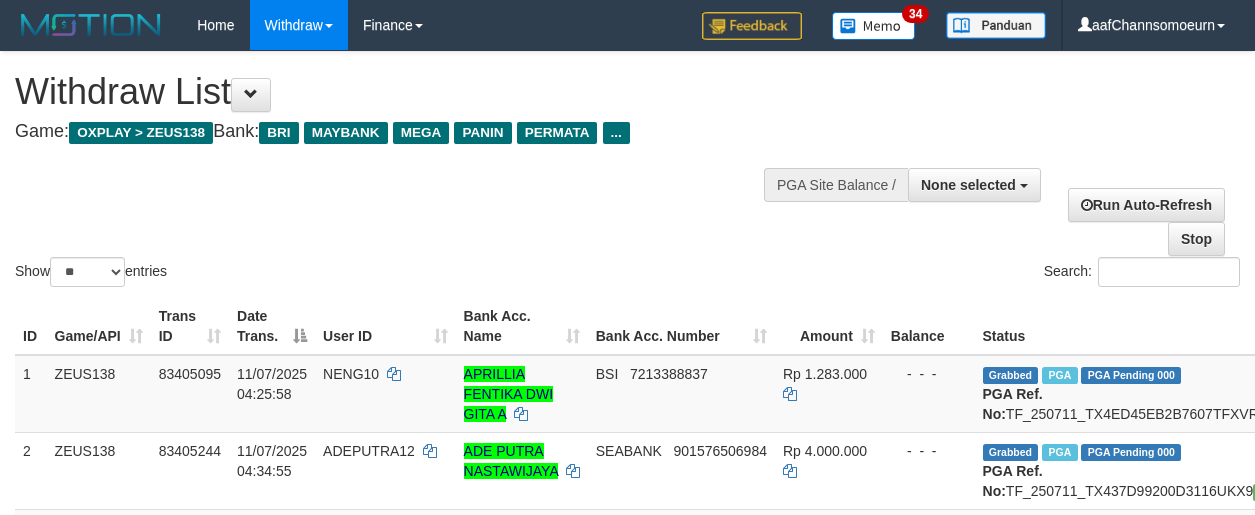 select 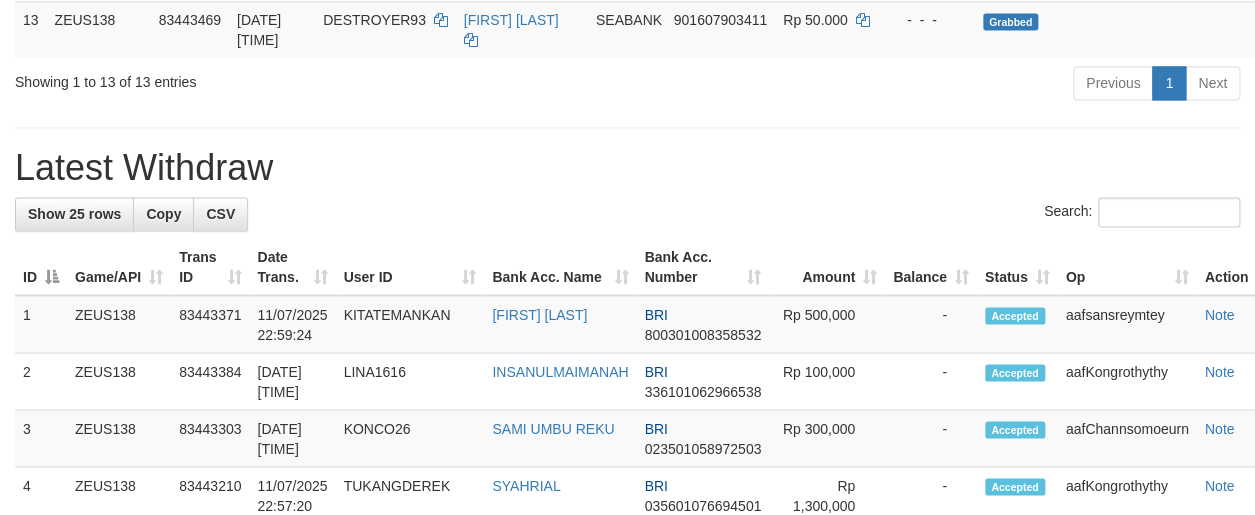 scroll, scrollTop: 1083, scrollLeft: 0, axis: vertical 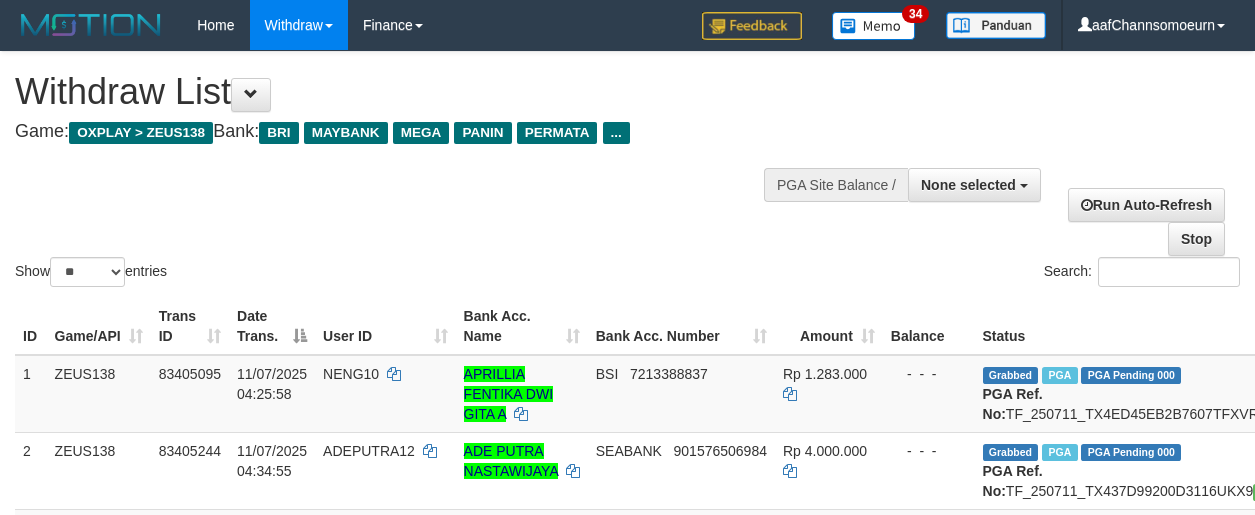 select 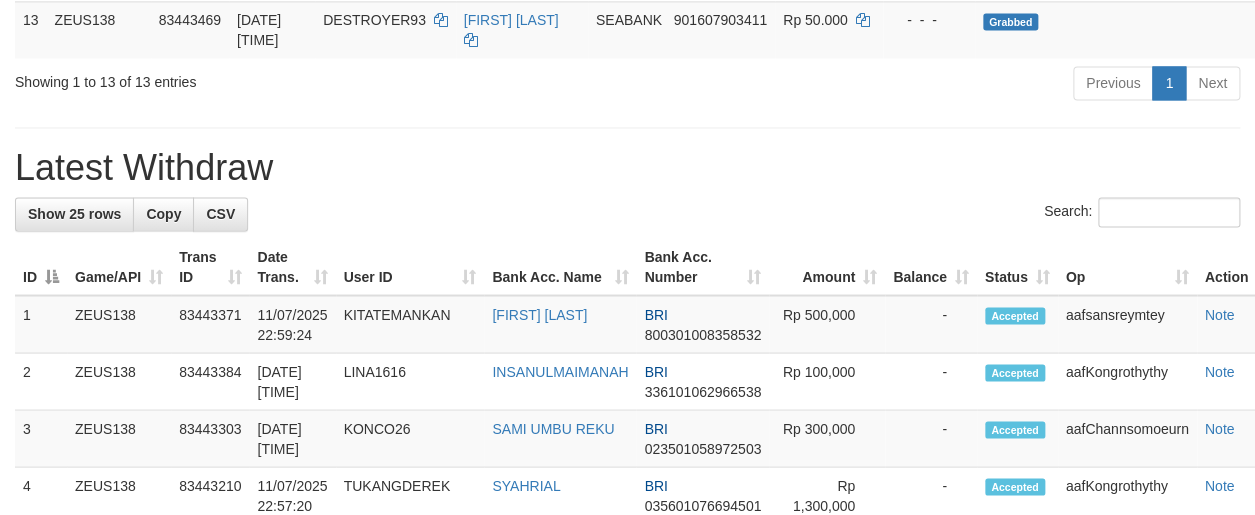 scroll, scrollTop: 1083, scrollLeft: 0, axis: vertical 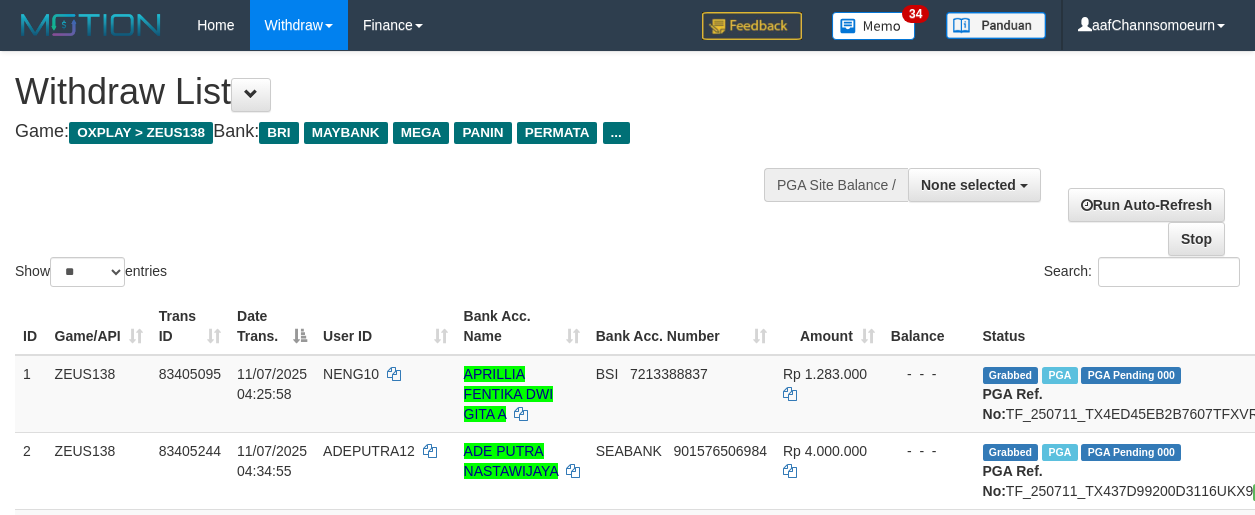 select 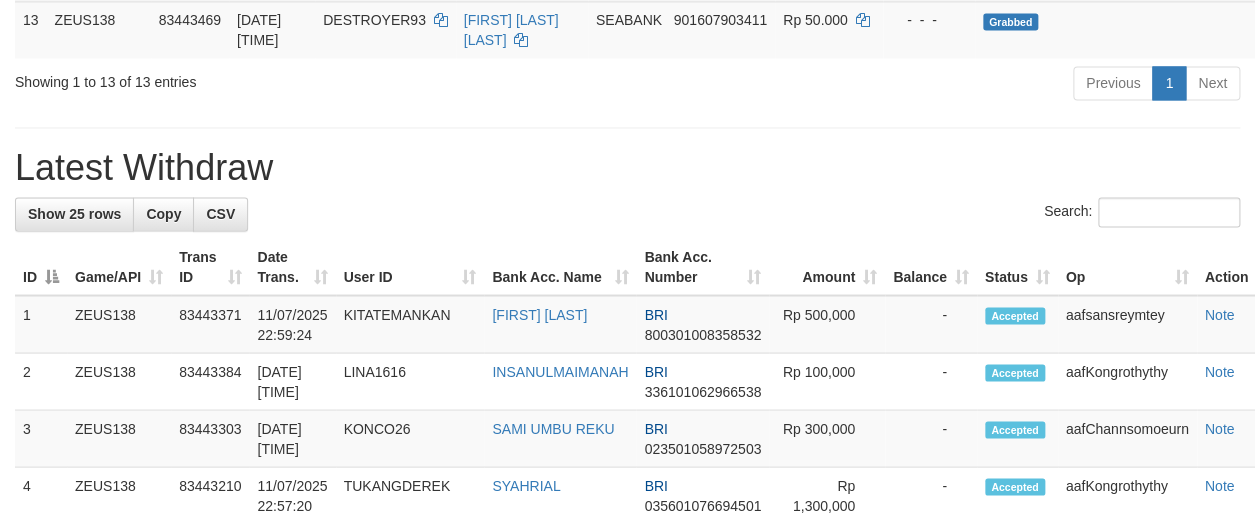 scroll, scrollTop: 1083, scrollLeft: 0, axis: vertical 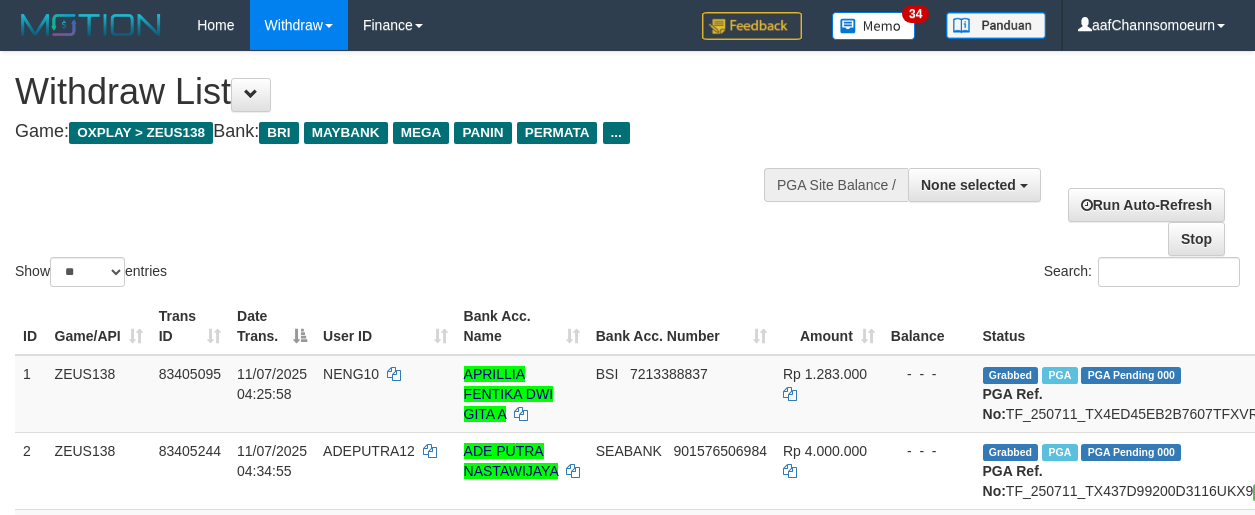 select 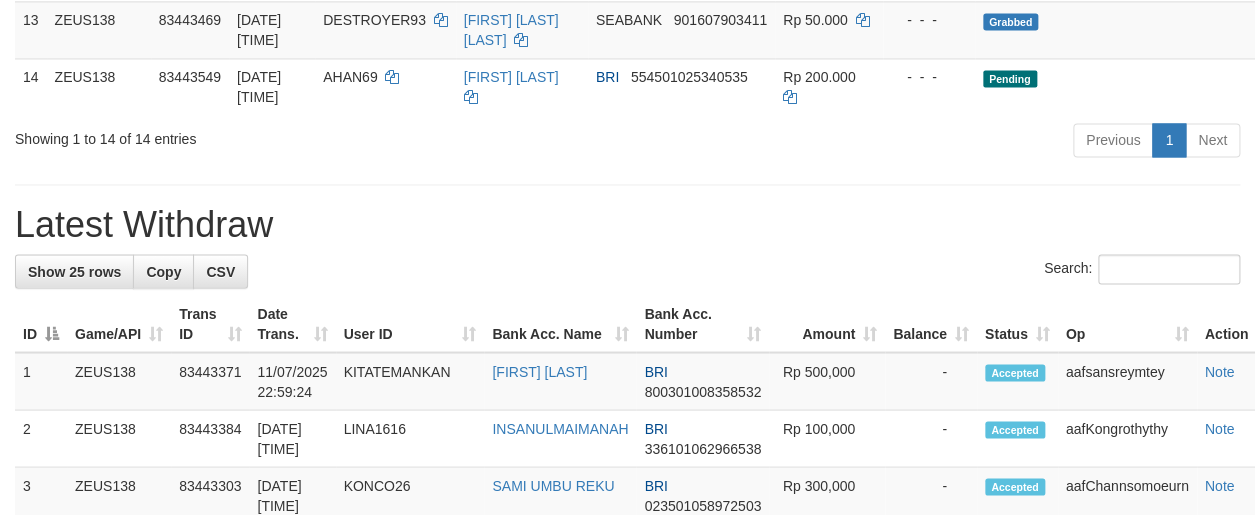 scroll, scrollTop: 1083, scrollLeft: 0, axis: vertical 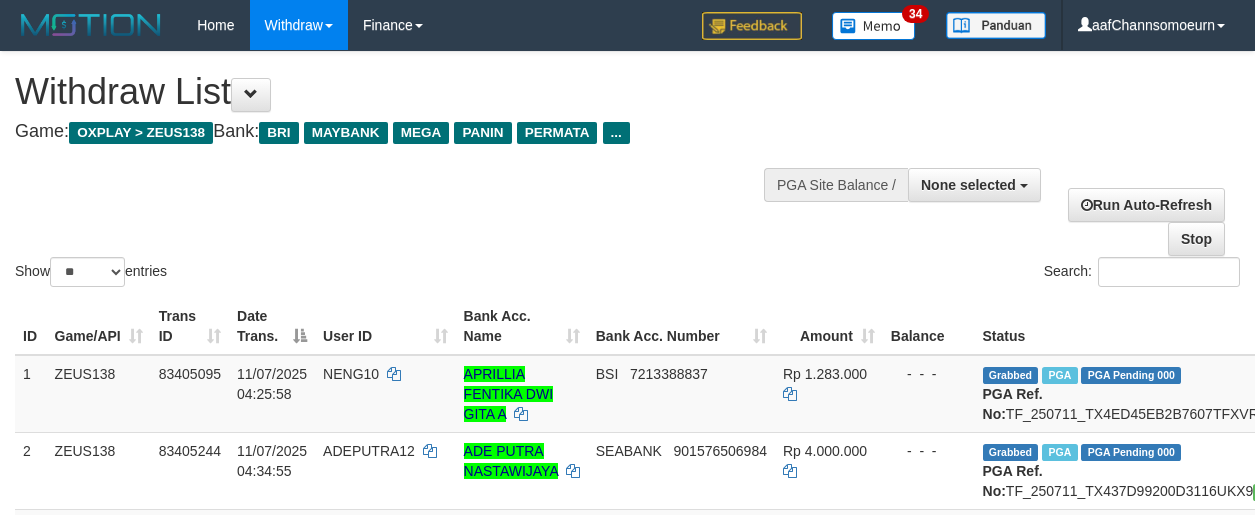 select 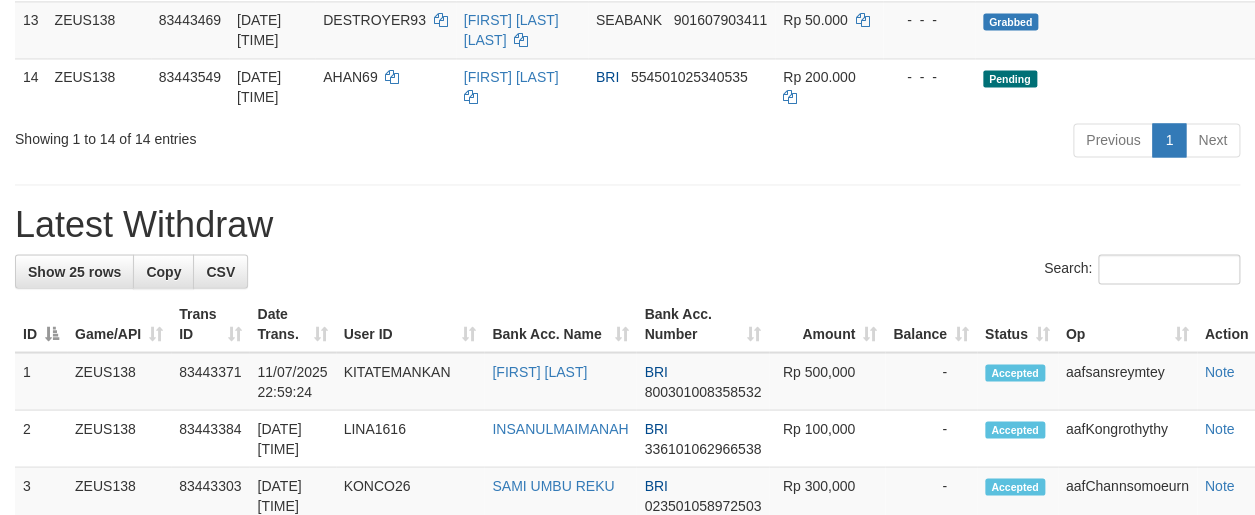 scroll, scrollTop: 1083, scrollLeft: 0, axis: vertical 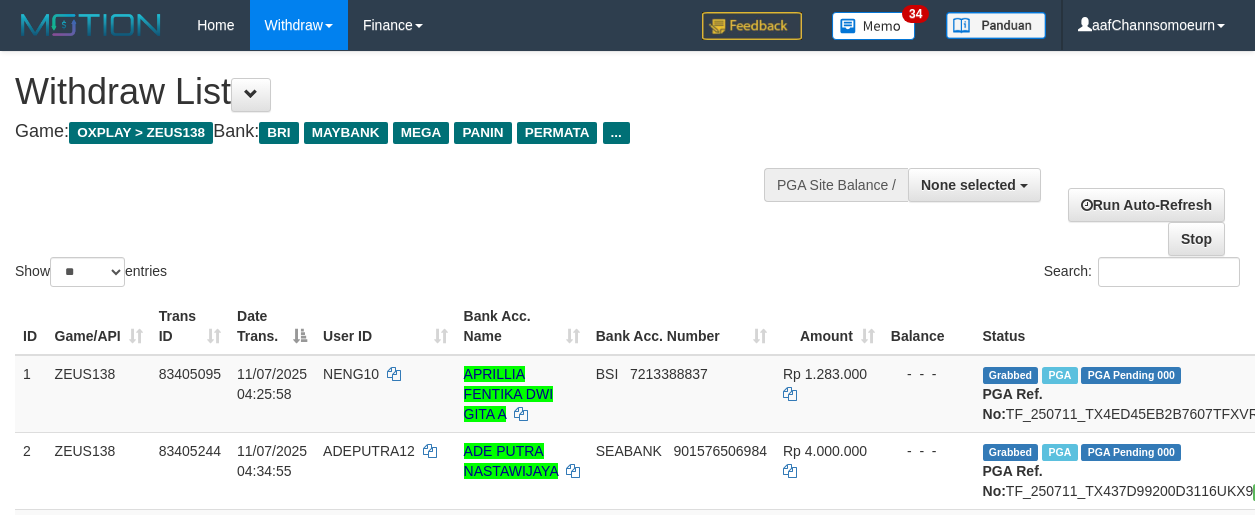 select 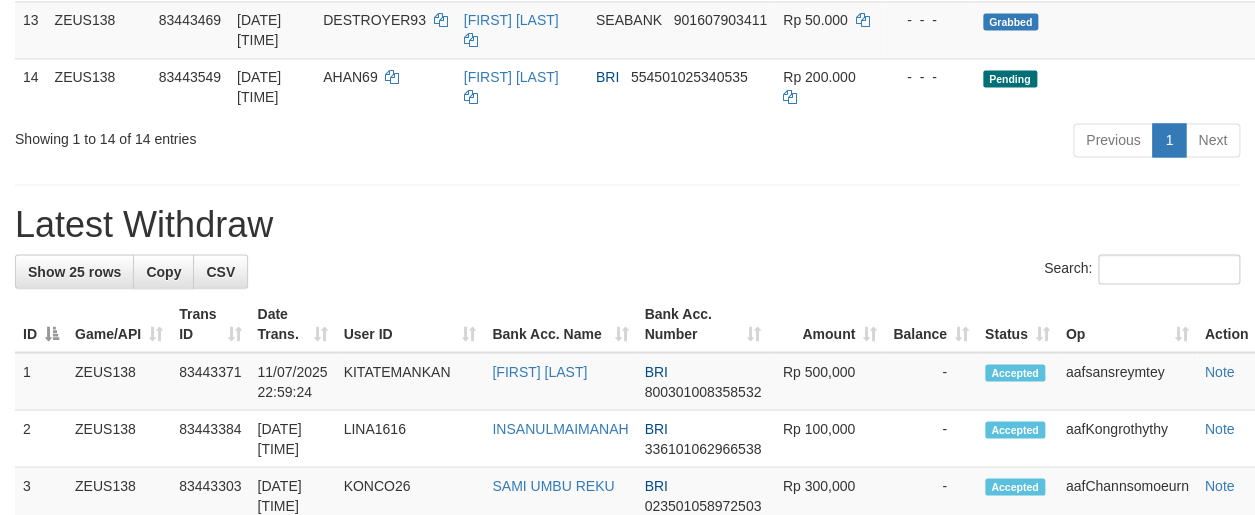 scroll, scrollTop: 1083, scrollLeft: 0, axis: vertical 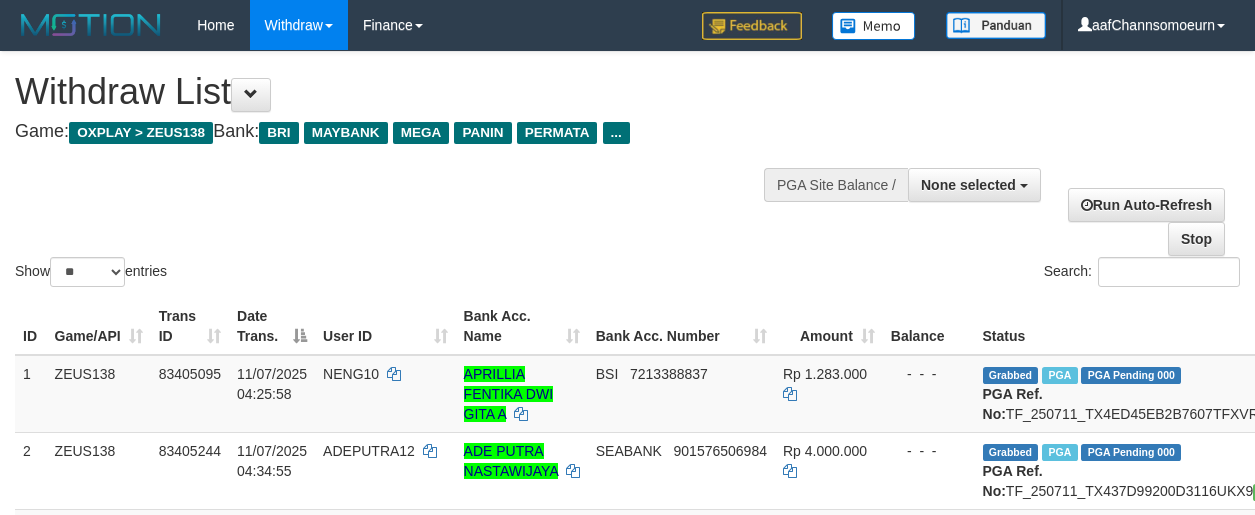 select 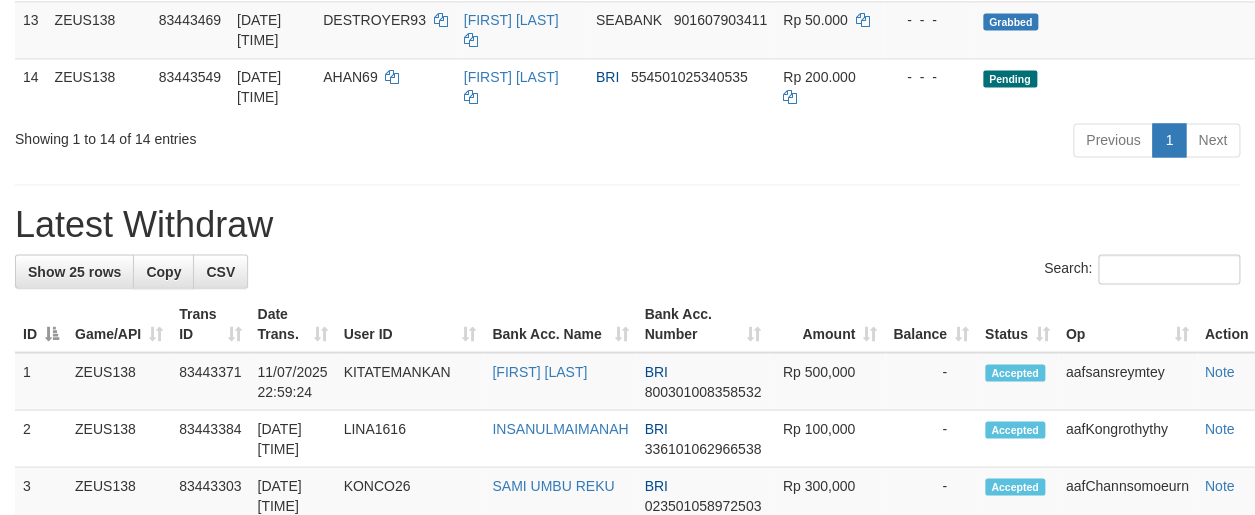 scroll, scrollTop: 1083, scrollLeft: 0, axis: vertical 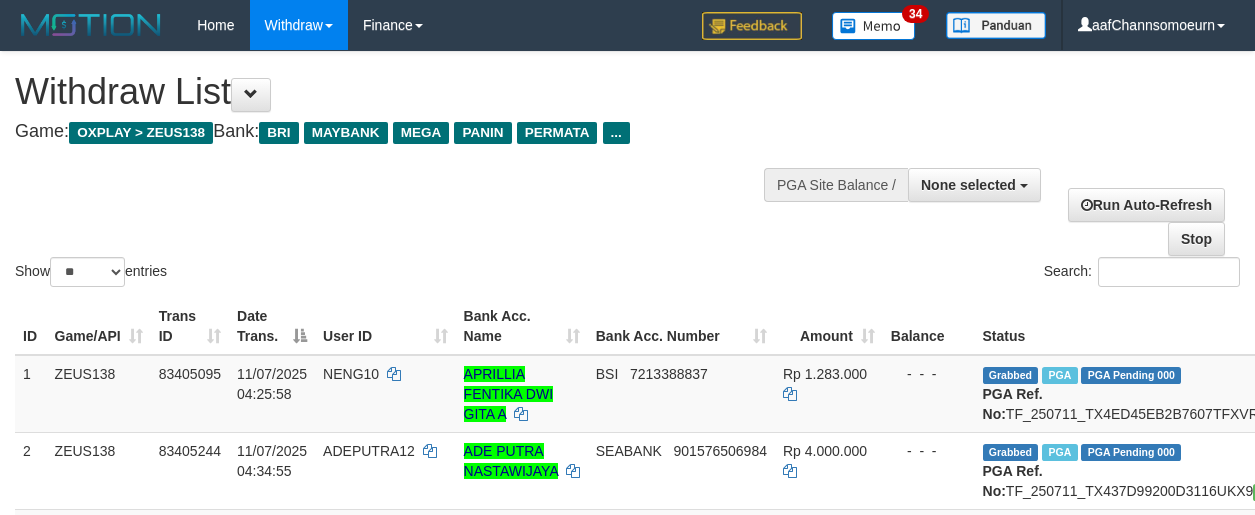select 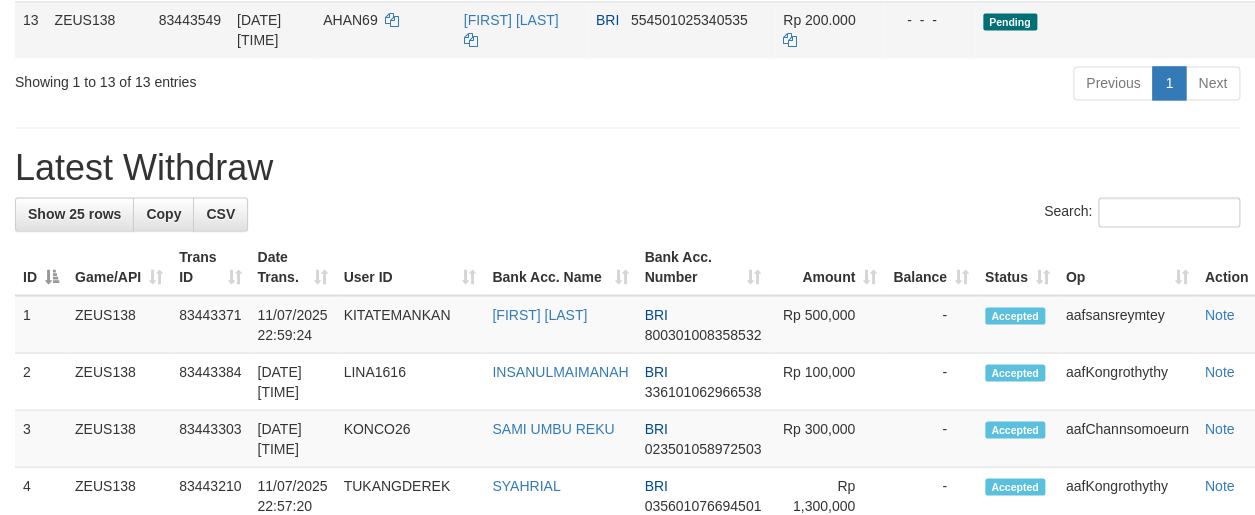 scroll, scrollTop: 1083, scrollLeft: 0, axis: vertical 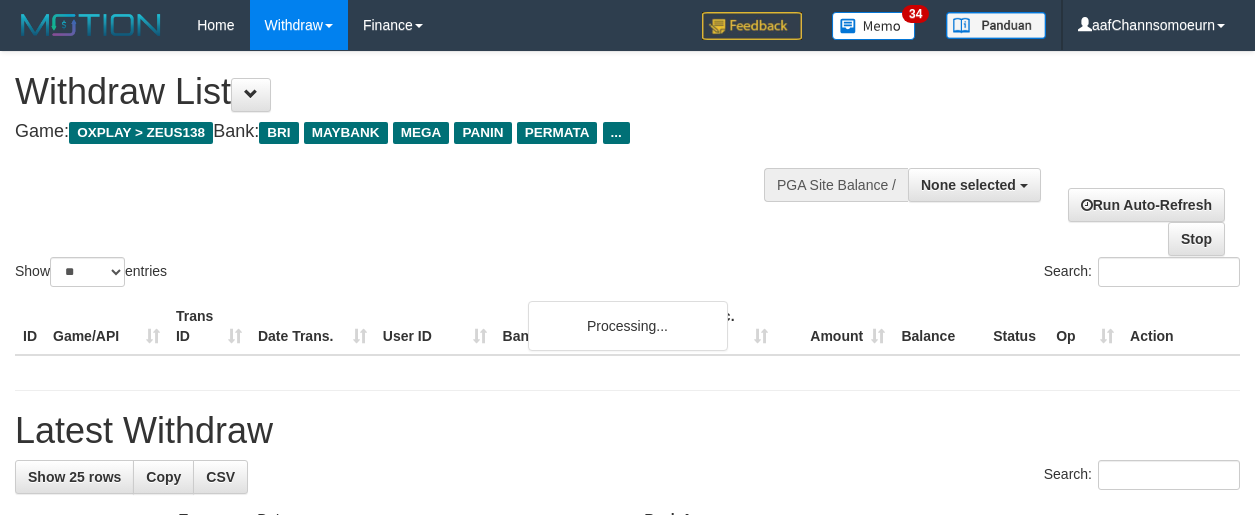 select 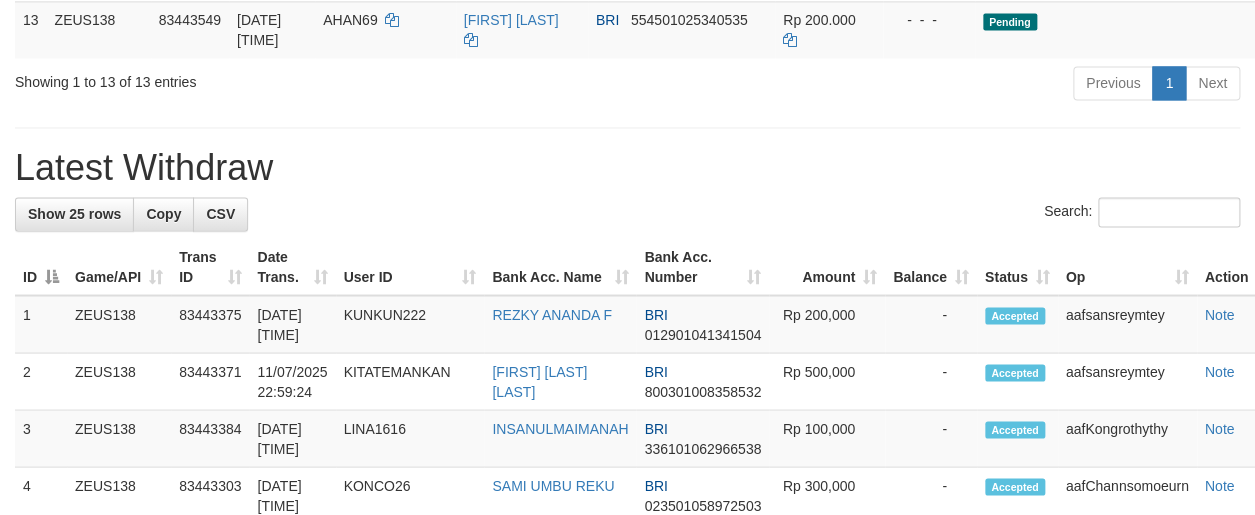 scroll, scrollTop: 1083, scrollLeft: 0, axis: vertical 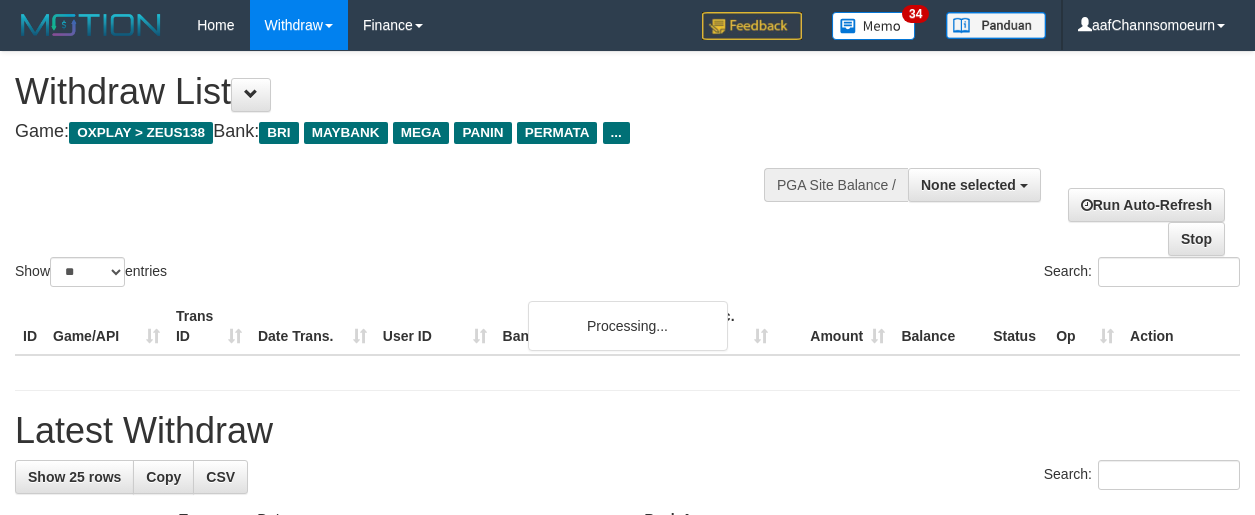 select 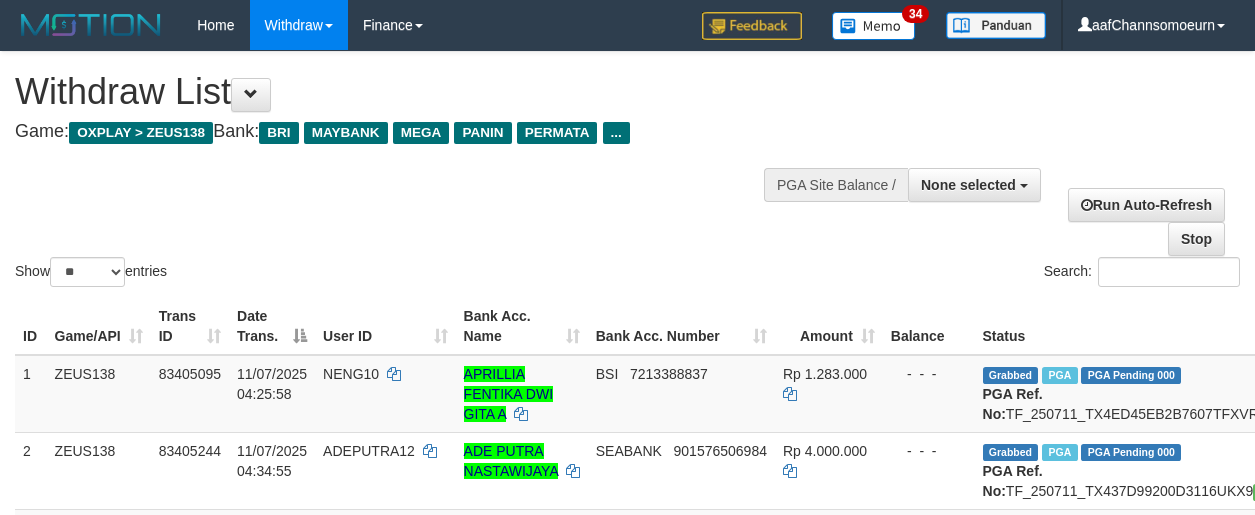 select 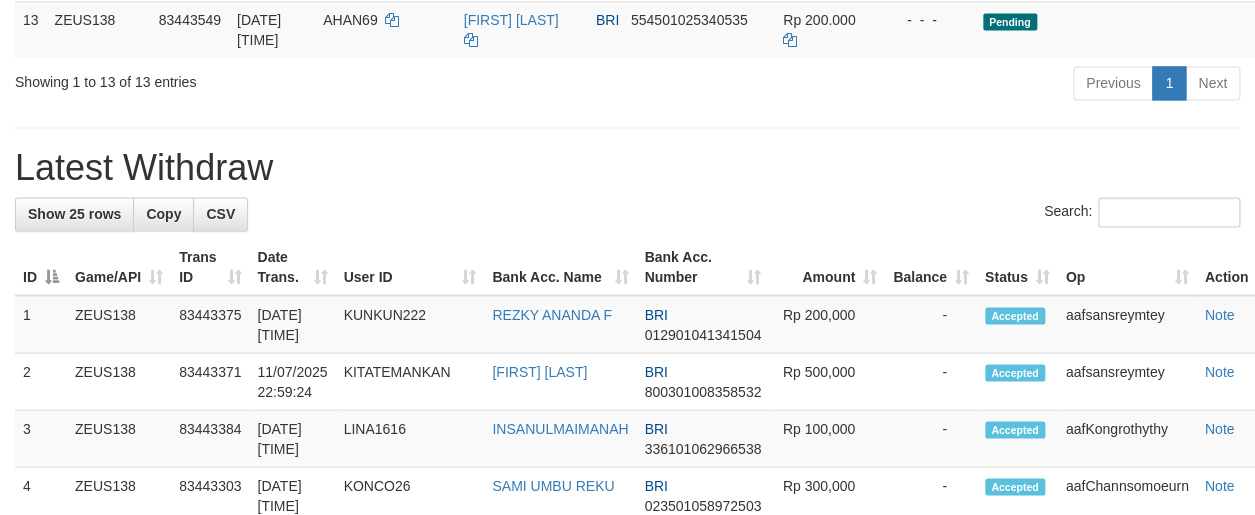 scroll, scrollTop: 1083, scrollLeft: 0, axis: vertical 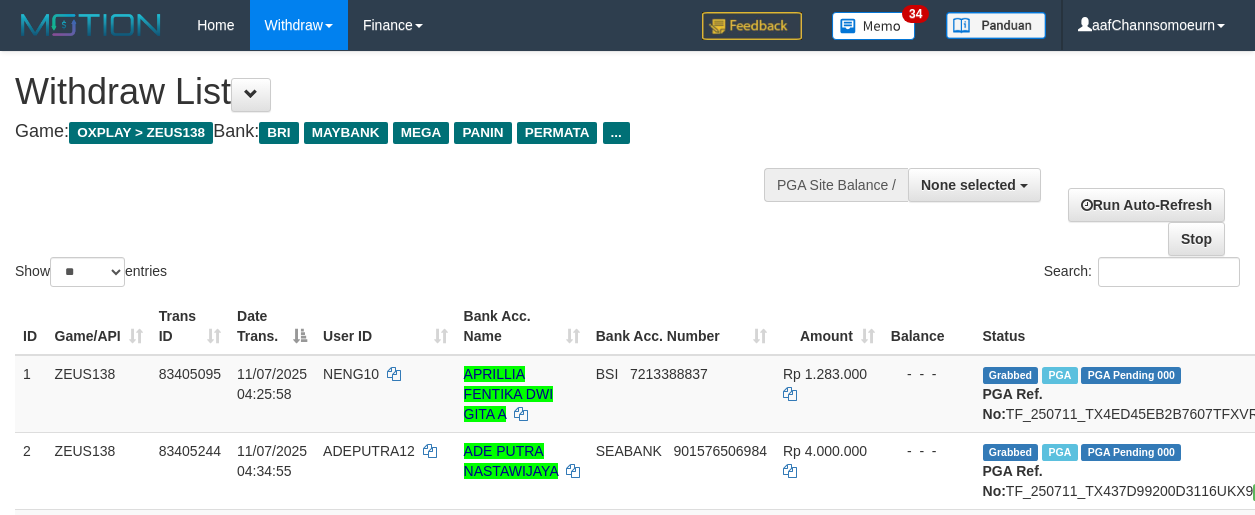 select 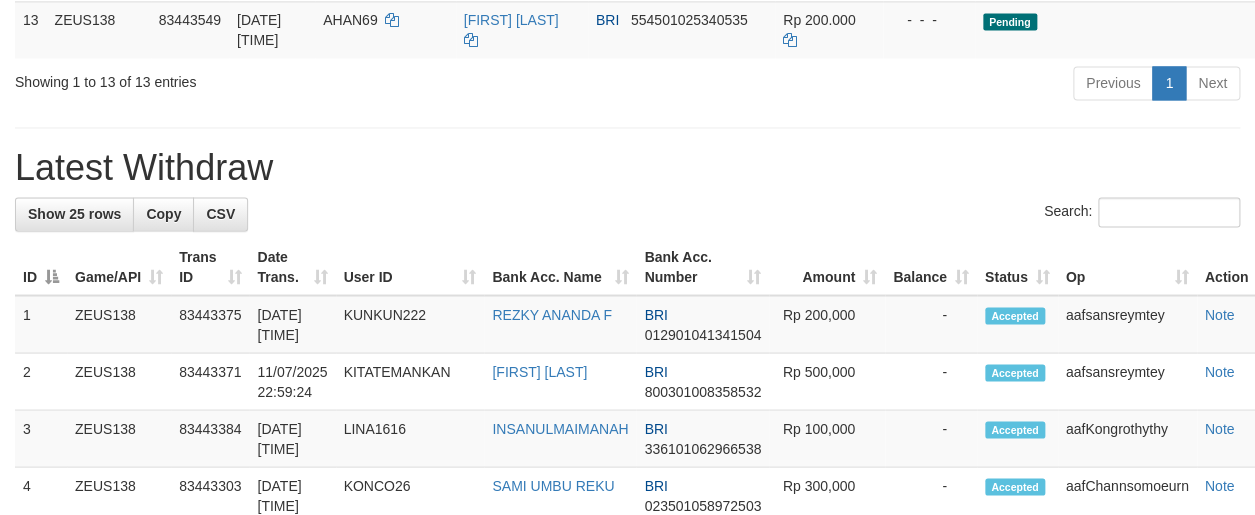 scroll, scrollTop: 1083, scrollLeft: 0, axis: vertical 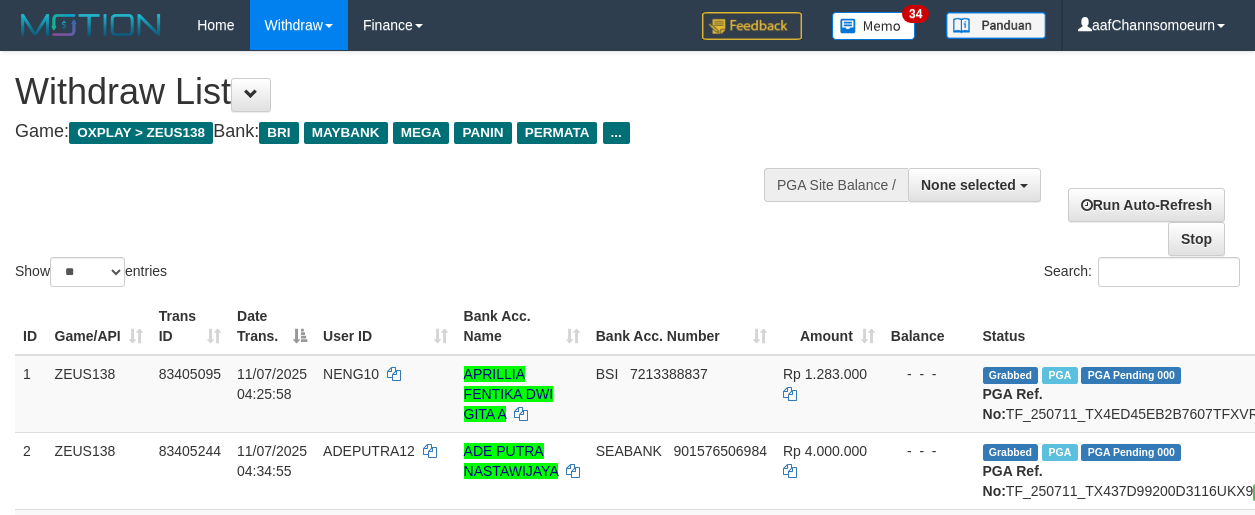select 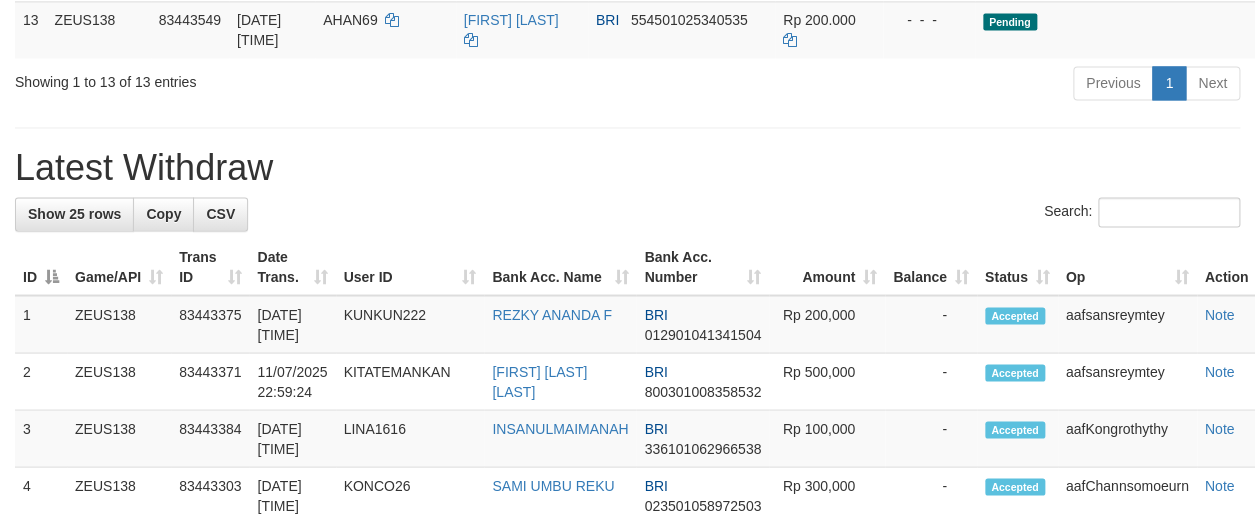 scroll, scrollTop: 1083, scrollLeft: 0, axis: vertical 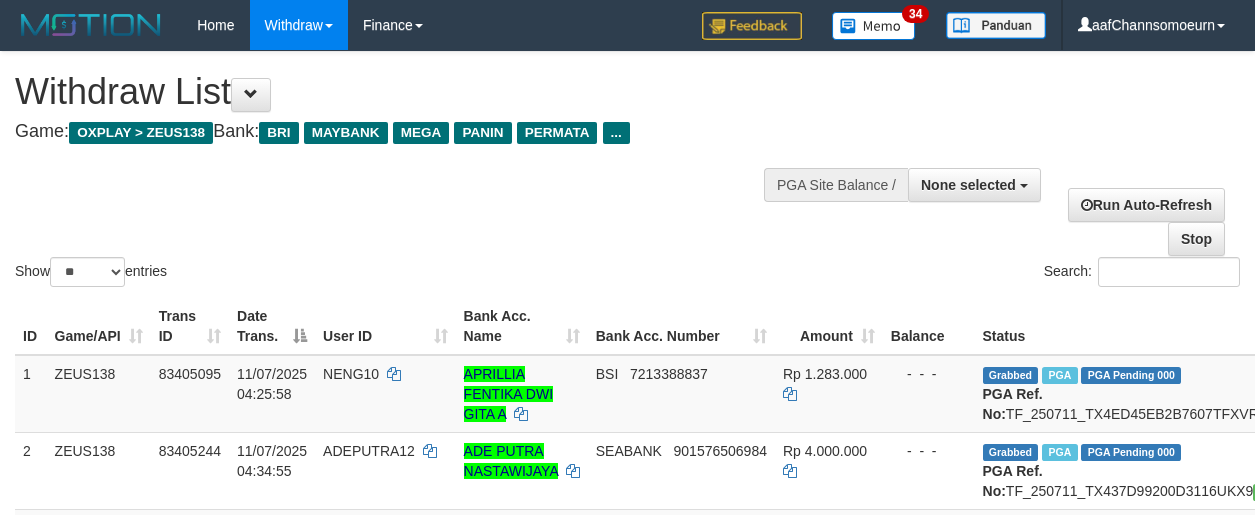 select 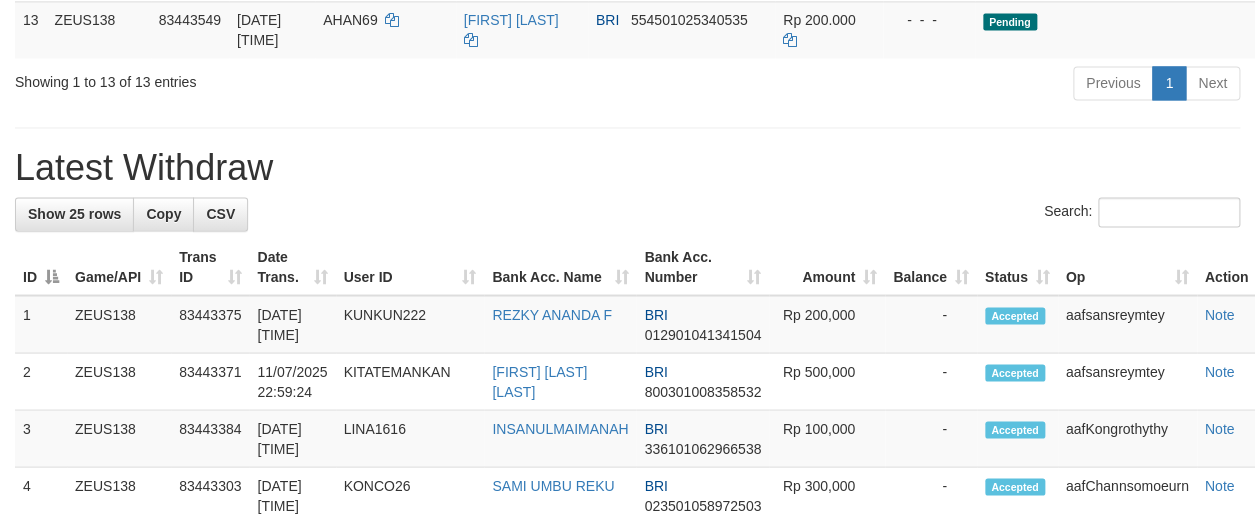 scroll, scrollTop: 1083, scrollLeft: 0, axis: vertical 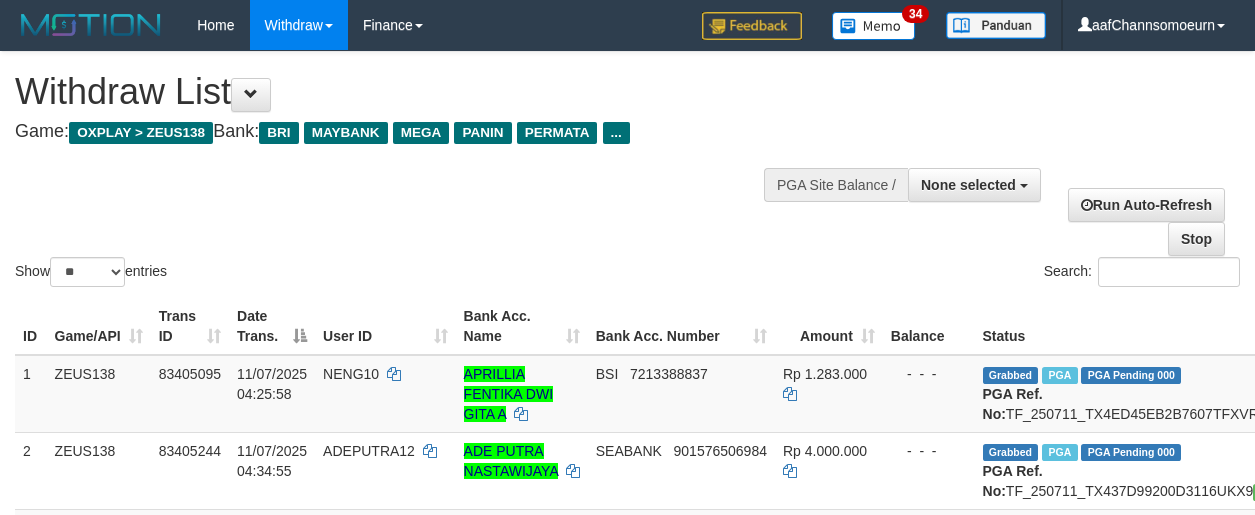 select 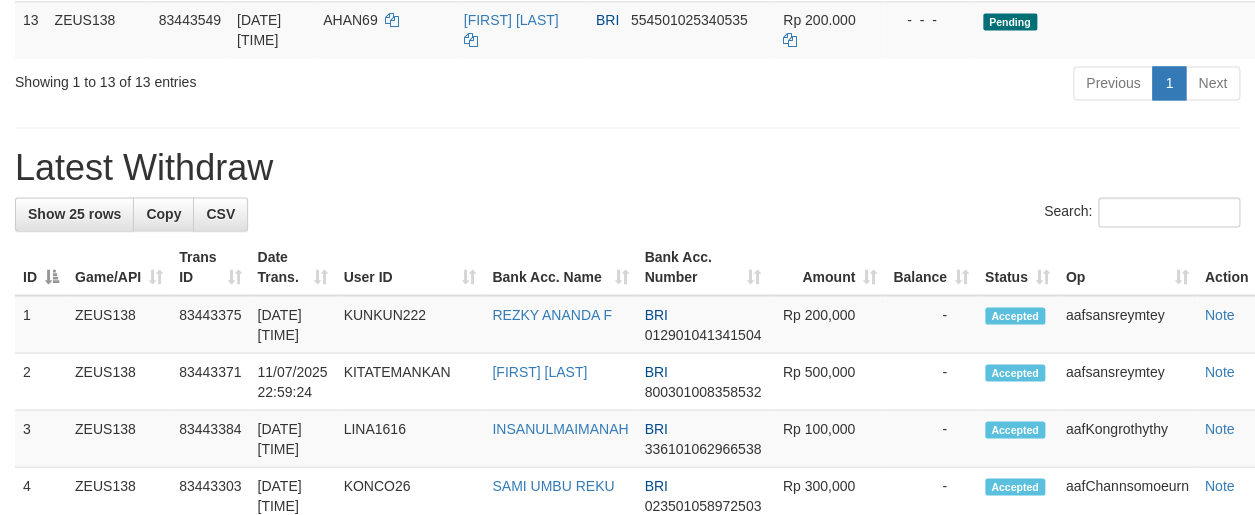 scroll, scrollTop: 1083, scrollLeft: 0, axis: vertical 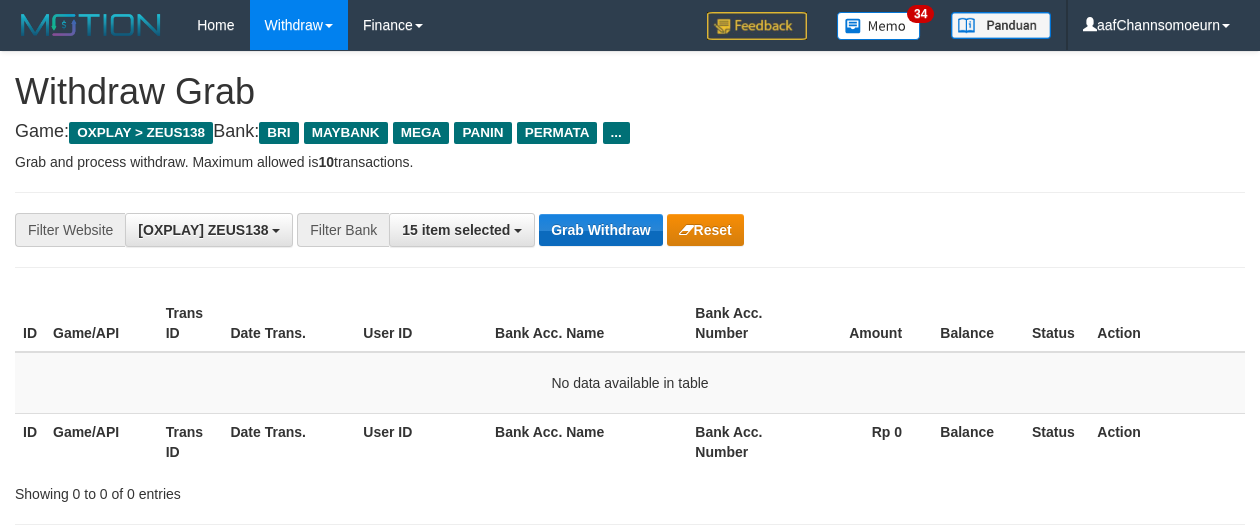click on "Grab Withdraw" at bounding box center (600, 230) 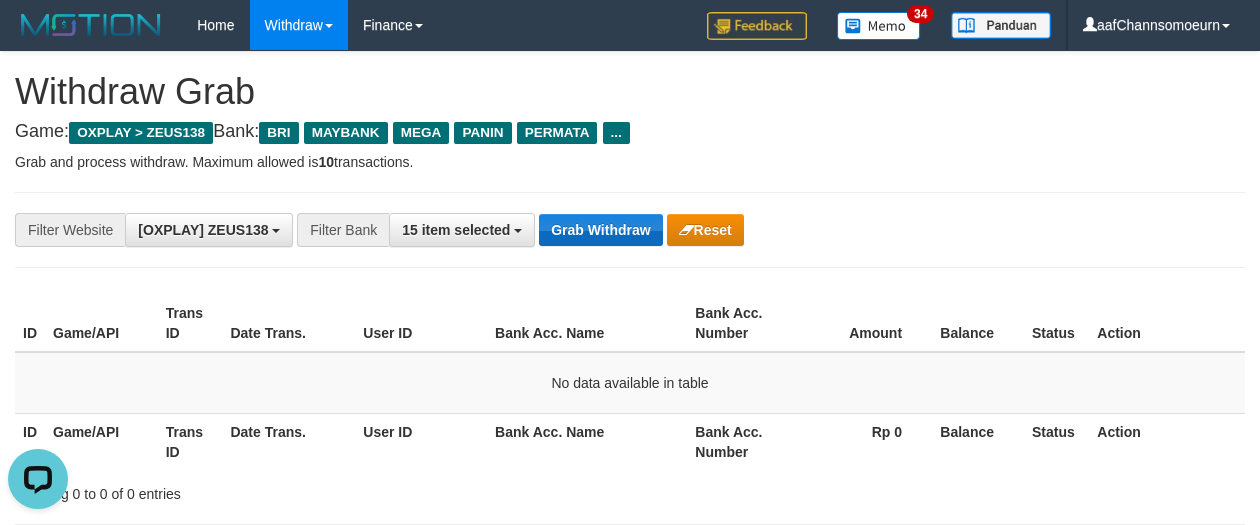 scroll, scrollTop: 0, scrollLeft: 0, axis: both 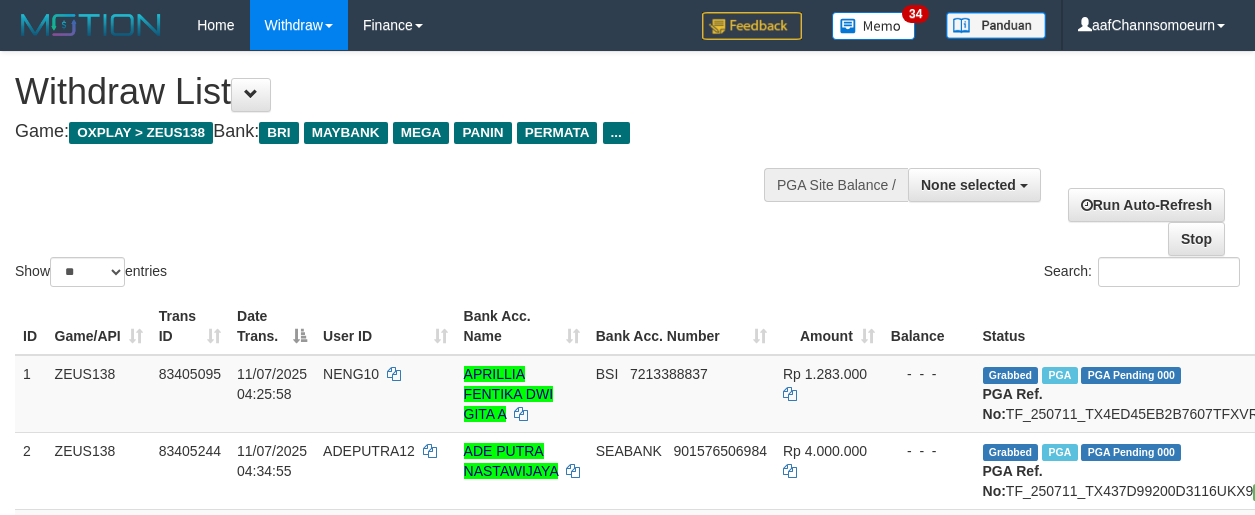 select 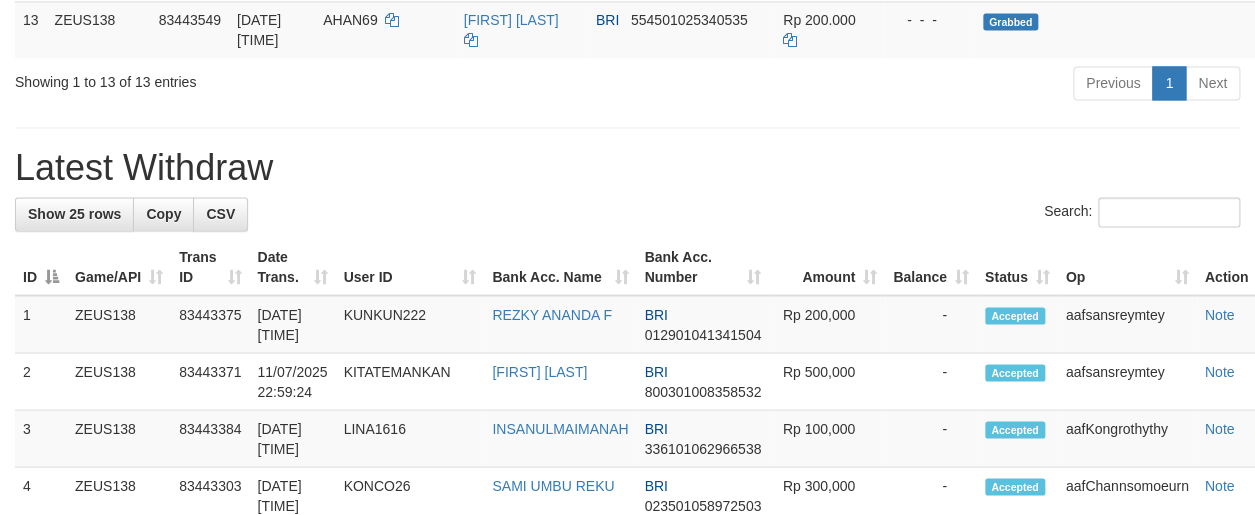 scroll, scrollTop: 1083, scrollLeft: 0, axis: vertical 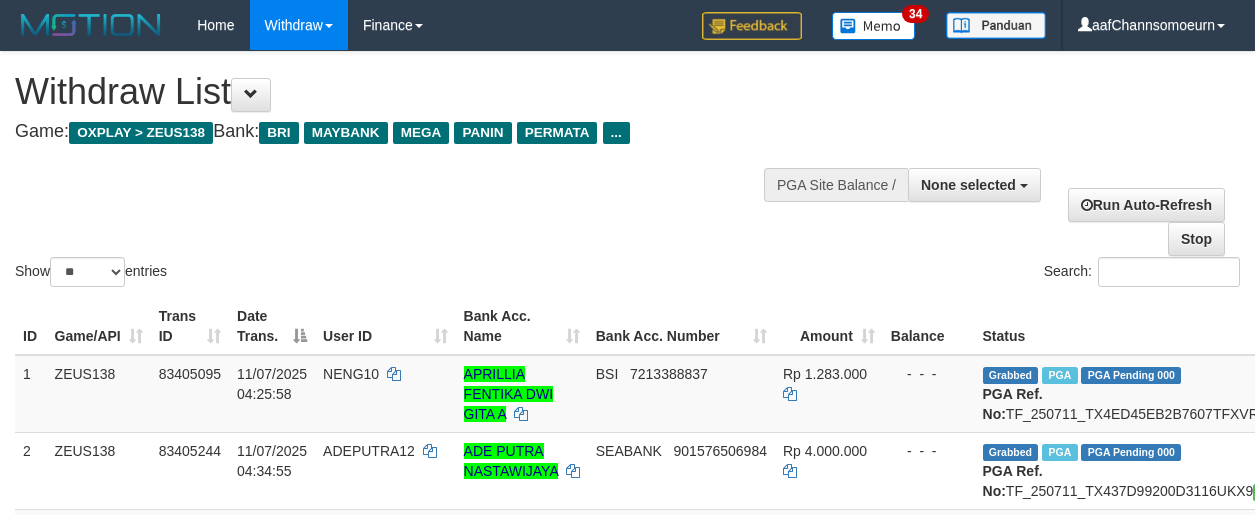 select 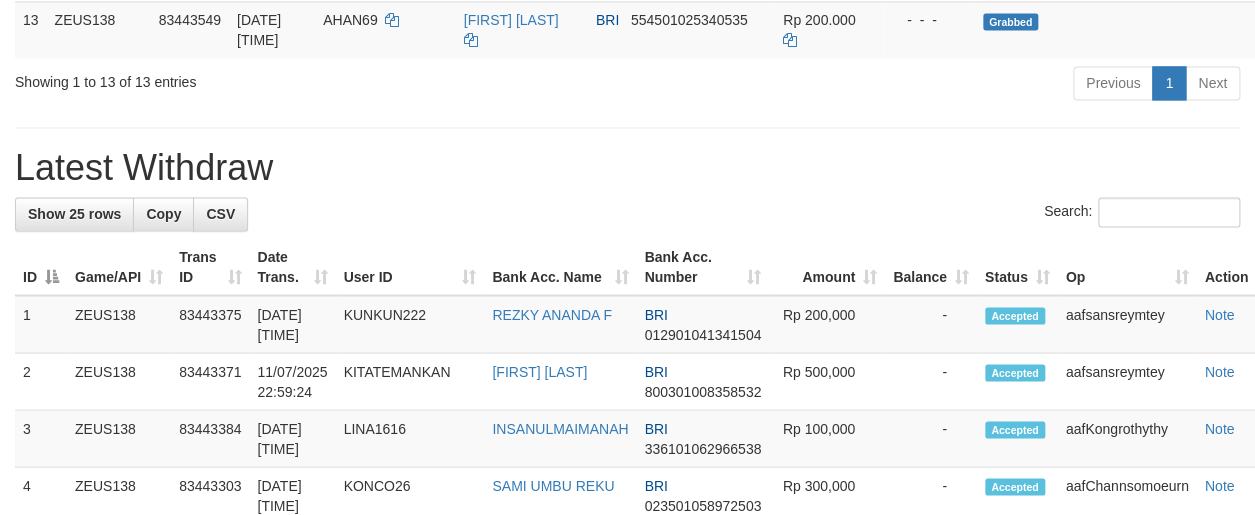 scroll, scrollTop: 1083, scrollLeft: 0, axis: vertical 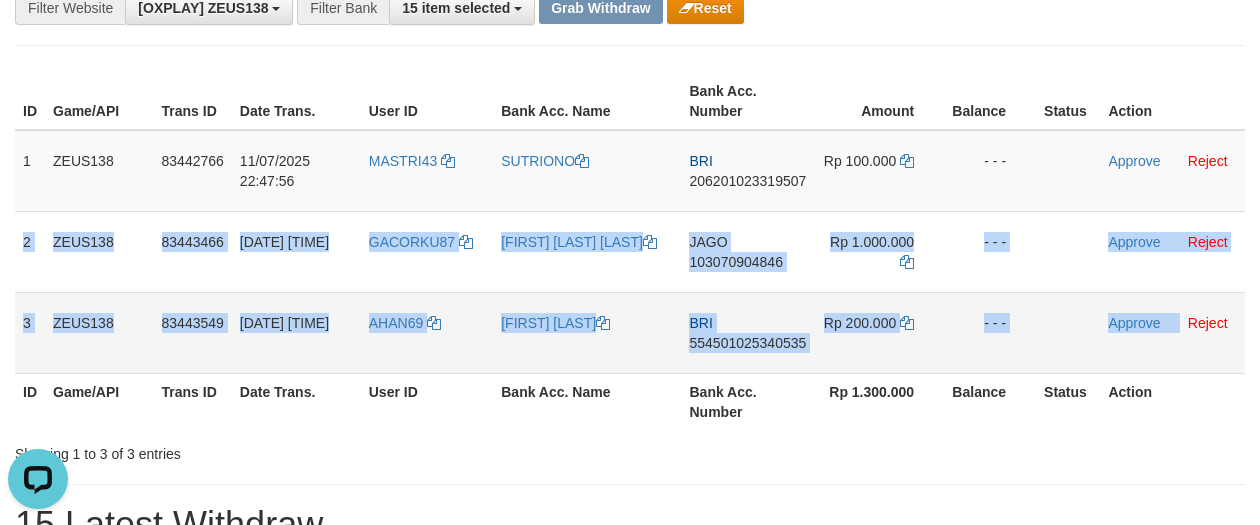 drag, startPoint x: 19, startPoint y: 223, endPoint x: 1180, endPoint y: 338, distance: 1166.6816 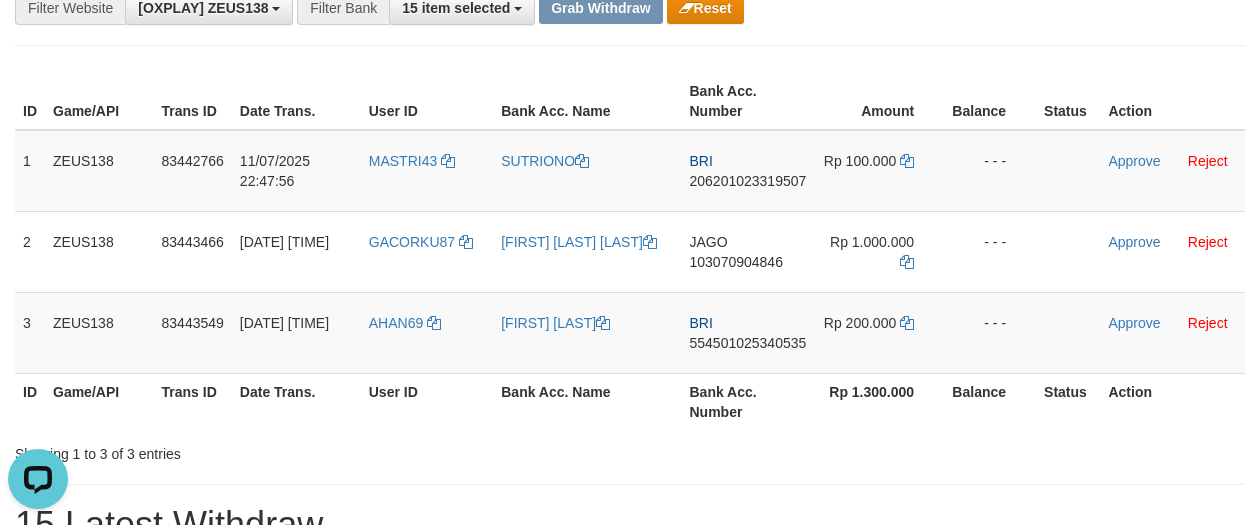 click on "**********" at bounding box center [630, 982] 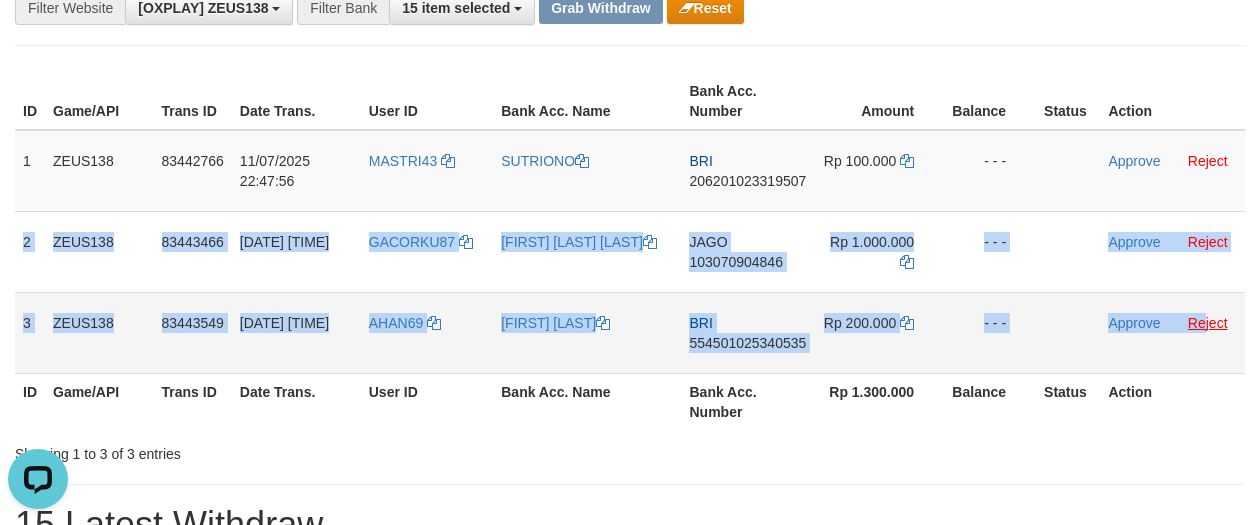 drag, startPoint x: 21, startPoint y: 230, endPoint x: 1206, endPoint y: 326, distance: 1188.8822 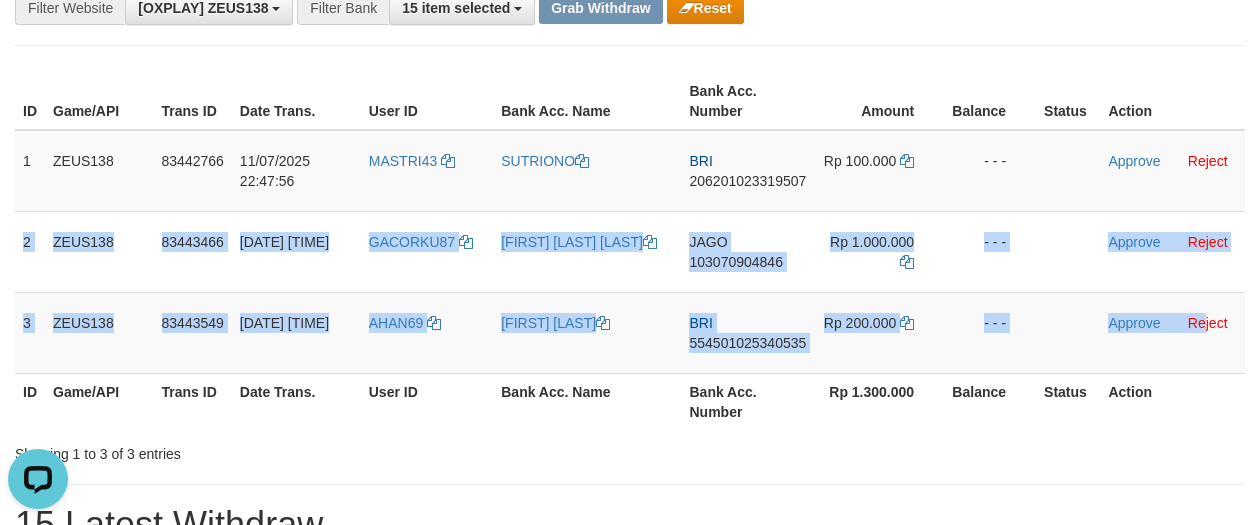 copy on "2
ZEUS138
83443466
11/07/2025 22:58:31
GACORKU87
MAULANA ZIDDAN ABDILLAH
JAGO
103070904846
Rp 1.000.000
- - -
Approve
Reject
3
ZEUS138
83443549
11/07/2025 22:59:42
AHAN69
MUHAMMAD FARHA
BRI
554501025340535
Rp 200.000
- - -
Approve
Re" 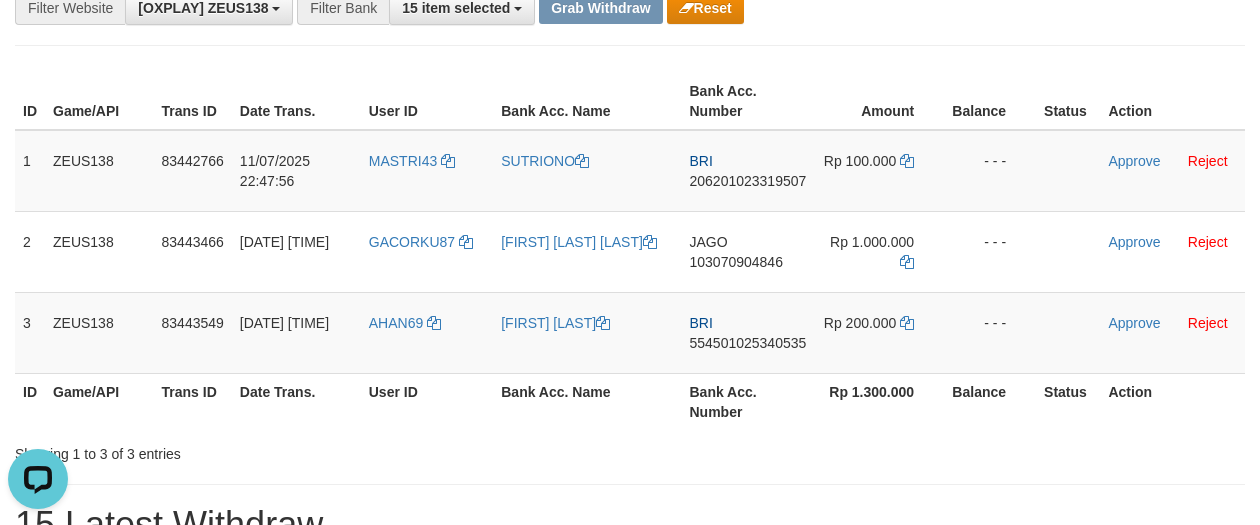 click on "Balance" at bounding box center (990, 101) 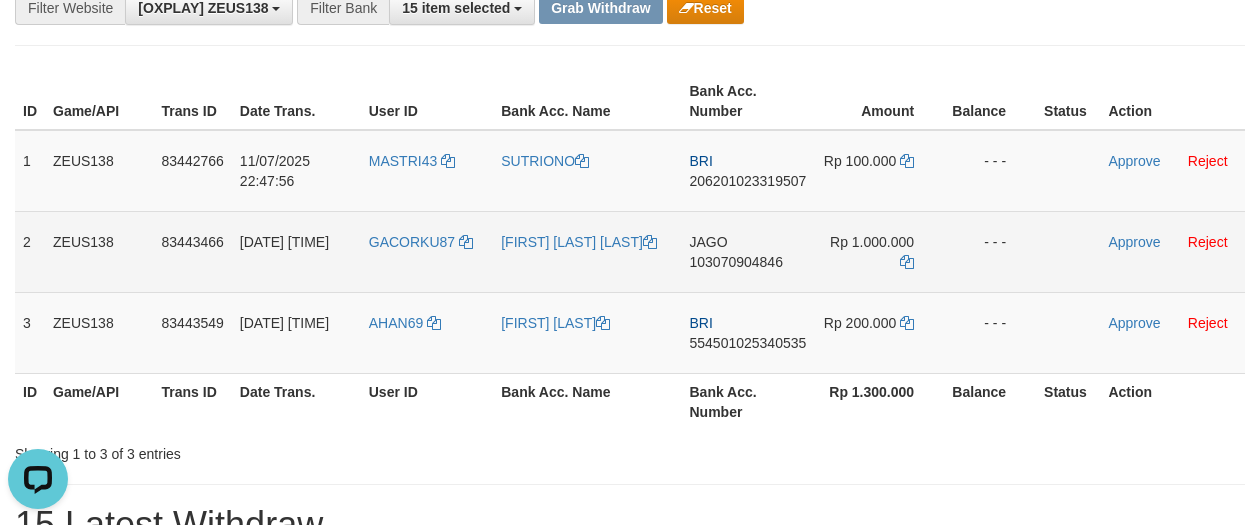 click on "JAGO" at bounding box center [708, 242] 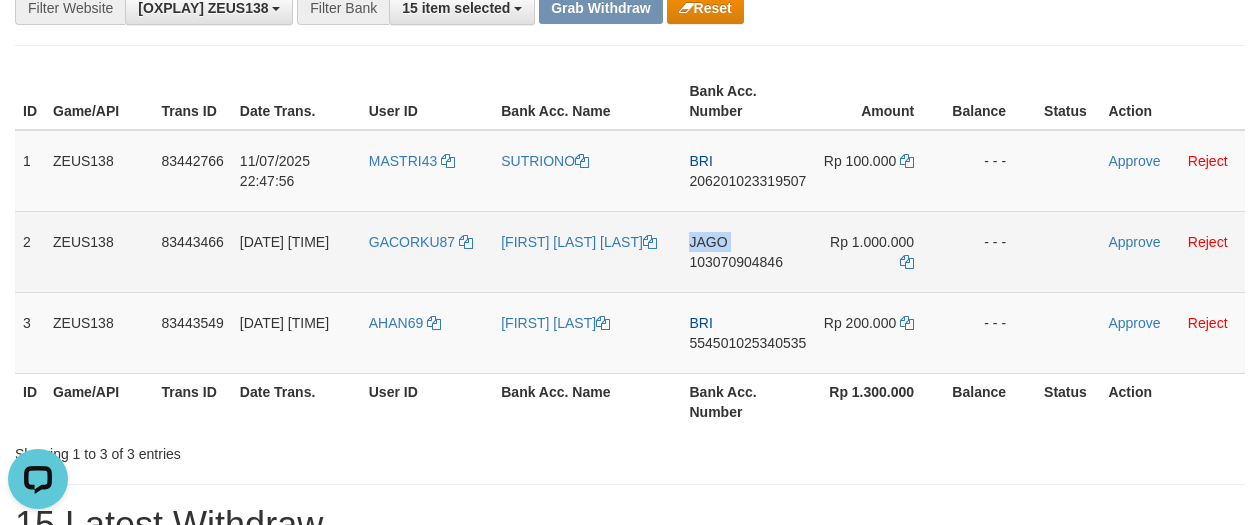 click on "JAGO" at bounding box center [708, 242] 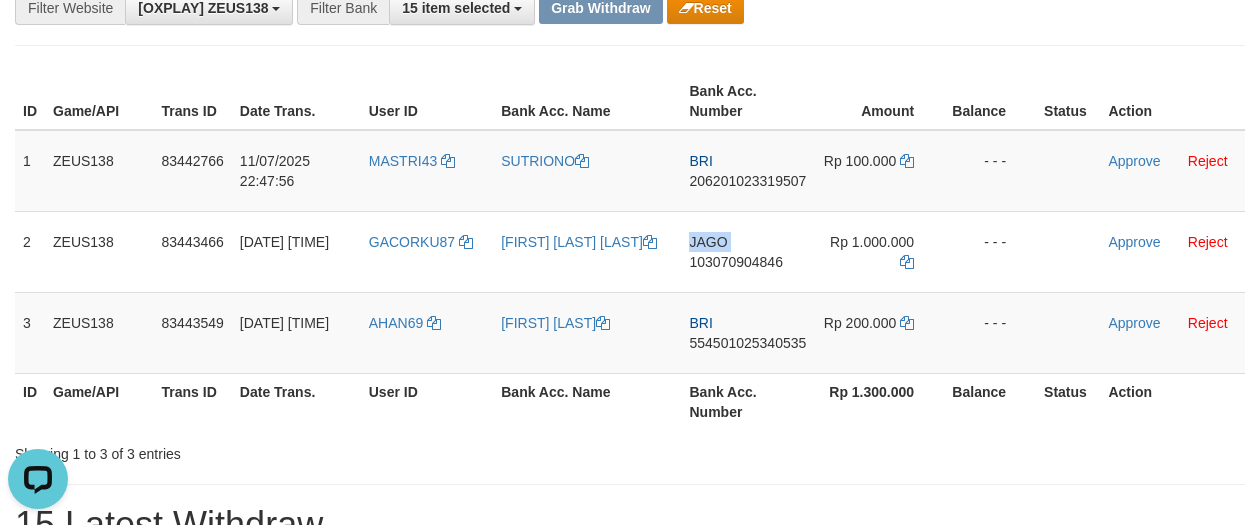 copy on "JAGO" 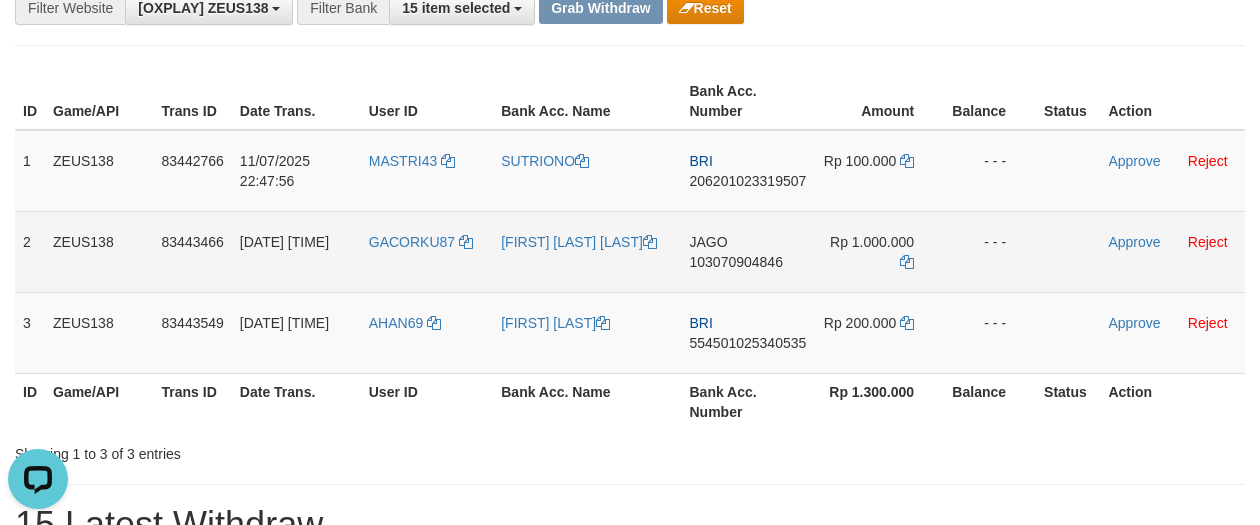 click on "103070904846" at bounding box center (735, 262) 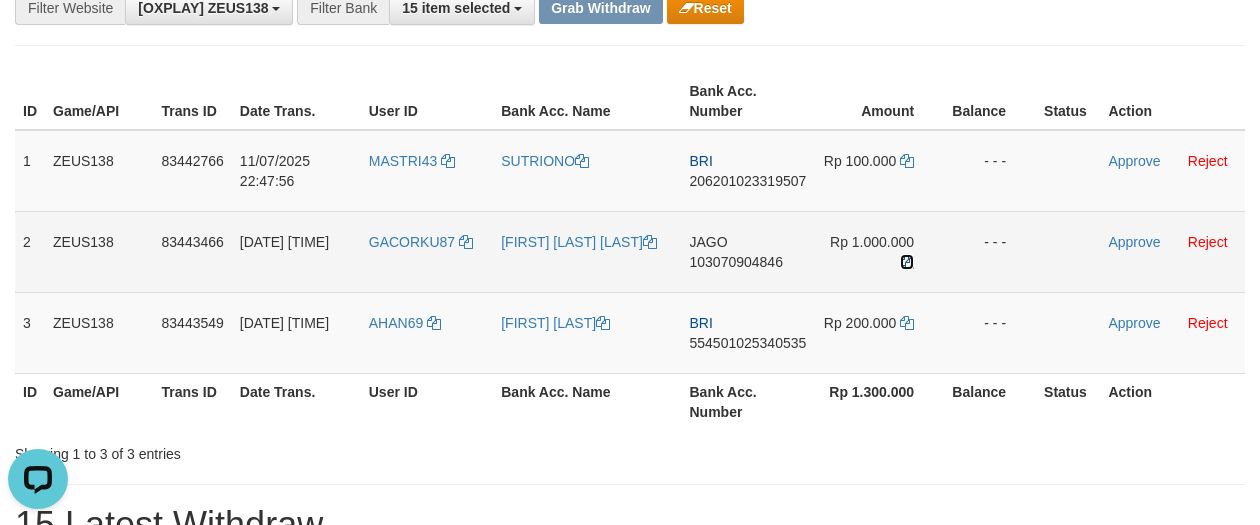 click at bounding box center (907, 262) 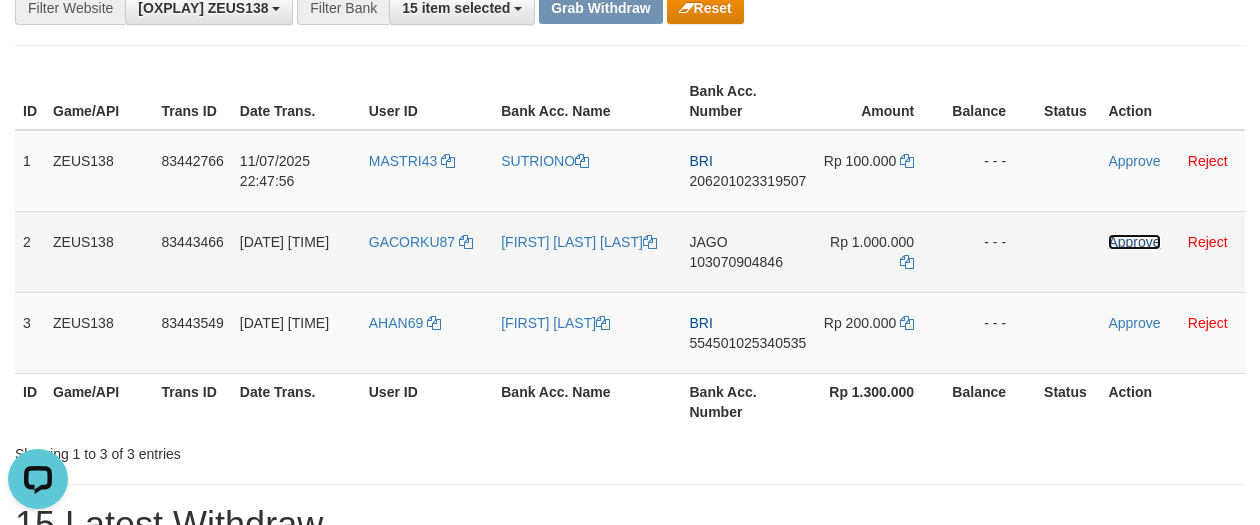 click on "Approve" at bounding box center [1134, 242] 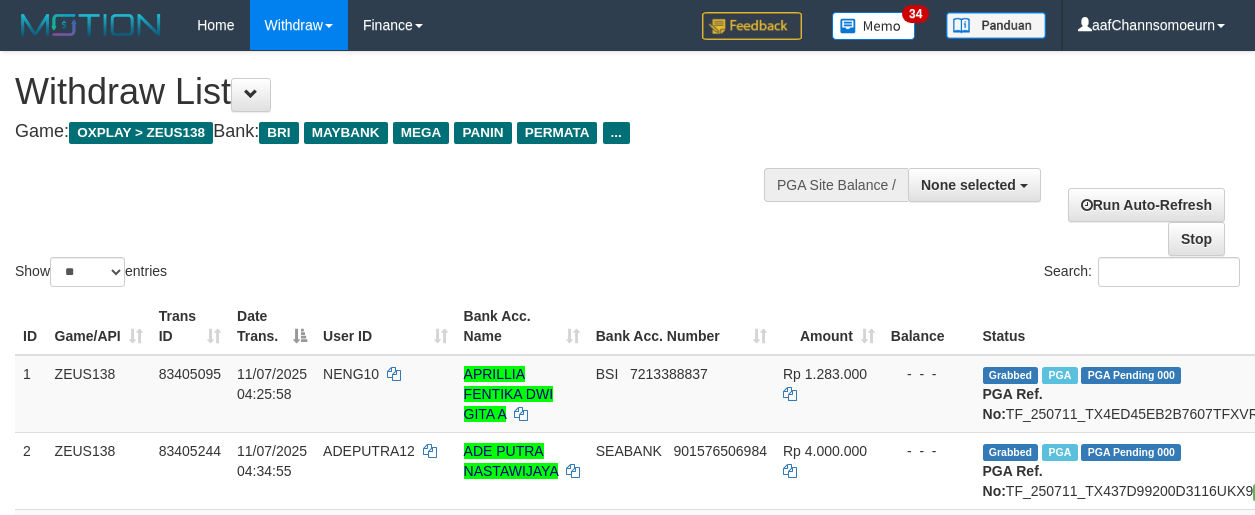 select 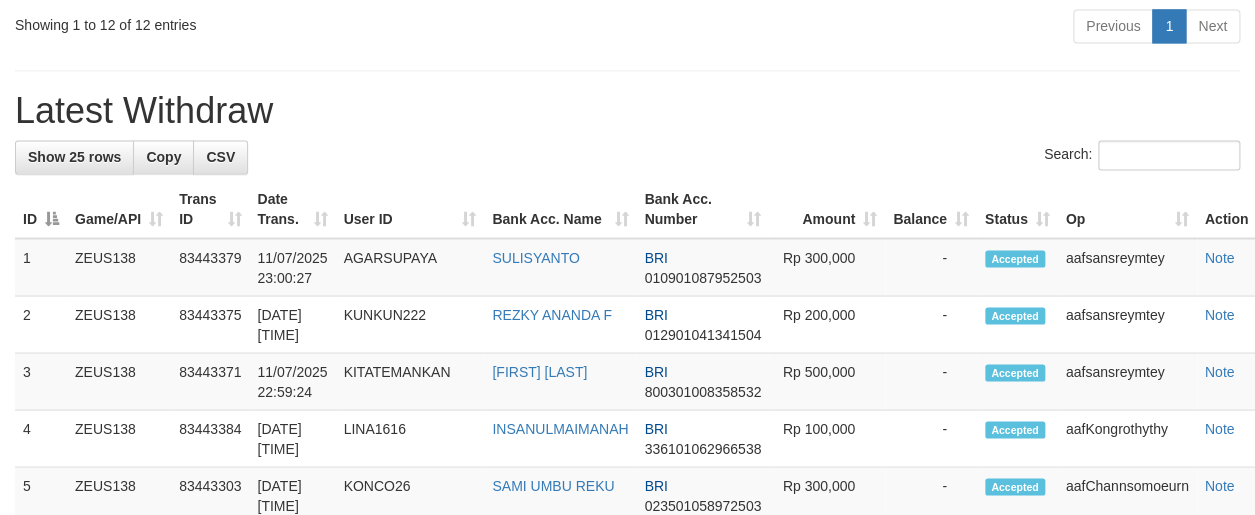 scroll, scrollTop: 1083, scrollLeft: 0, axis: vertical 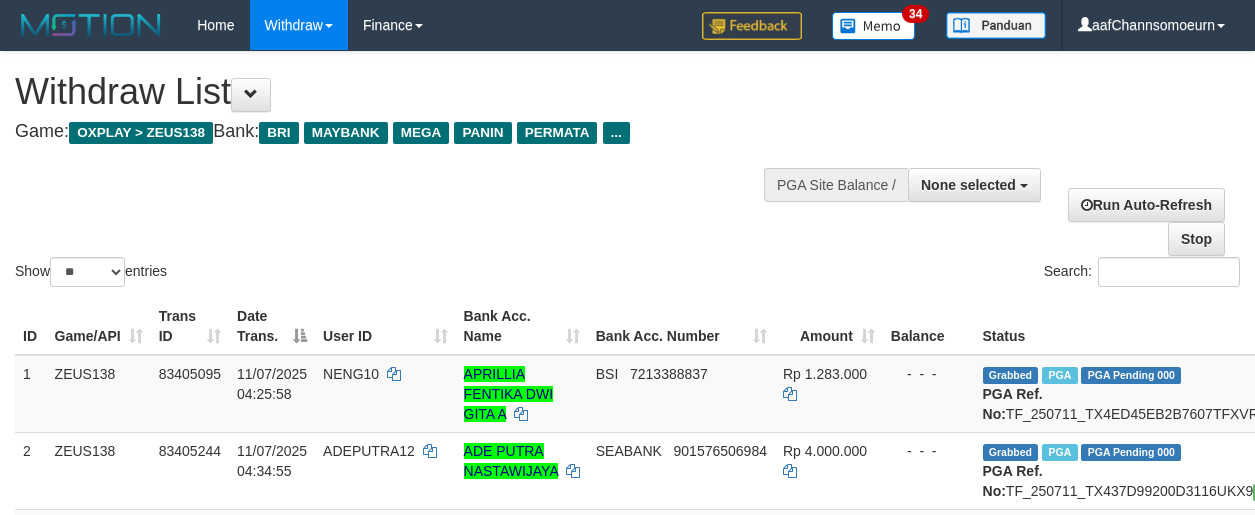 select 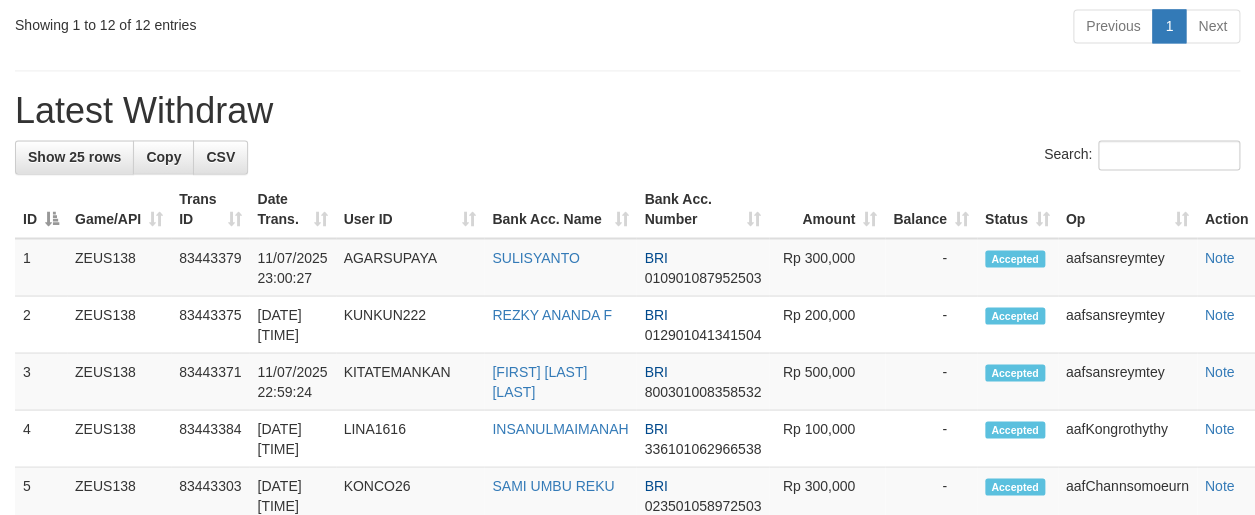 scroll, scrollTop: 1083, scrollLeft: 0, axis: vertical 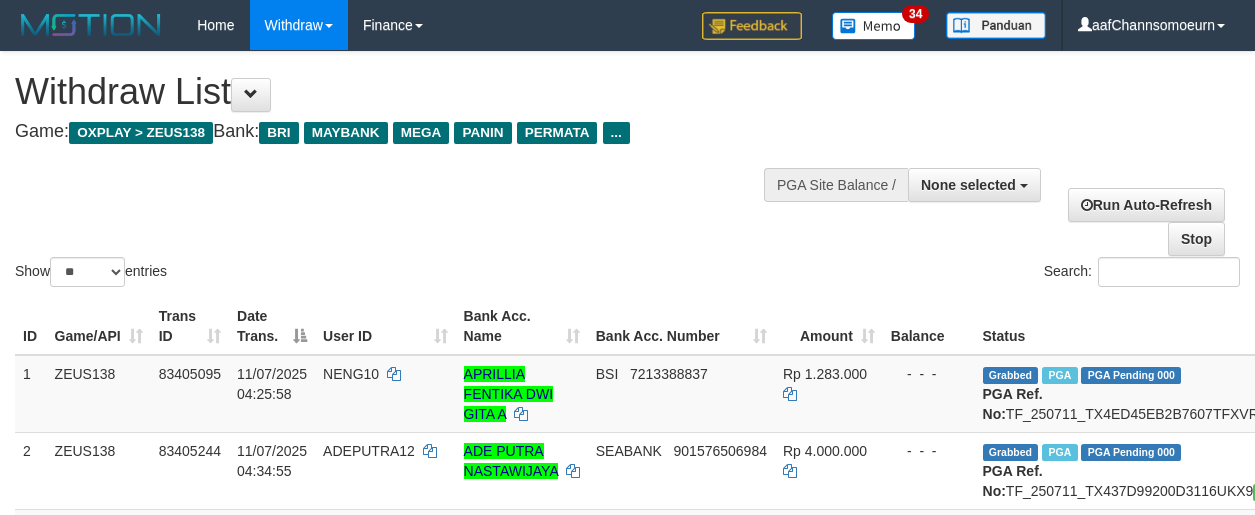 select 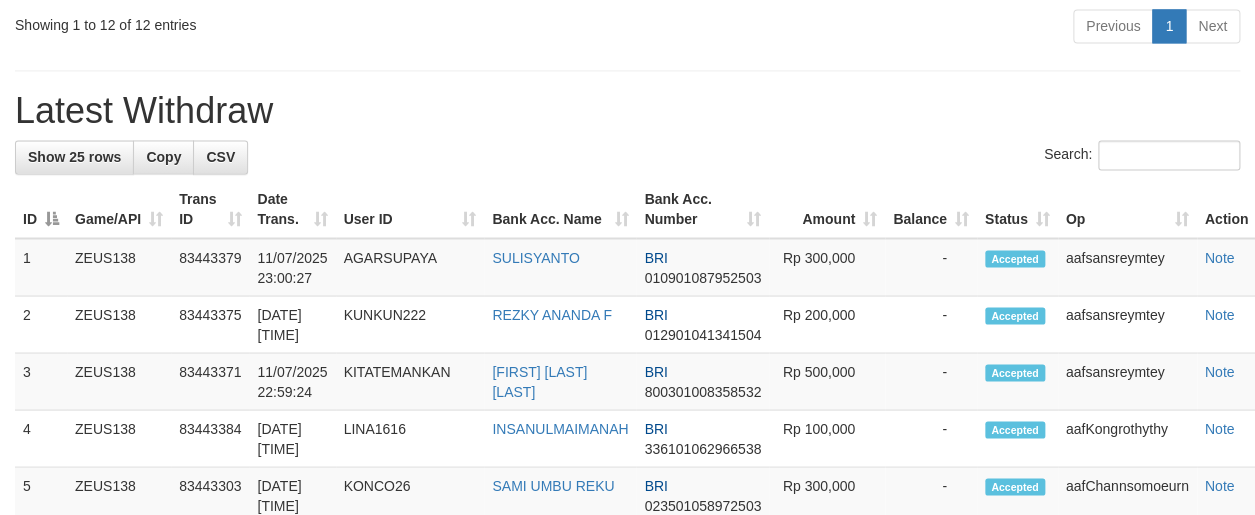scroll, scrollTop: 1083, scrollLeft: 0, axis: vertical 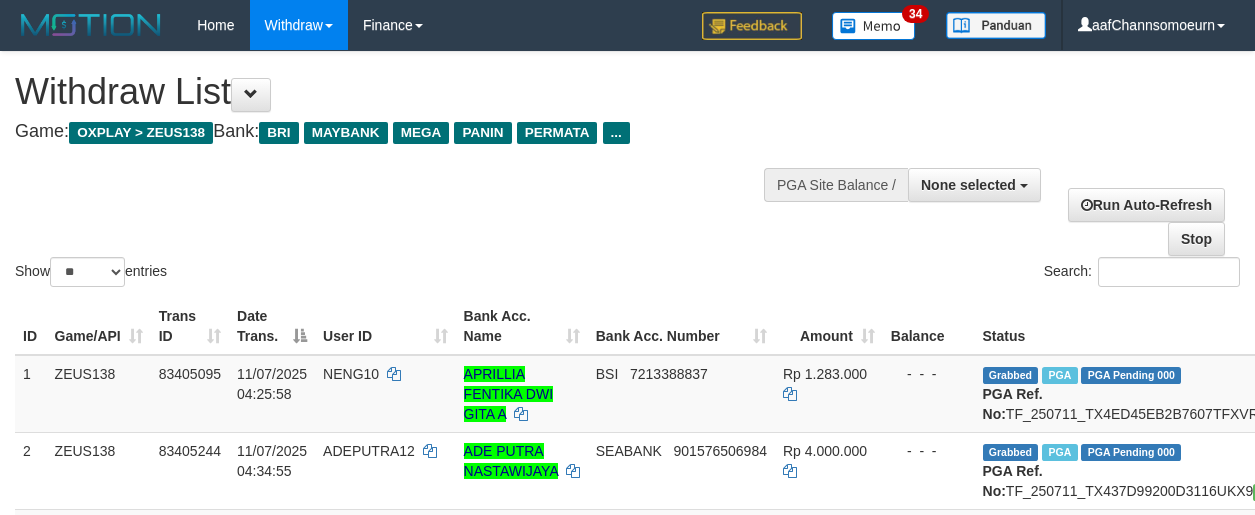 select 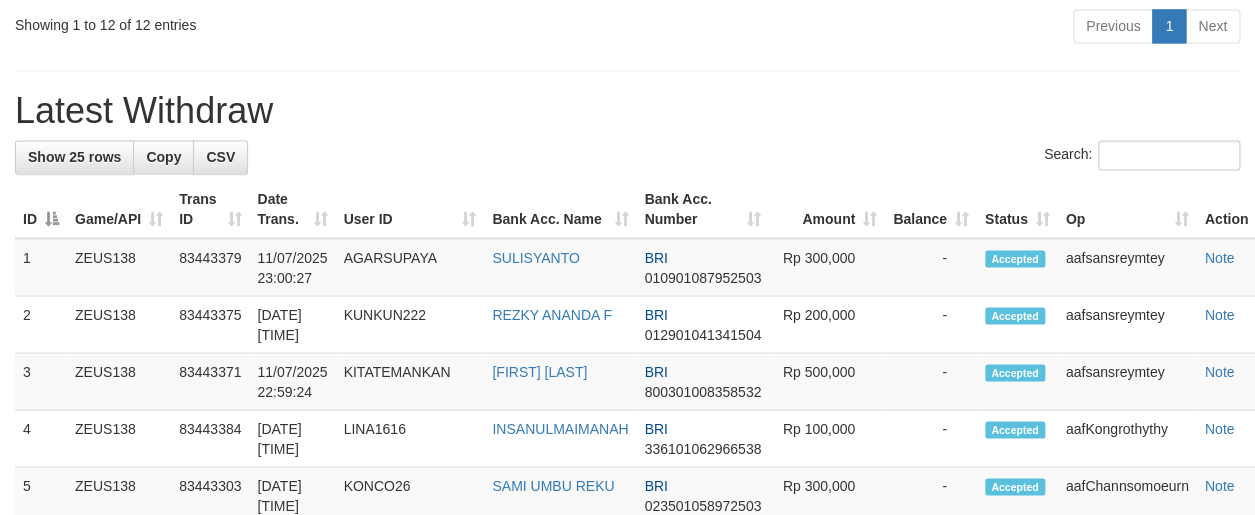 scroll, scrollTop: 1083, scrollLeft: 0, axis: vertical 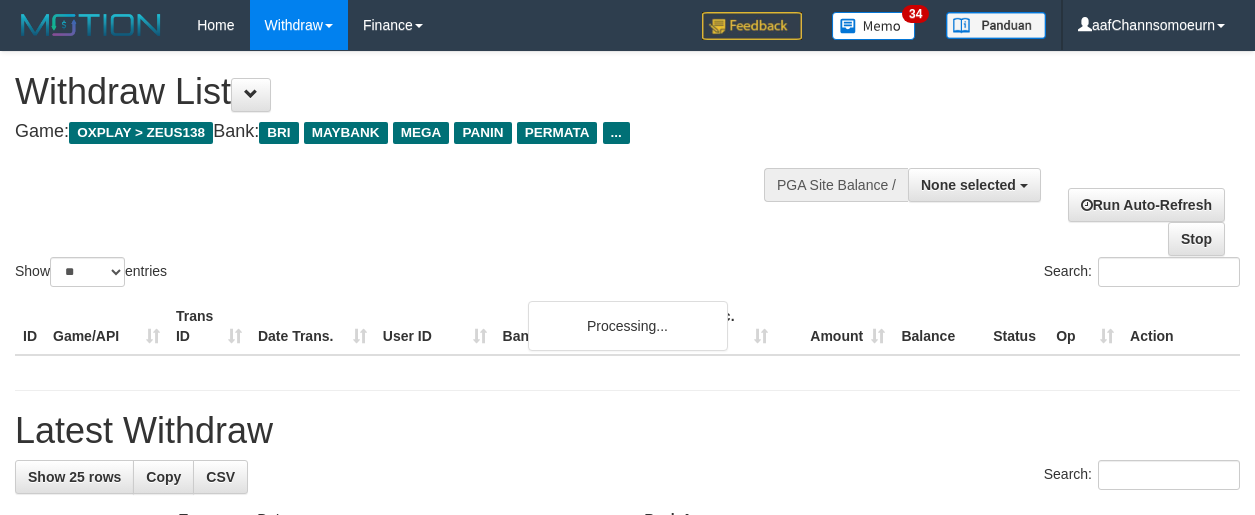select 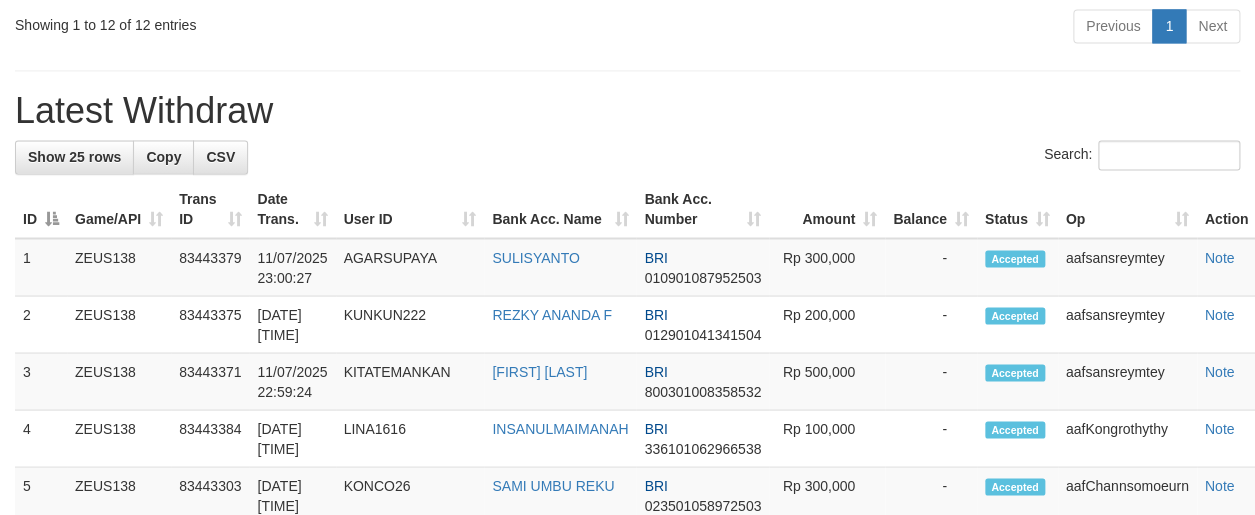 scroll, scrollTop: 1083, scrollLeft: 0, axis: vertical 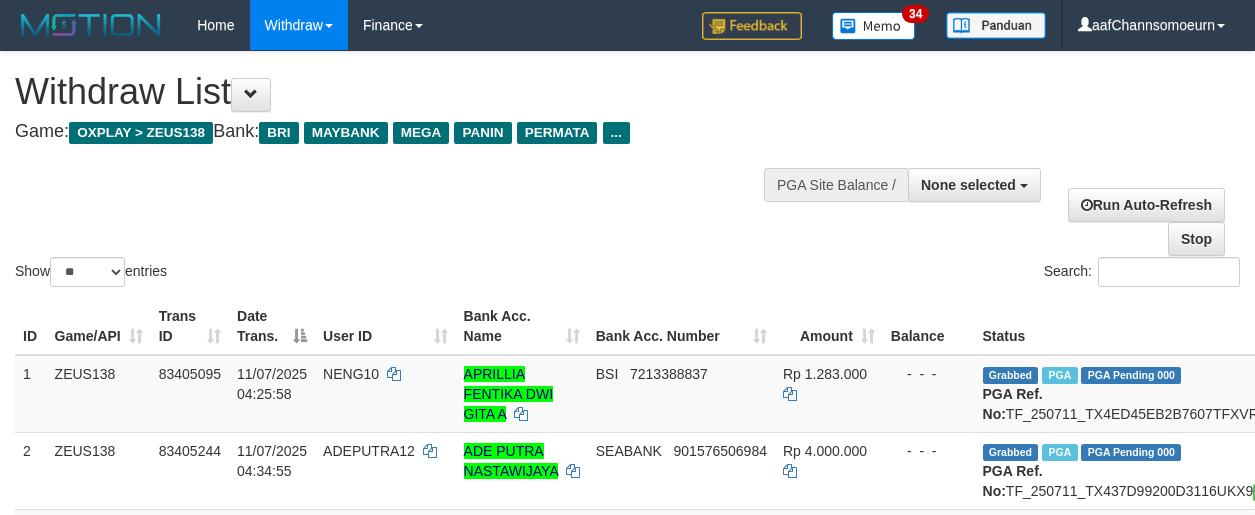 select 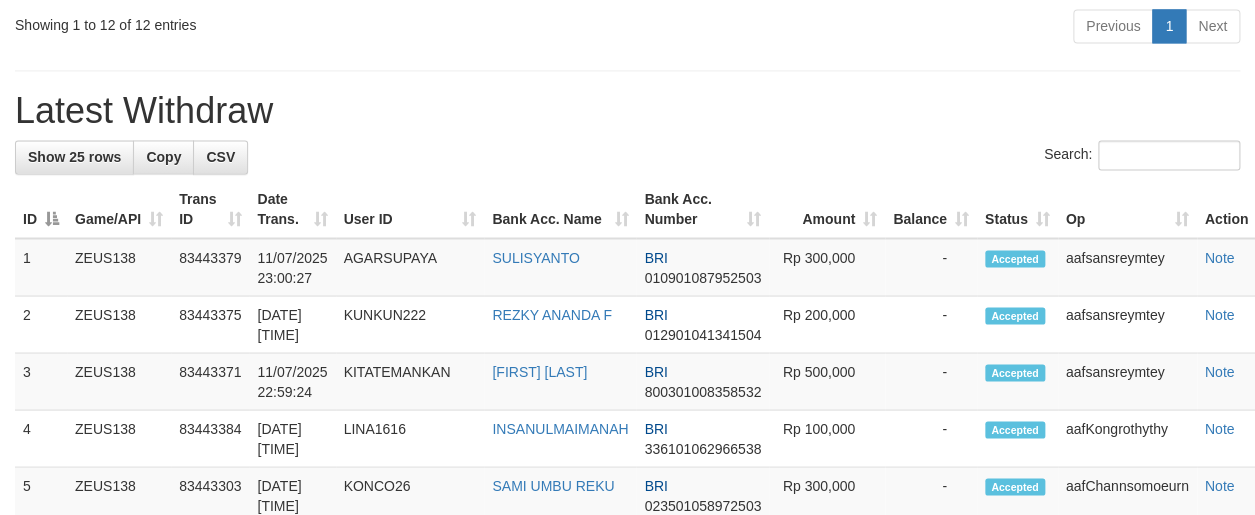 scroll, scrollTop: 1083, scrollLeft: 0, axis: vertical 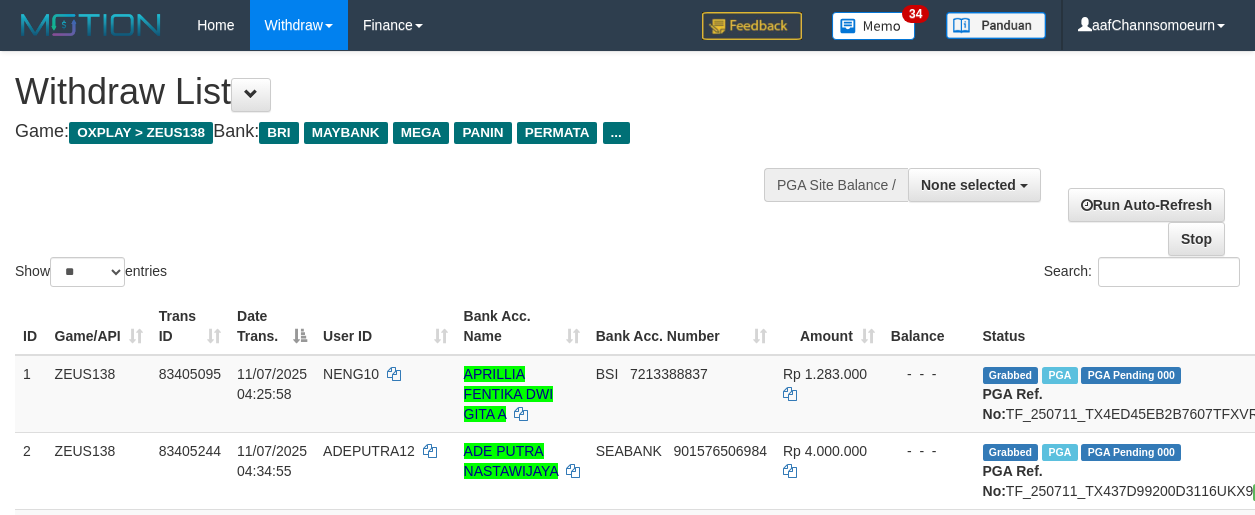 select 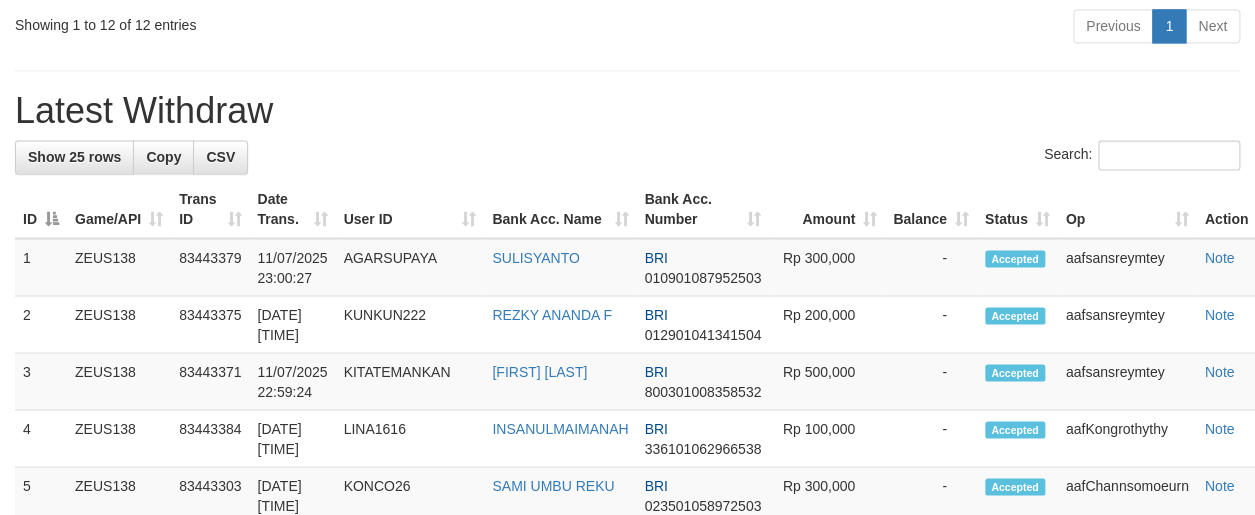 scroll, scrollTop: 1083, scrollLeft: 0, axis: vertical 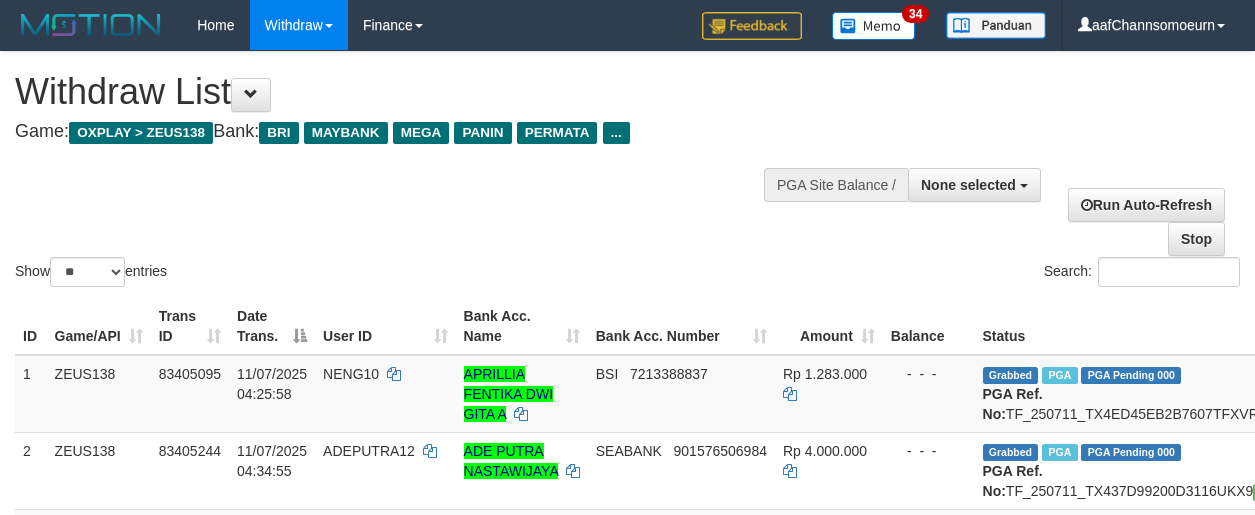 select 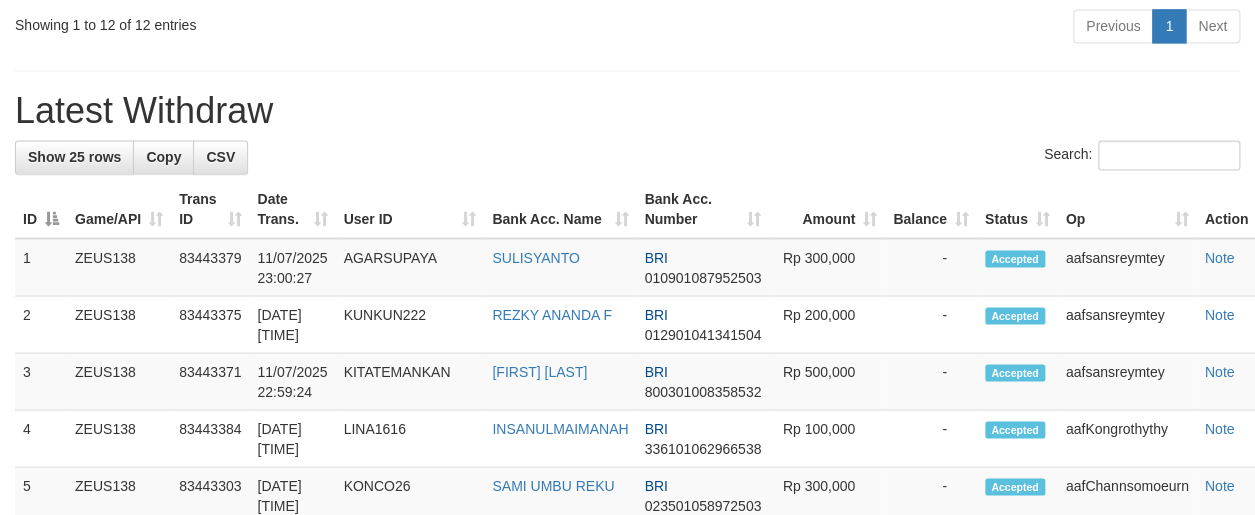 scroll, scrollTop: 1083, scrollLeft: 0, axis: vertical 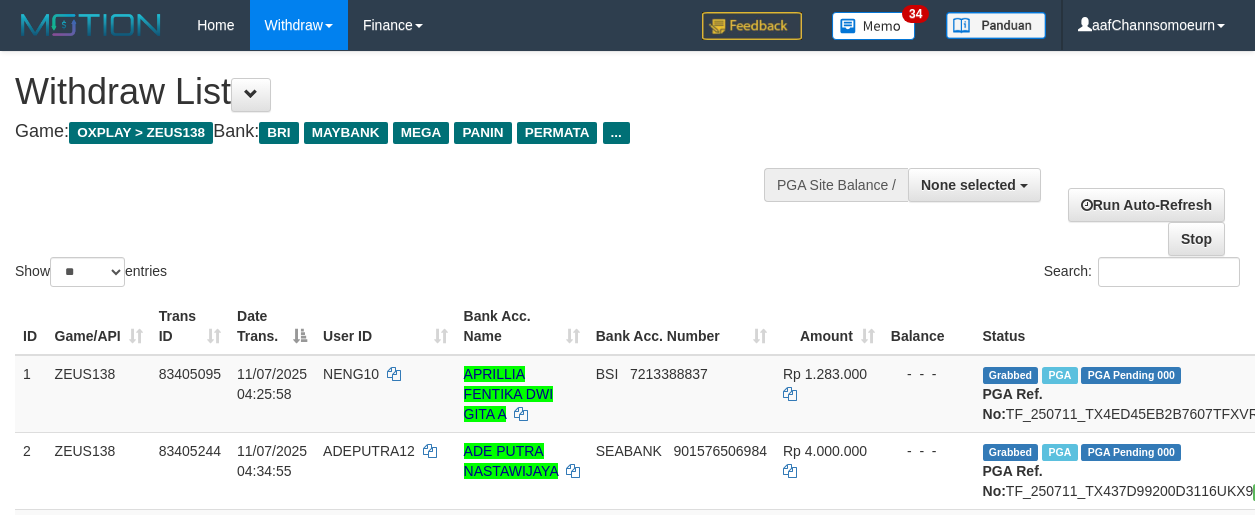 select 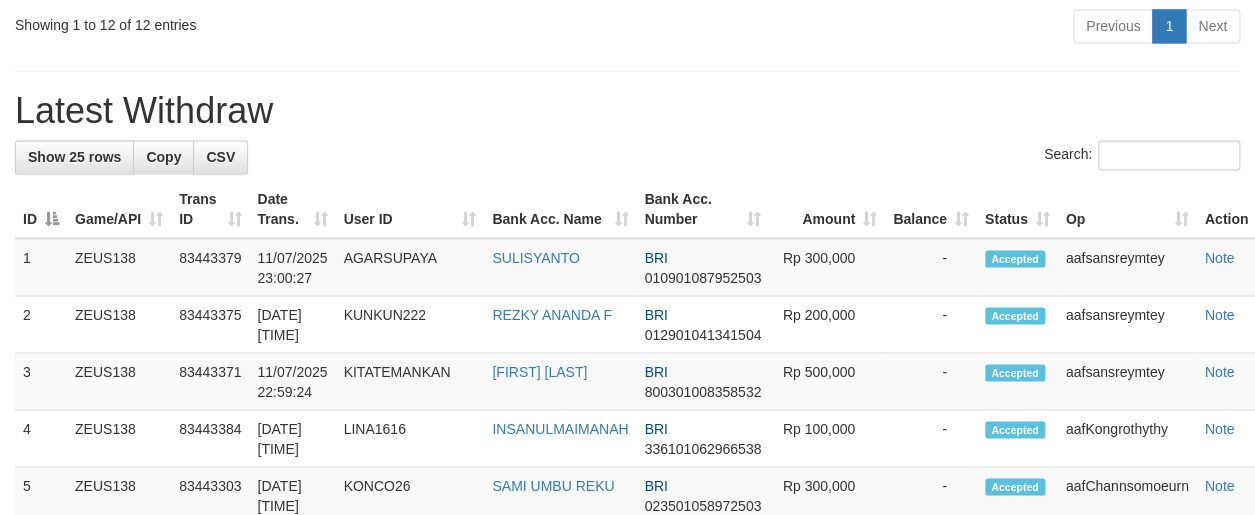 scroll, scrollTop: 1083, scrollLeft: 0, axis: vertical 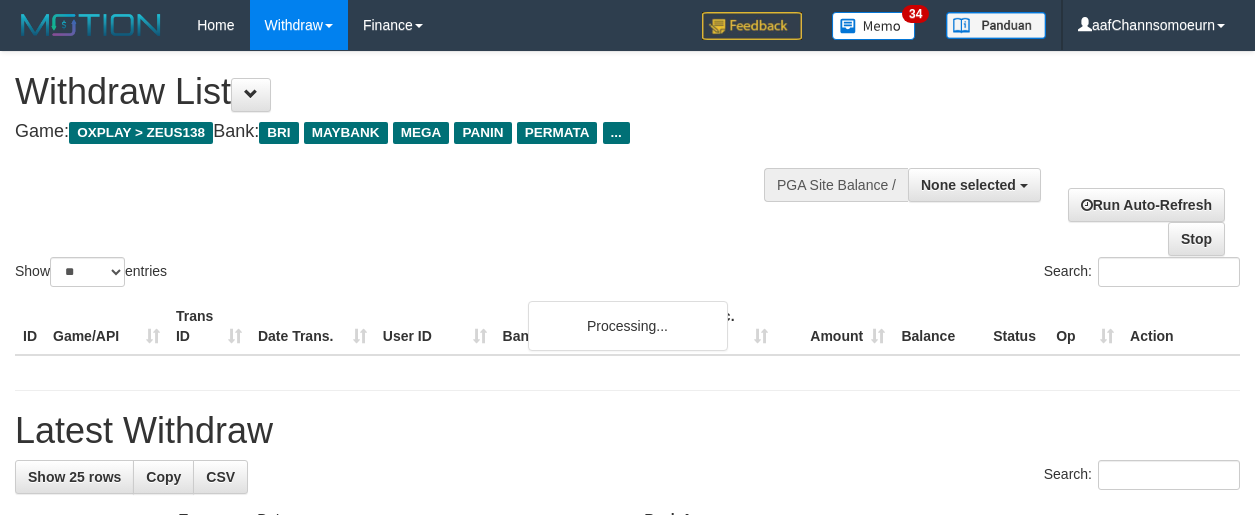 select 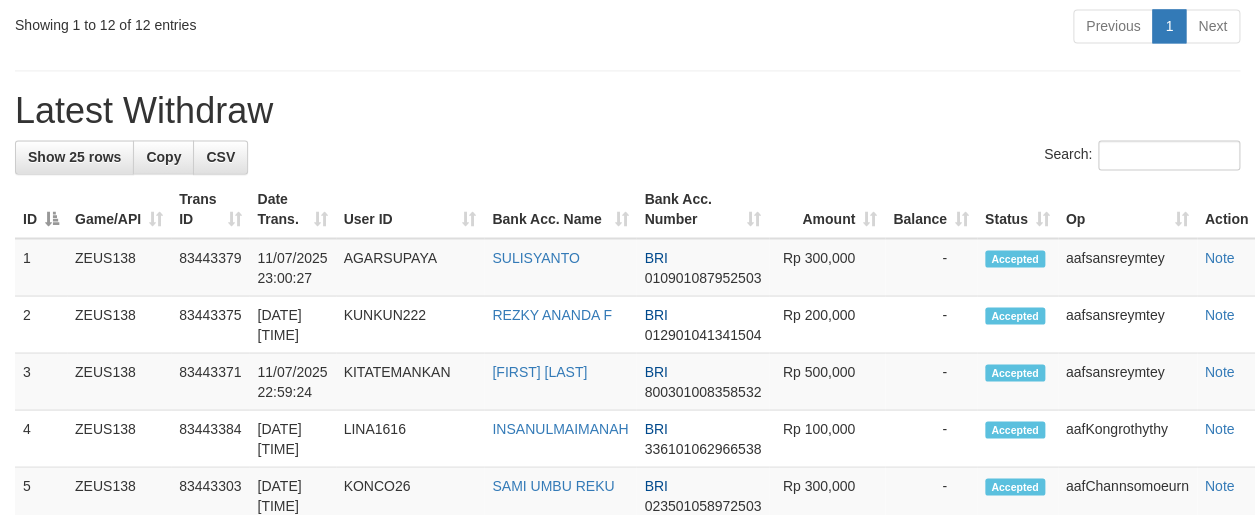 scroll, scrollTop: 1083, scrollLeft: 0, axis: vertical 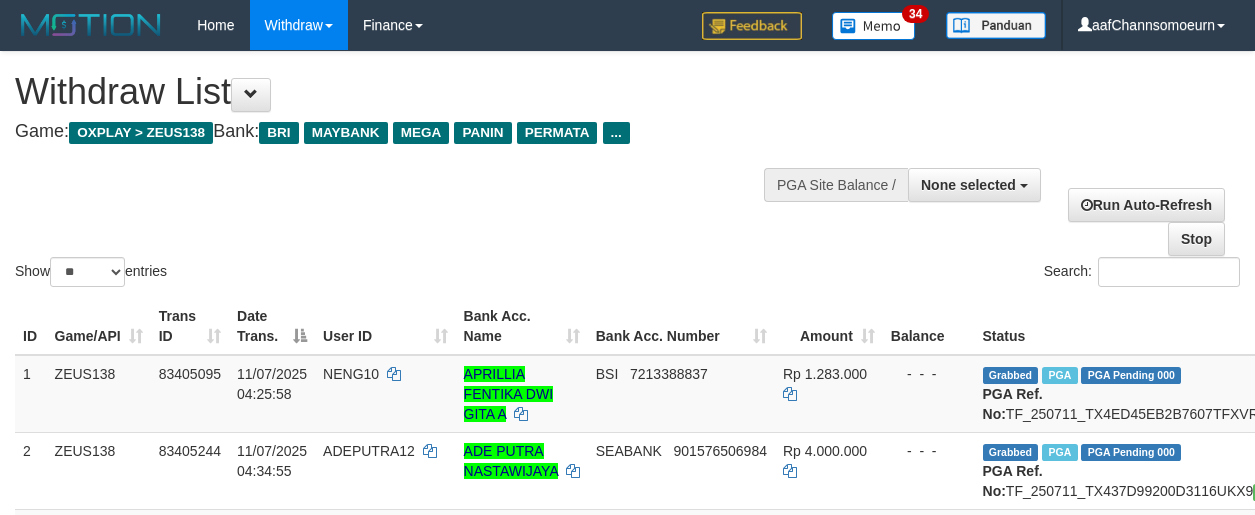 select 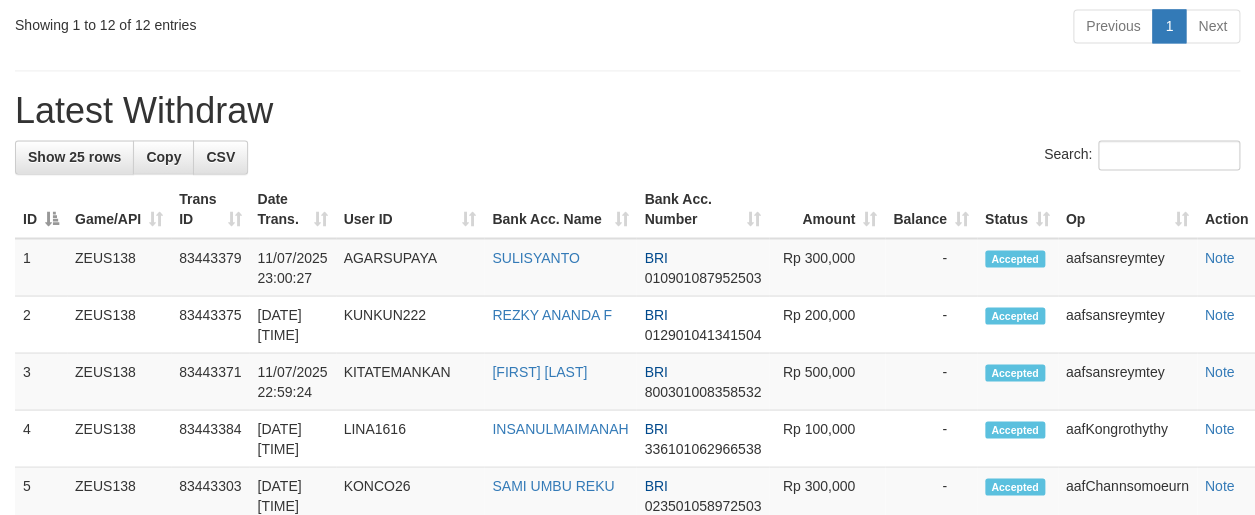 scroll, scrollTop: 1083, scrollLeft: 0, axis: vertical 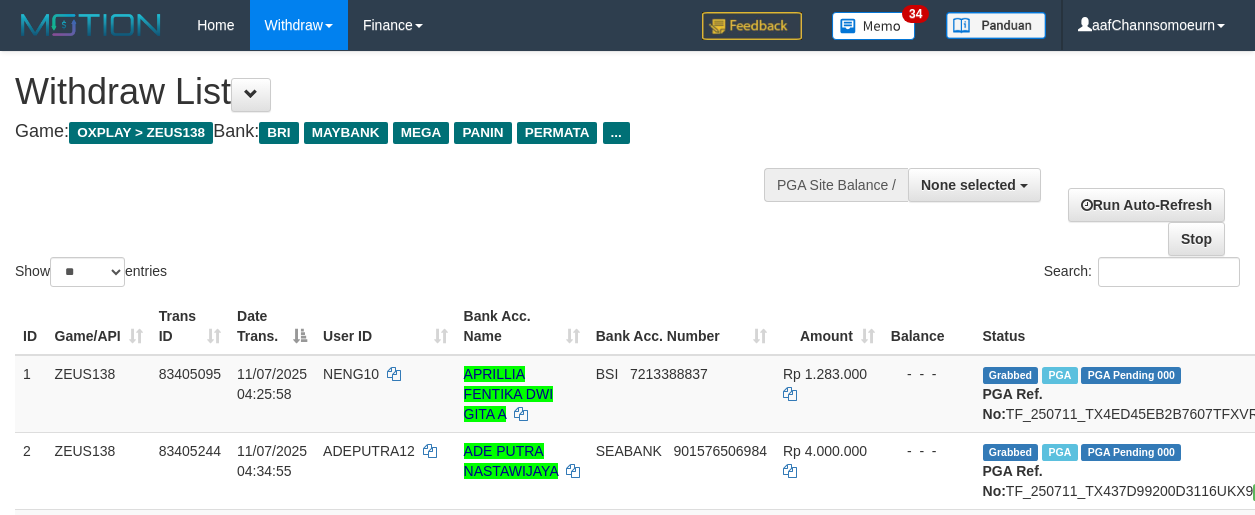 select 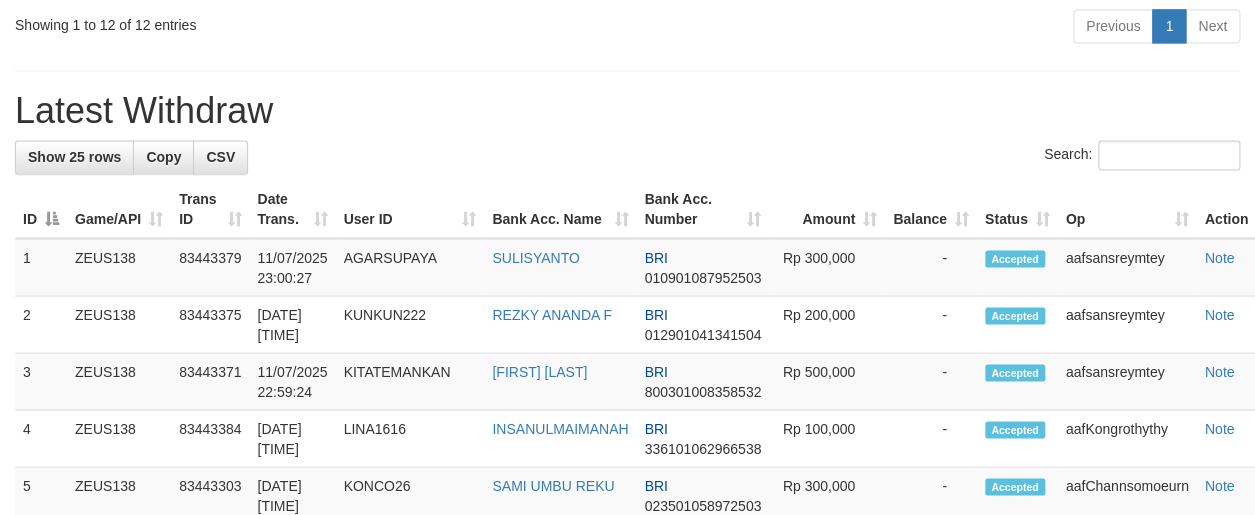 scroll, scrollTop: 1083, scrollLeft: 0, axis: vertical 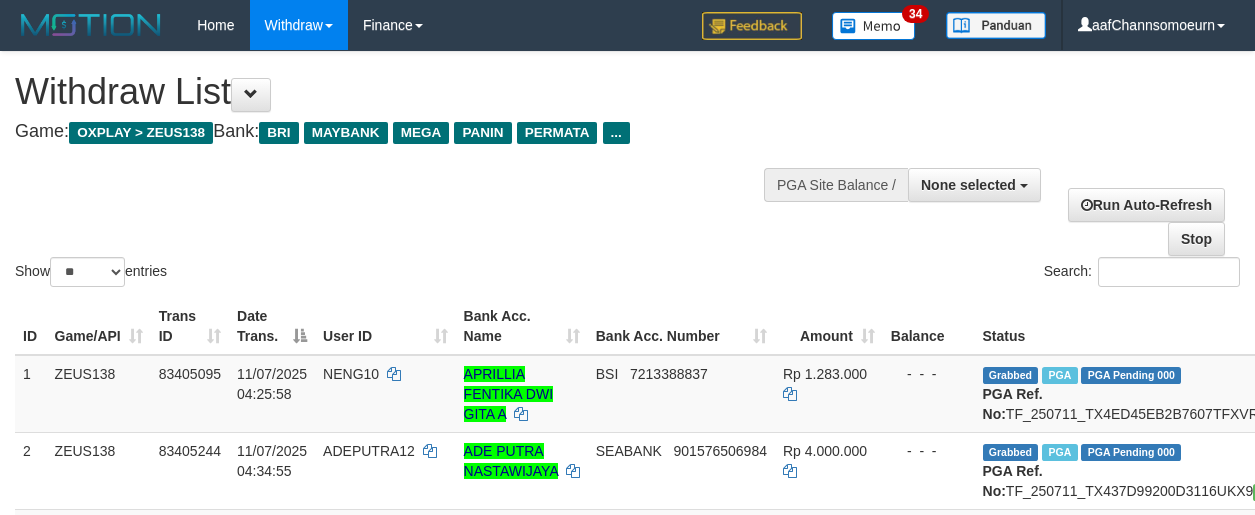 select 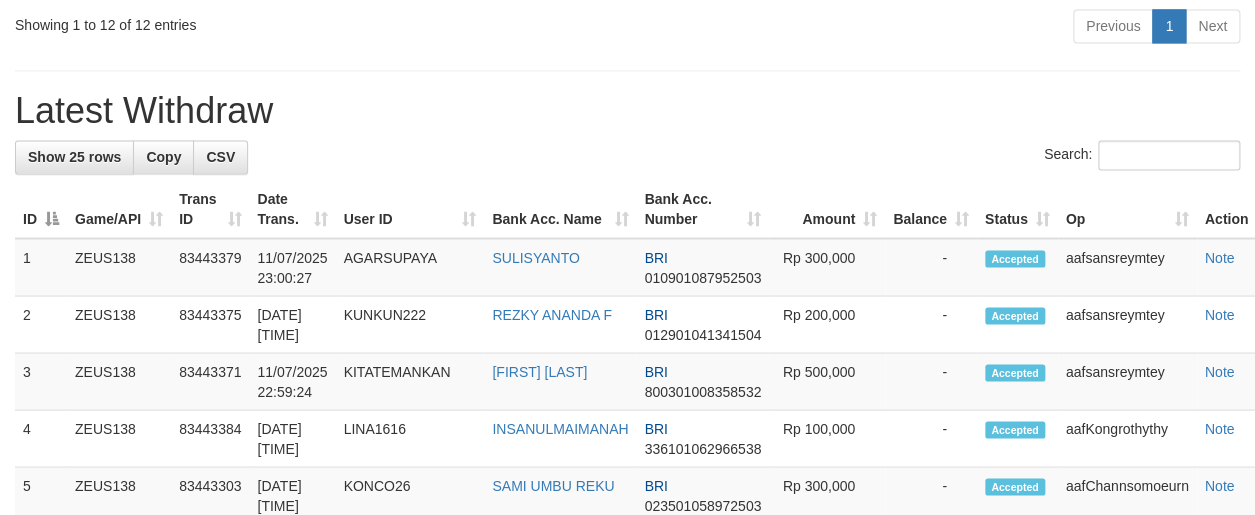 scroll, scrollTop: 1083, scrollLeft: 0, axis: vertical 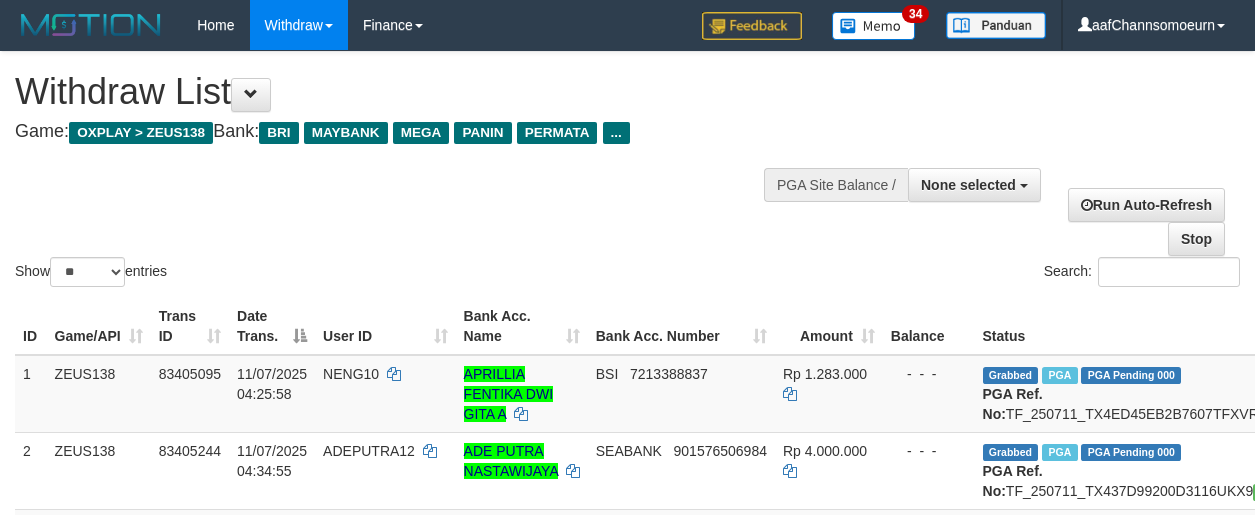 select 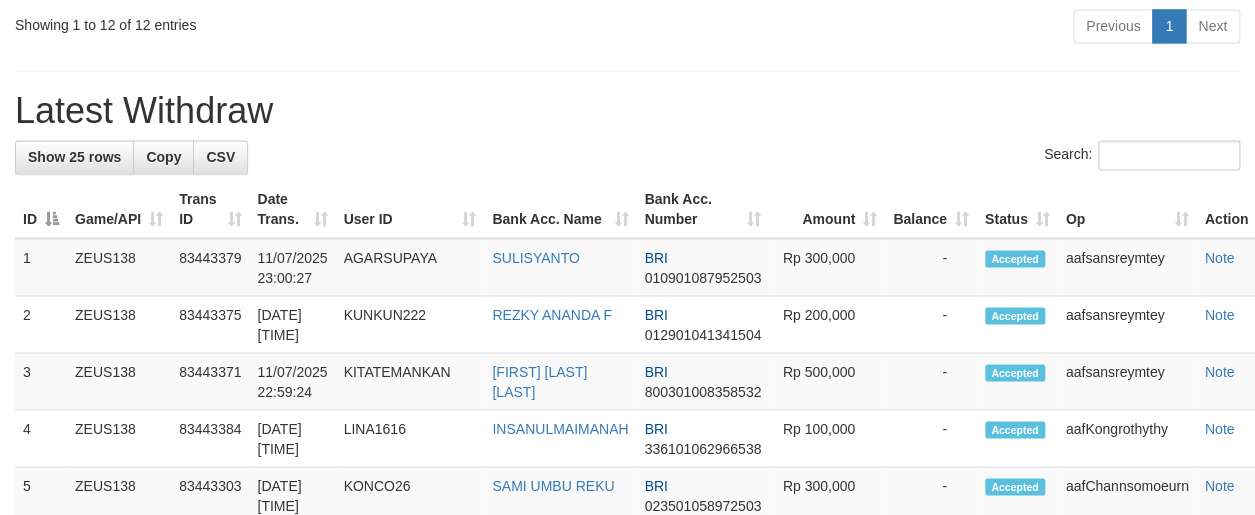 scroll, scrollTop: 1083, scrollLeft: 0, axis: vertical 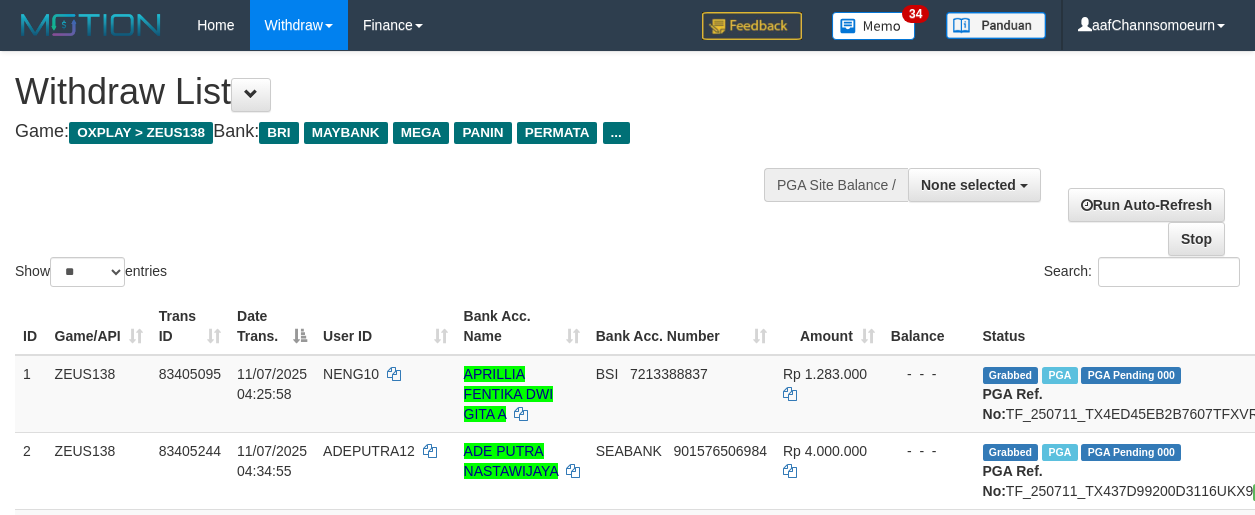 select 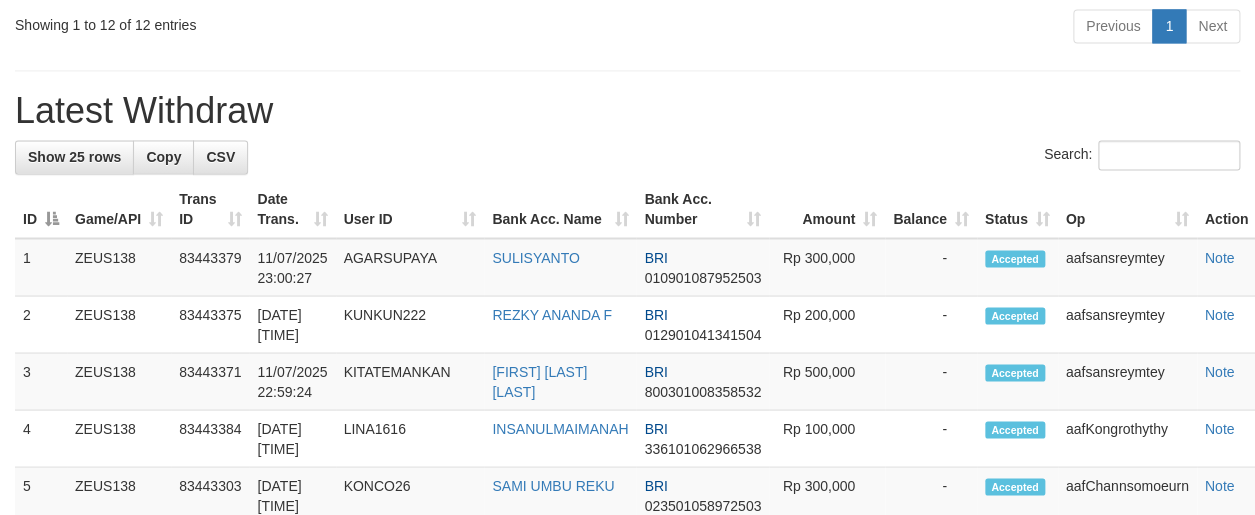 scroll, scrollTop: 1083, scrollLeft: 0, axis: vertical 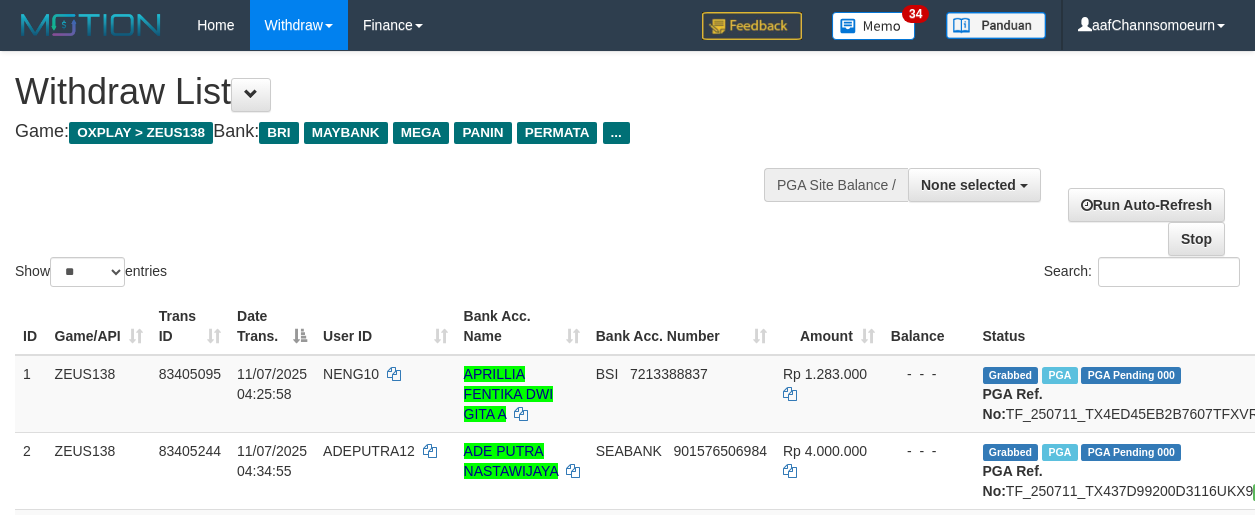 select 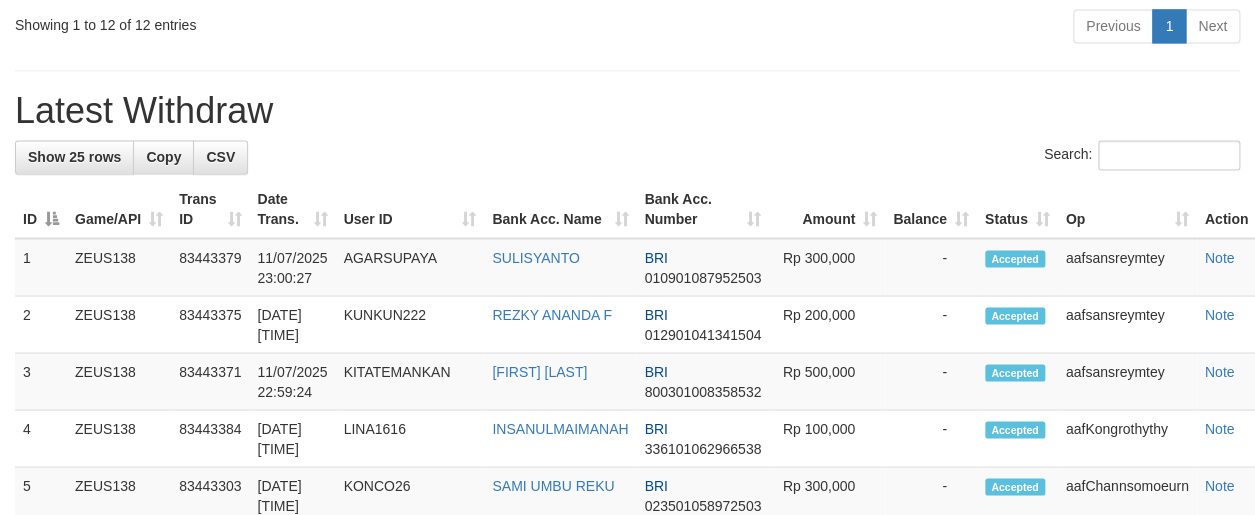 scroll, scrollTop: 1083, scrollLeft: 0, axis: vertical 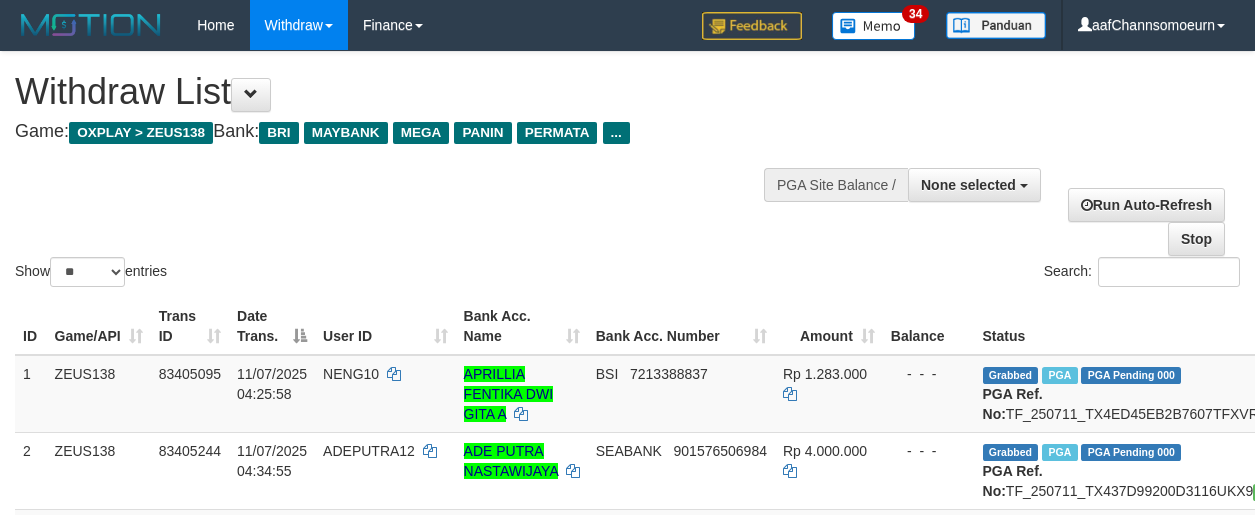 select 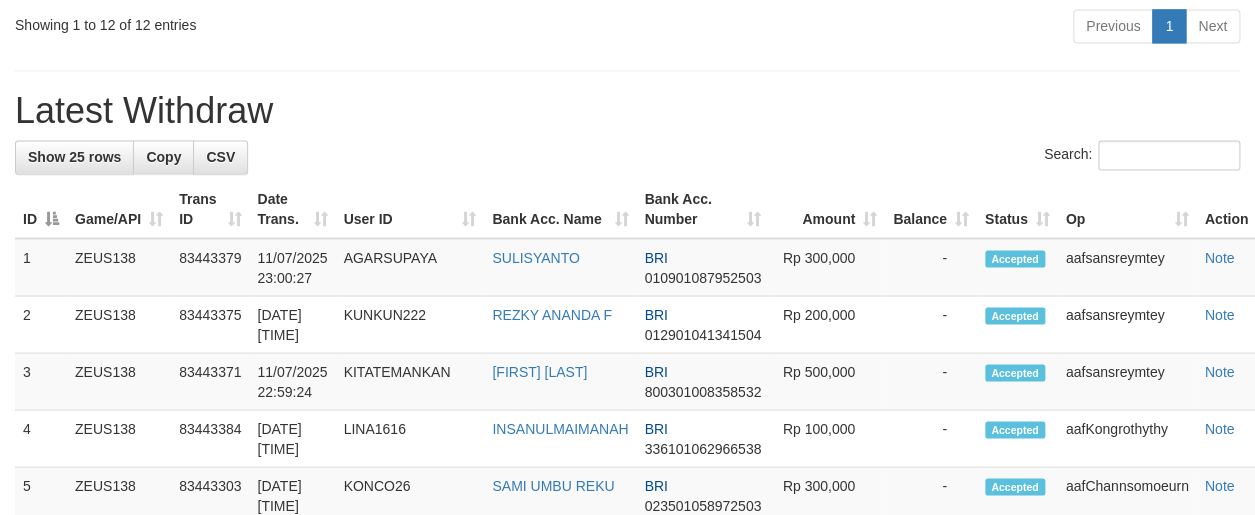 scroll, scrollTop: 1083, scrollLeft: 0, axis: vertical 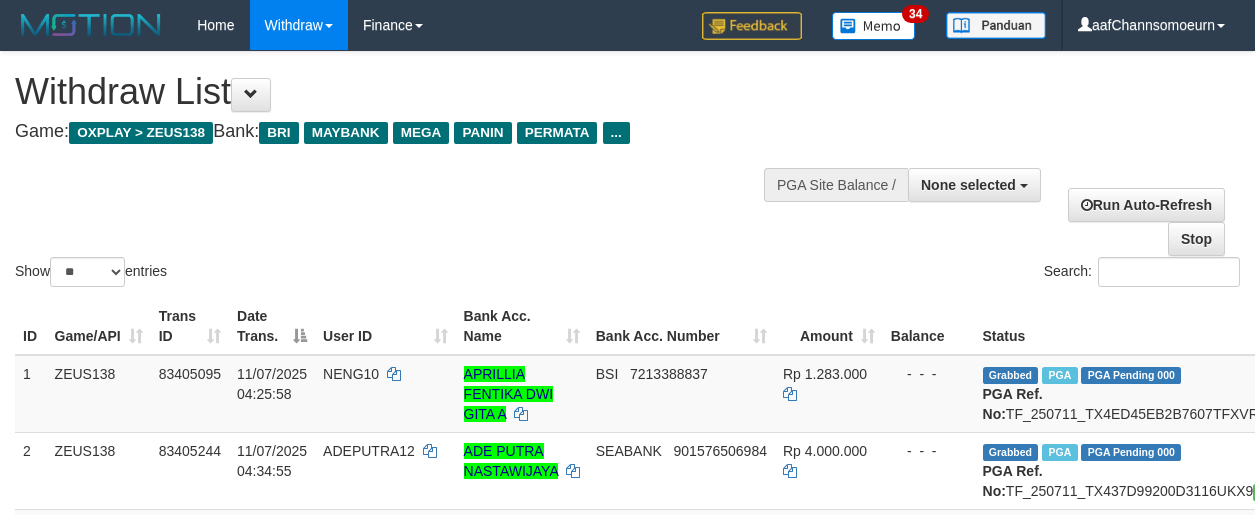 select 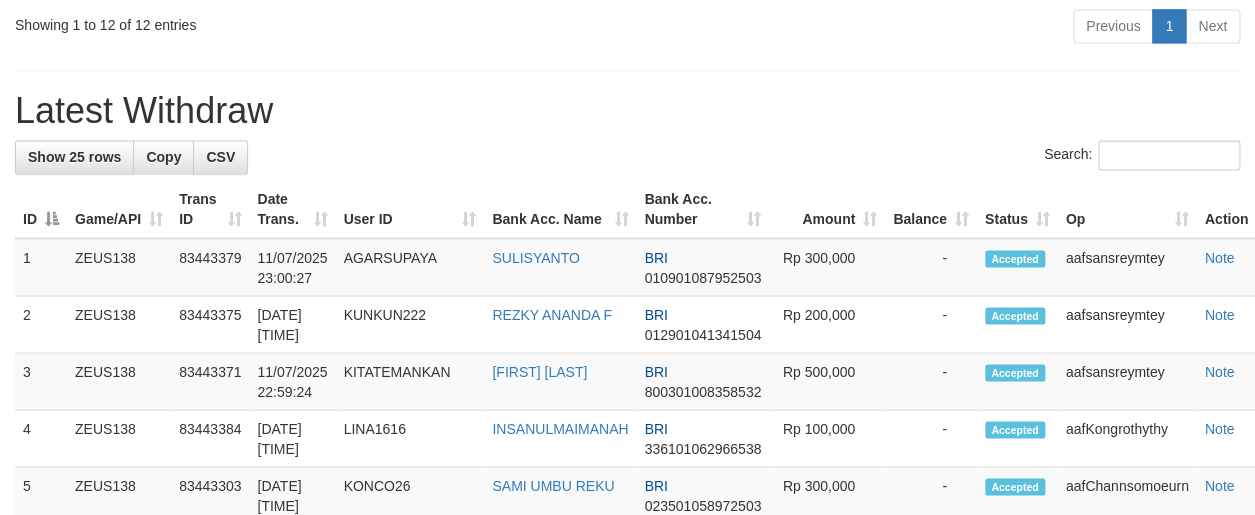 scroll, scrollTop: 1083, scrollLeft: 0, axis: vertical 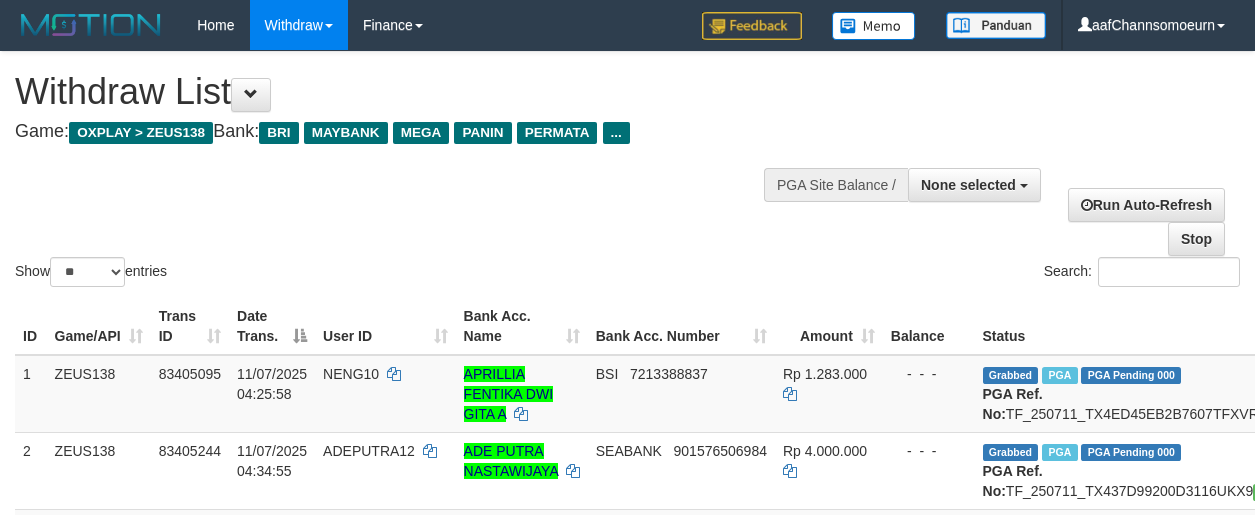 select 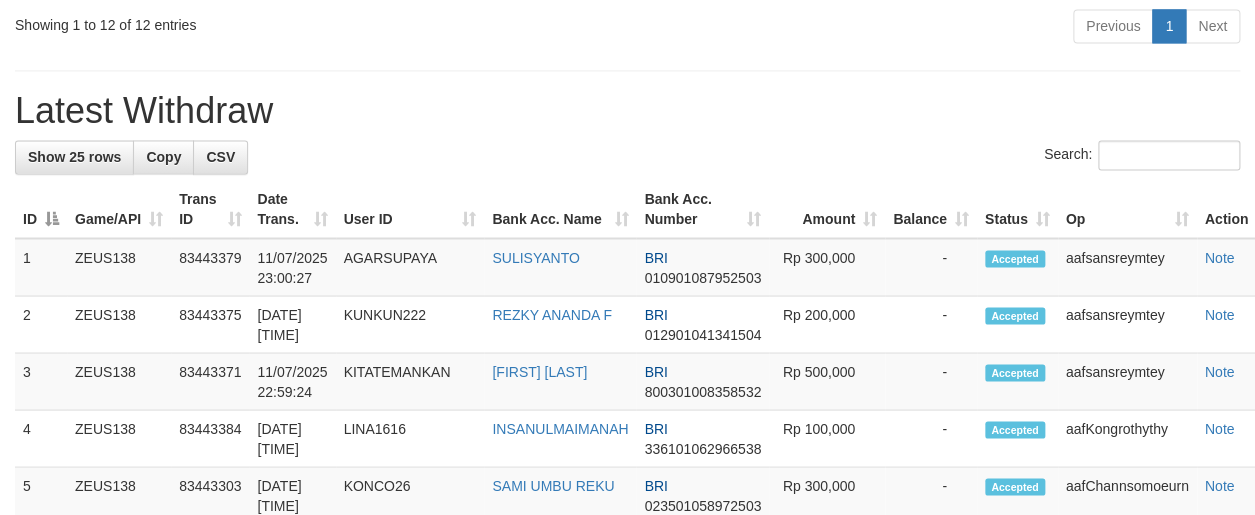 scroll, scrollTop: 1083, scrollLeft: 0, axis: vertical 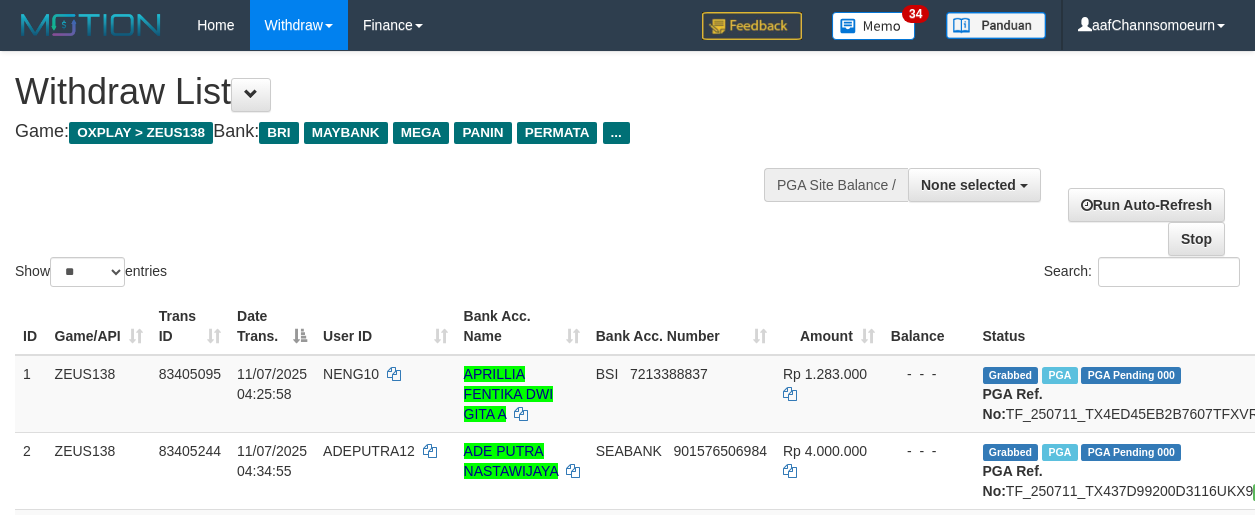 select 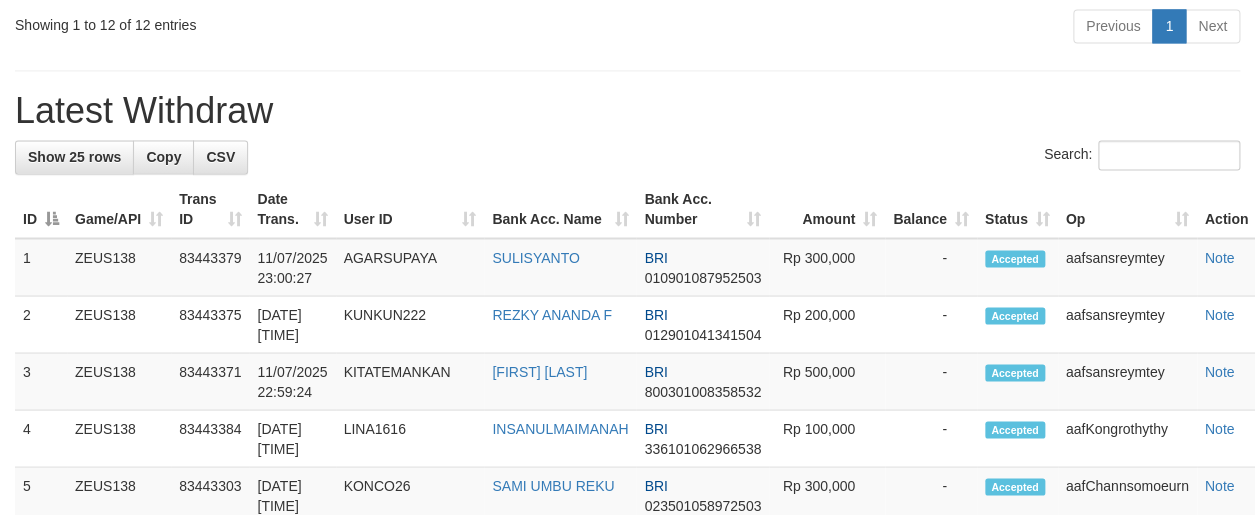 scroll, scrollTop: 1083, scrollLeft: 0, axis: vertical 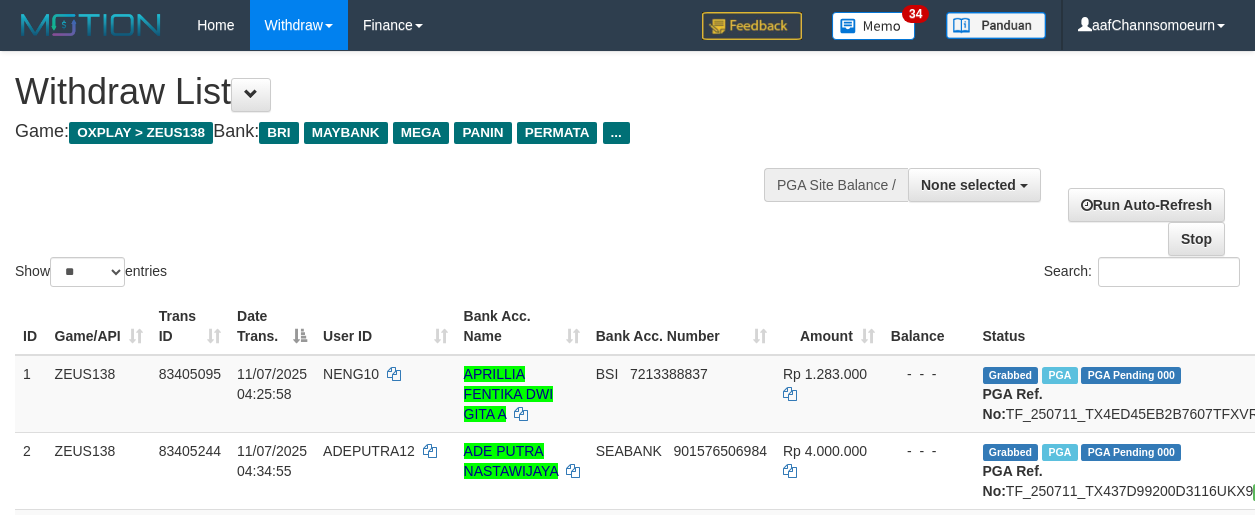 select 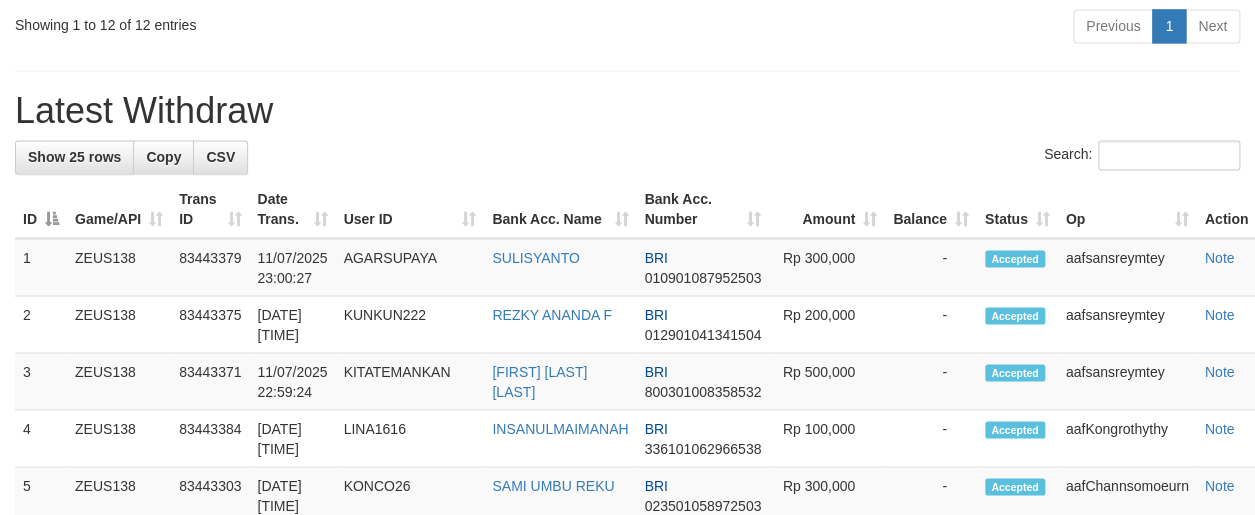 scroll, scrollTop: 1083, scrollLeft: 0, axis: vertical 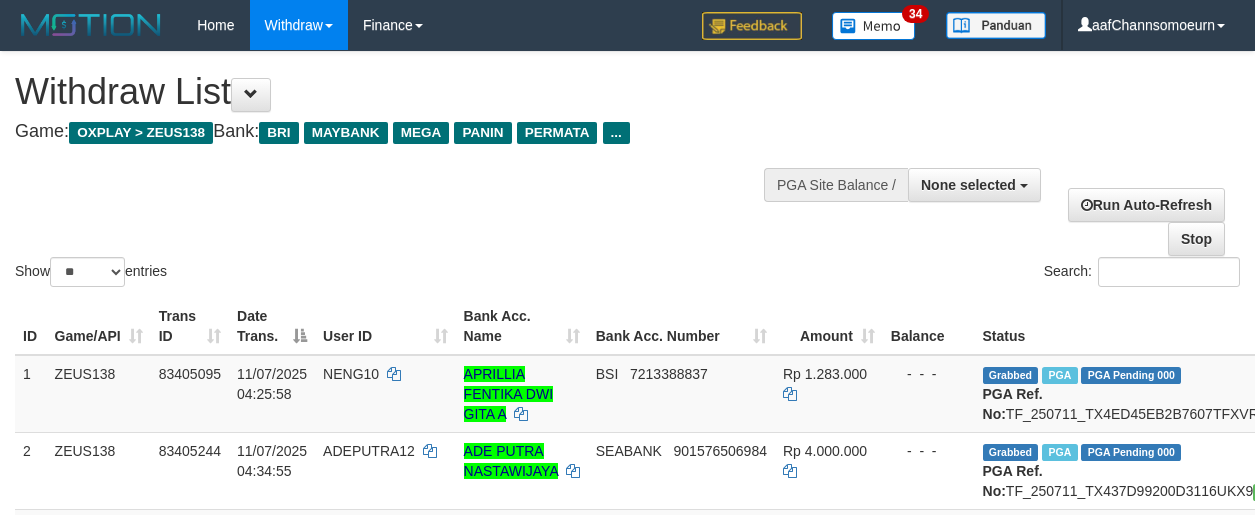 select 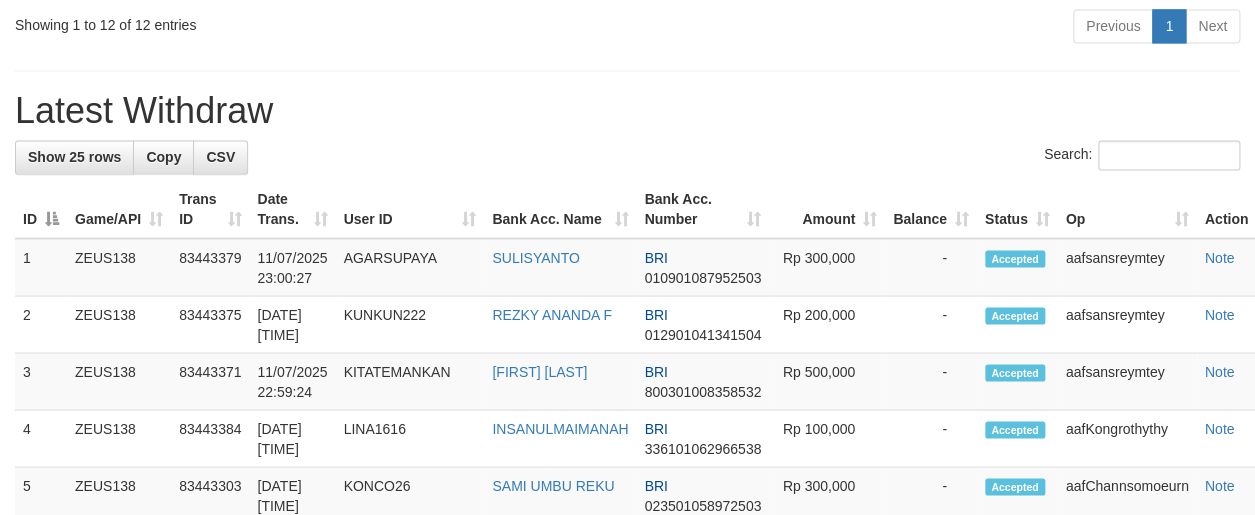 scroll, scrollTop: 1083, scrollLeft: 0, axis: vertical 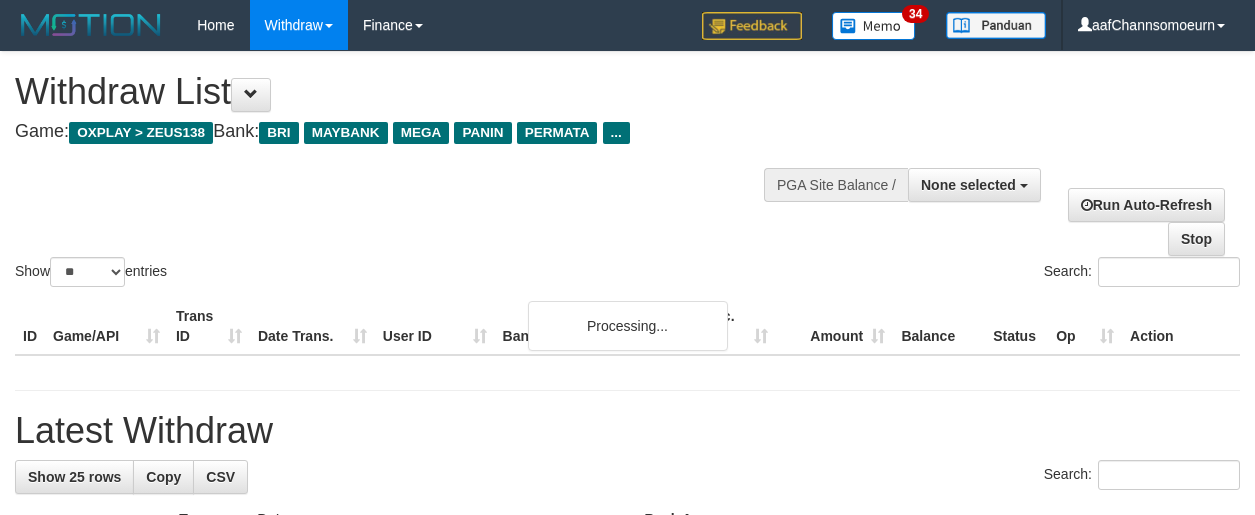 select 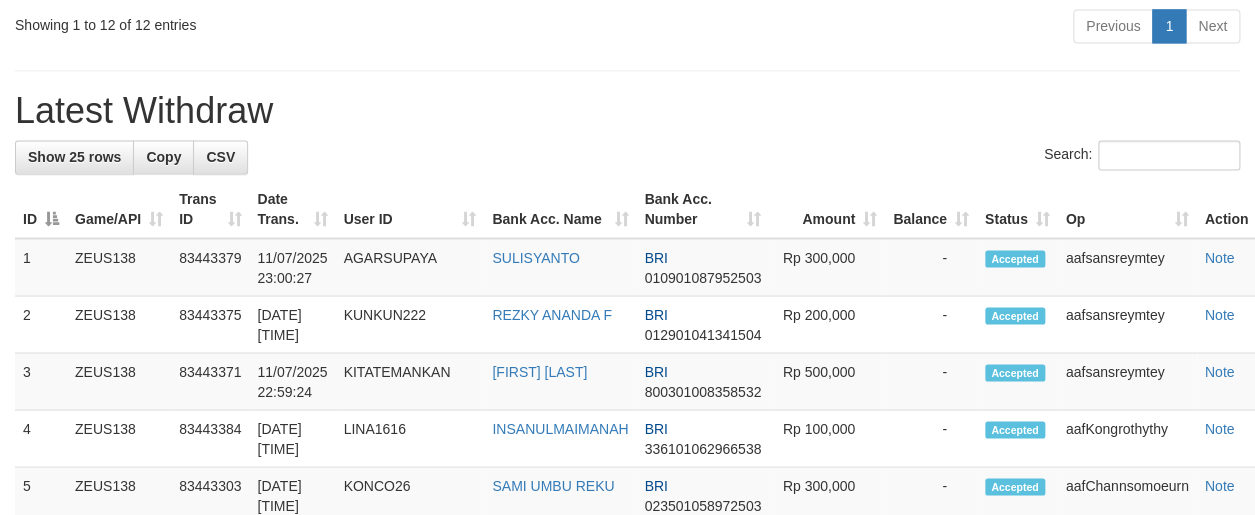 scroll, scrollTop: 1083, scrollLeft: 0, axis: vertical 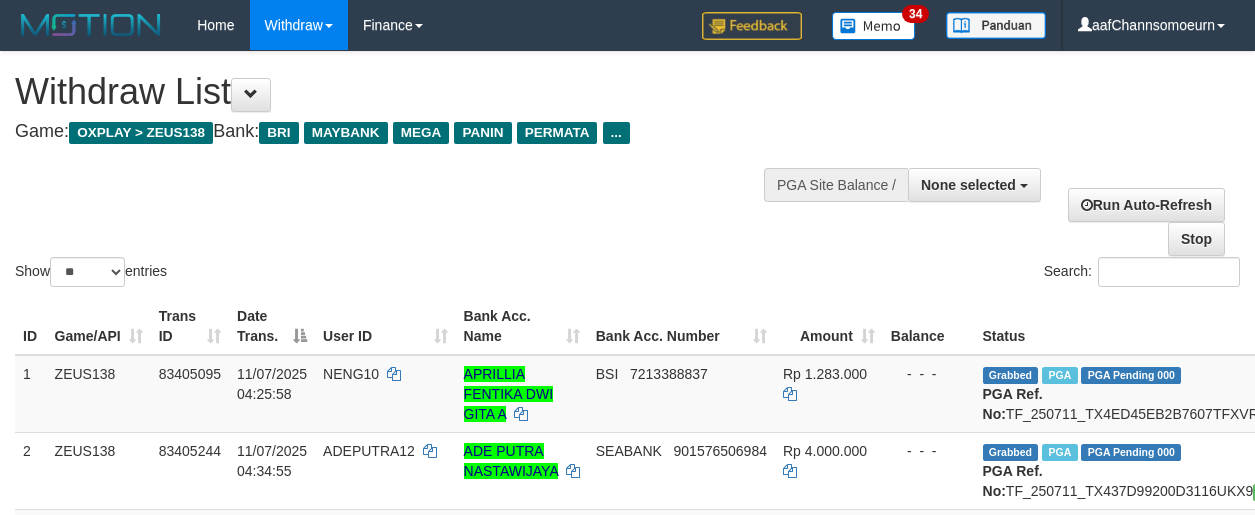 select 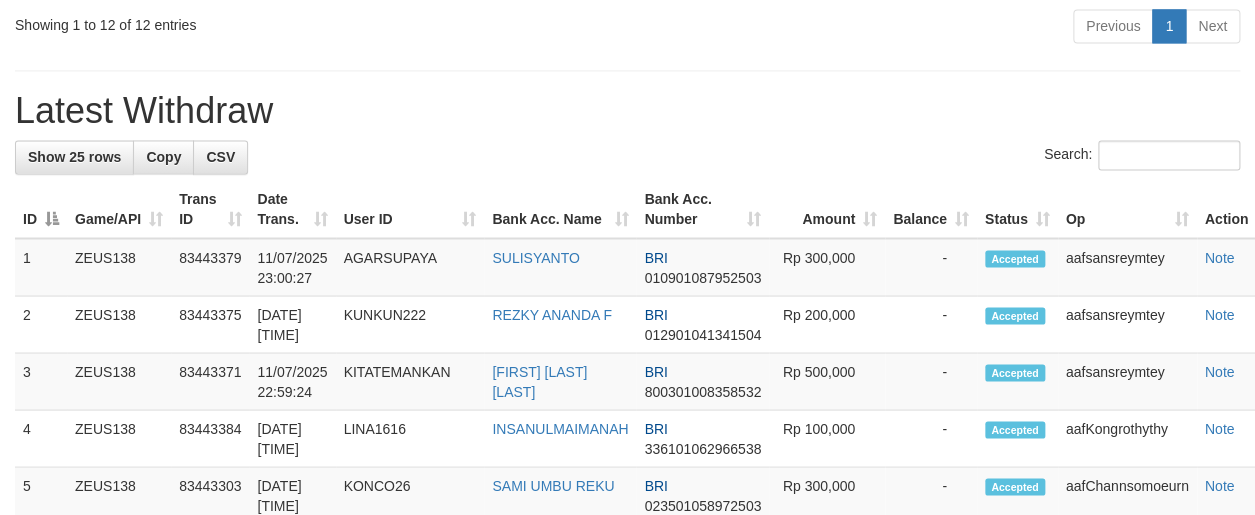 scroll, scrollTop: 1083, scrollLeft: 0, axis: vertical 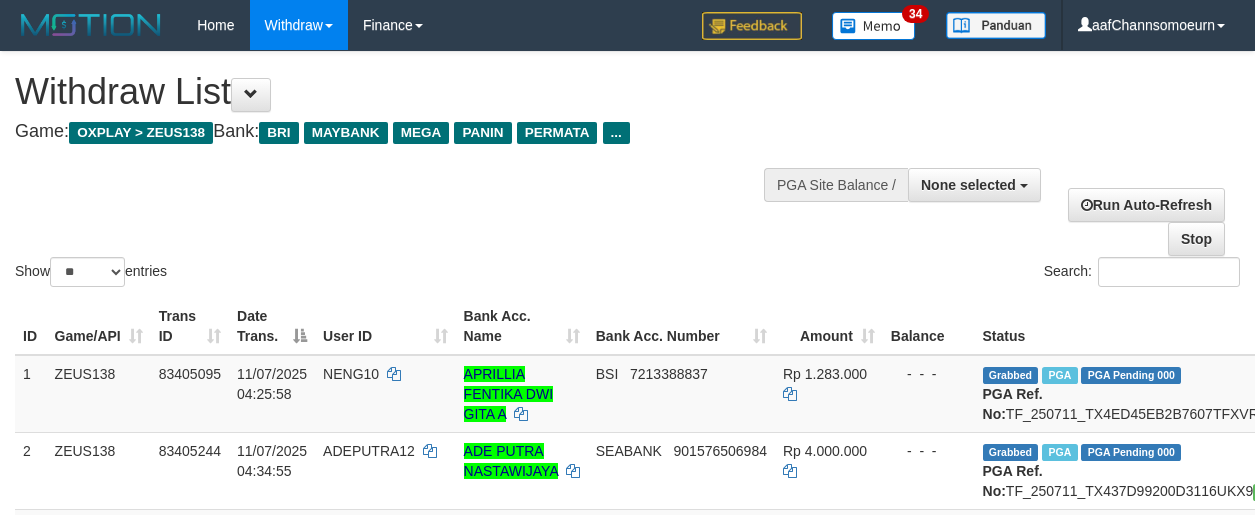 select 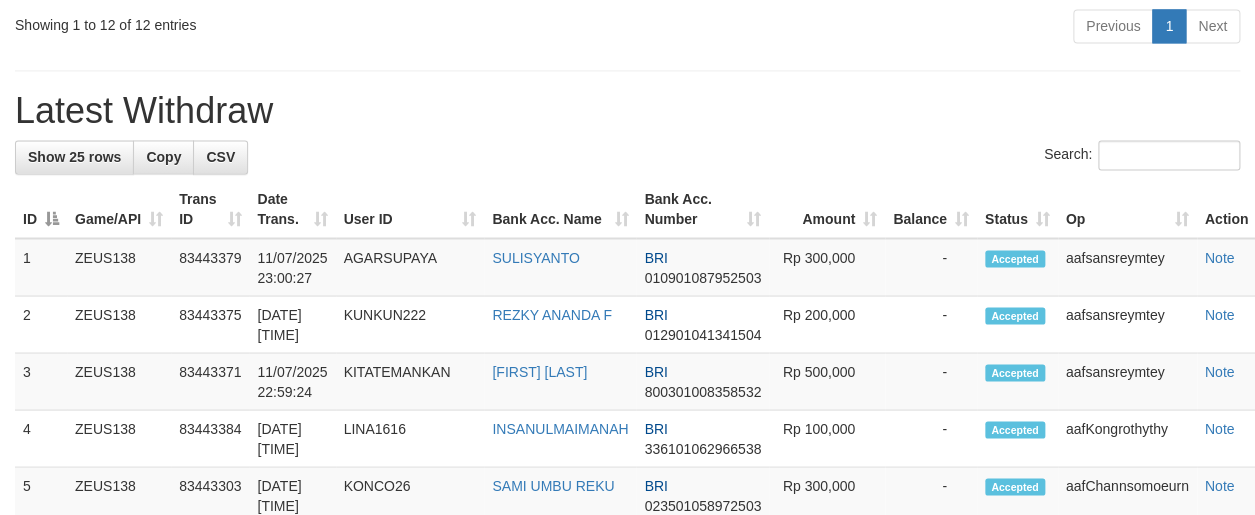scroll, scrollTop: 1083, scrollLeft: 0, axis: vertical 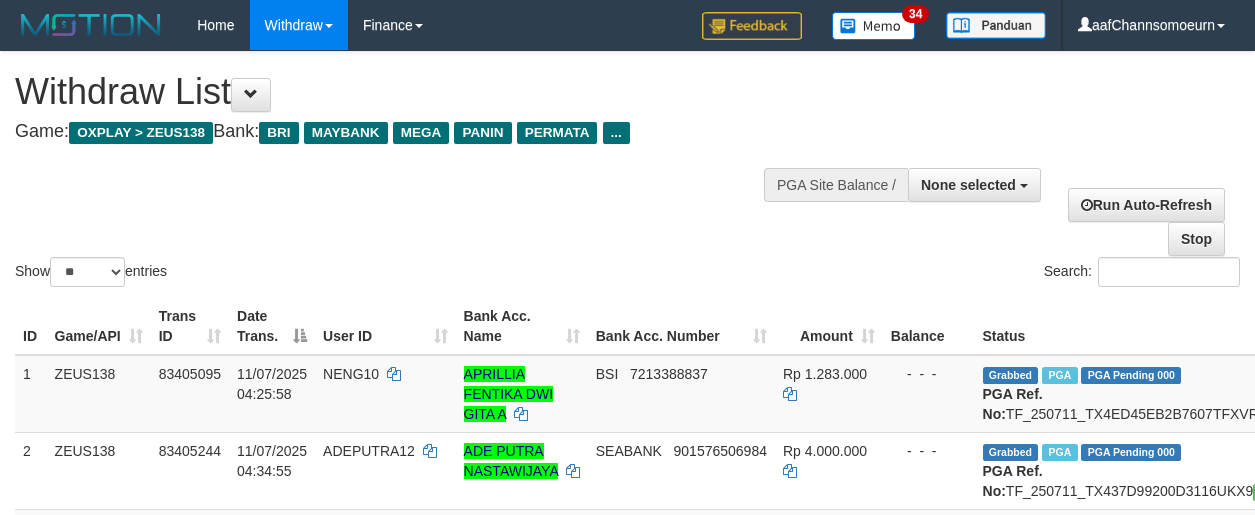 select 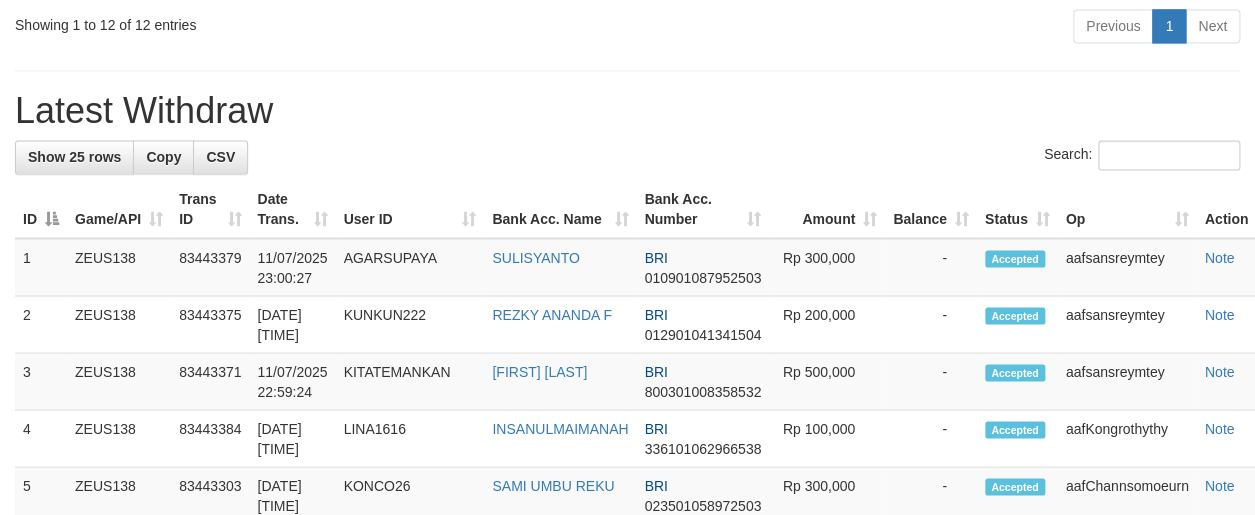 scroll, scrollTop: 1083, scrollLeft: 0, axis: vertical 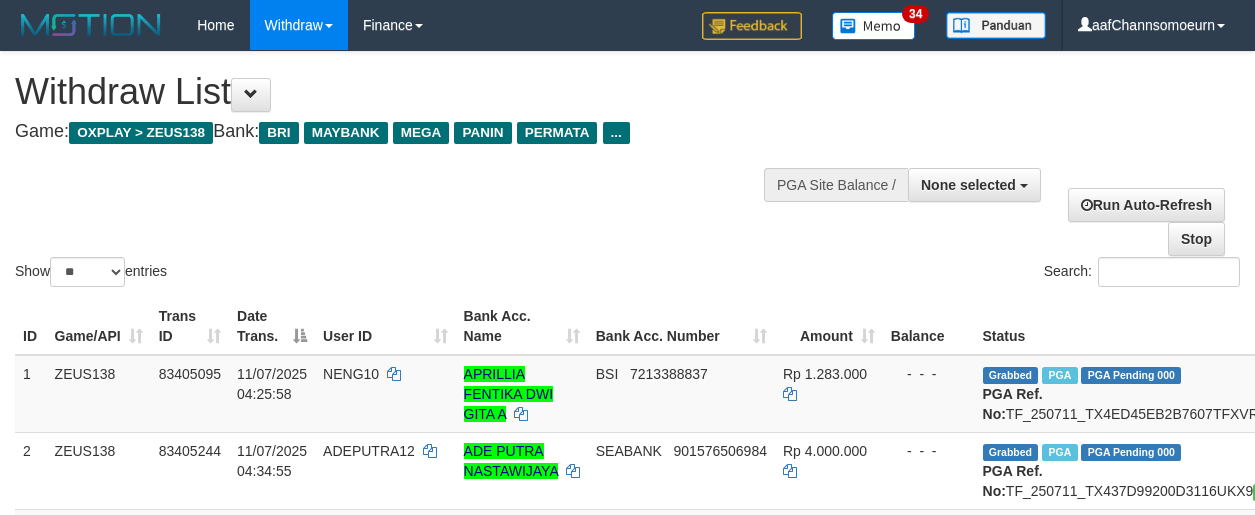 select 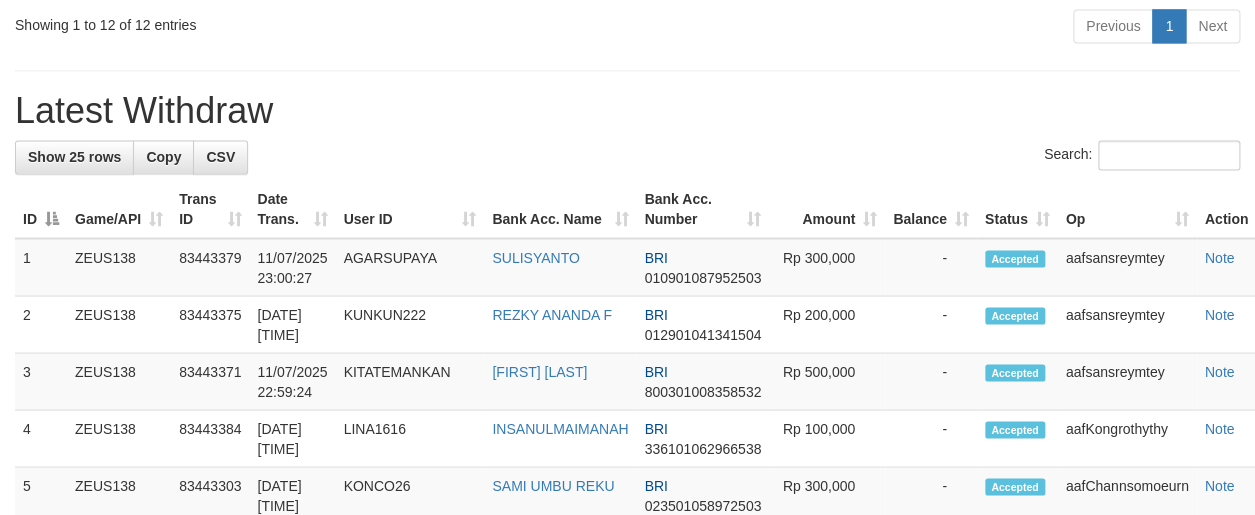 scroll, scrollTop: 1083, scrollLeft: 0, axis: vertical 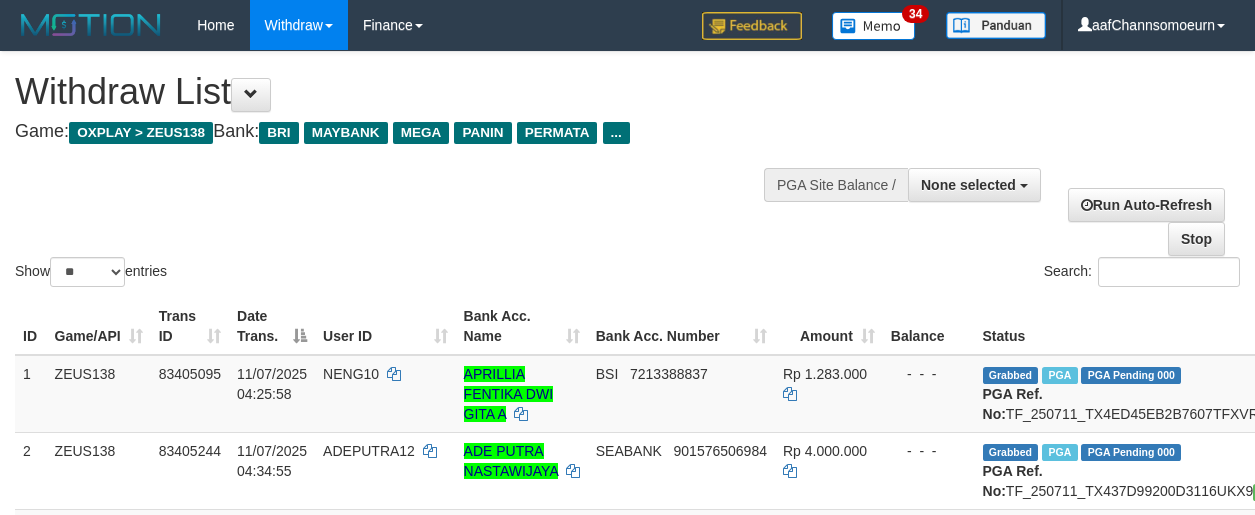 select 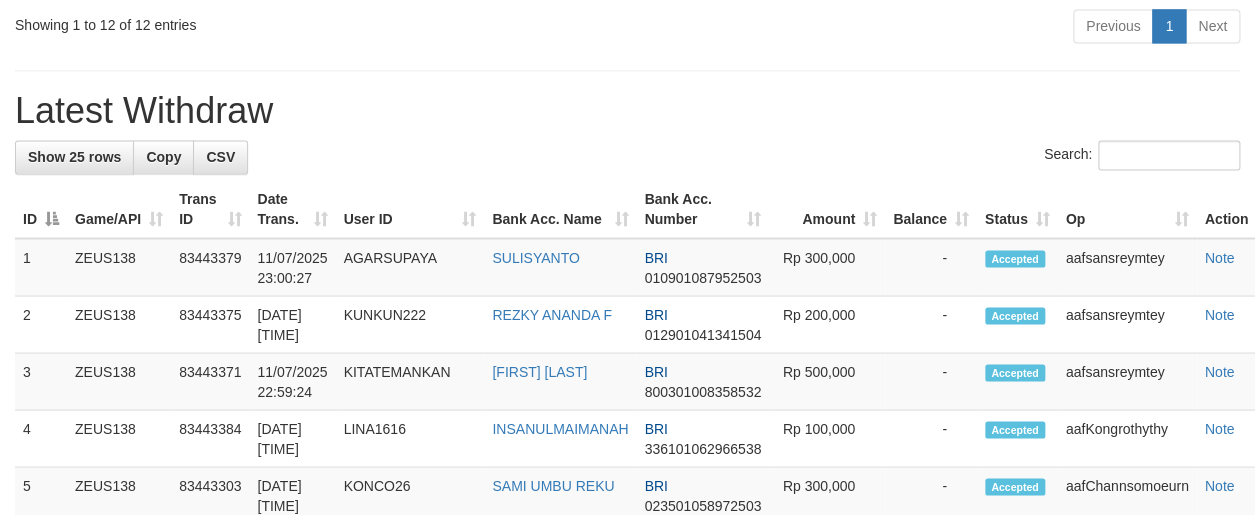 scroll, scrollTop: 1083, scrollLeft: 0, axis: vertical 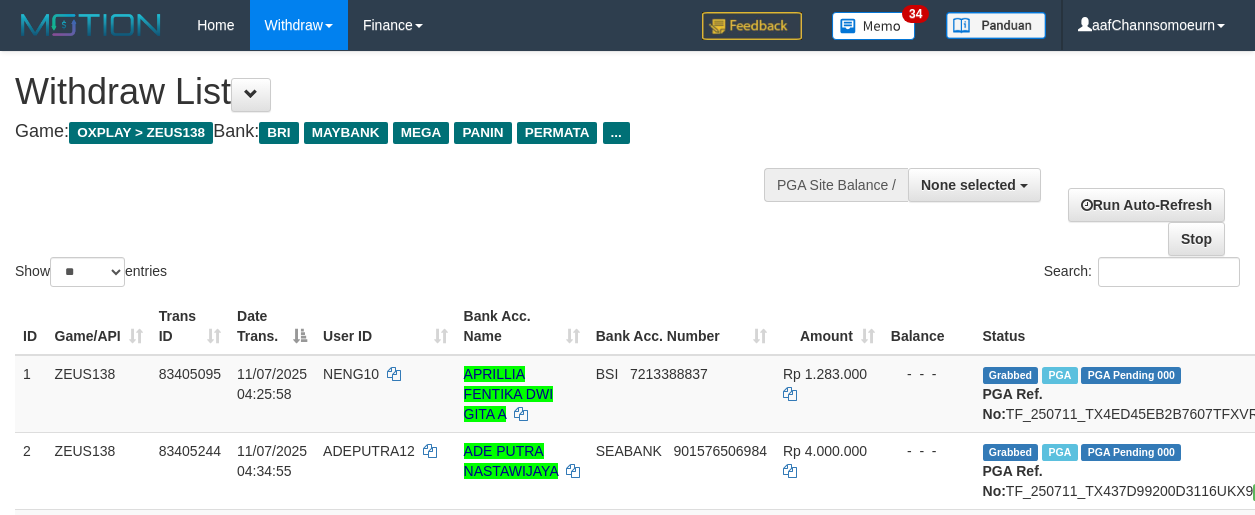select 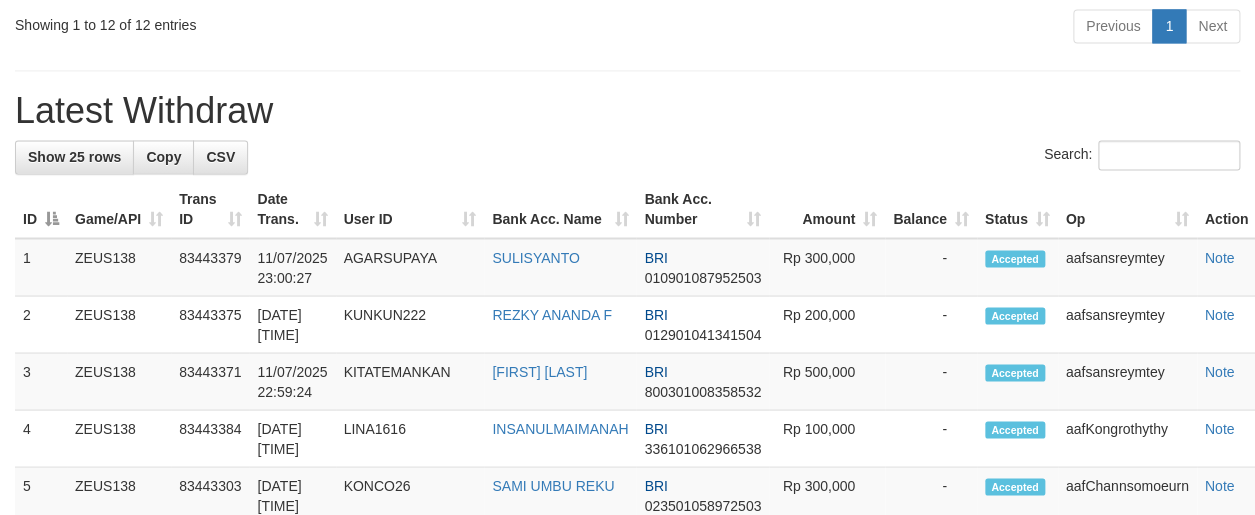 scroll, scrollTop: 1083, scrollLeft: 0, axis: vertical 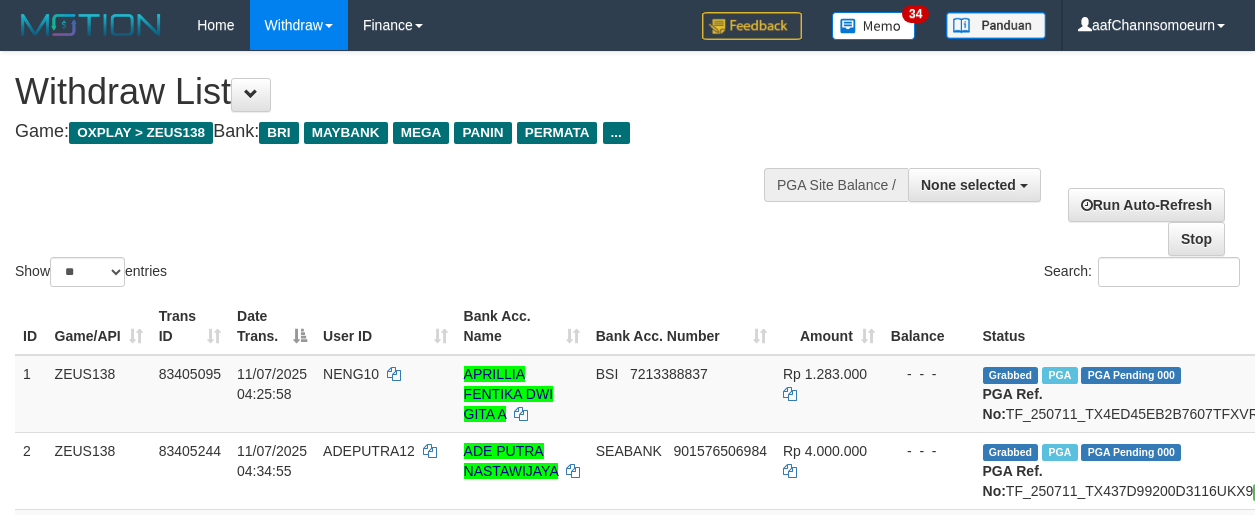 select 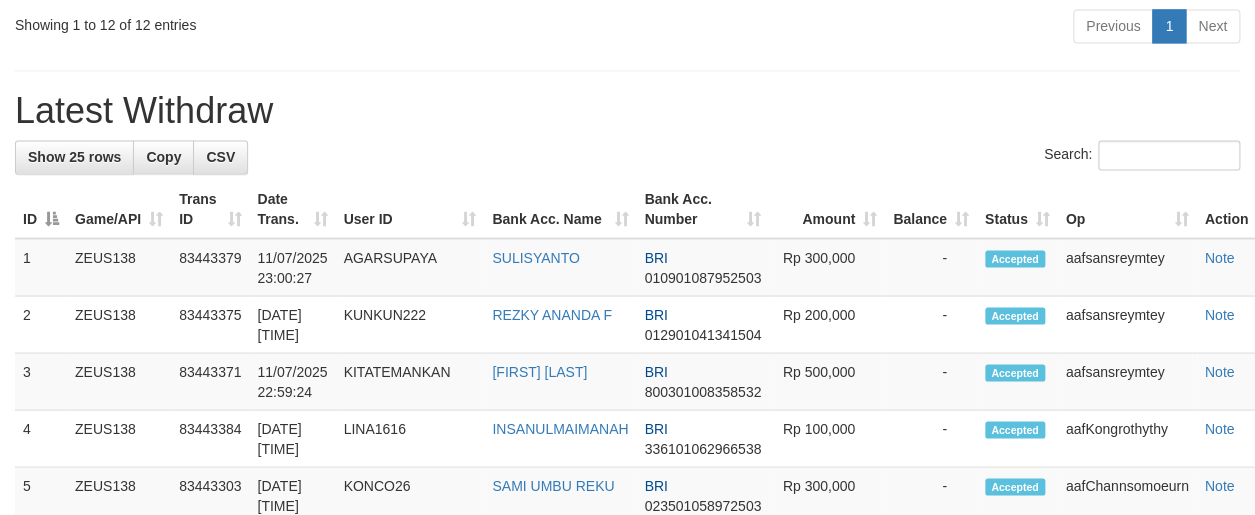 scroll, scrollTop: 1083, scrollLeft: 0, axis: vertical 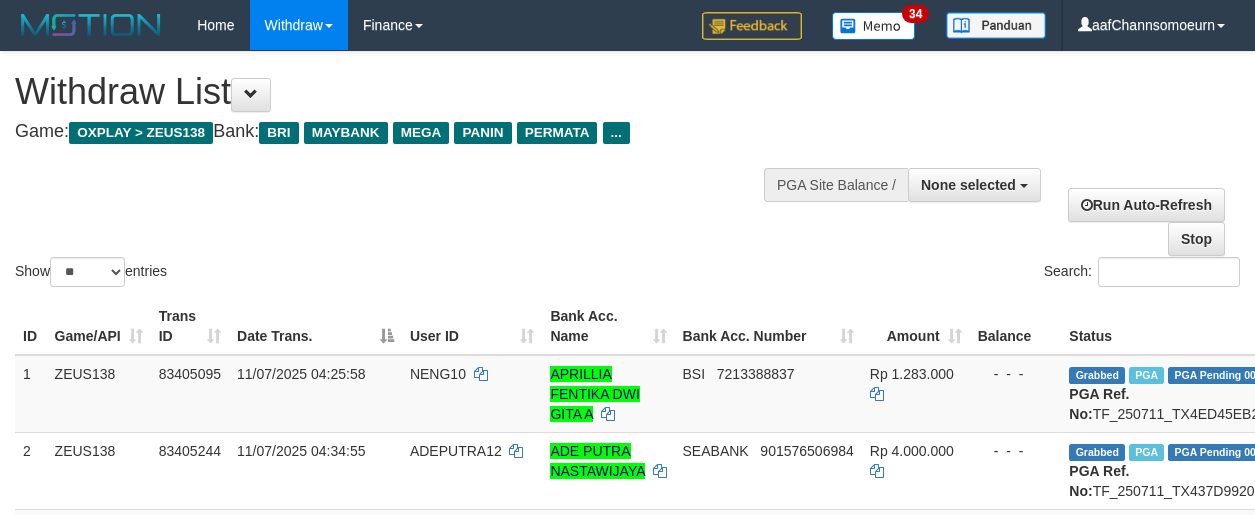 select 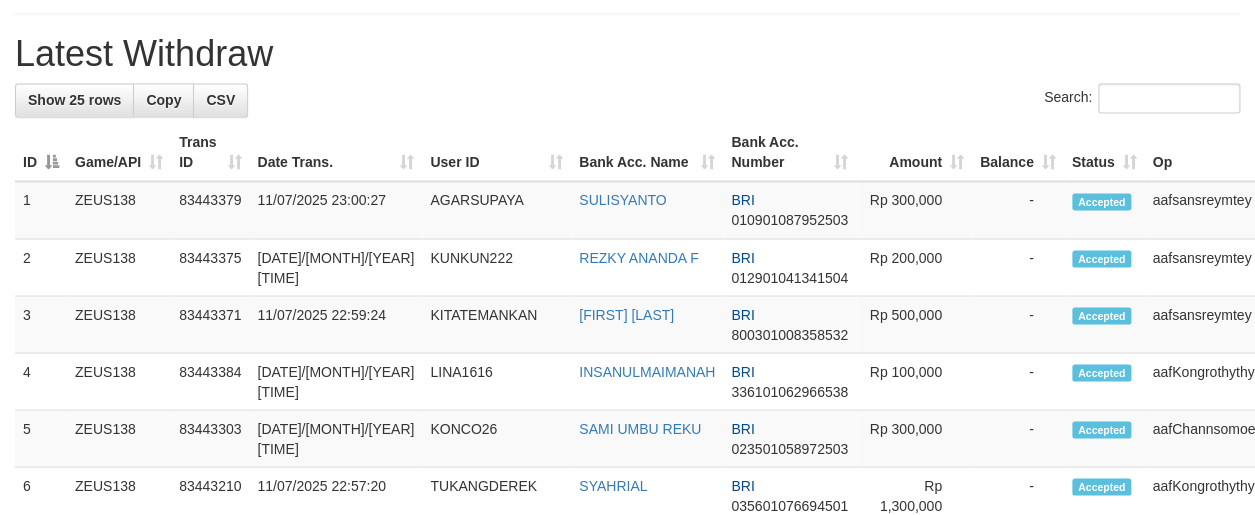 scroll, scrollTop: 1083, scrollLeft: 0, axis: vertical 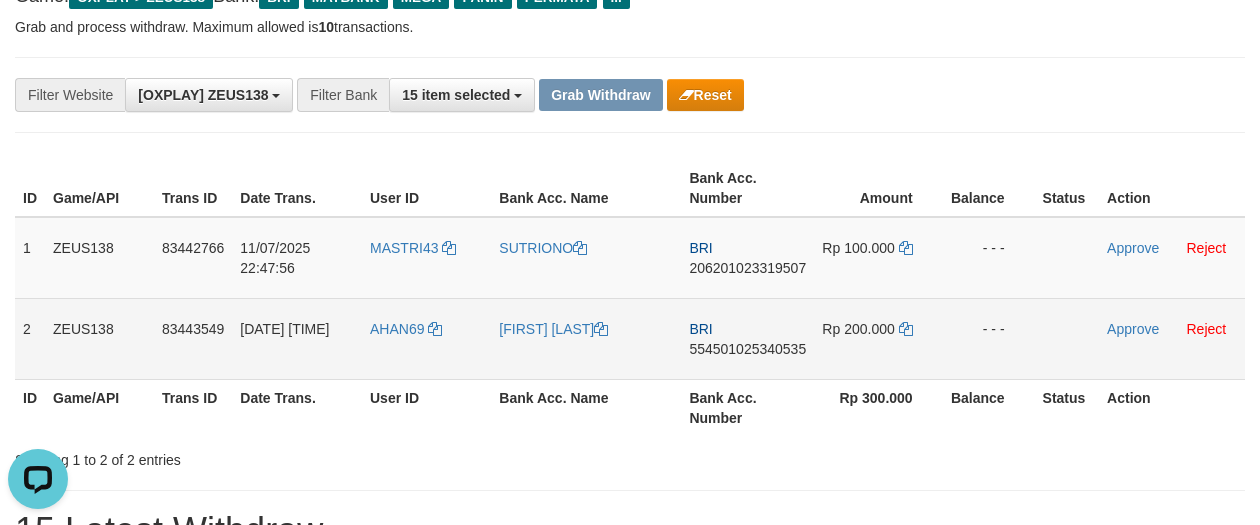 click on "554501025340535" at bounding box center [747, 349] 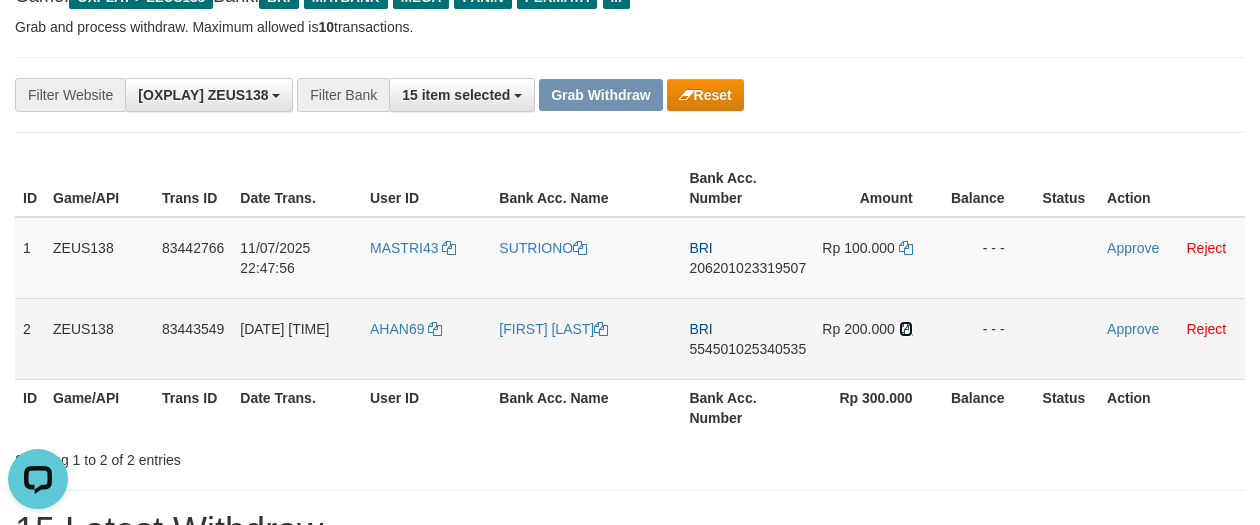click at bounding box center (906, 329) 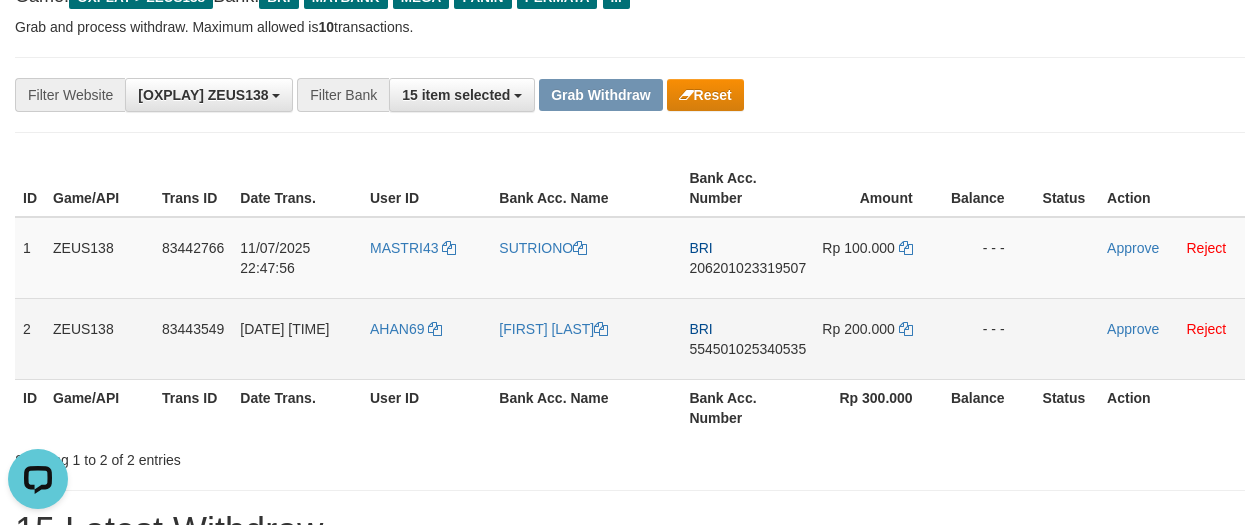click on "AHAN69" at bounding box center (426, 338) 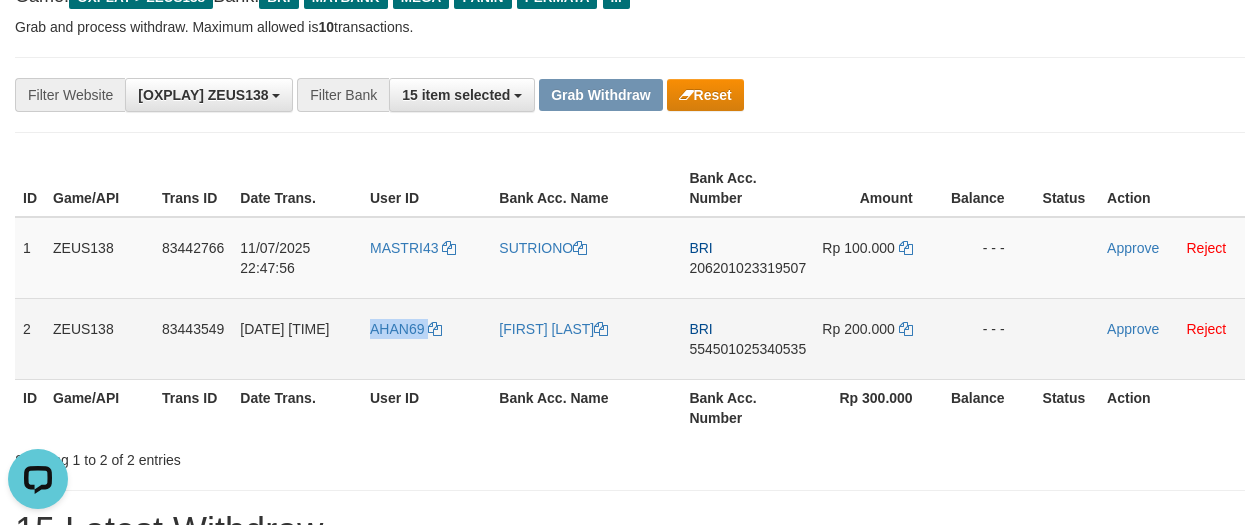 click on "AHAN69" at bounding box center [426, 338] 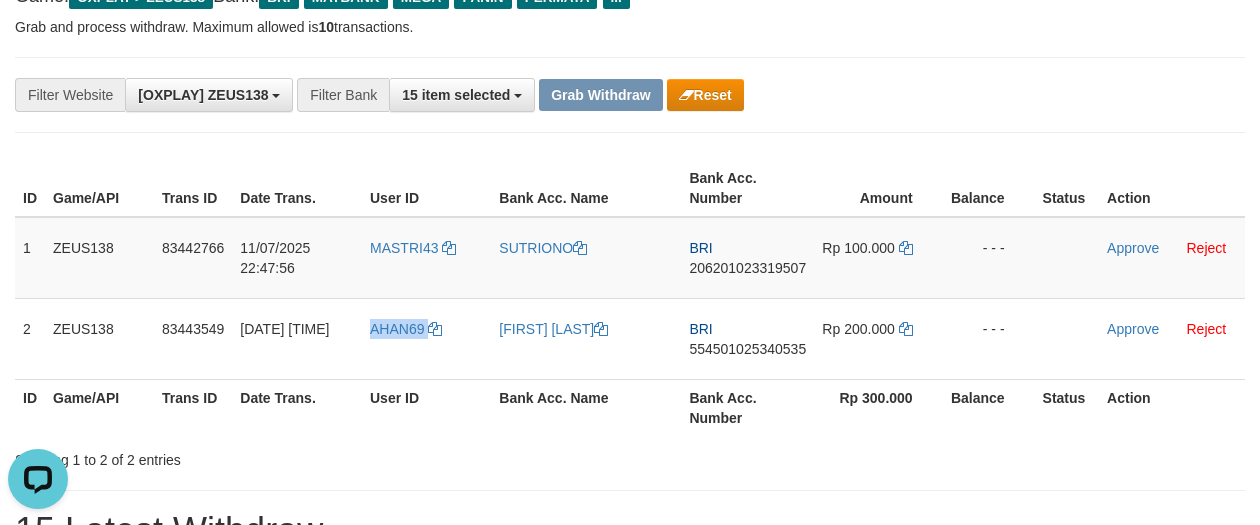copy on "AHAN69" 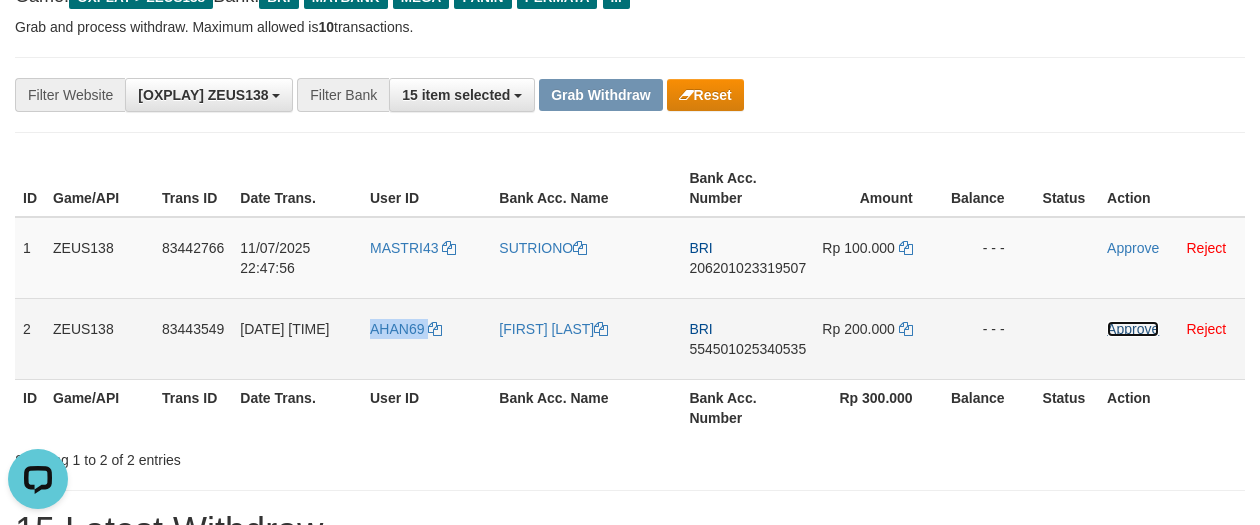 click on "Approve" at bounding box center (1133, 329) 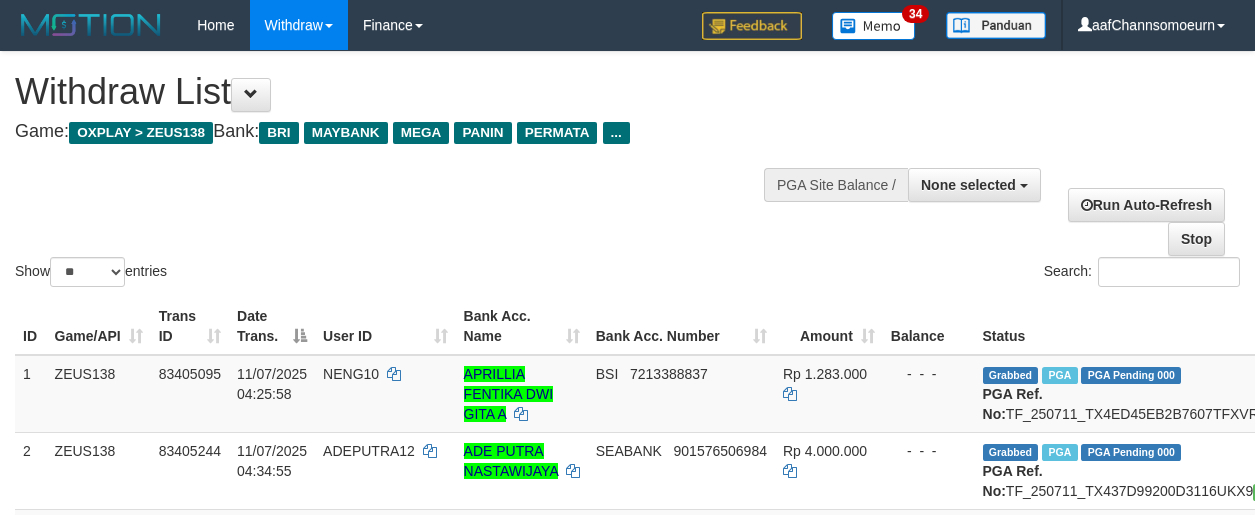 select 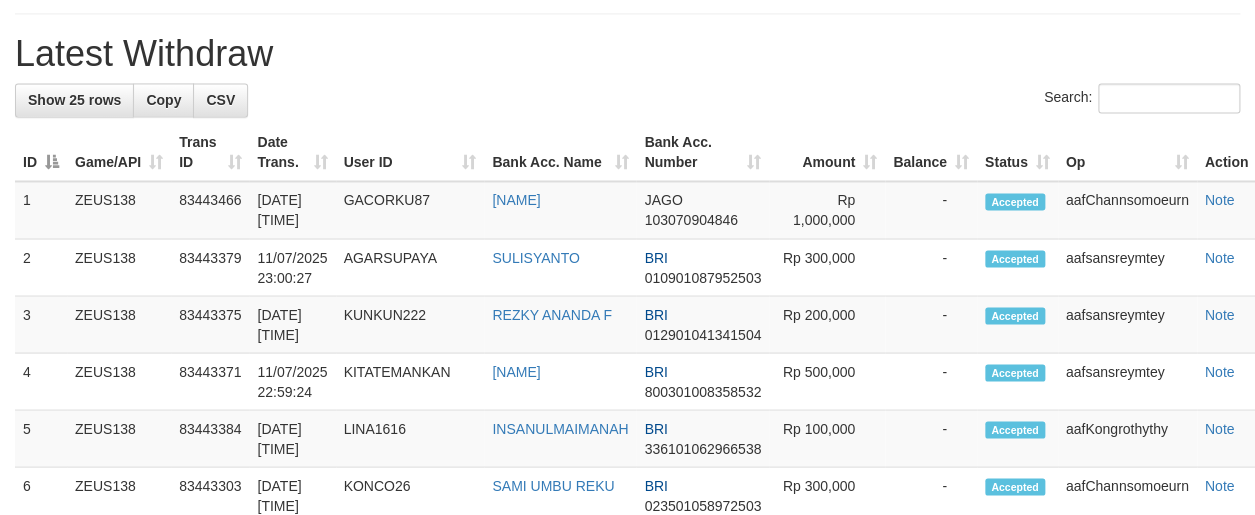 scroll, scrollTop: 1083, scrollLeft: 0, axis: vertical 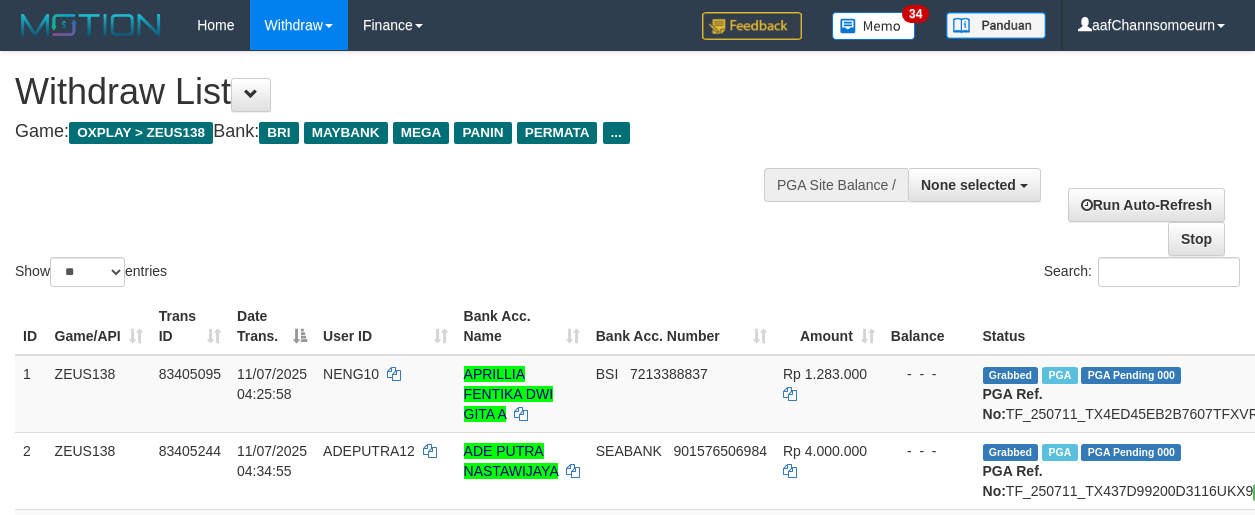 select 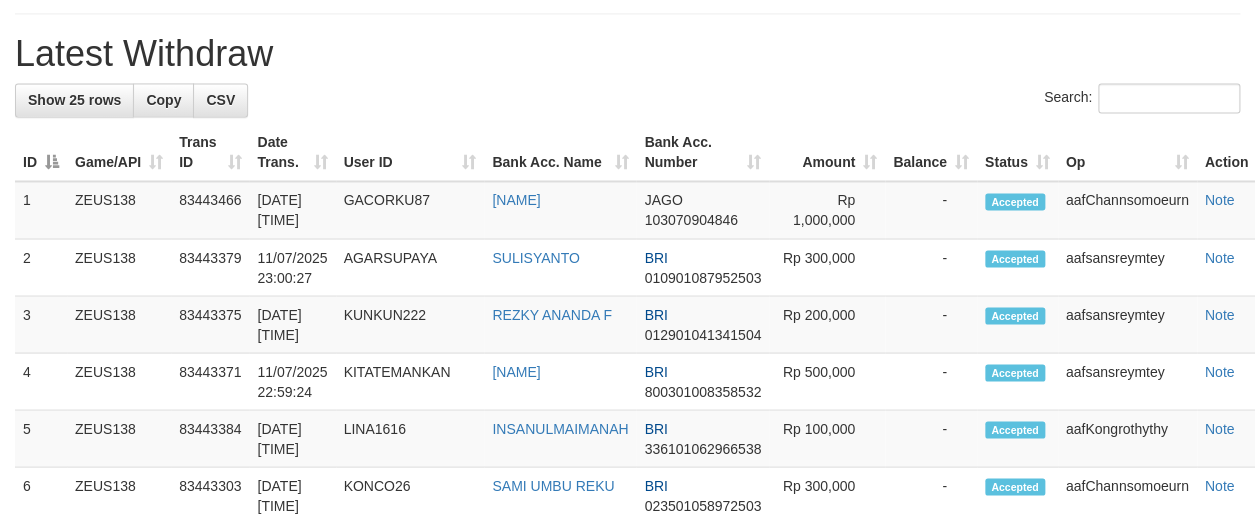 scroll, scrollTop: 1083, scrollLeft: 0, axis: vertical 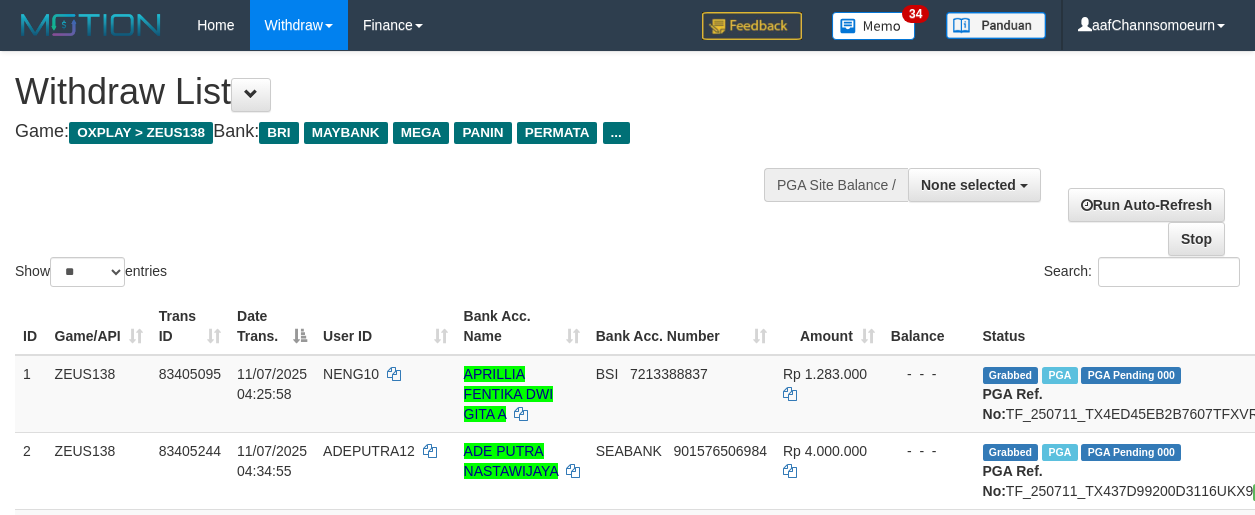 select 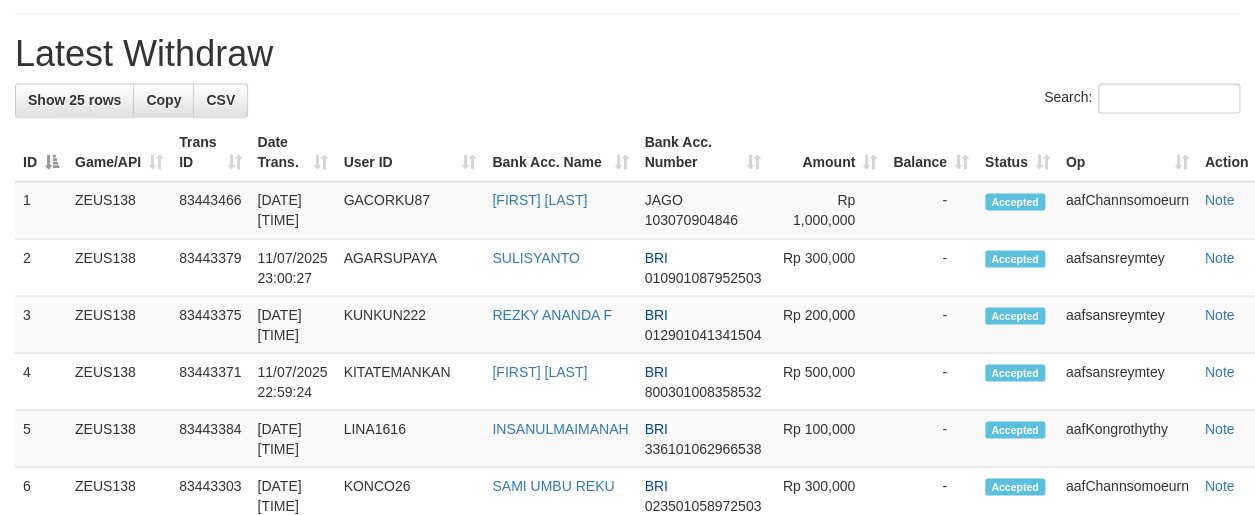scroll, scrollTop: 1083, scrollLeft: 0, axis: vertical 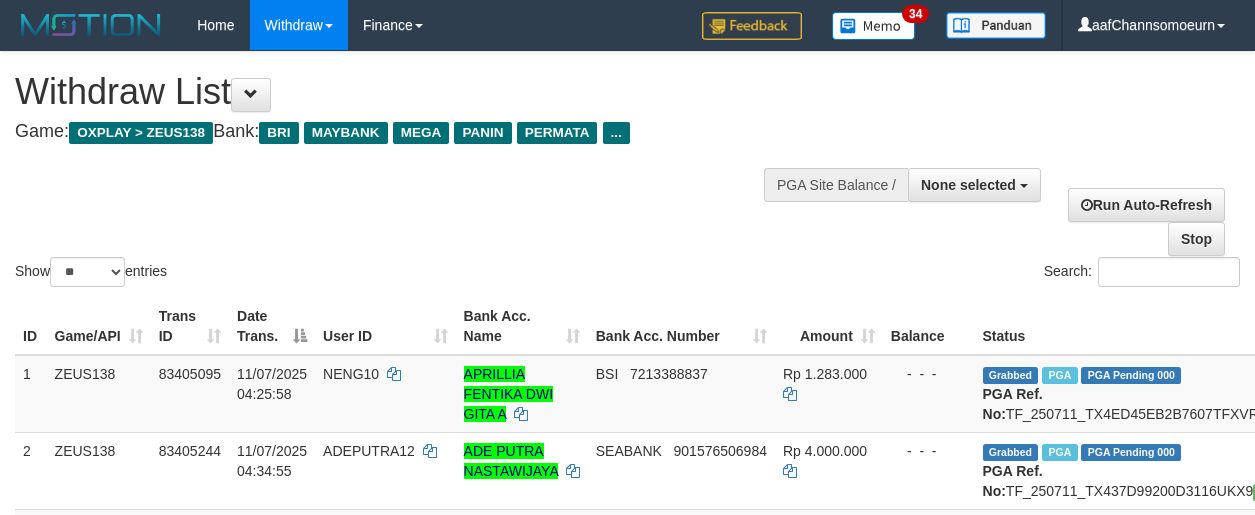 select 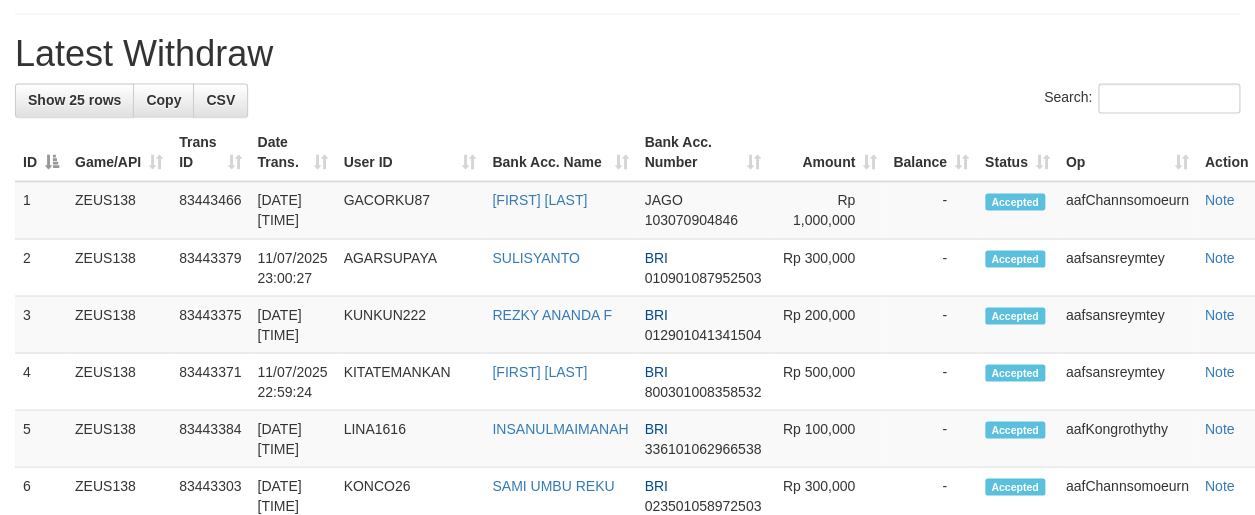 scroll, scrollTop: 1083, scrollLeft: 0, axis: vertical 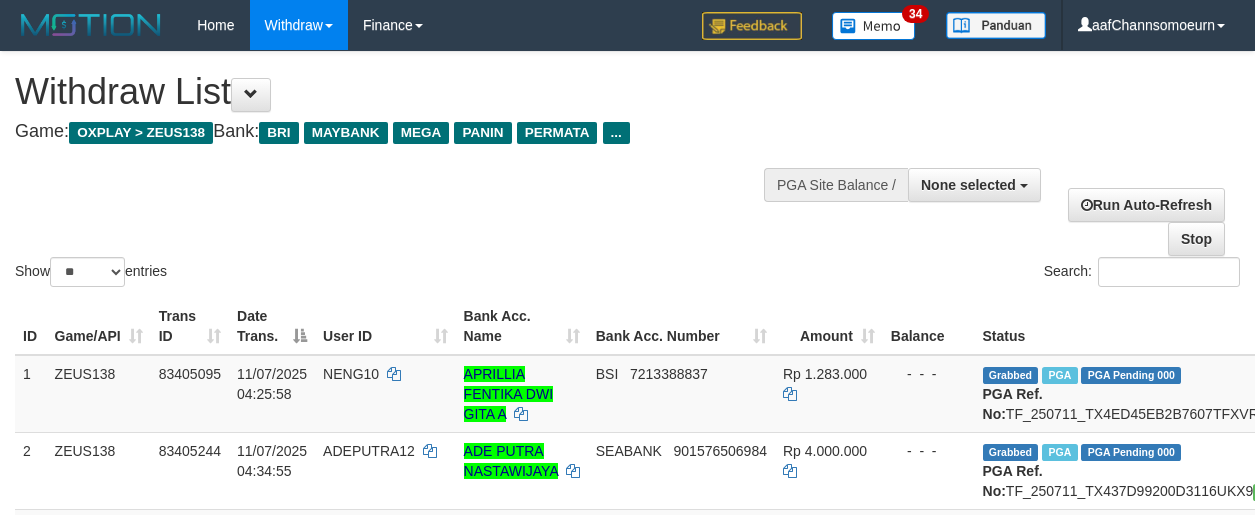 select 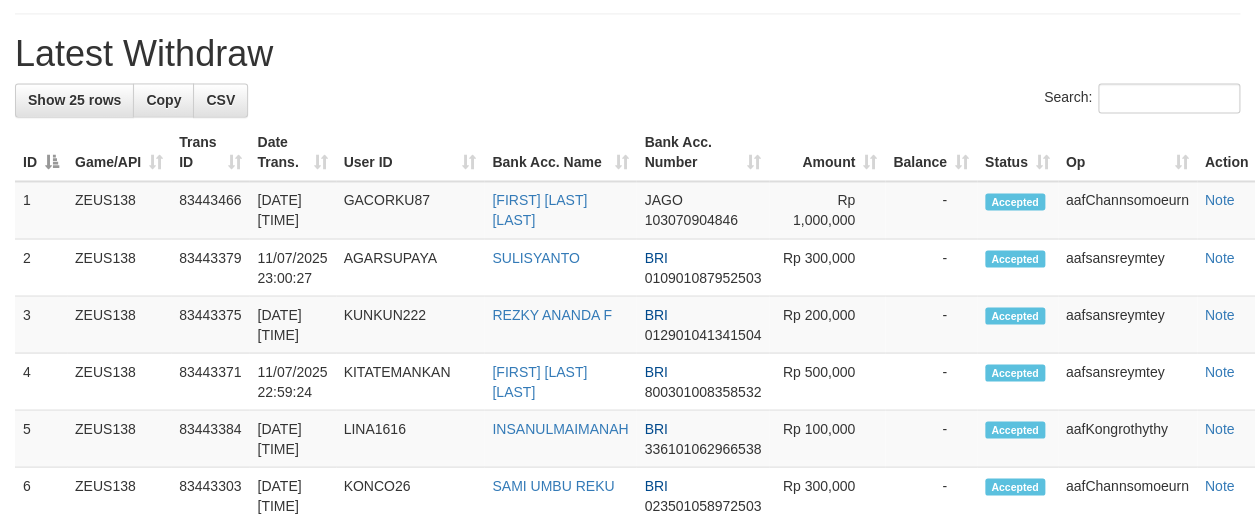 scroll, scrollTop: 1083, scrollLeft: 0, axis: vertical 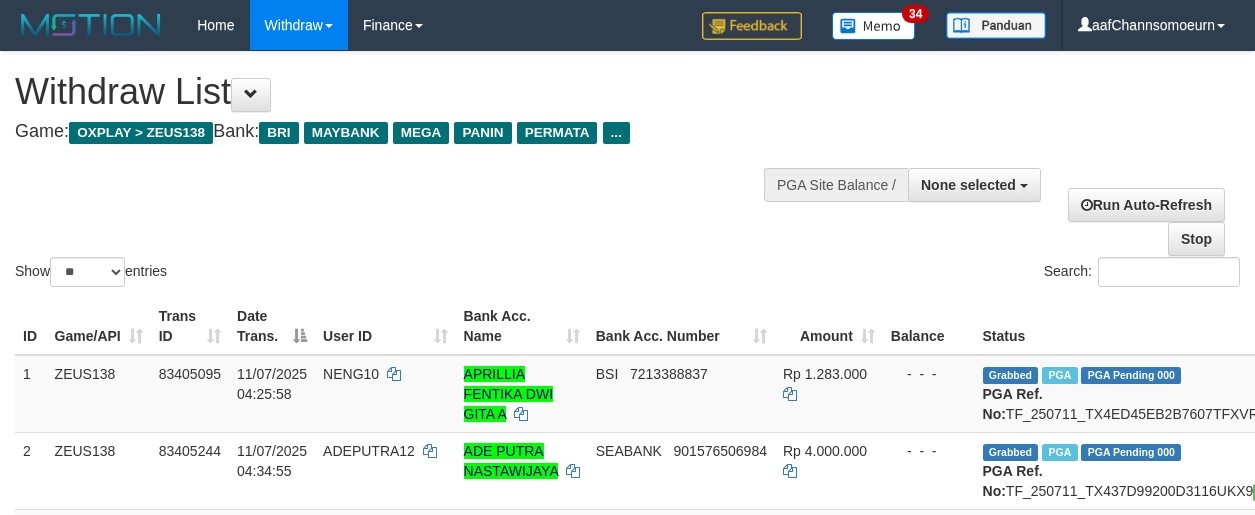 select 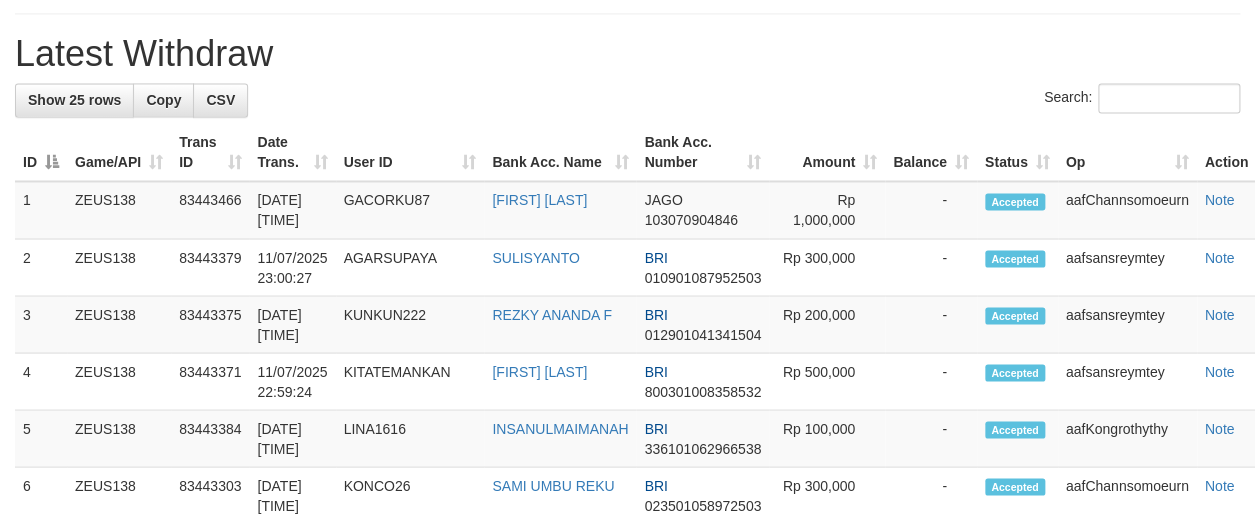 scroll, scrollTop: 1083, scrollLeft: 0, axis: vertical 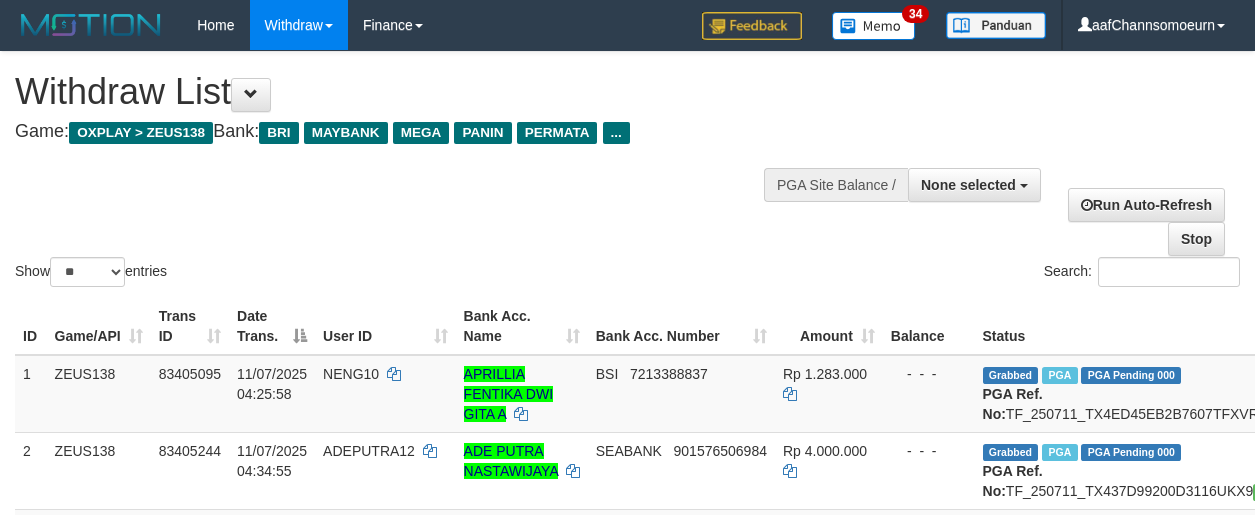 select 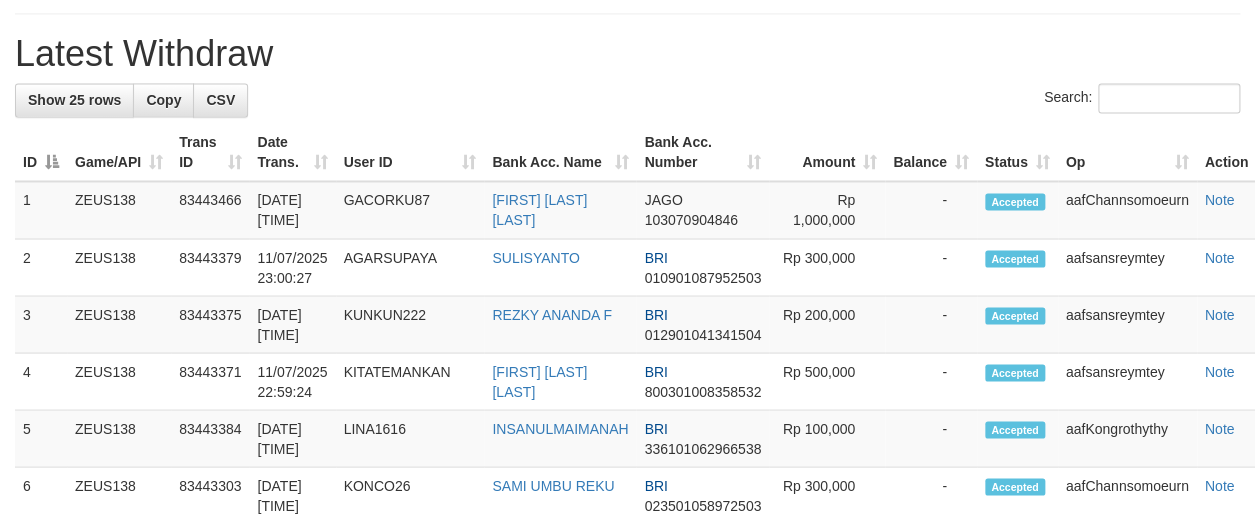 scroll, scrollTop: 1083, scrollLeft: 0, axis: vertical 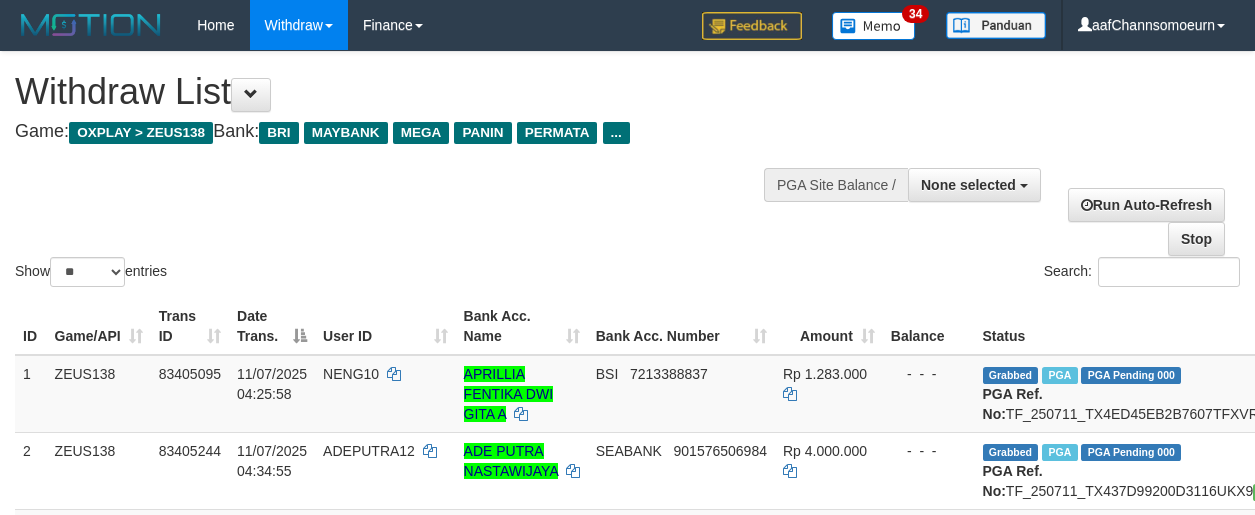 select 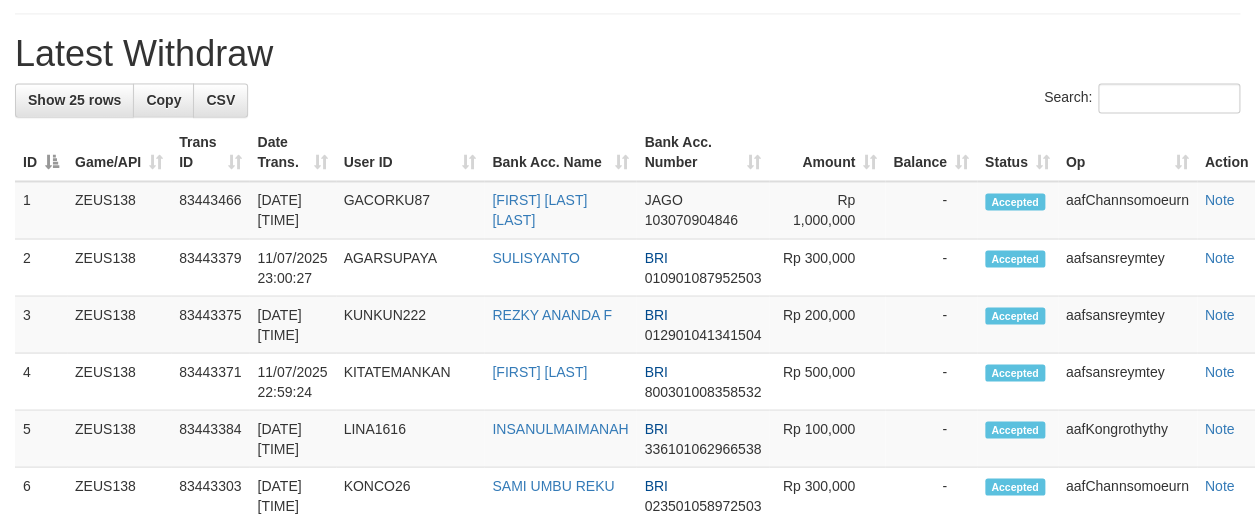 scroll, scrollTop: 1083, scrollLeft: 0, axis: vertical 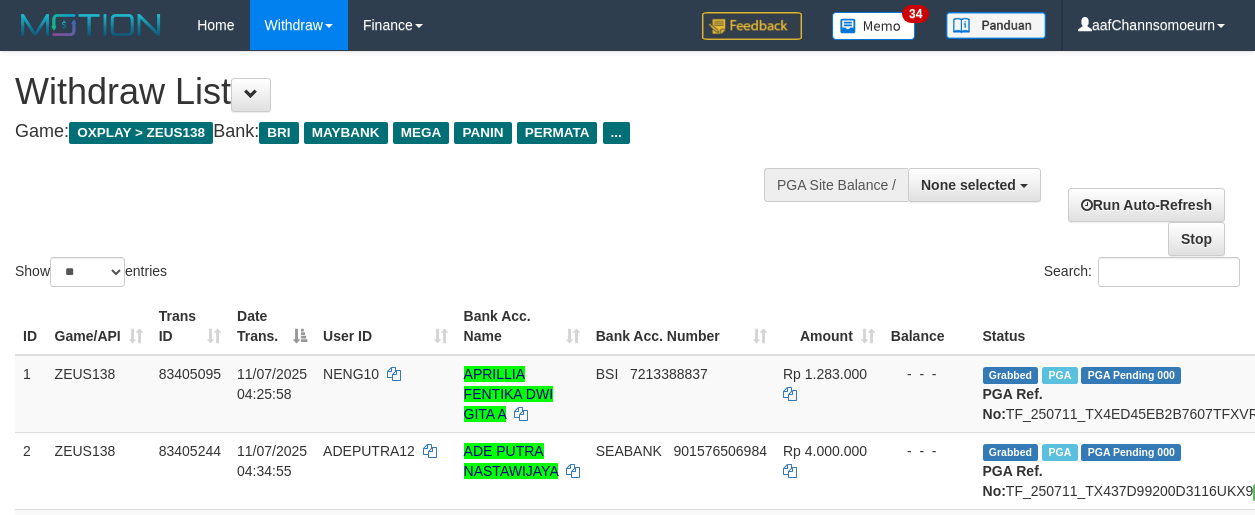 select 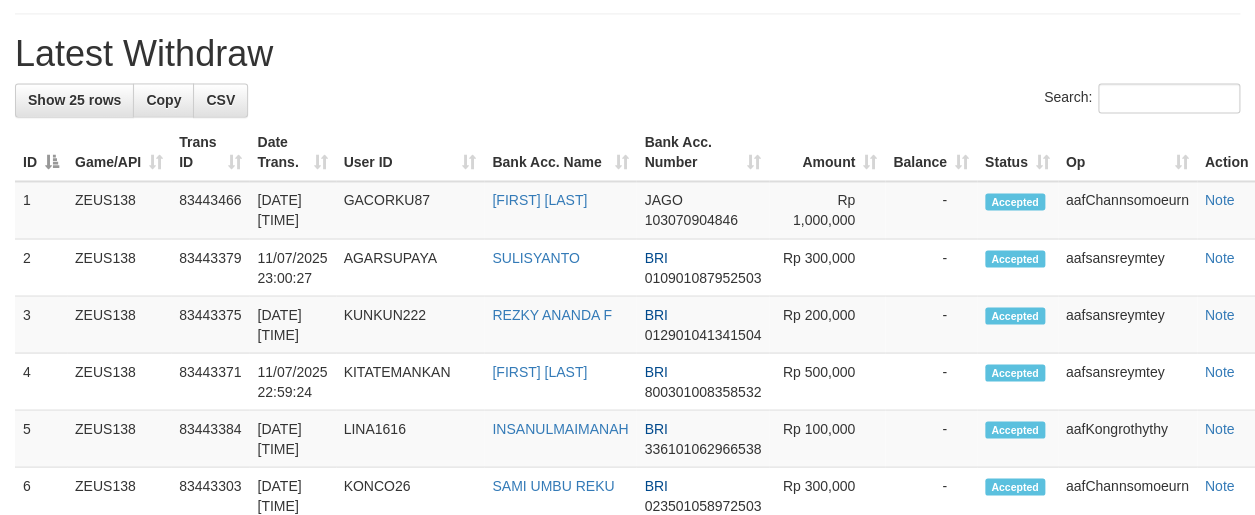 scroll, scrollTop: 1083, scrollLeft: 0, axis: vertical 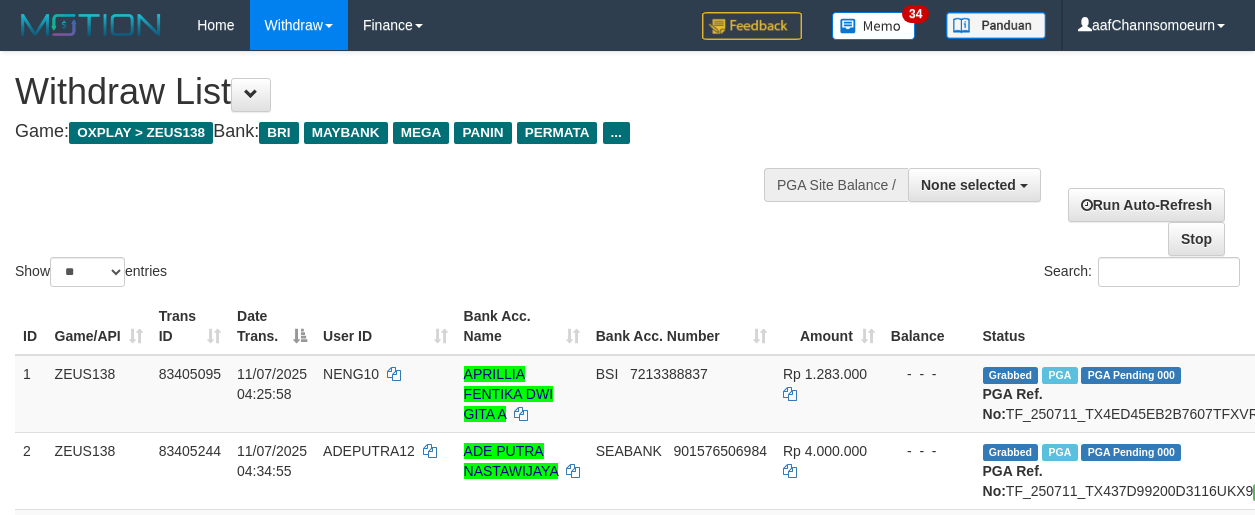 select 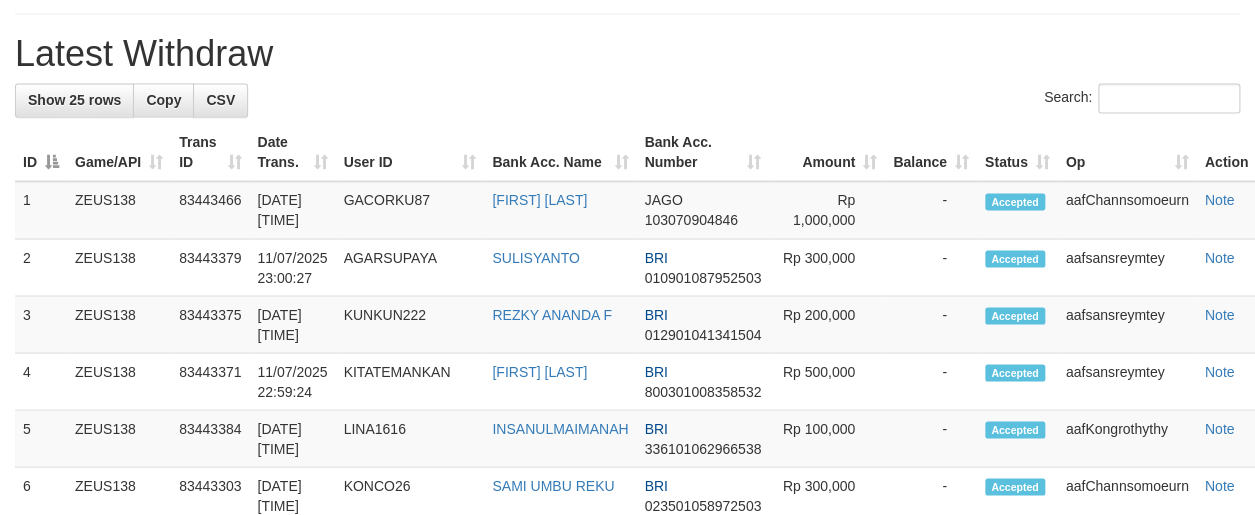 scroll, scrollTop: 1083, scrollLeft: 0, axis: vertical 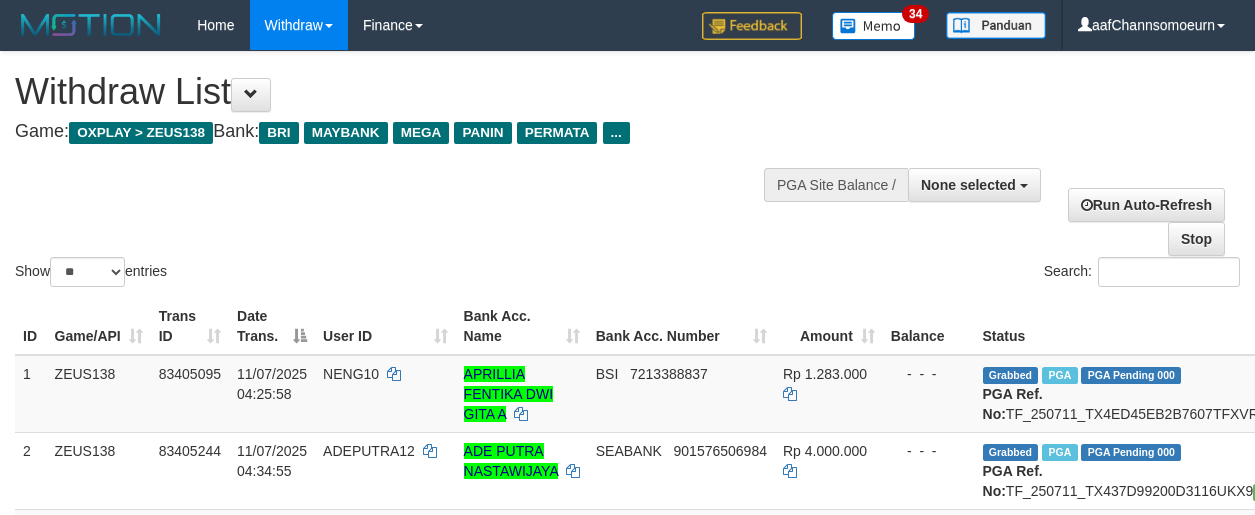 select 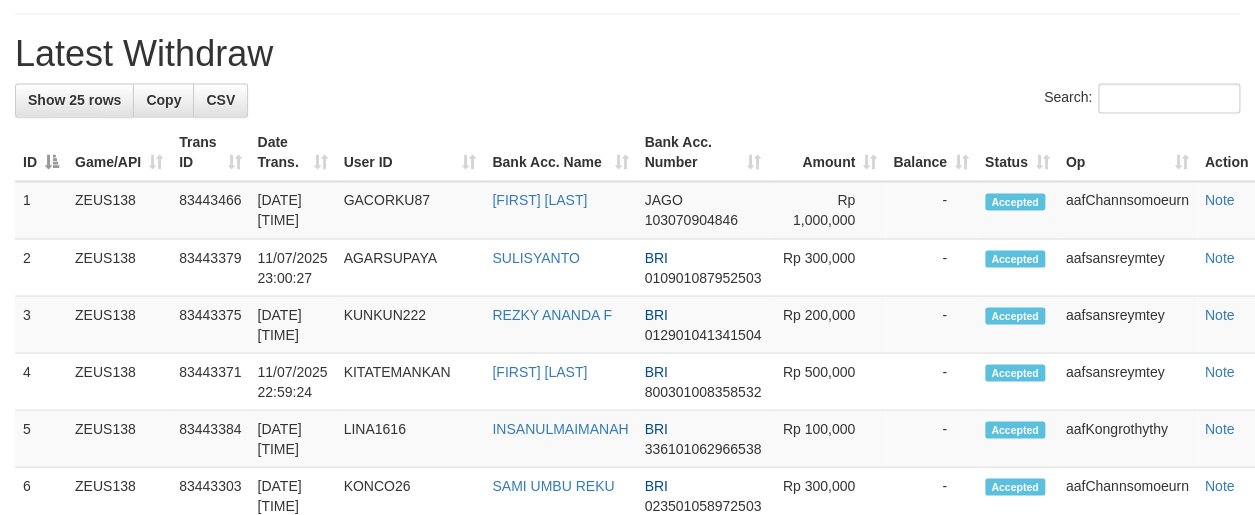 scroll, scrollTop: 1083, scrollLeft: 0, axis: vertical 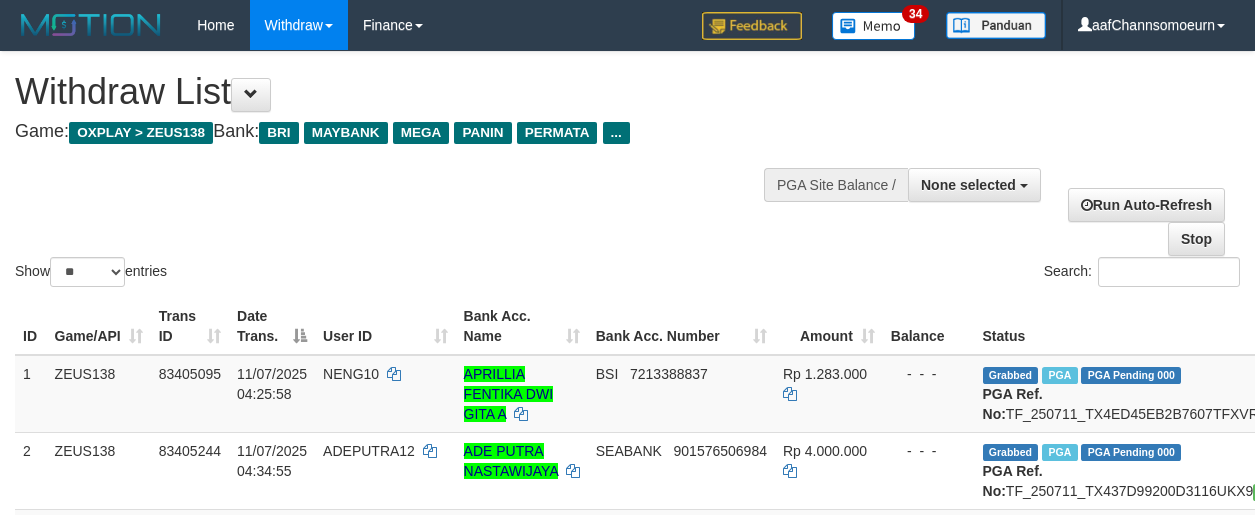 select 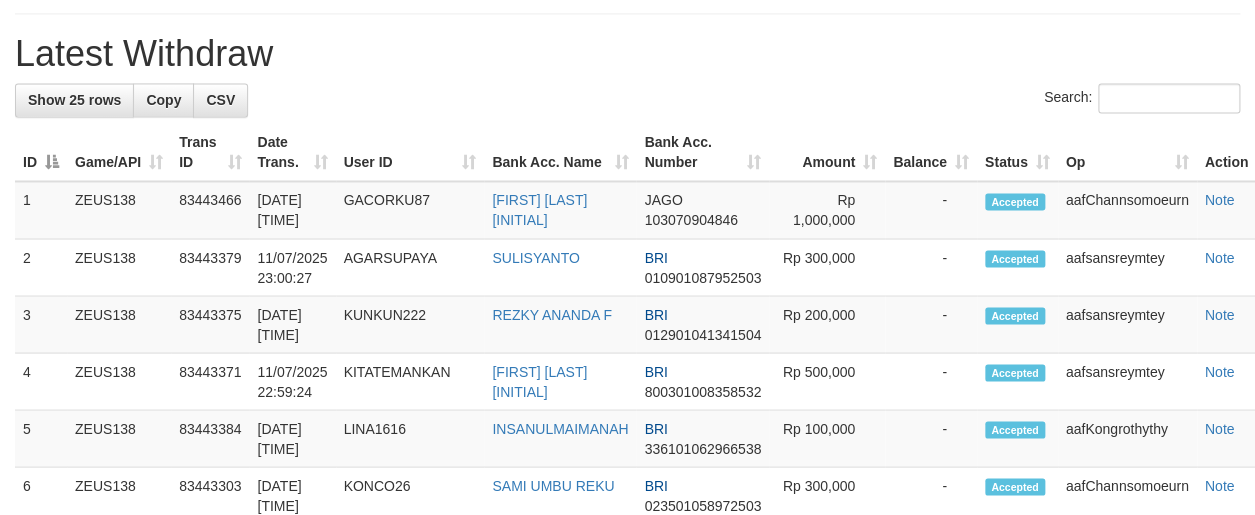 scroll, scrollTop: 1083, scrollLeft: 0, axis: vertical 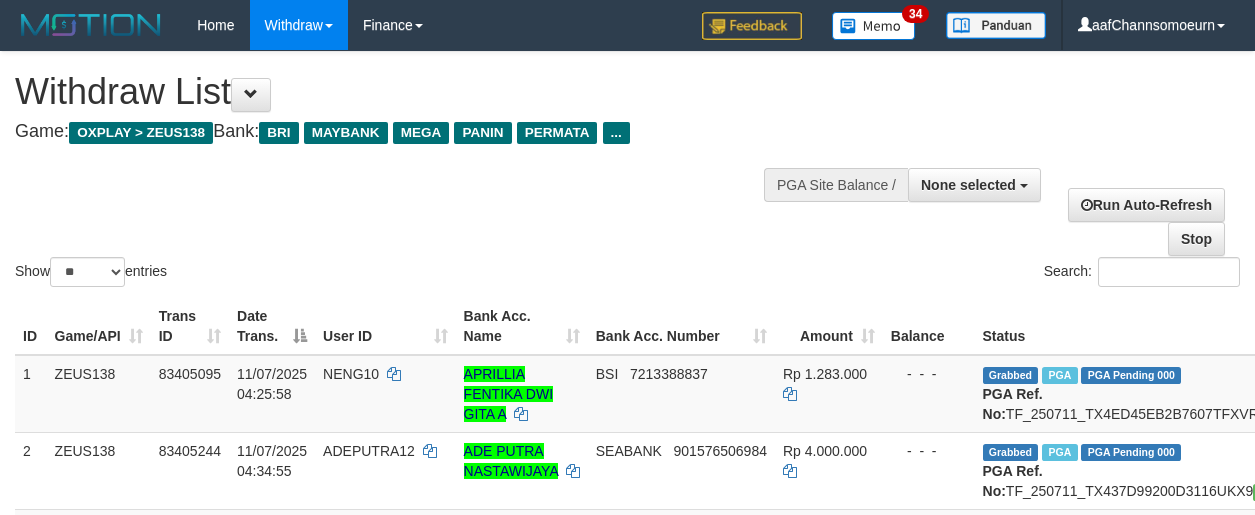 select 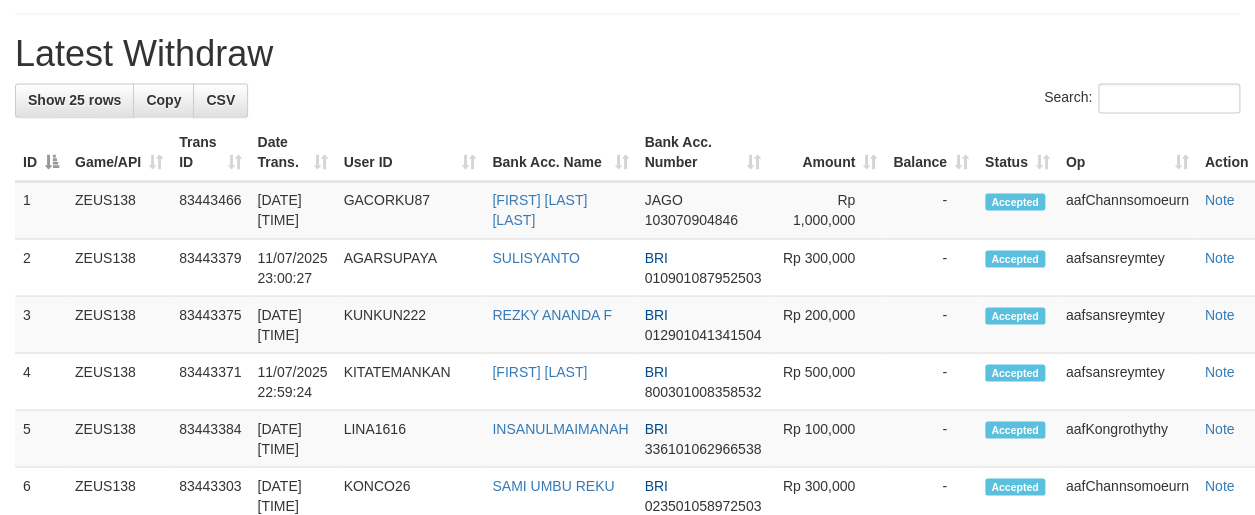 scroll, scrollTop: 1083, scrollLeft: 0, axis: vertical 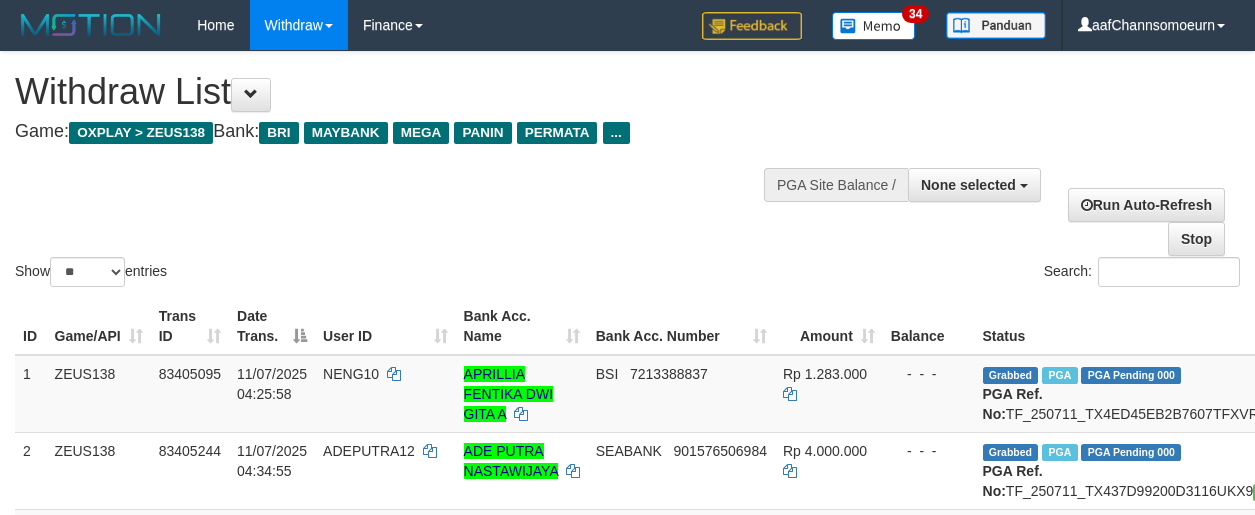 select 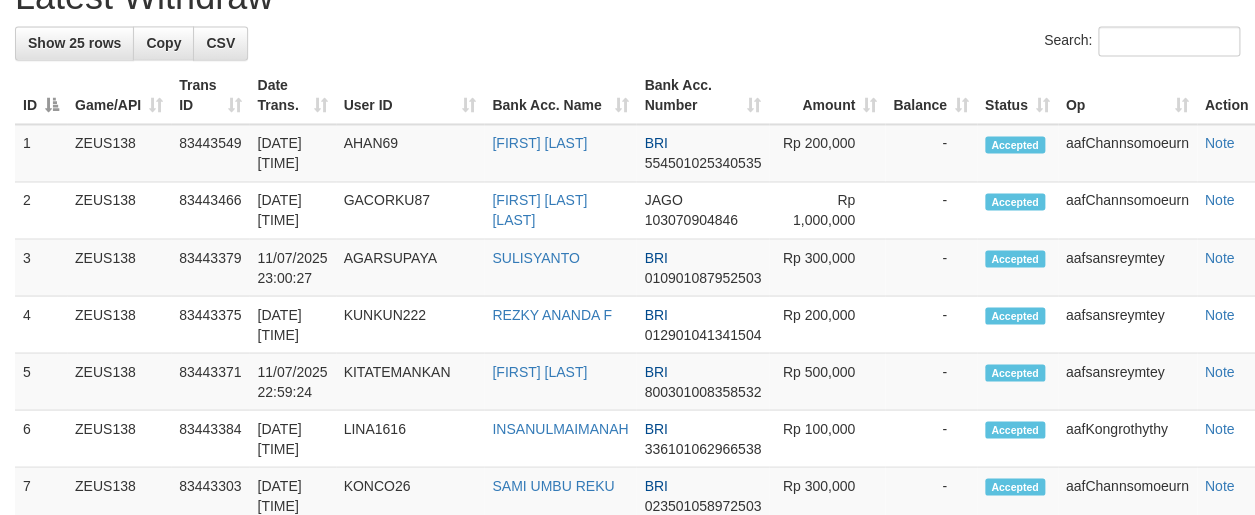 scroll, scrollTop: 1083, scrollLeft: 0, axis: vertical 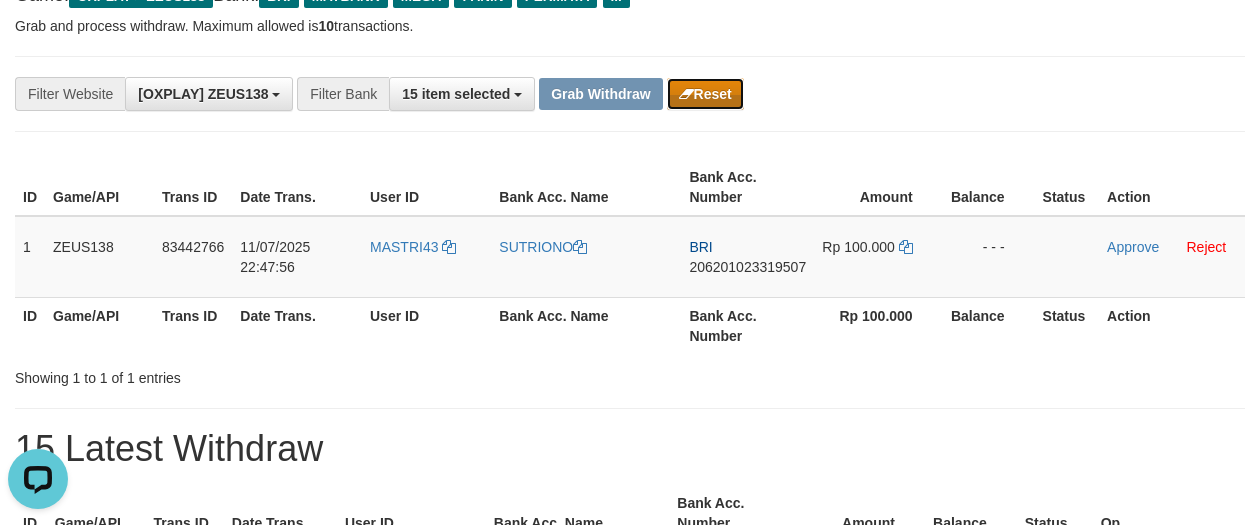 click on "Reset" at bounding box center (705, 94) 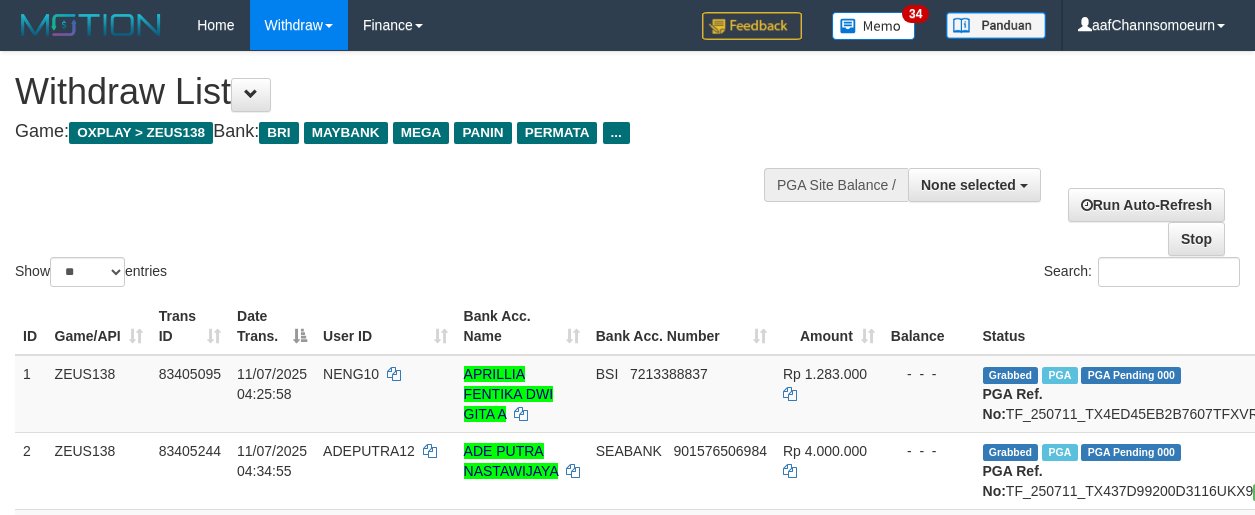 select 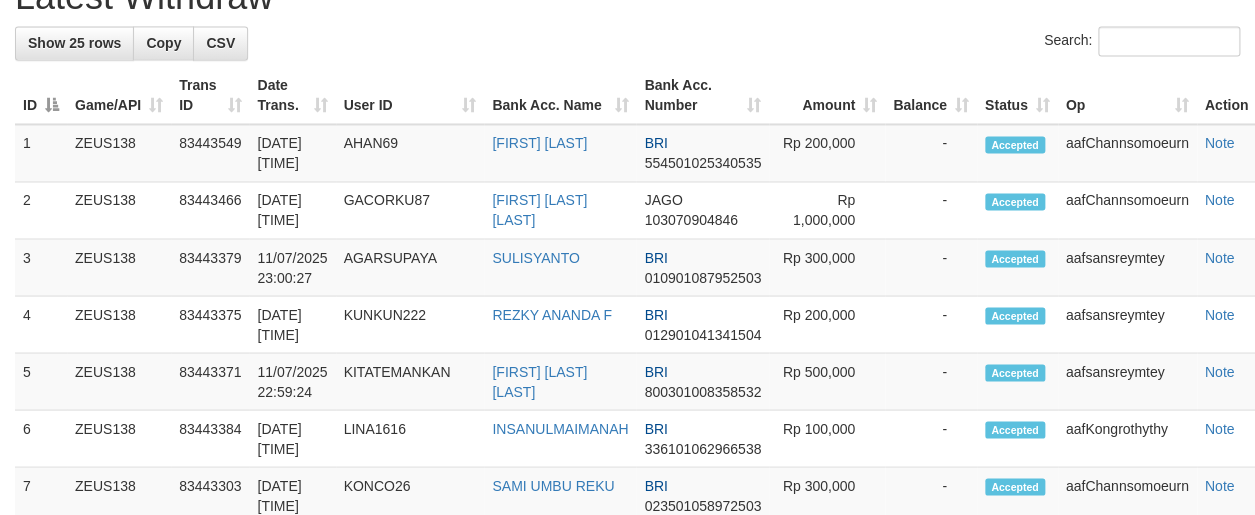 scroll, scrollTop: 1083, scrollLeft: 0, axis: vertical 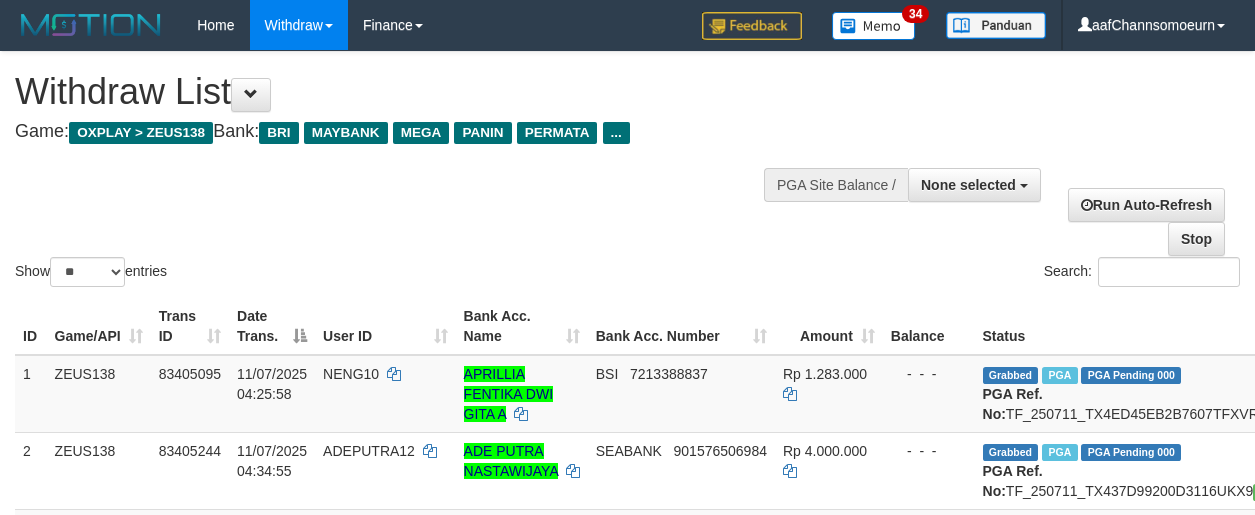 select 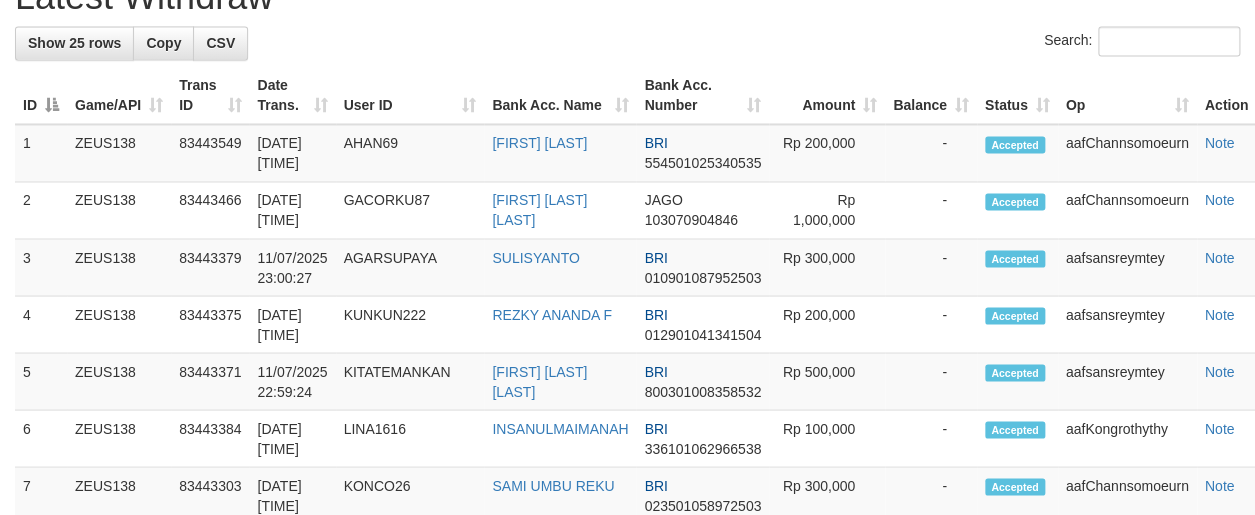 scroll, scrollTop: 1083, scrollLeft: 0, axis: vertical 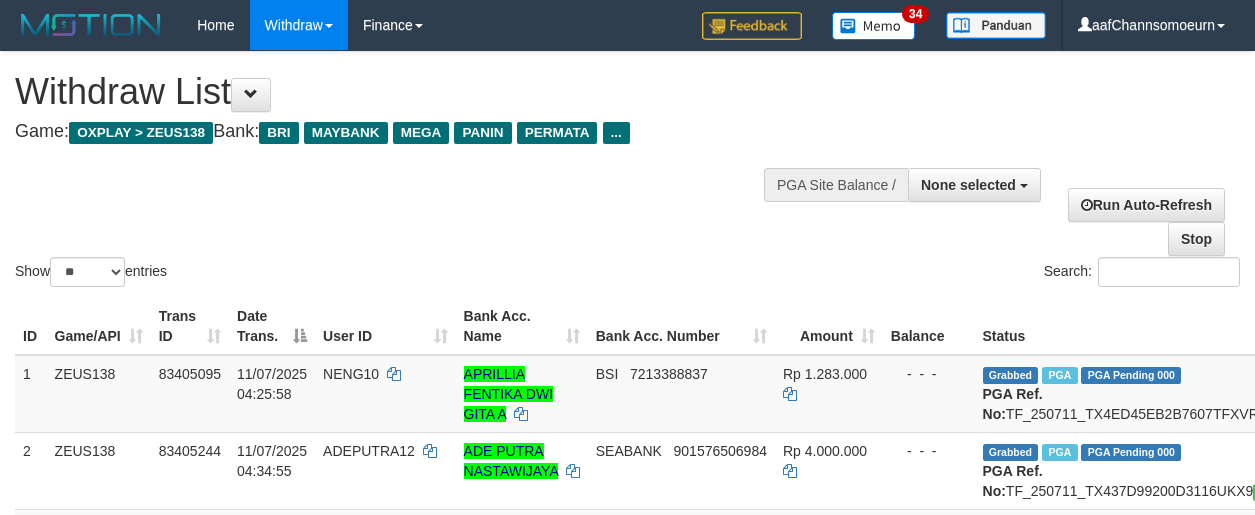 select 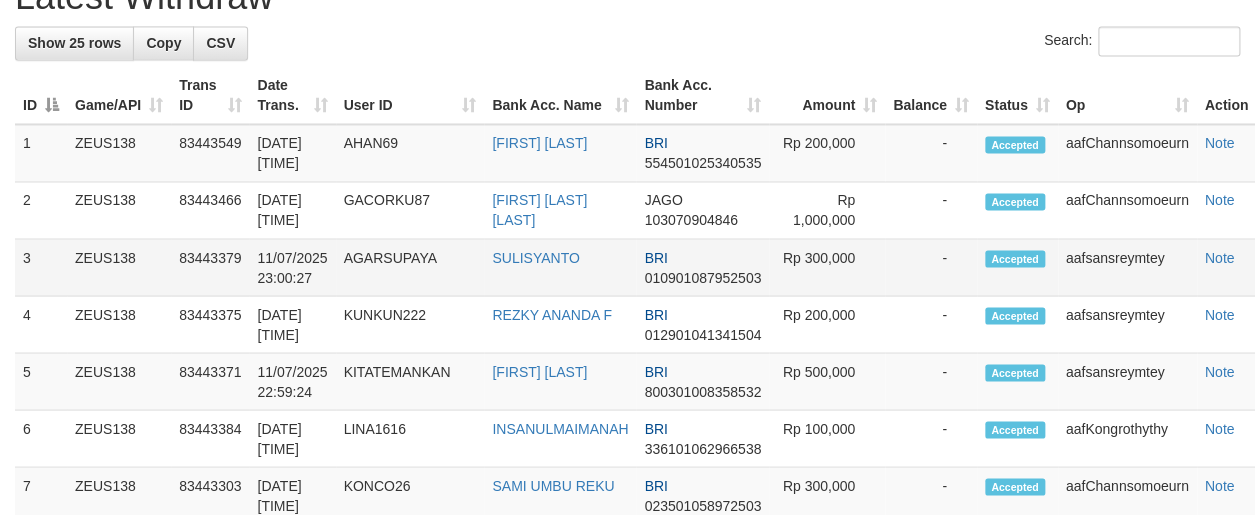 scroll, scrollTop: 1083, scrollLeft: 0, axis: vertical 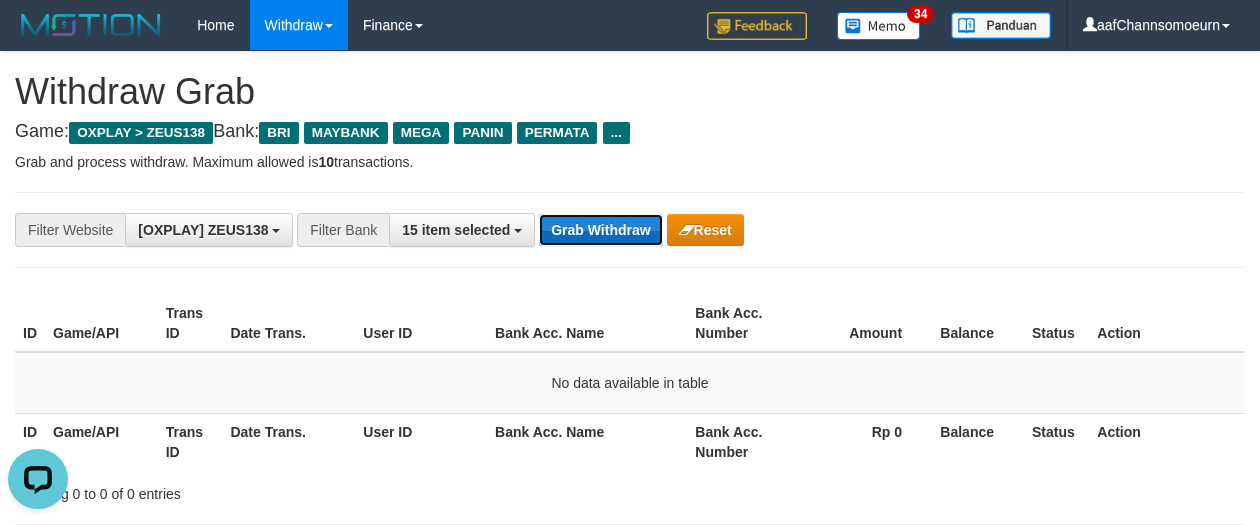 click on "Grab Withdraw" at bounding box center [600, 230] 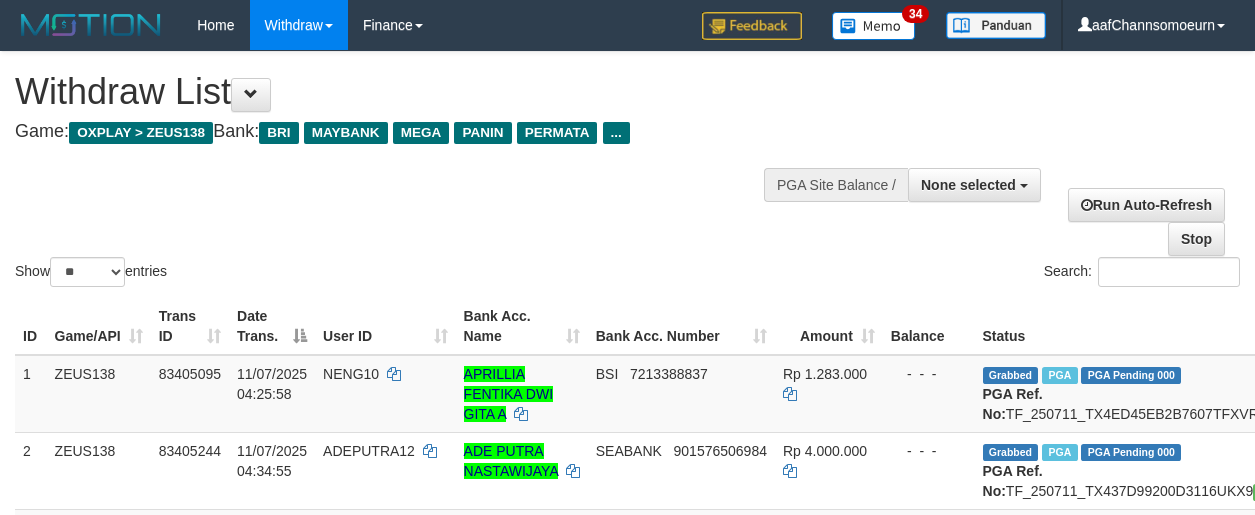 select 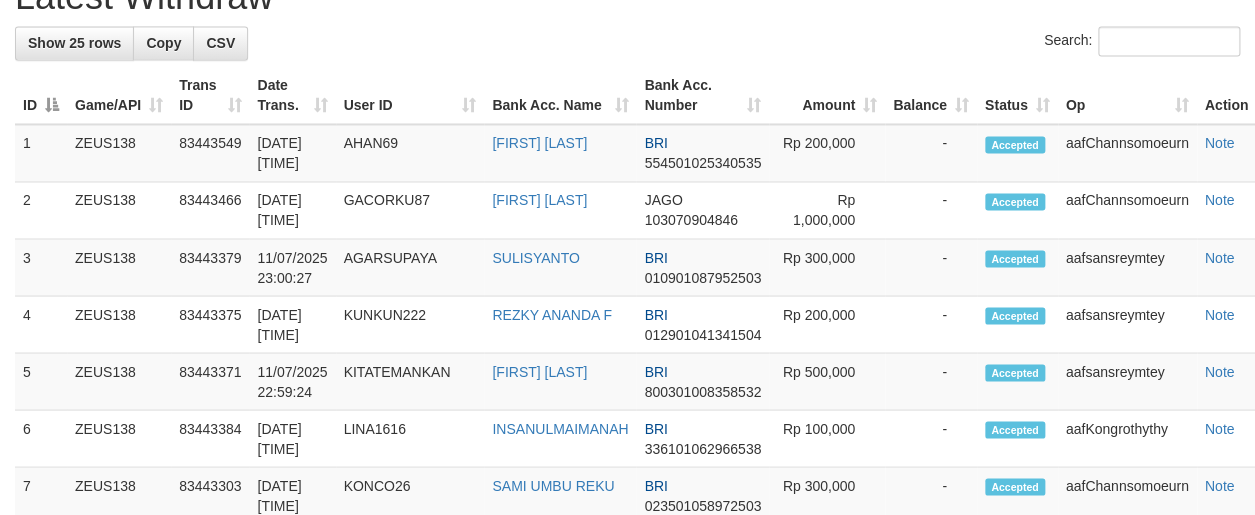 scroll, scrollTop: 1083, scrollLeft: 0, axis: vertical 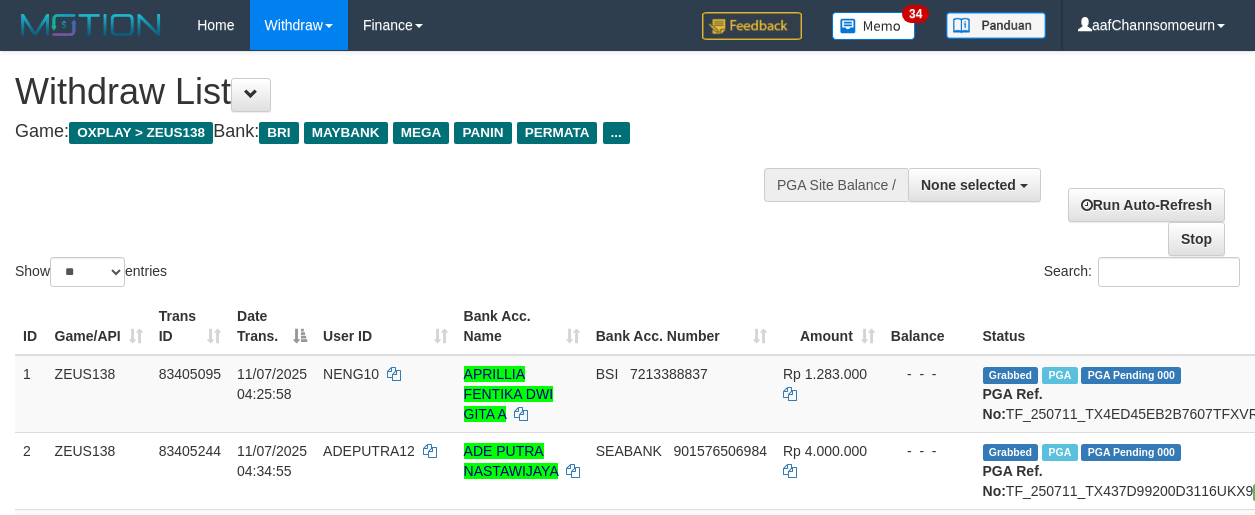 select 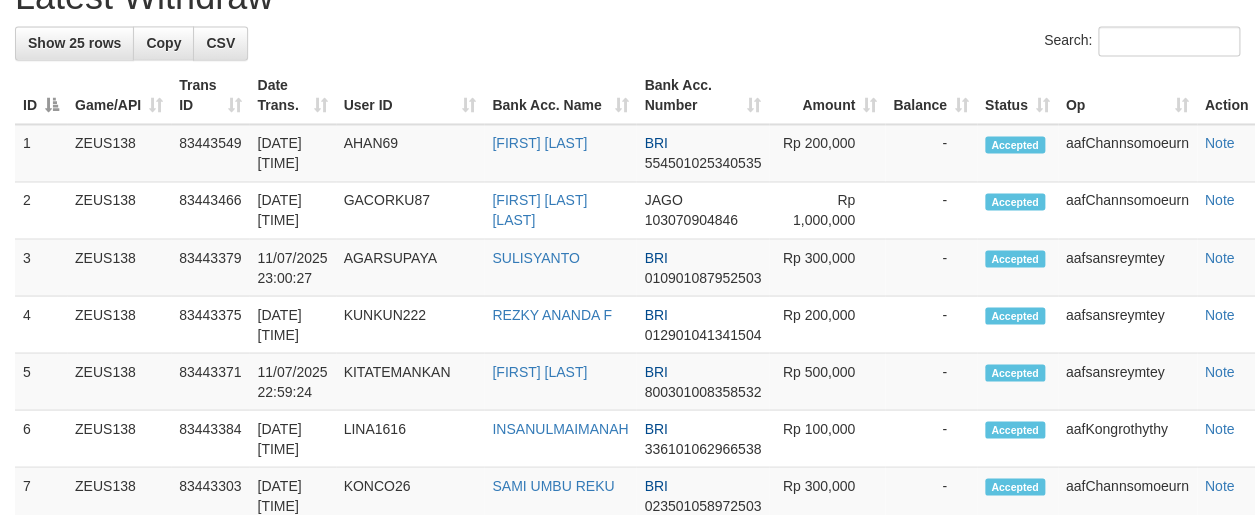 scroll, scrollTop: 1083, scrollLeft: 0, axis: vertical 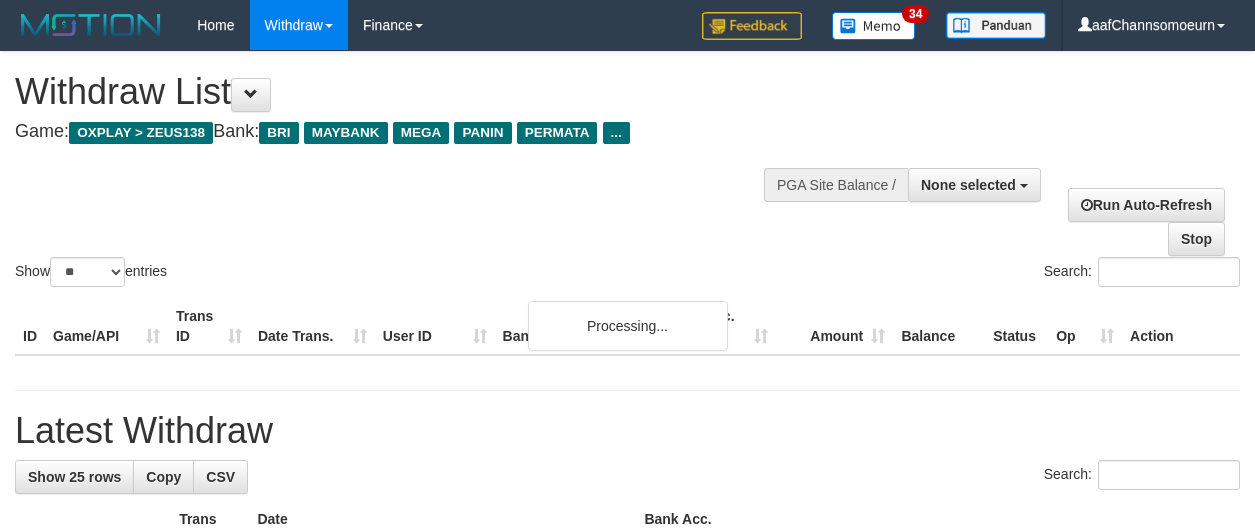 select 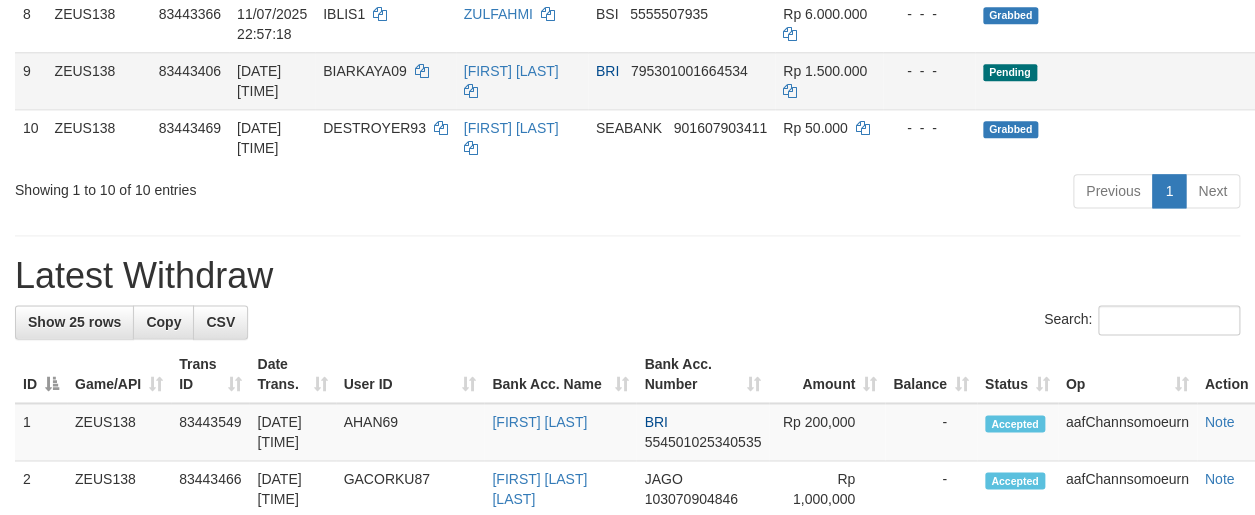 scroll, scrollTop: 804, scrollLeft: 0, axis: vertical 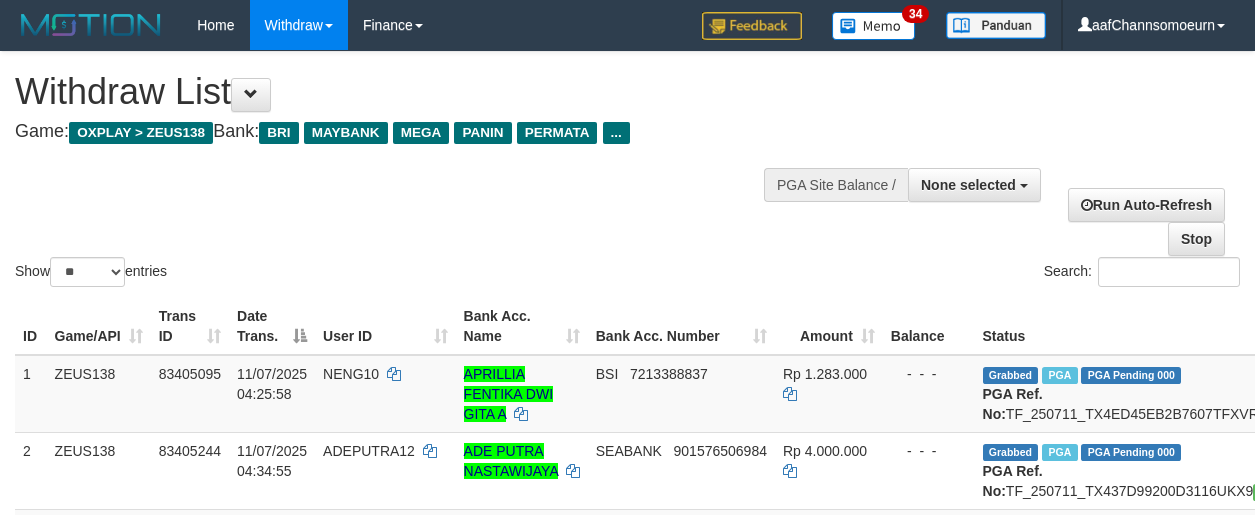select 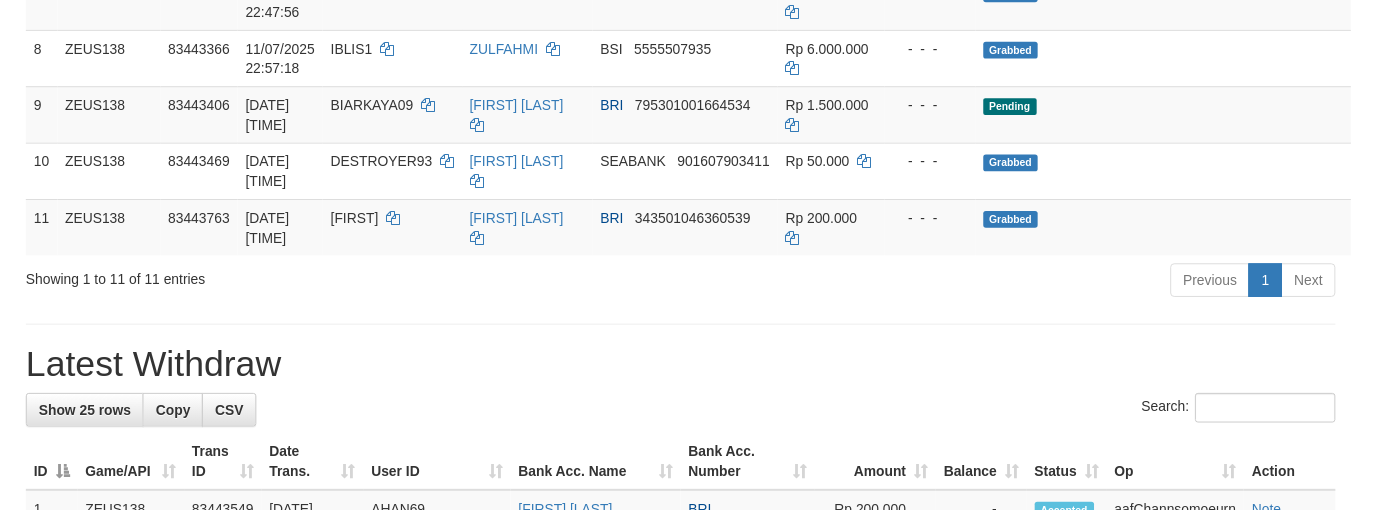 scroll, scrollTop: 784, scrollLeft: 0, axis: vertical 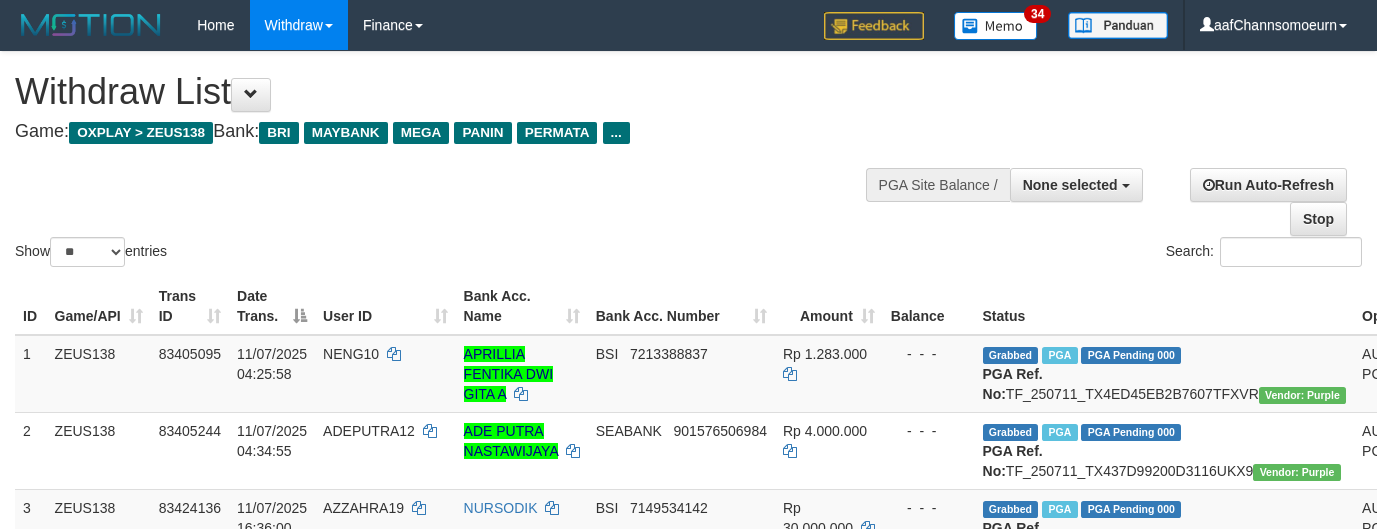 select 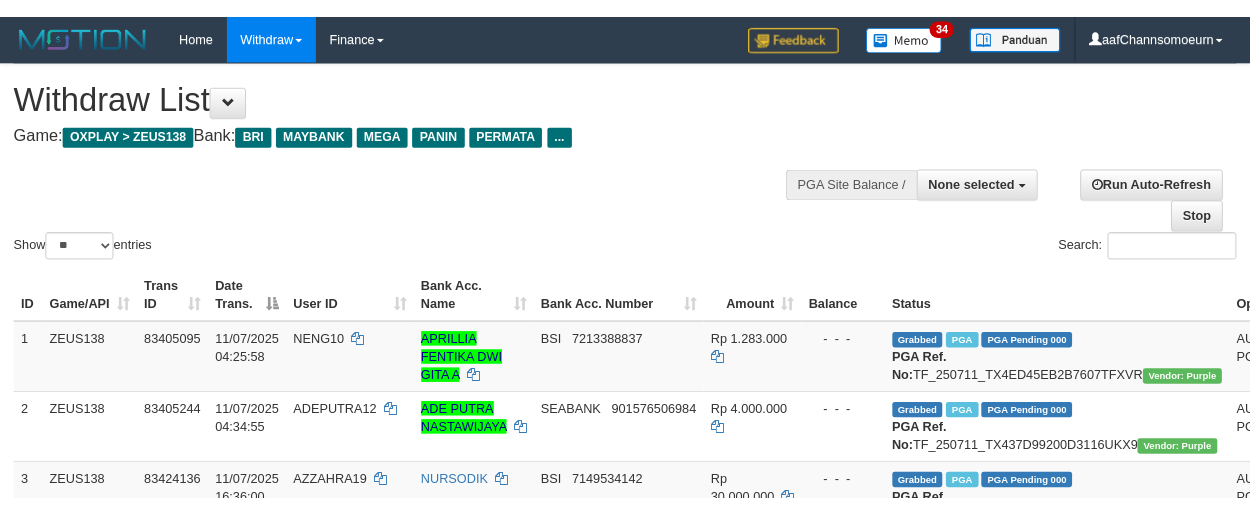 scroll, scrollTop: 784, scrollLeft: 0, axis: vertical 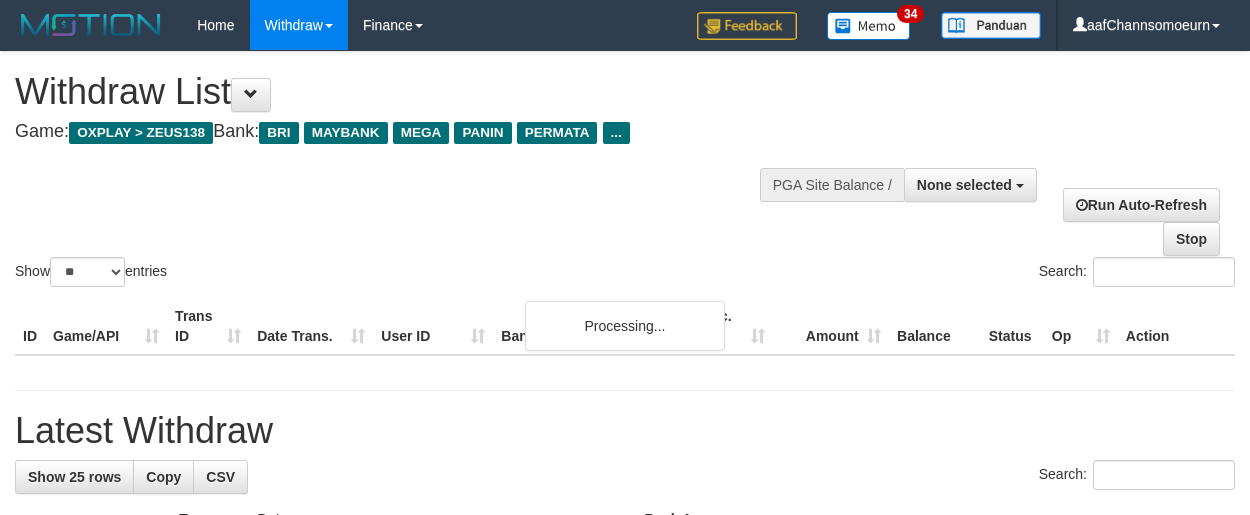 select 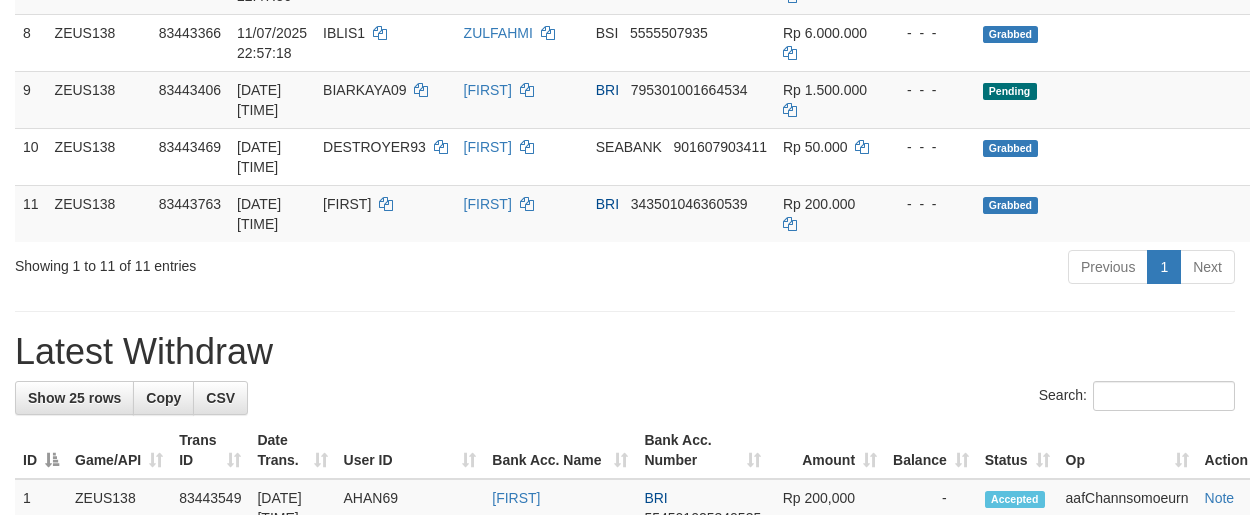 scroll, scrollTop: 784, scrollLeft: 0, axis: vertical 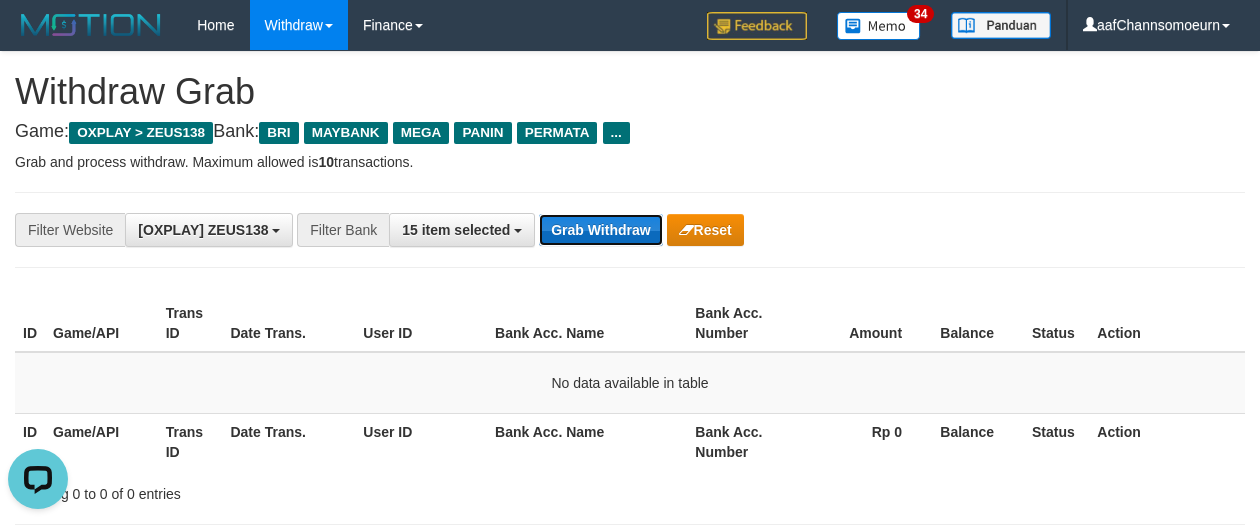 click on "Grab Withdraw" at bounding box center (600, 230) 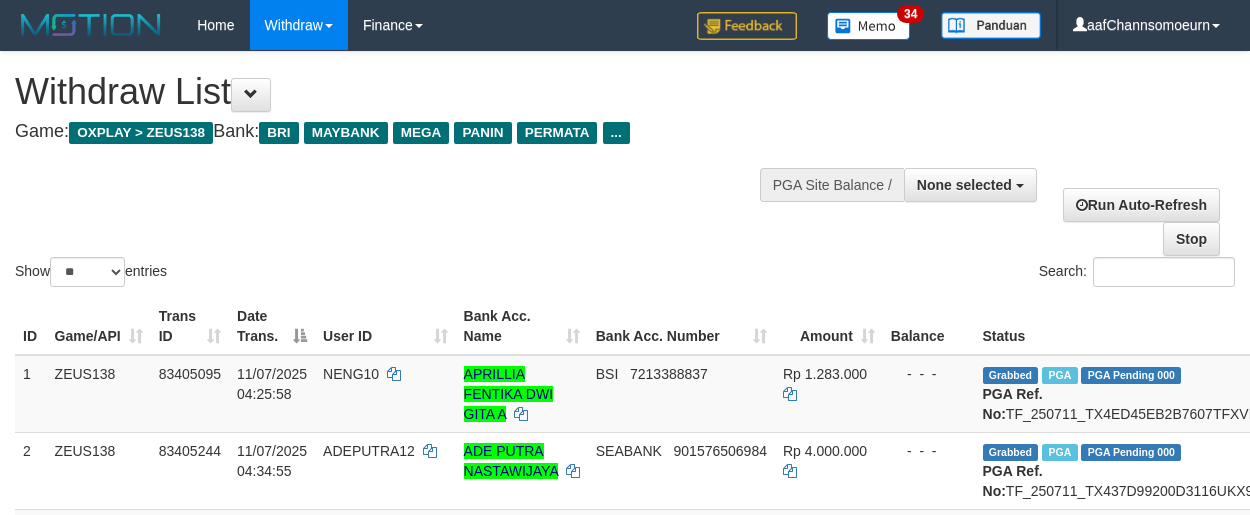 select 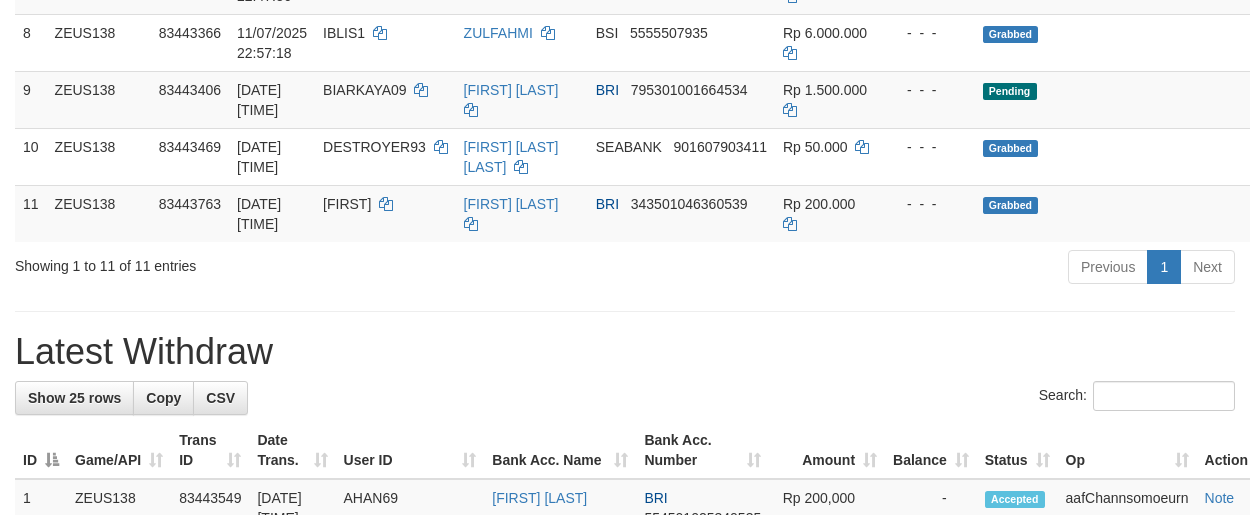 scroll, scrollTop: 784, scrollLeft: 0, axis: vertical 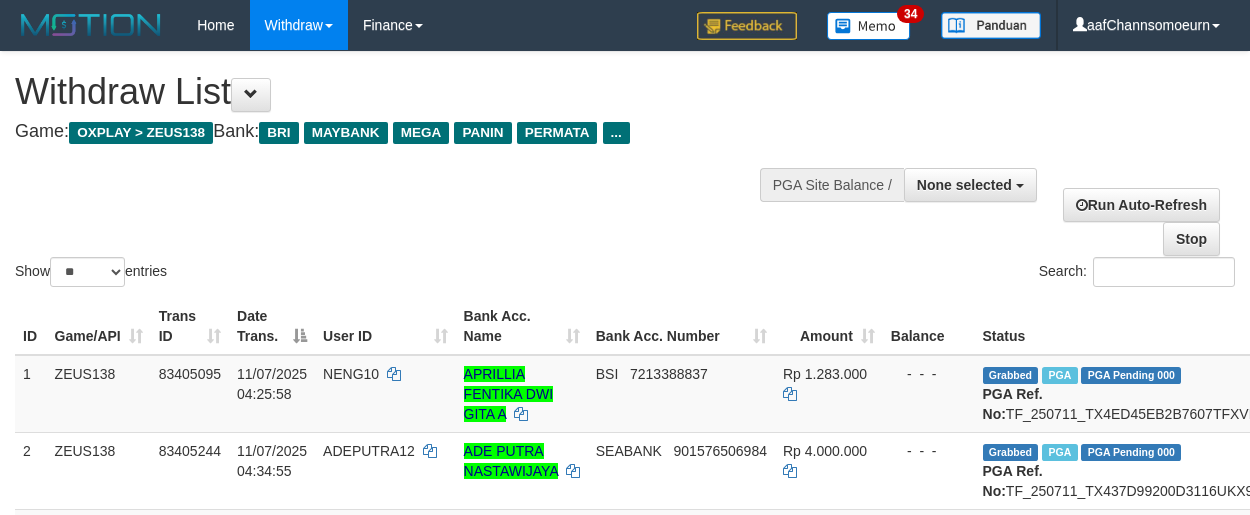 select 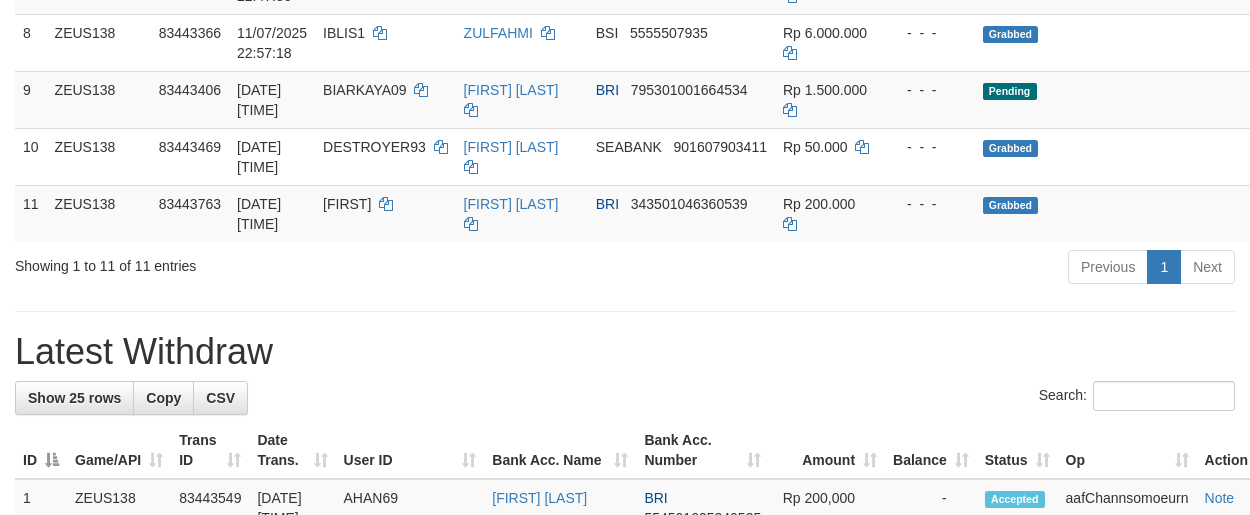 scroll, scrollTop: 784, scrollLeft: 0, axis: vertical 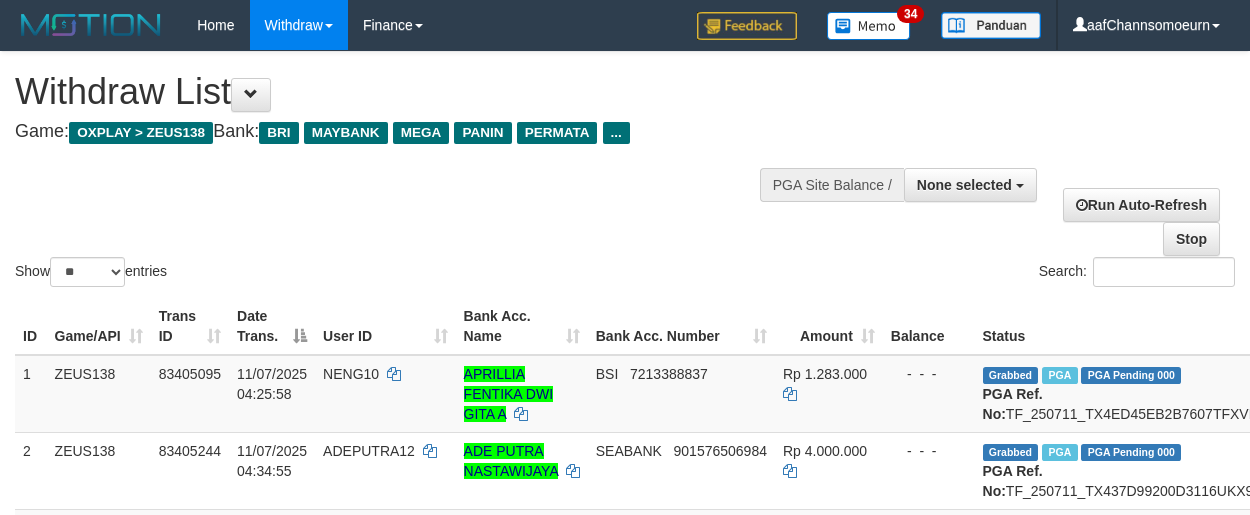 select 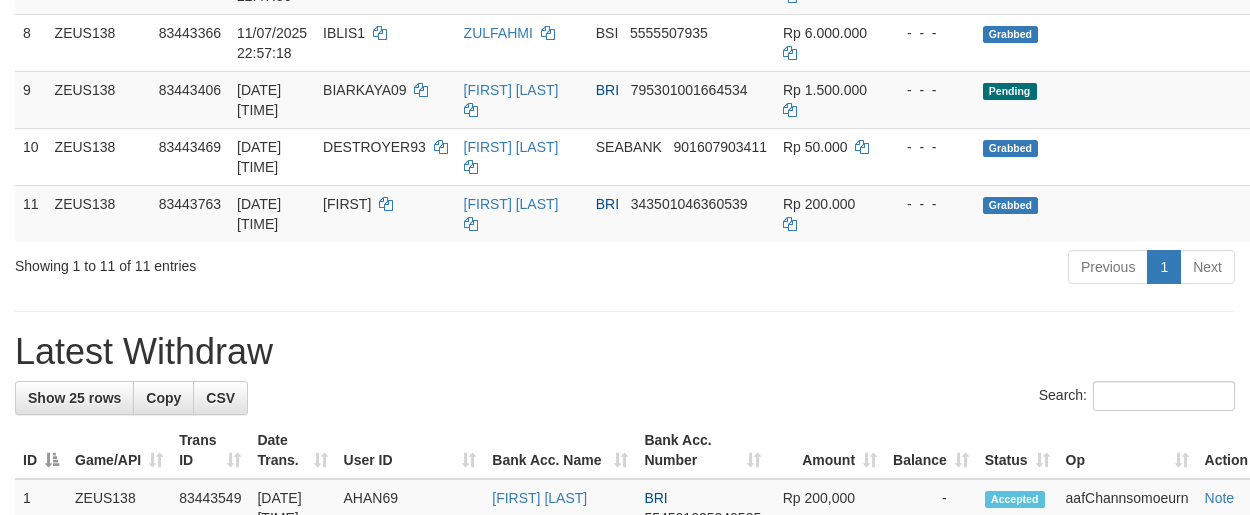 scroll, scrollTop: 784, scrollLeft: 0, axis: vertical 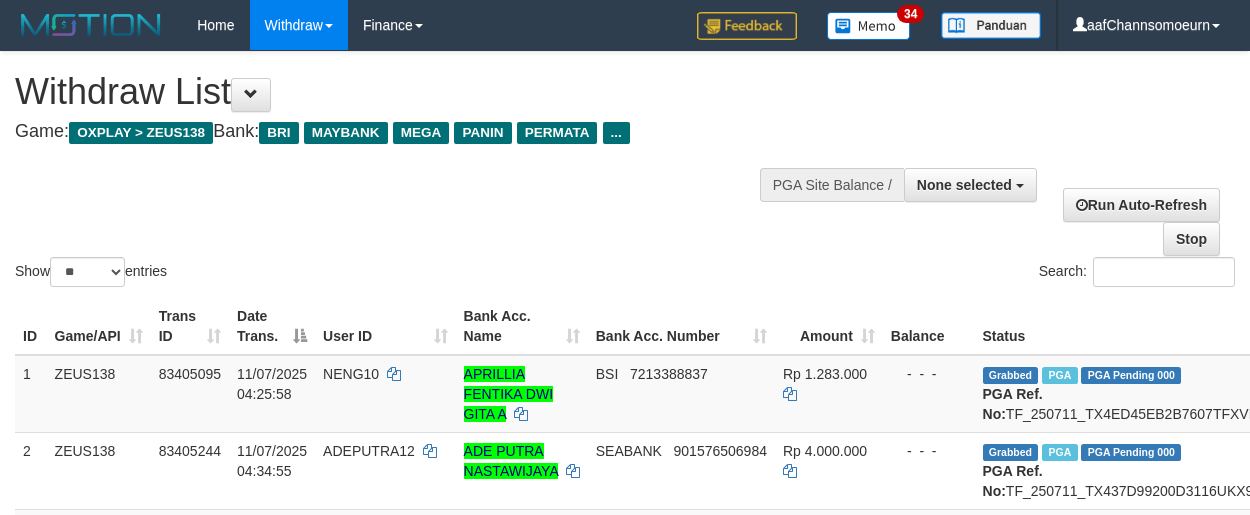 select 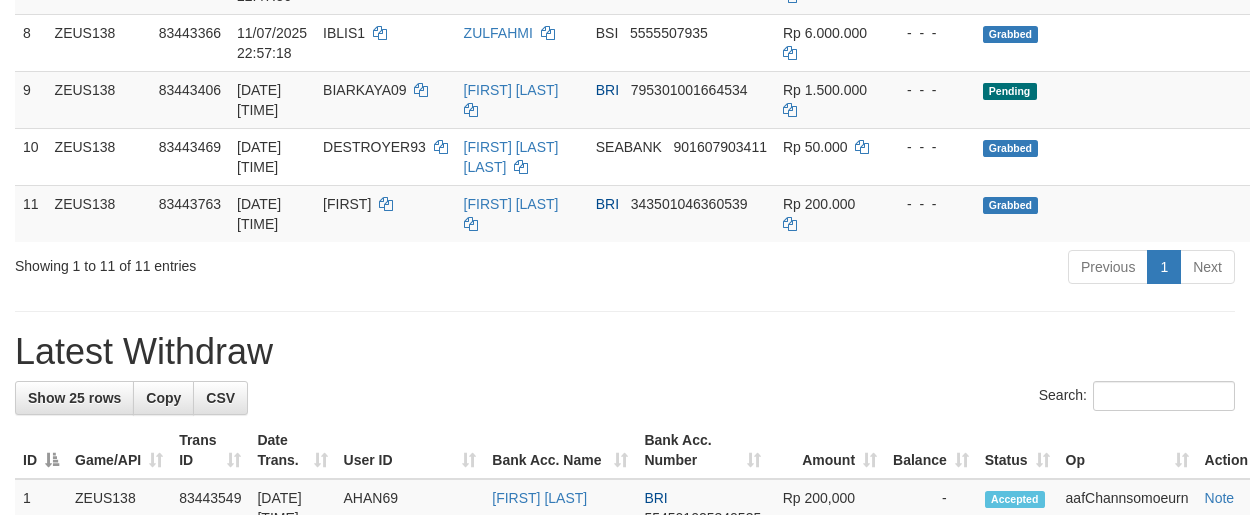 scroll, scrollTop: 784, scrollLeft: 0, axis: vertical 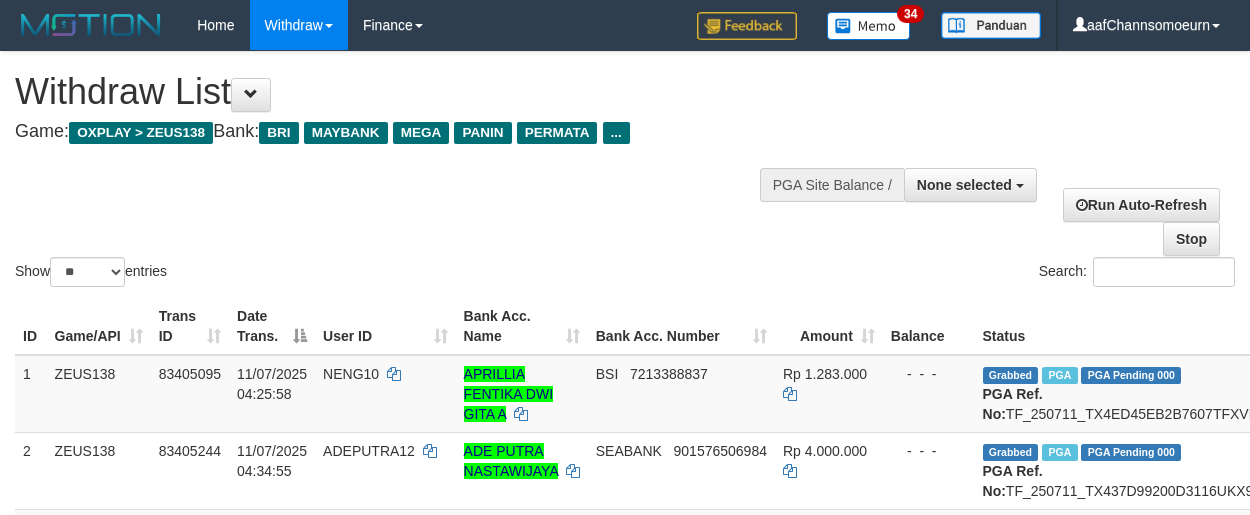 select 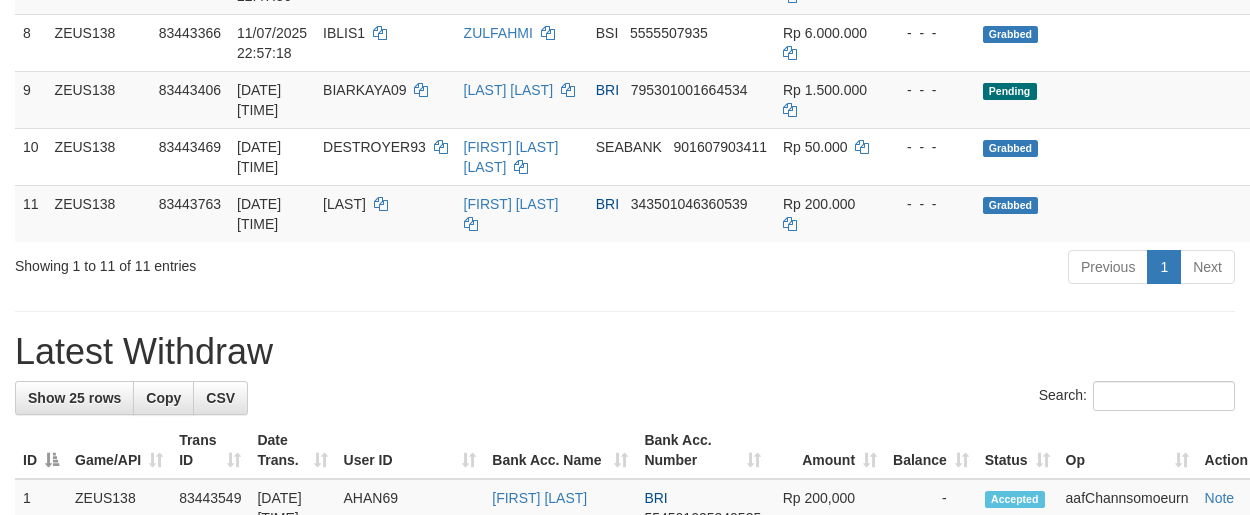 scroll, scrollTop: 784, scrollLeft: 0, axis: vertical 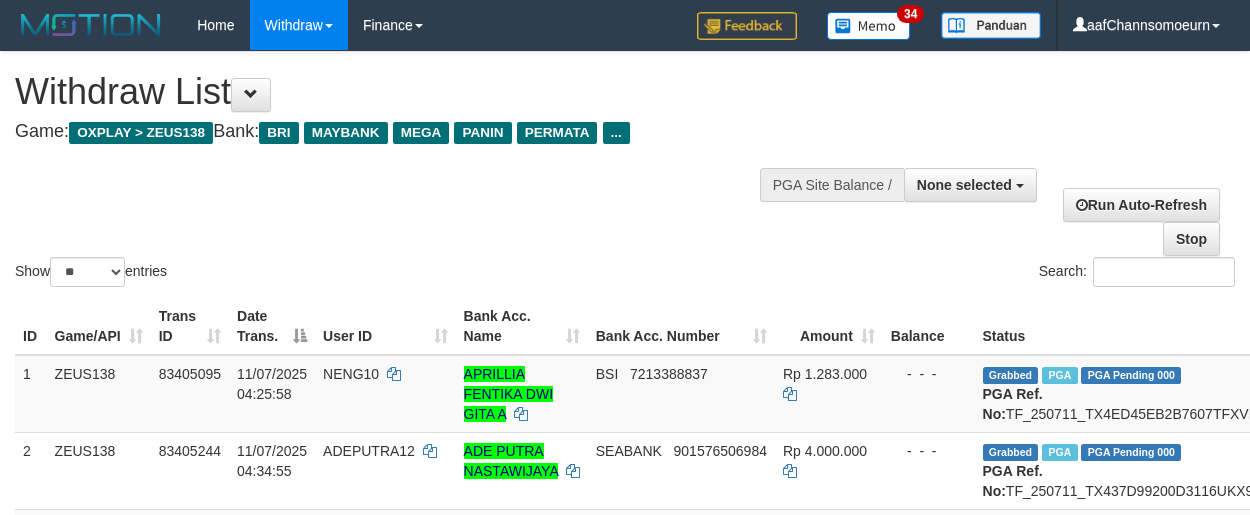select 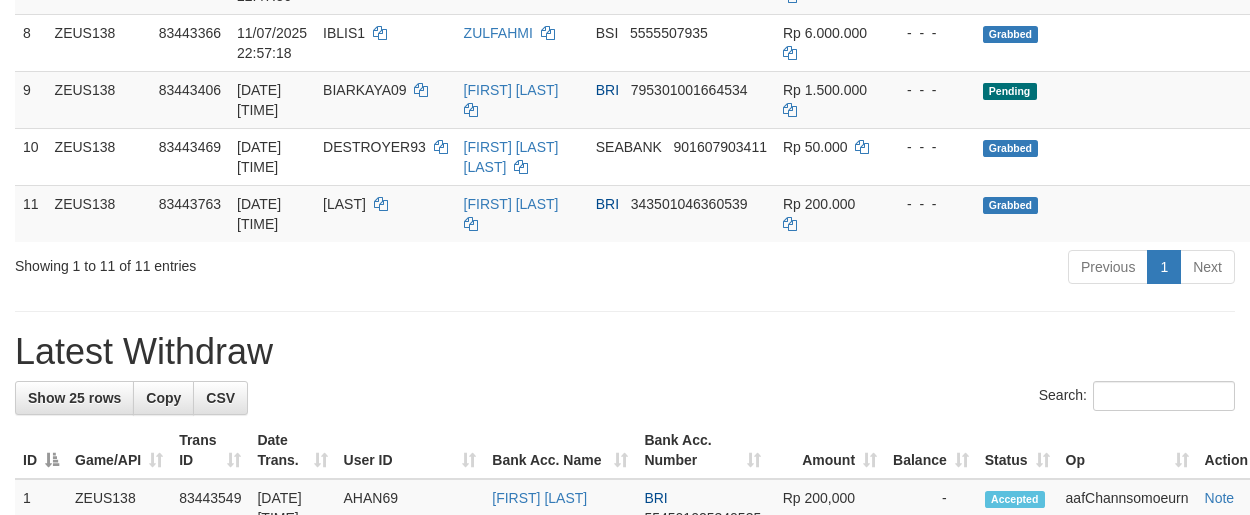scroll, scrollTop: 784, scrollLeft: 0, axis: vertical 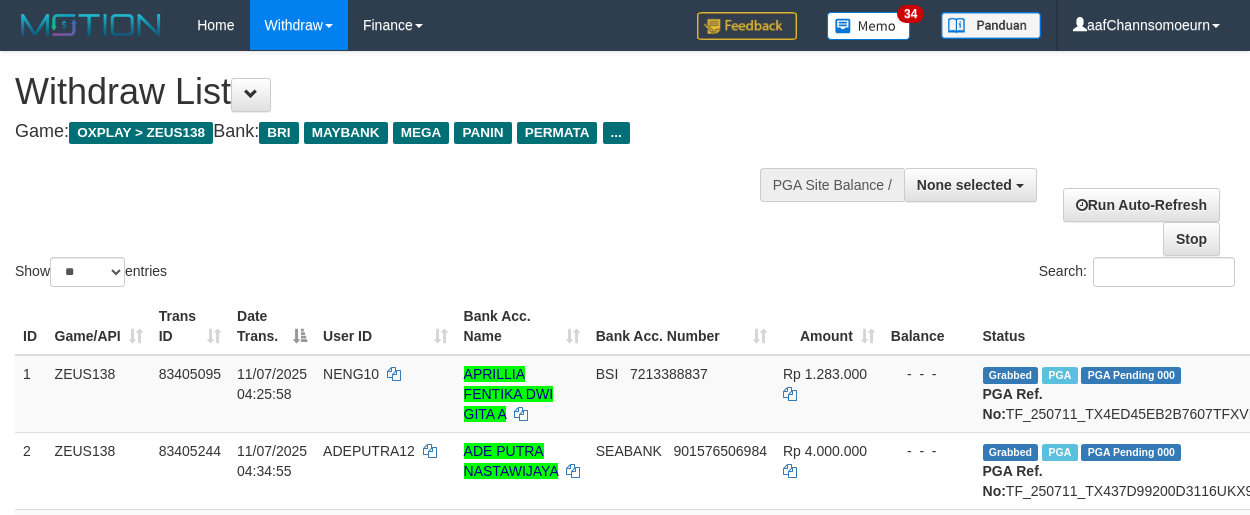 select 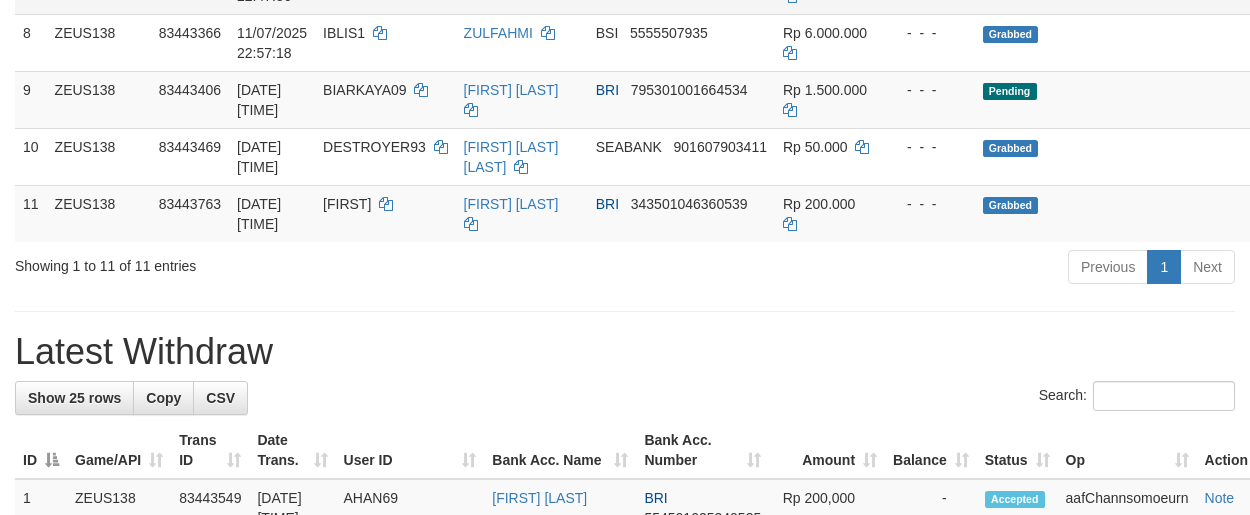 scroll, scrollTop: 784, scrollLeft: 0, axis: vertical 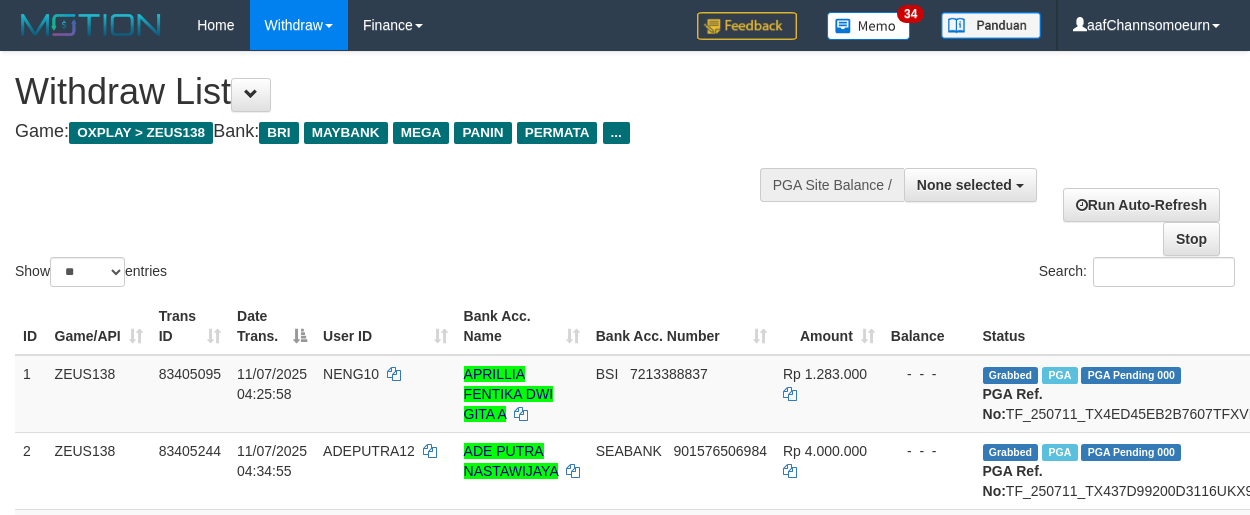 select 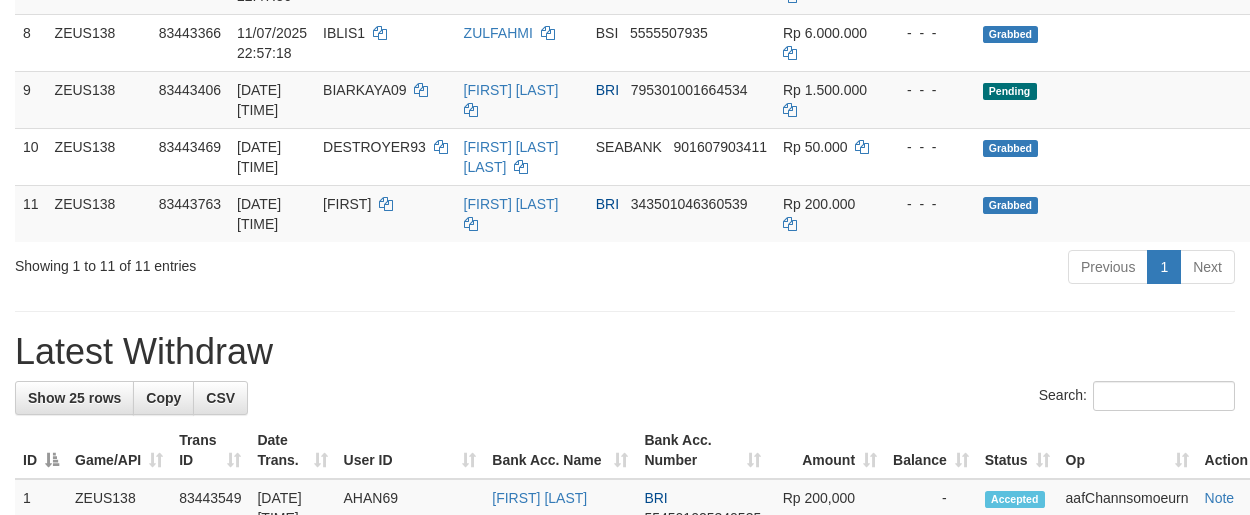 scroll, scrollTop: 784, scrollLeft: 0, axis: vertical 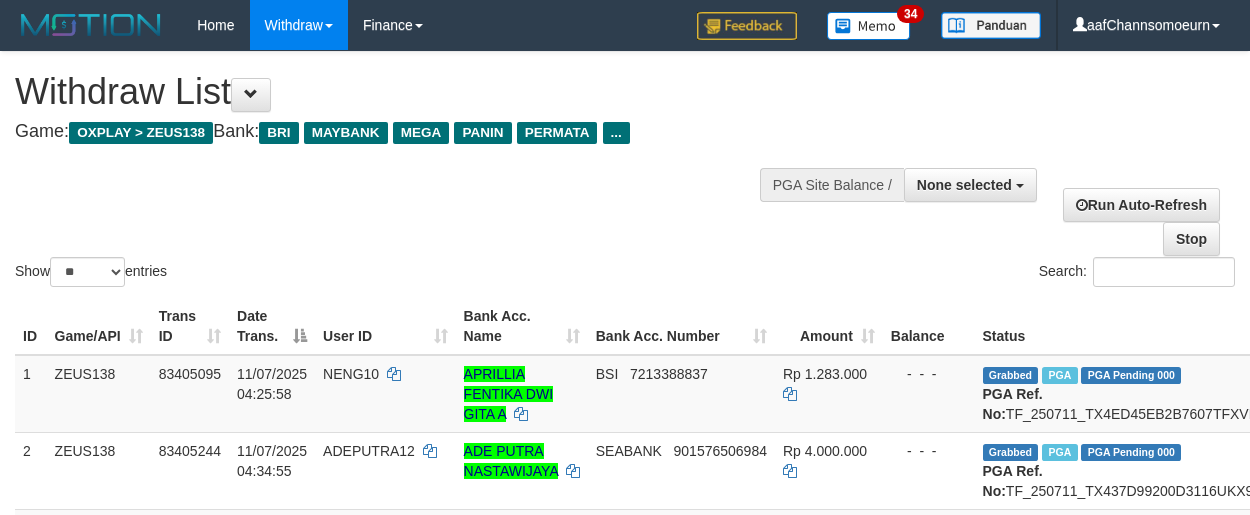 select 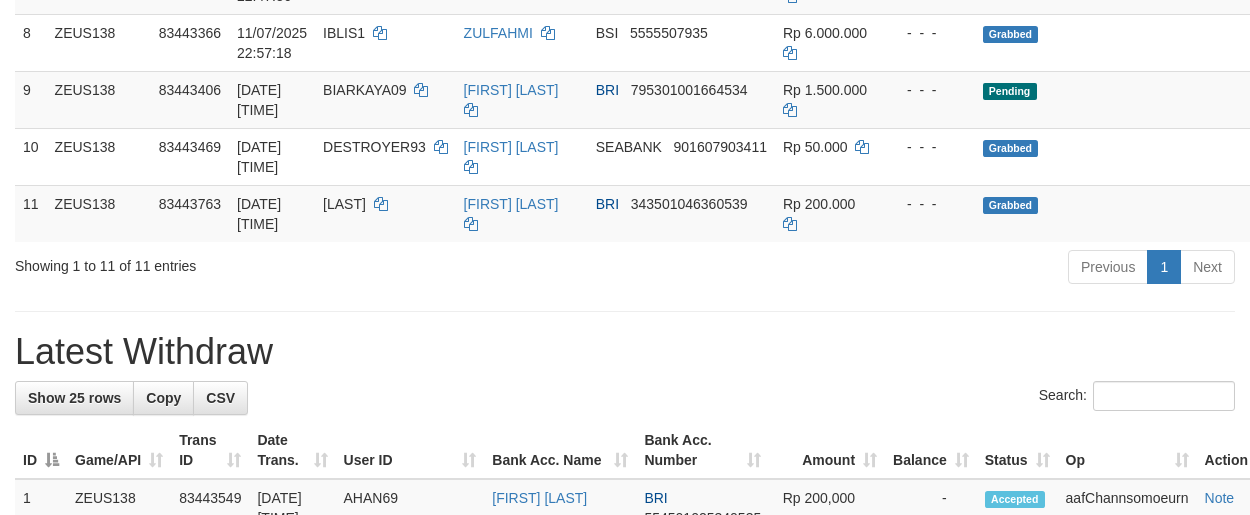 scroll, scrollTop: 784, scrollLeft: 0, axis: vertical 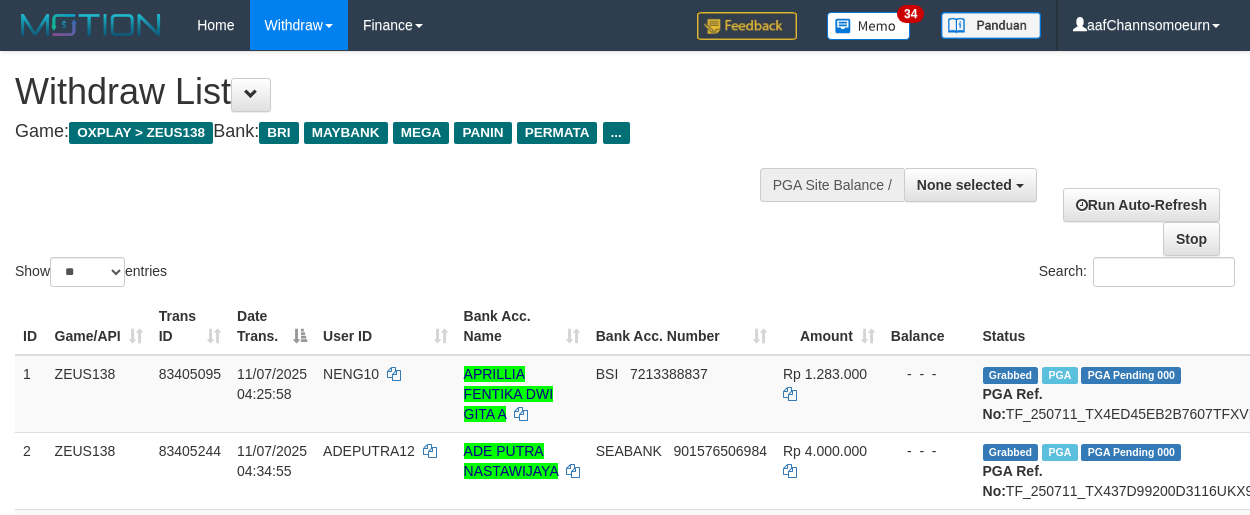 select 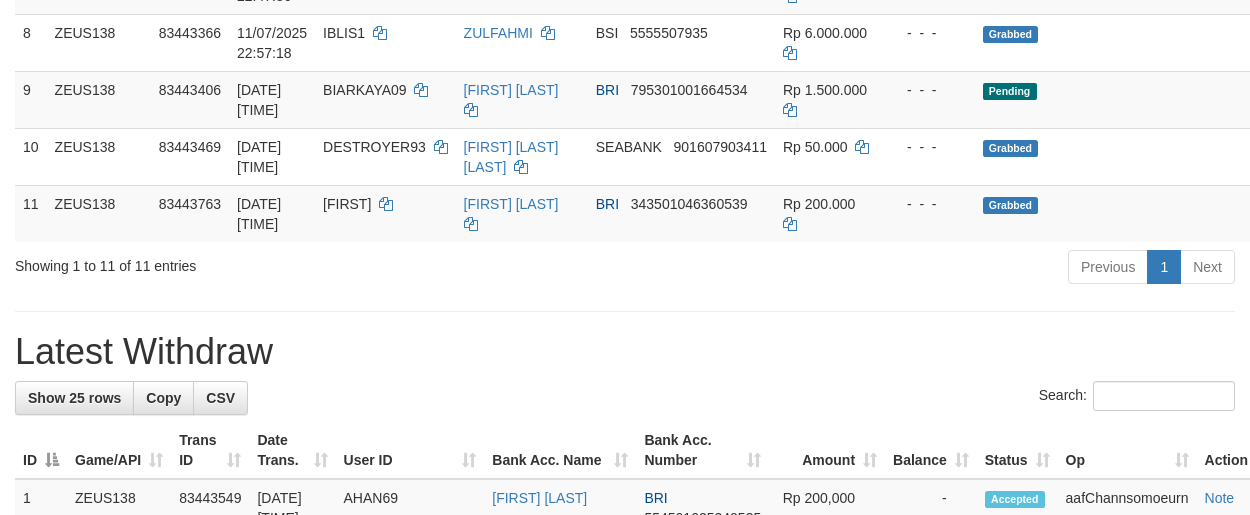 scroll, scrollTop: 784, scrollLeft: 0, axis: vertical 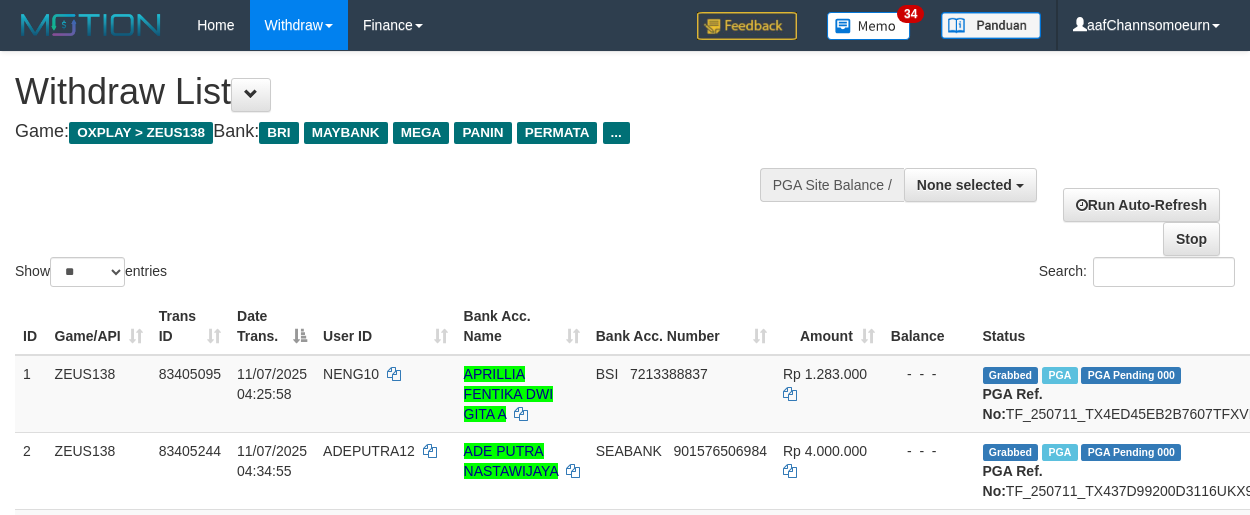 select 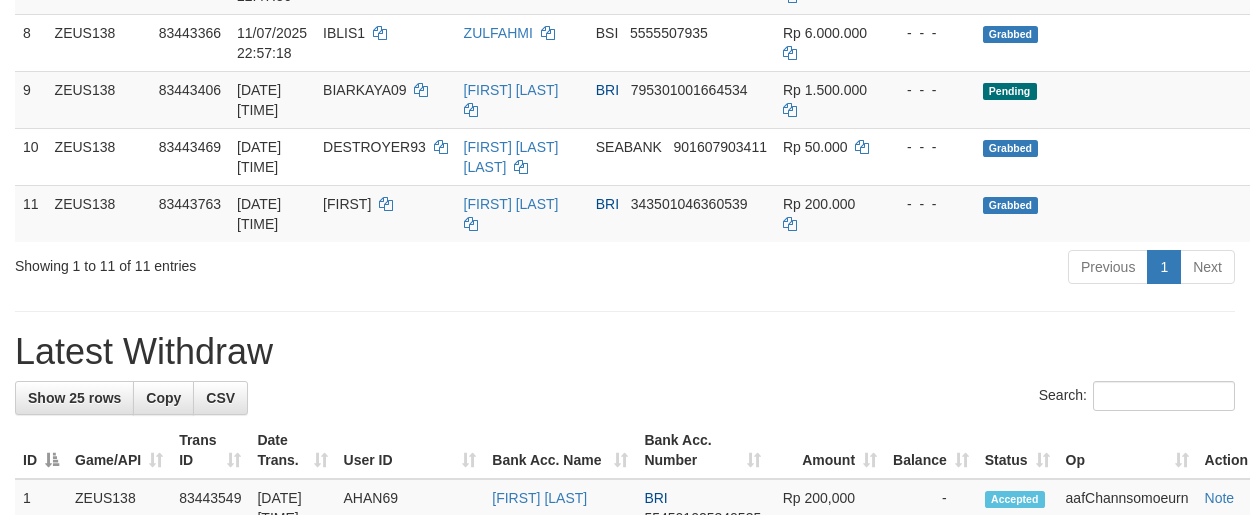 scroll, scrollTop: 784, scrollLeft: 0, axis: vertical 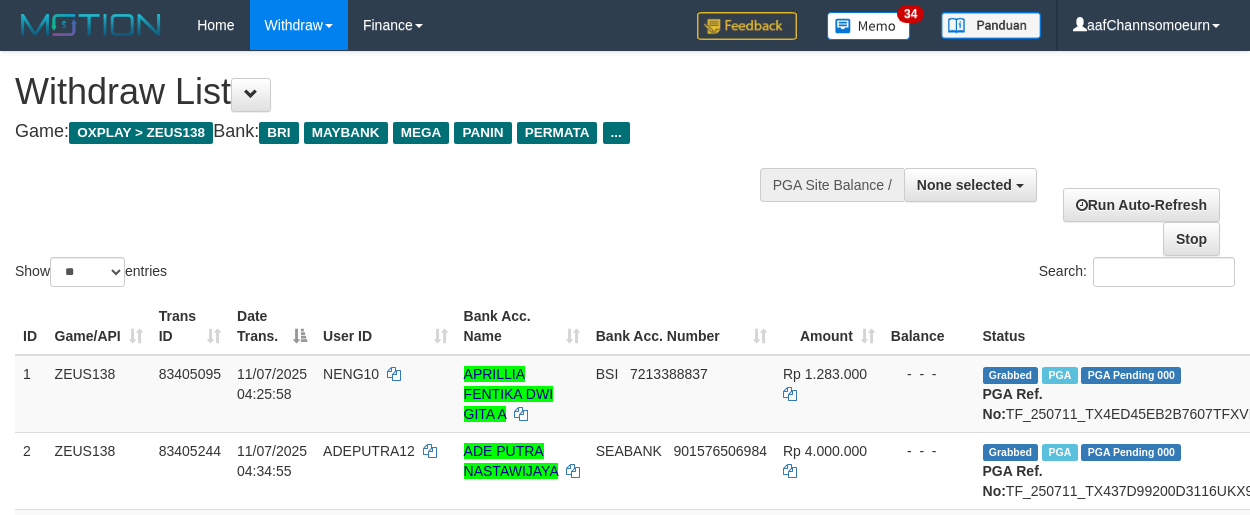 select 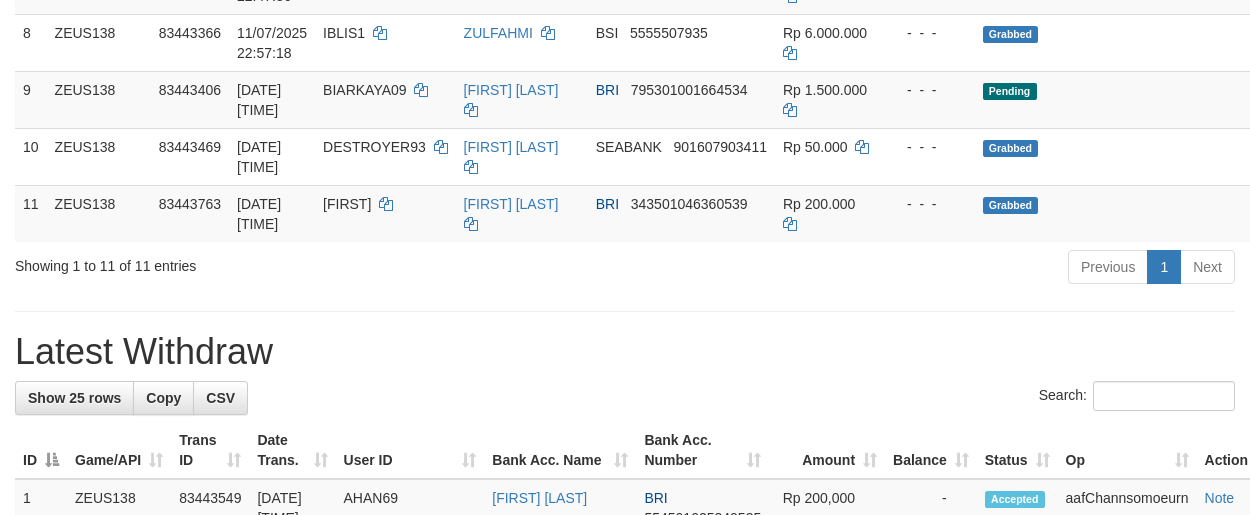 scroll, scrollTop: 784, scrollLeft: 0, axis: vertical 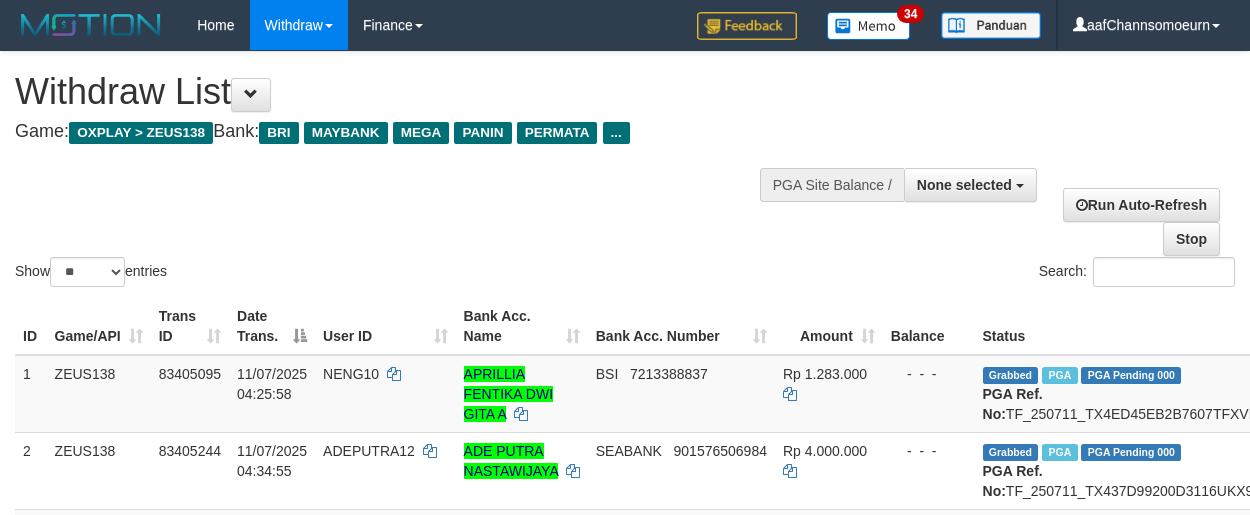 select 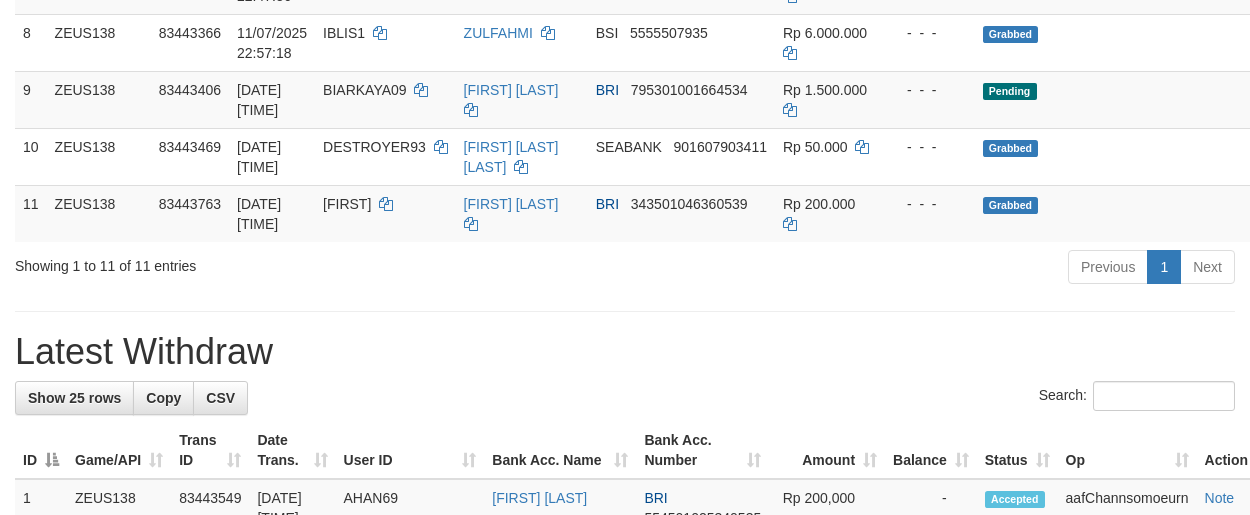 scroll, scrollTop: 784, scrollLeft: 0, axis: vertical 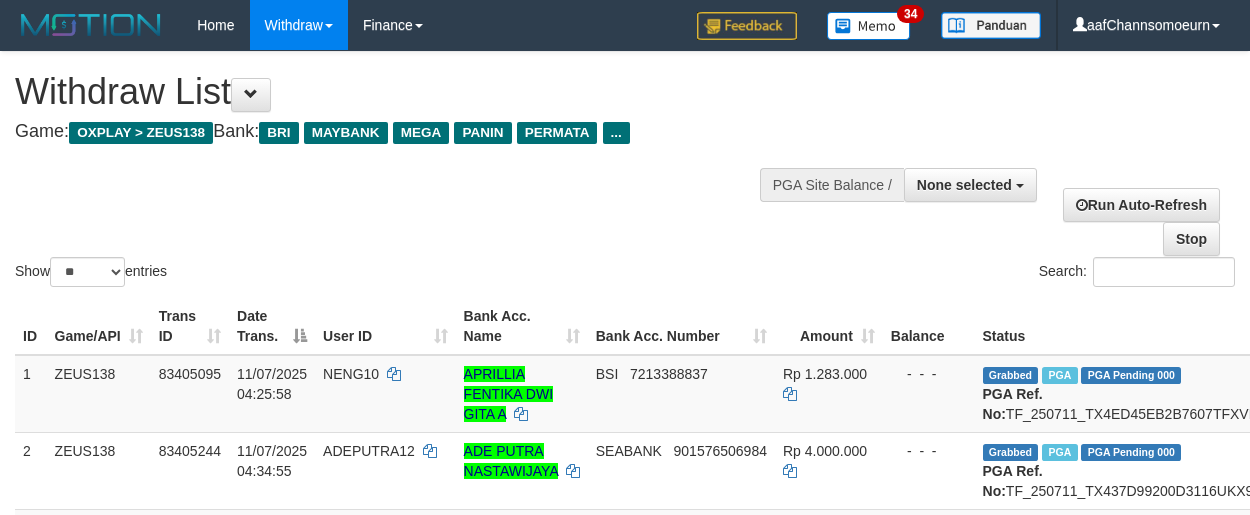 select 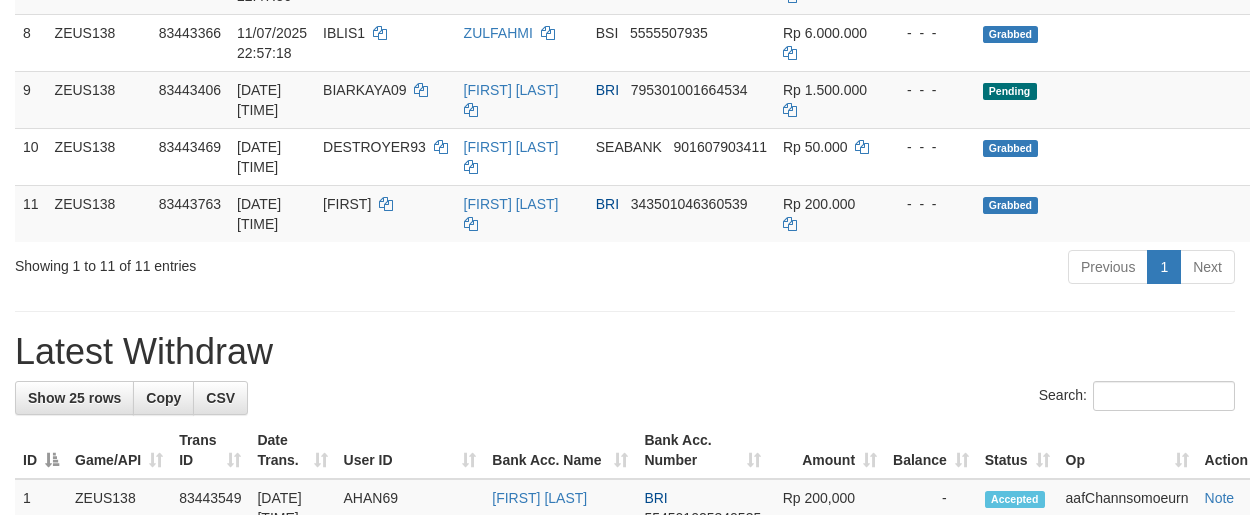 scroll, scrollTop: 784, scrollLeft: 0, axis: vertical 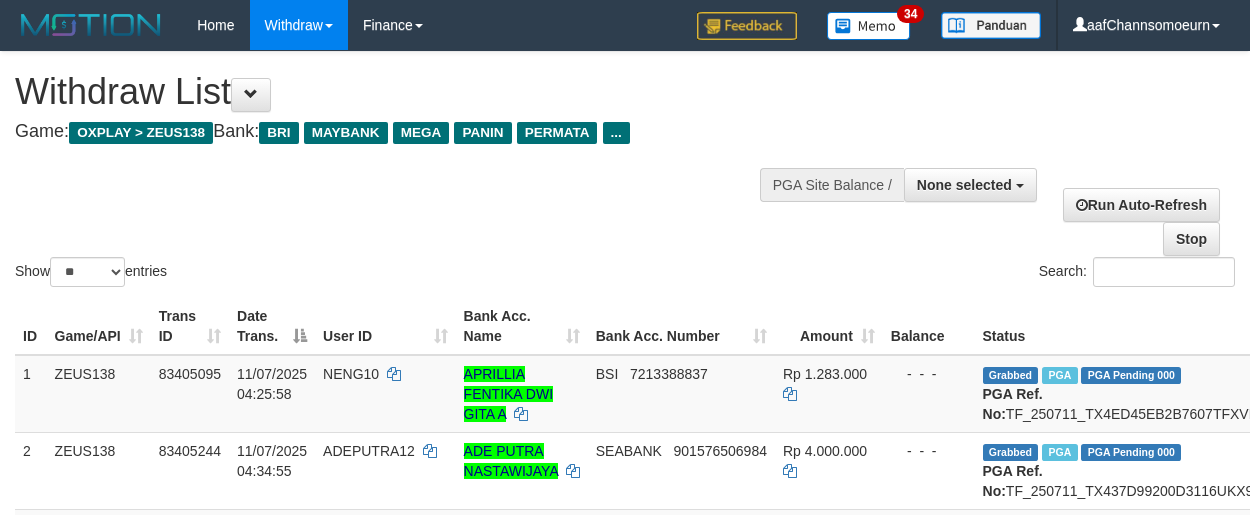 select 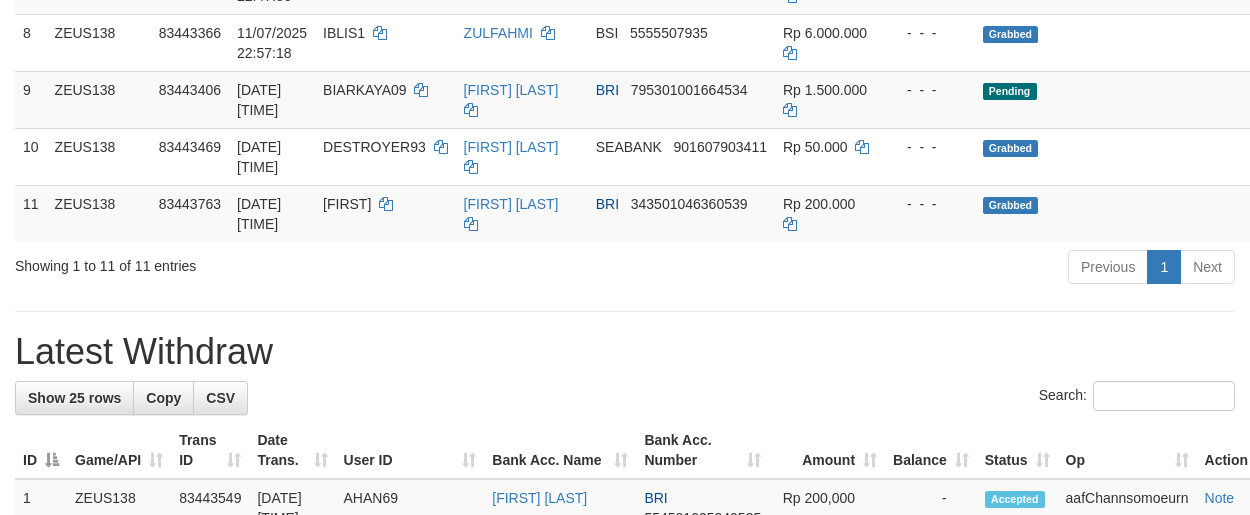 scroll, scrollTop: 784, scrollLeft: 0, axis: vertical 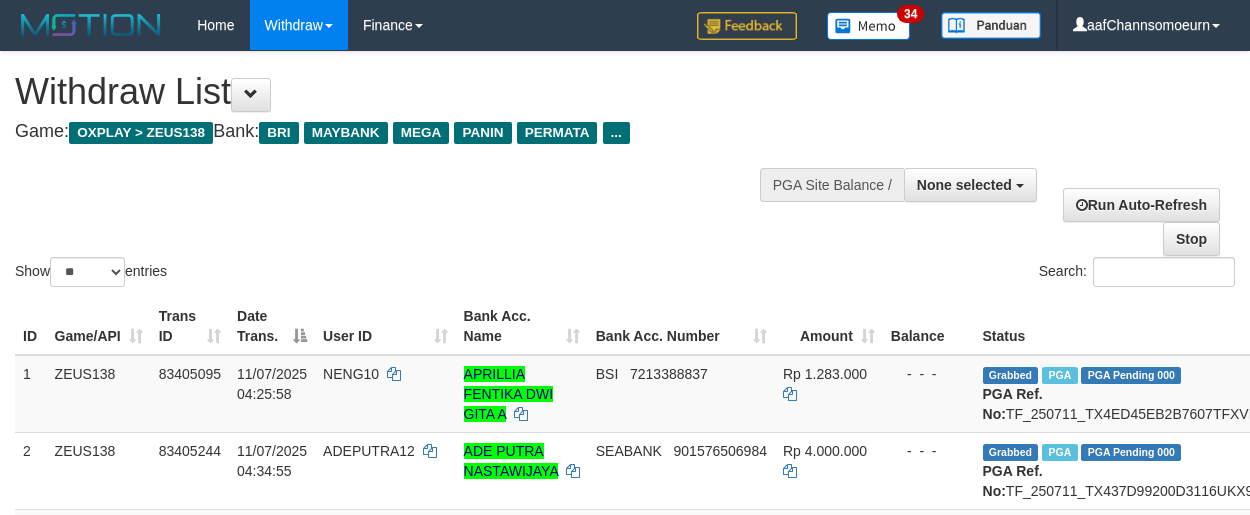 select 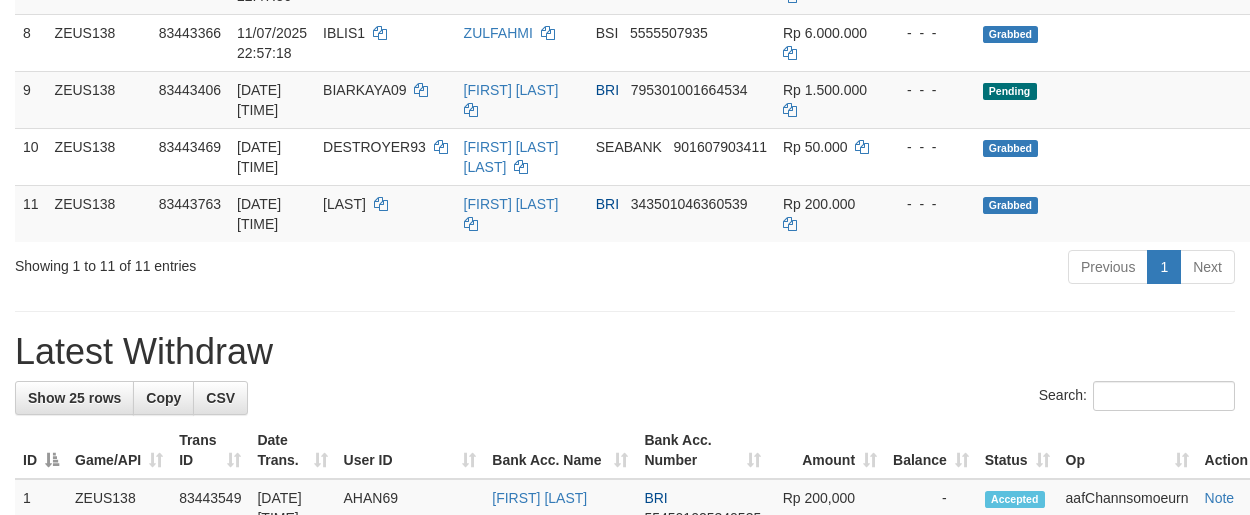 scroll, scrollTop: 784, scrollLeft: 0, axis: vertical 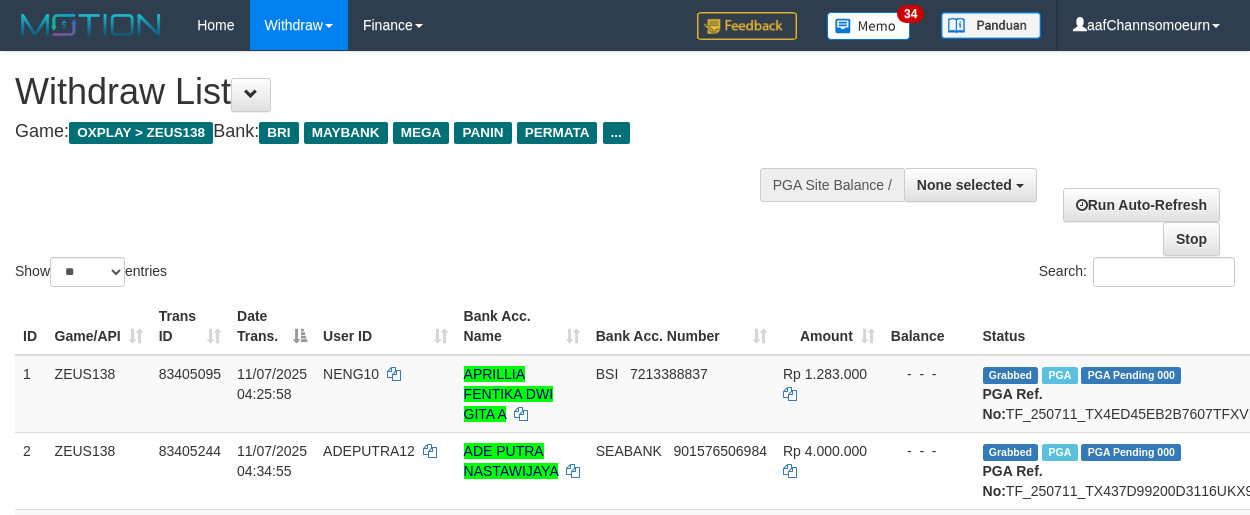 select 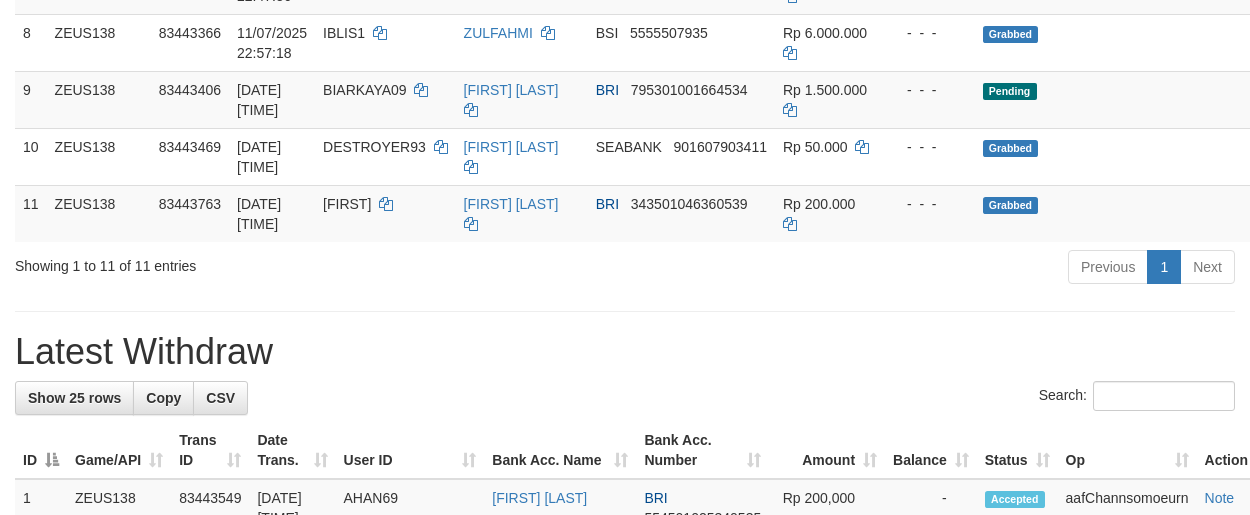 scroll, scrollTop: 784, scrollLeft: 0, axis: vertical 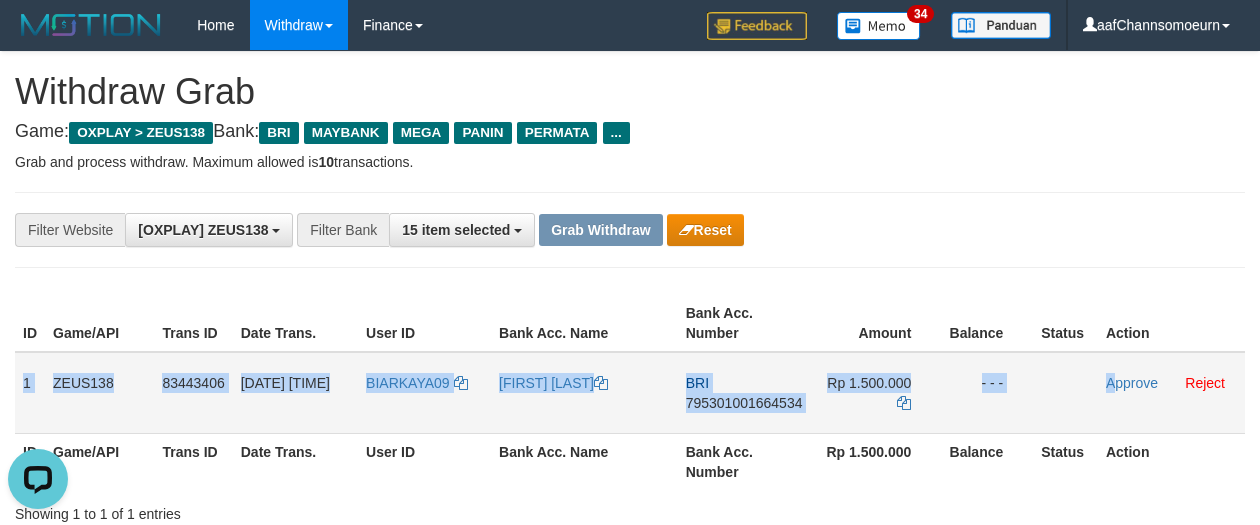 drag, startPoint x: 20, startPoint y: 372, endPoint x: 1119, endPoint y: 395, distance: 1099.2406 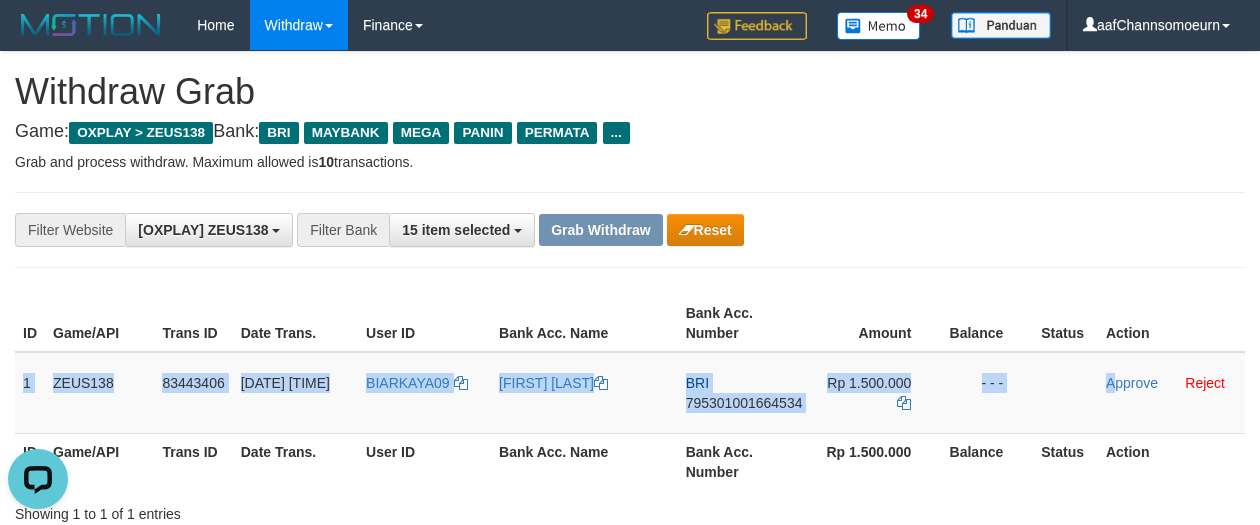 copy on "1
ZEUS138
83443406
11/07/2025 22:57:43
BIARKAYA09
MUSAKKIR HIDAY
BRI
795301001664534
Rp 1.500.000
- - -
A" 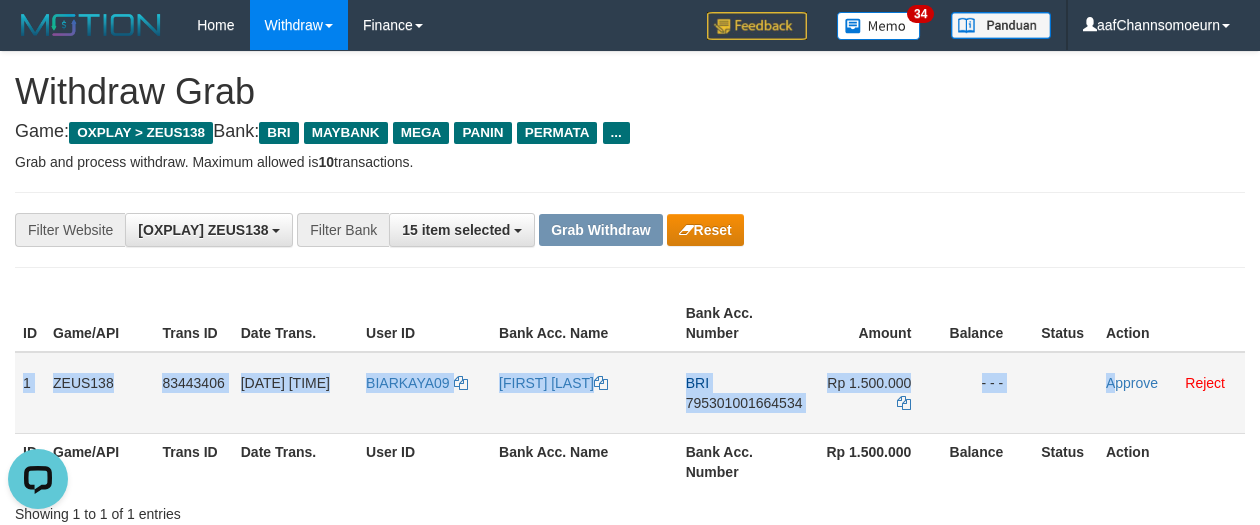 click on "795301001664534" at bounding box center (744, 403) 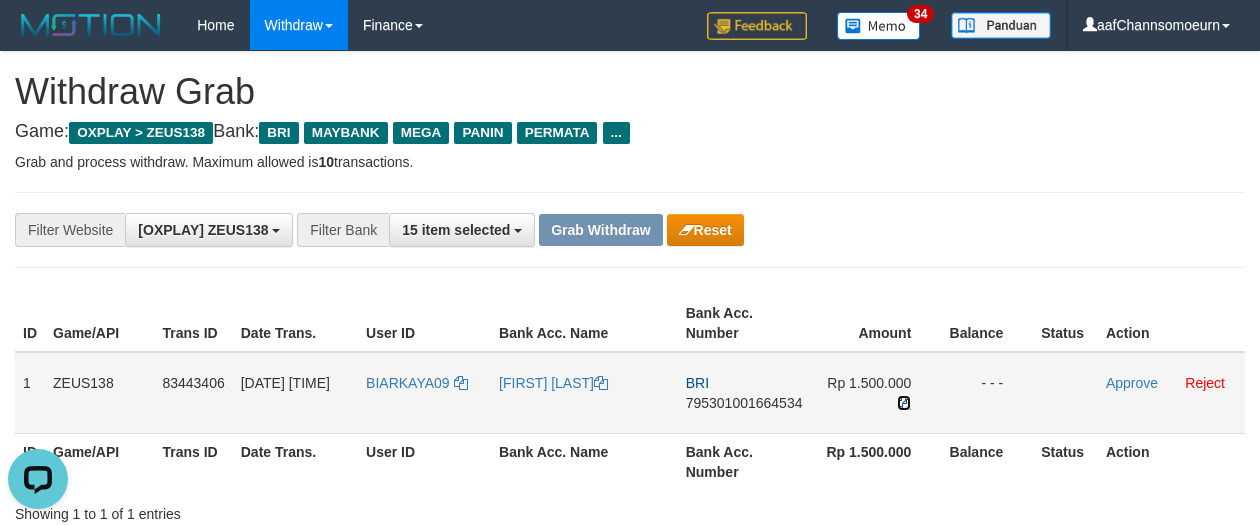 click at bounding box center (904, 403) 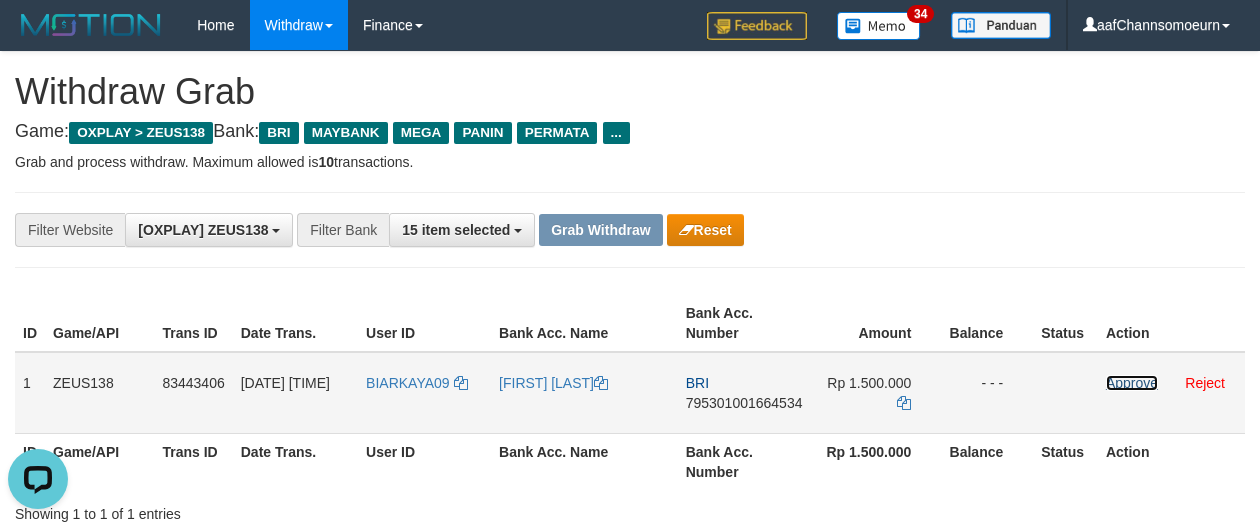 click on "Approve" at bounding box center (1132, 383) 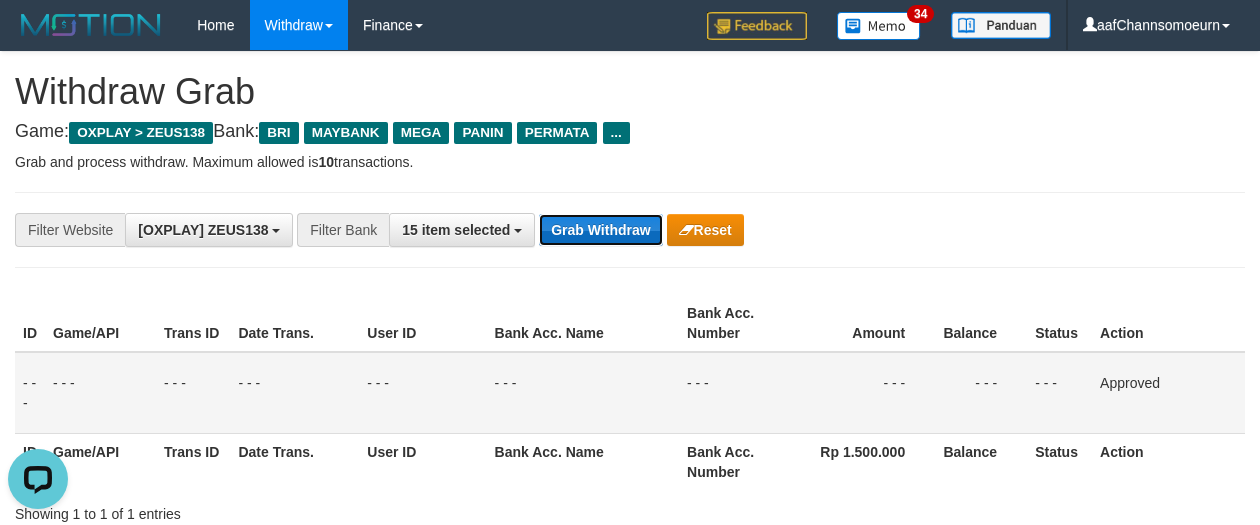 click on "Grab Withdraw" at bounding box center (600, 230) 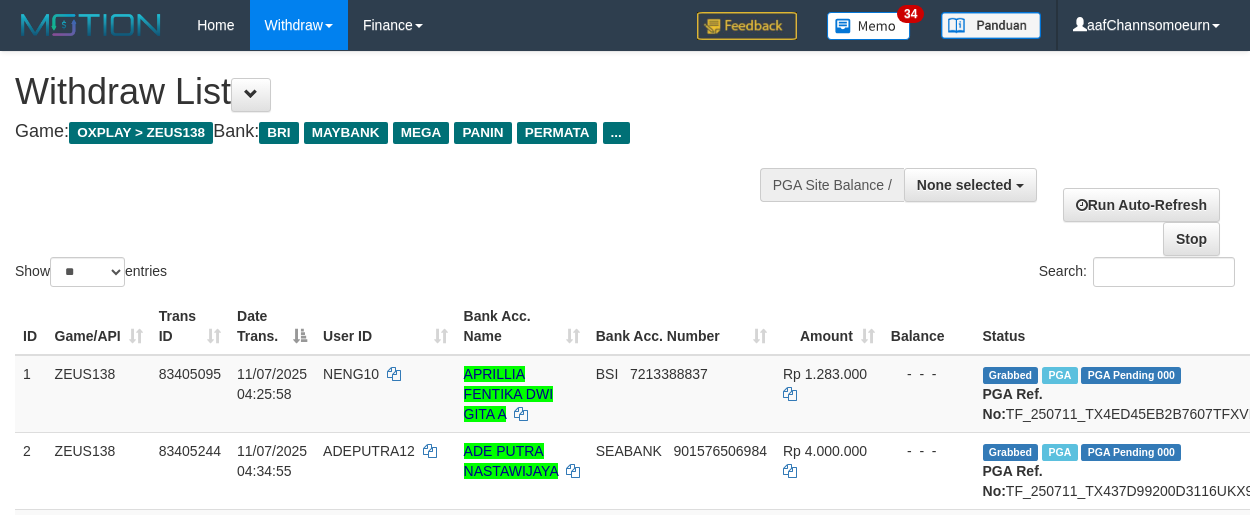 select 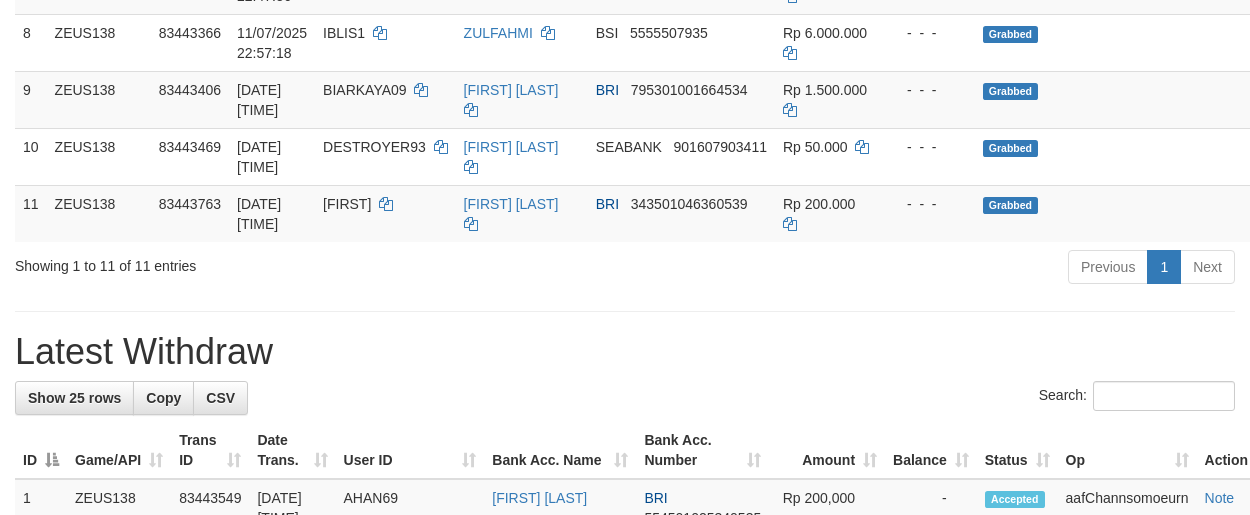 scroll, scrollTop: 784, scrollLeft: 0, axis: vertical 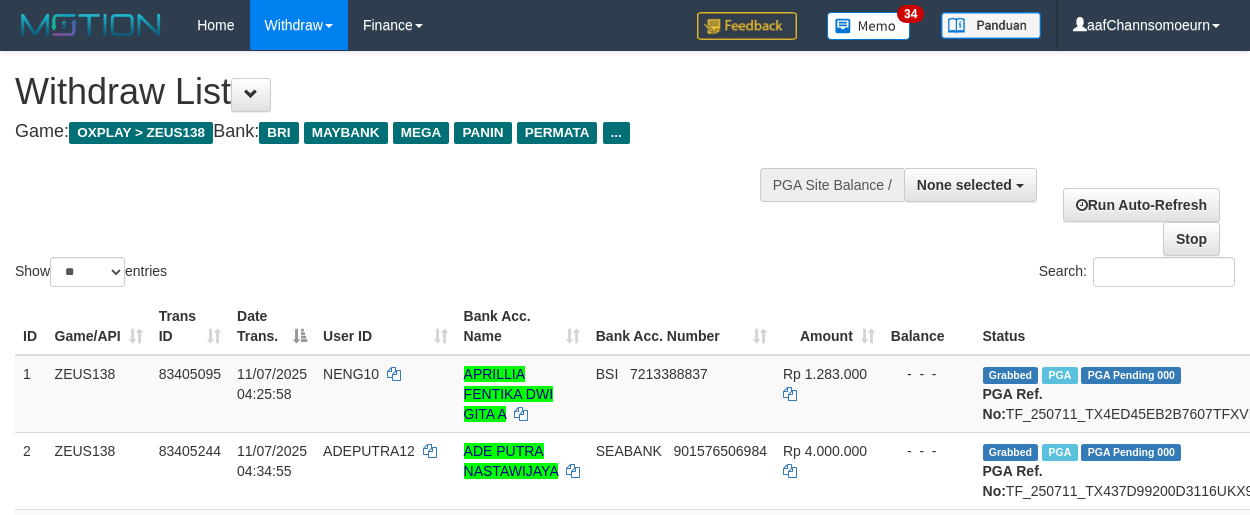 select 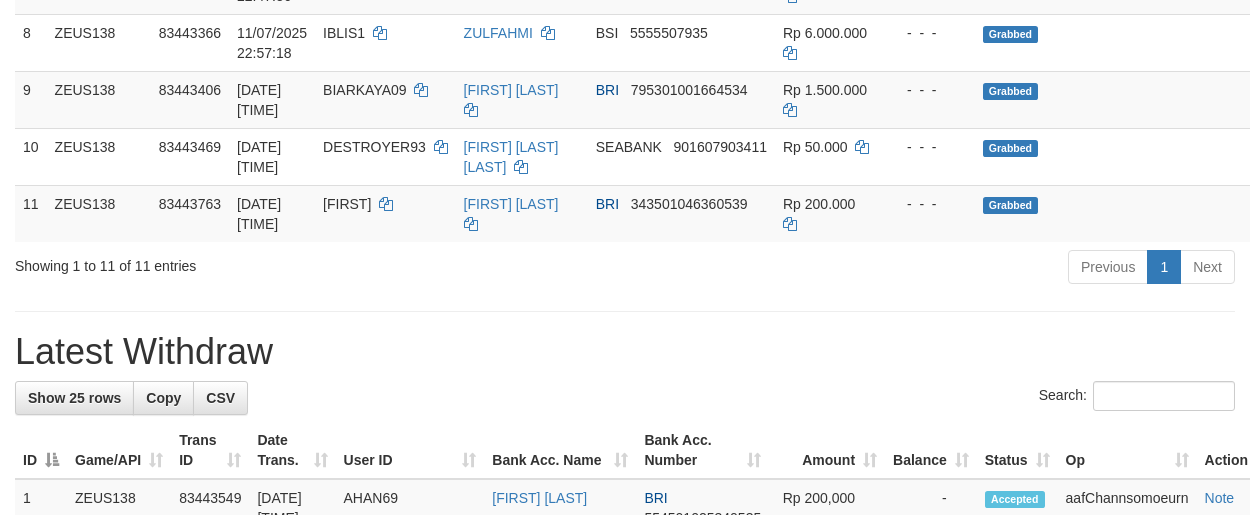 scroll, scrollTop: 784, scrollLeft: 0, axis: vertical 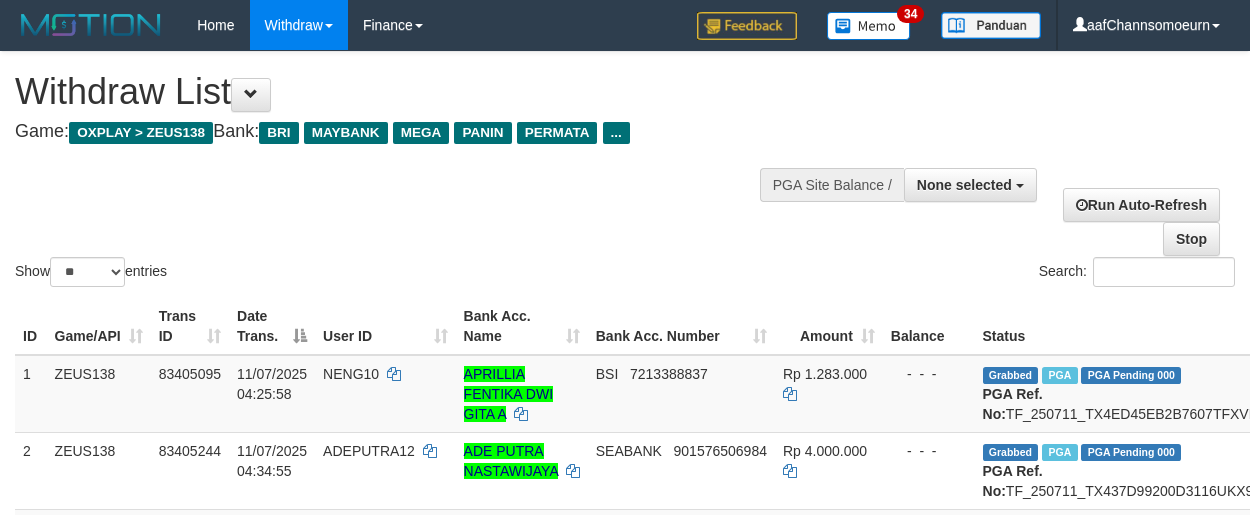 select 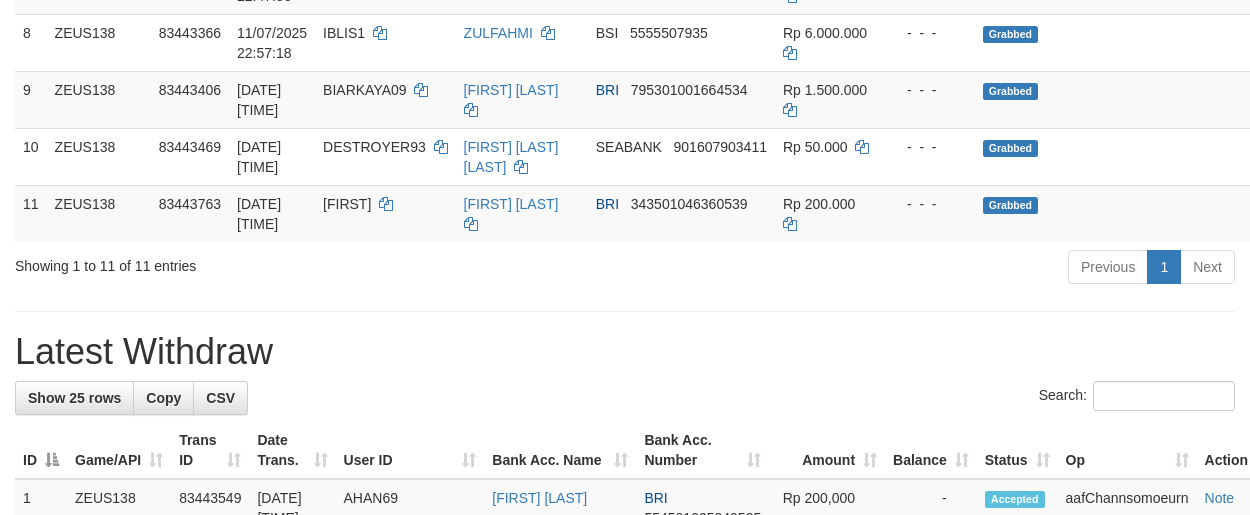 scroll, scrollTop: 784, scrollLeft: 0, axis: vertical 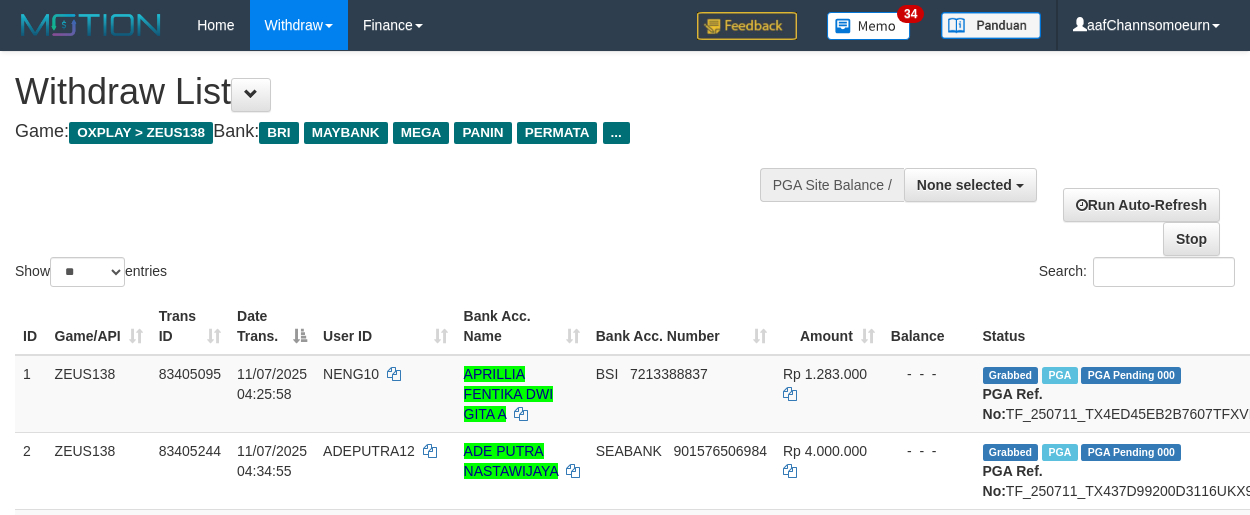 select 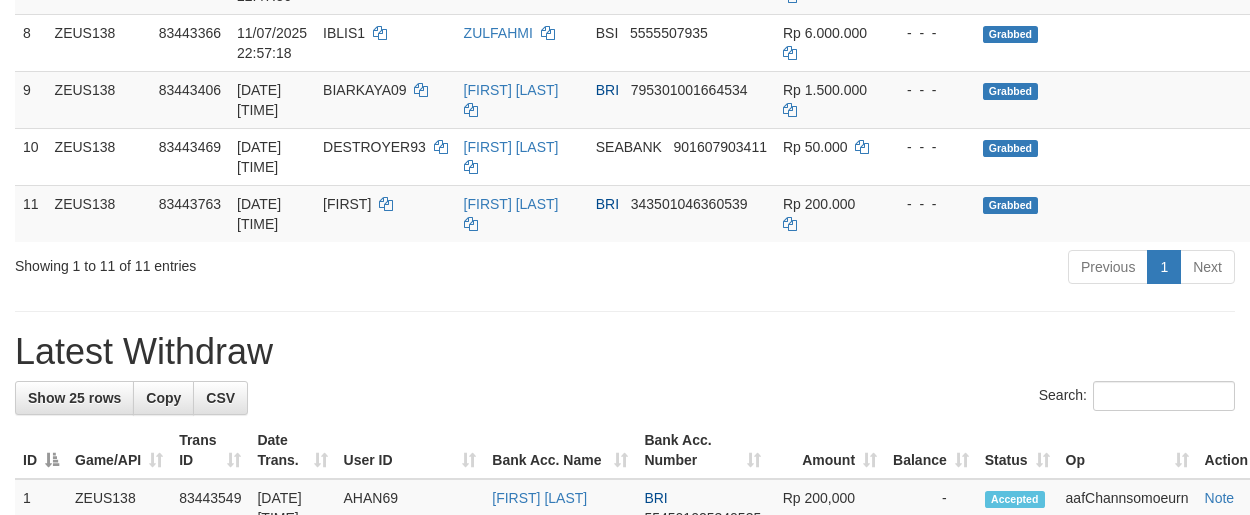 scroll, scrollTop: 784, scrollLeft: 0, axis: vertical 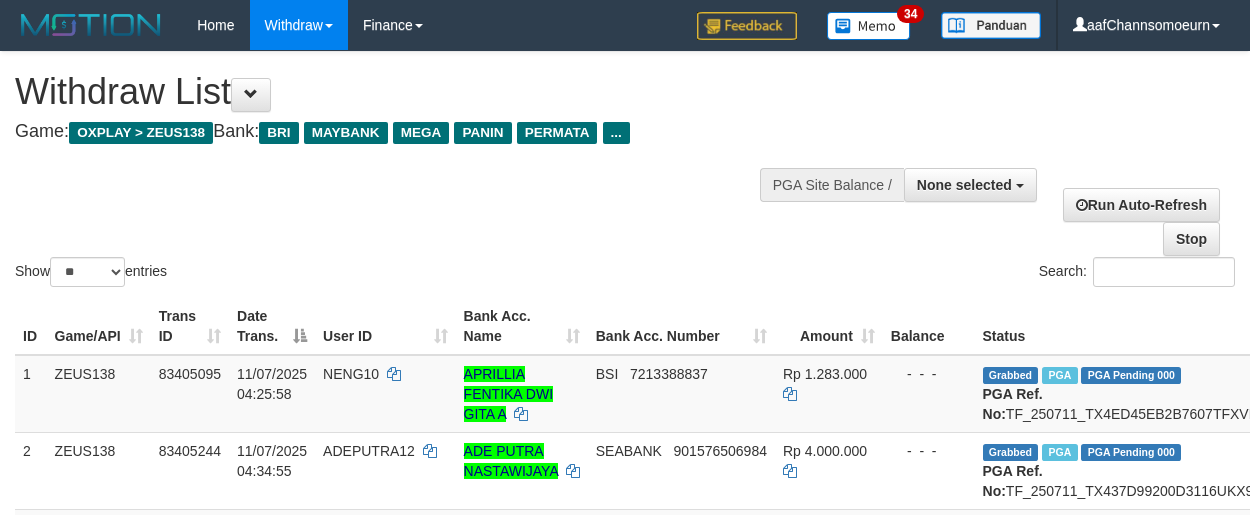 select 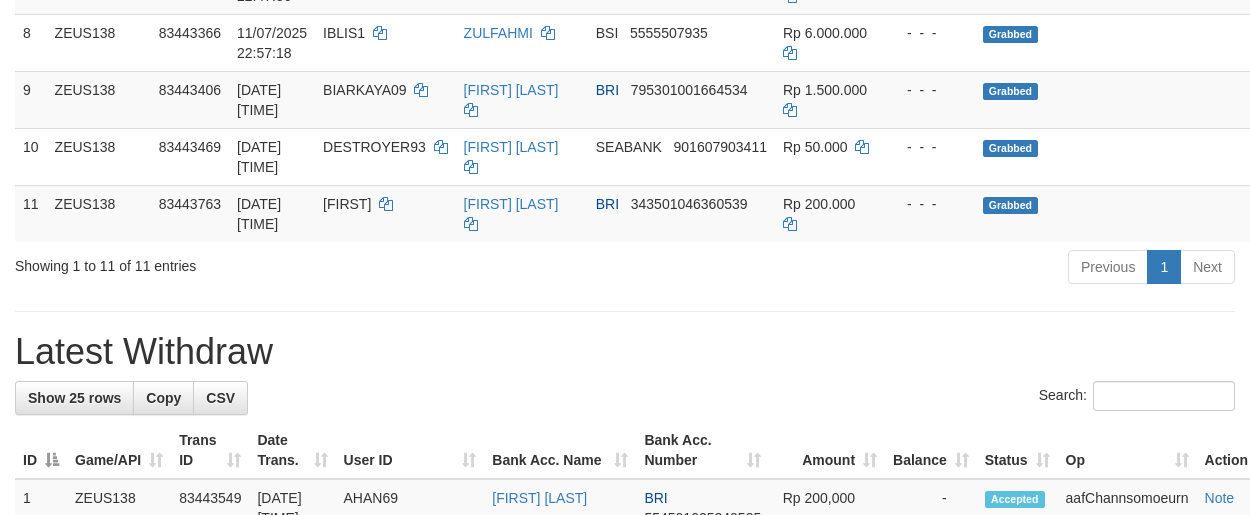 scroll, scrollTop: 784, scrollLeft: 0, axis: vertical 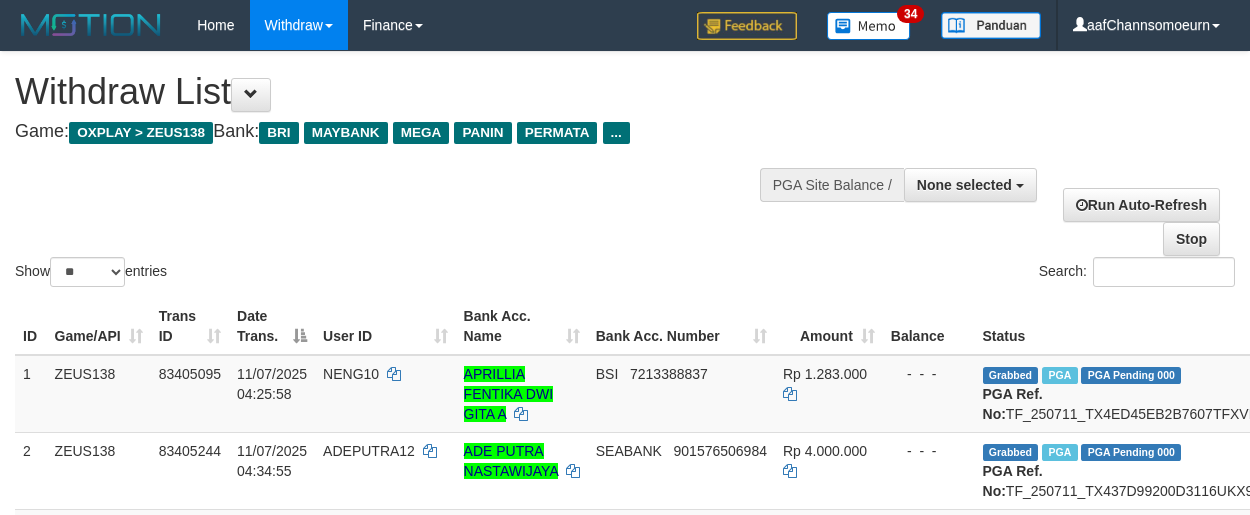 select 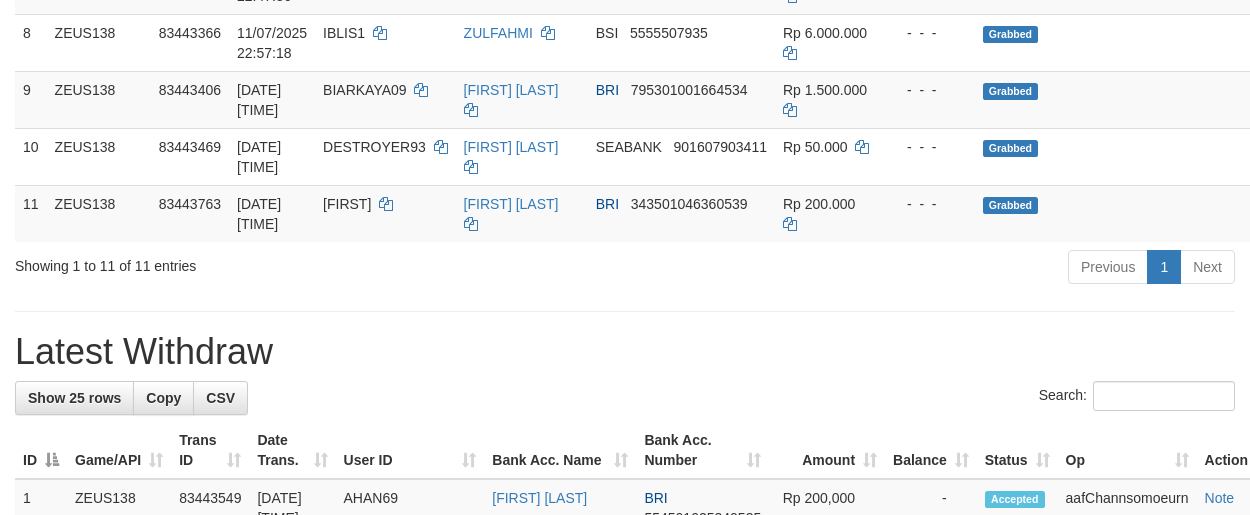 scroll, scrollTop: 784, scrollLeft: 0, axis: vertical 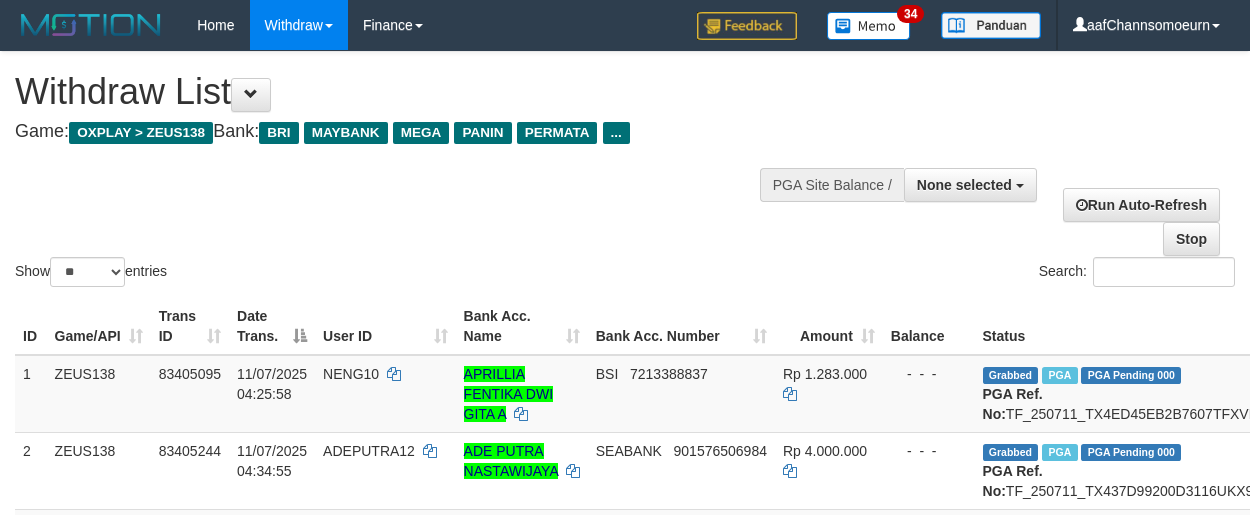 select 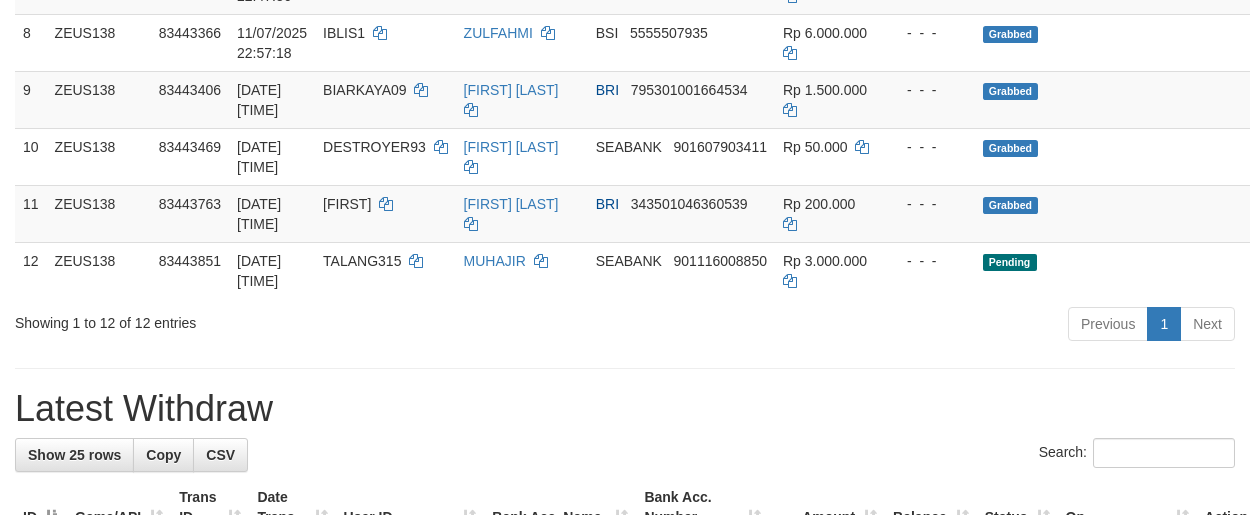 scroll, scrollTop: 784, scrollLeft: 0, axis: vertical 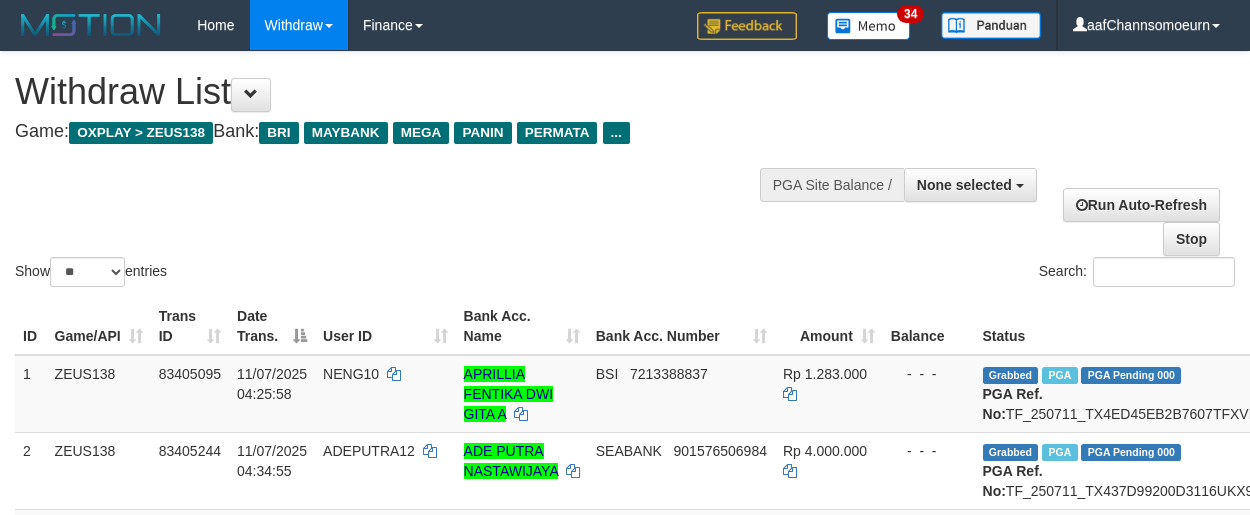 select 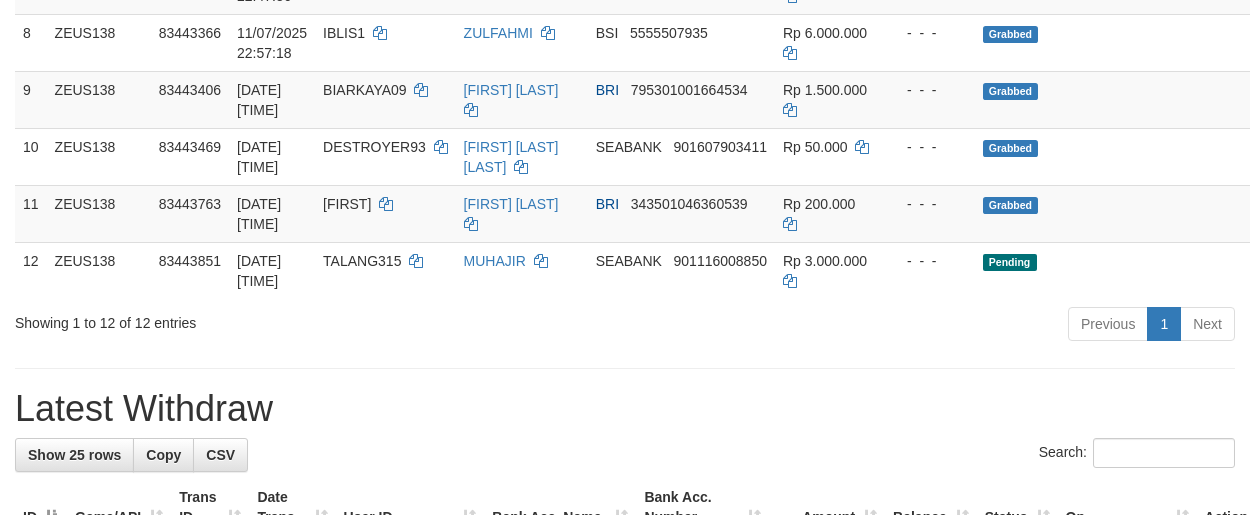 scroll, scrollTop: 784, scrollLeft: 0, axis: vertical 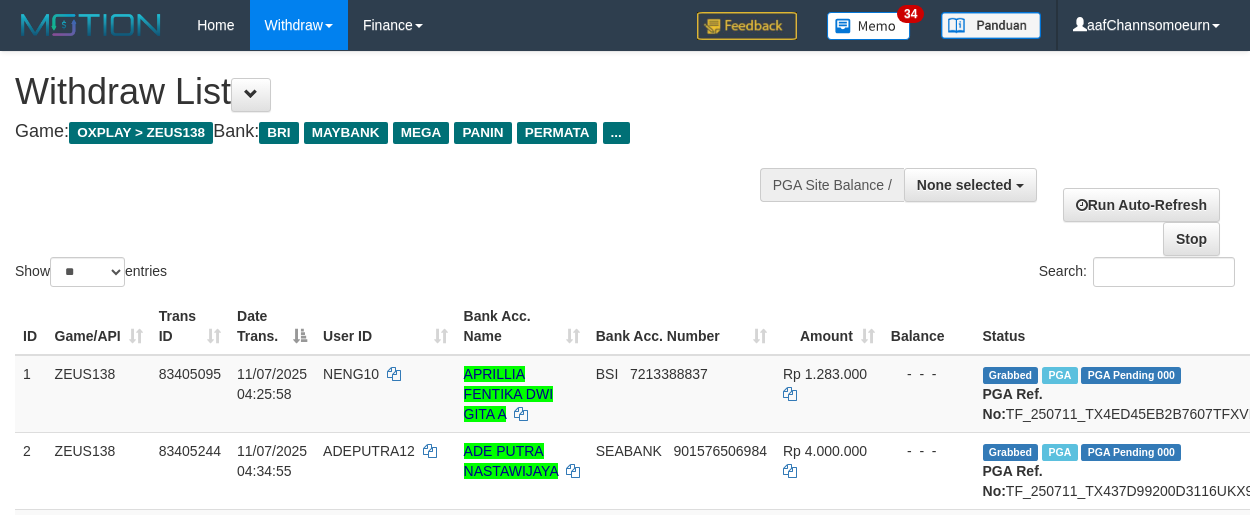 select 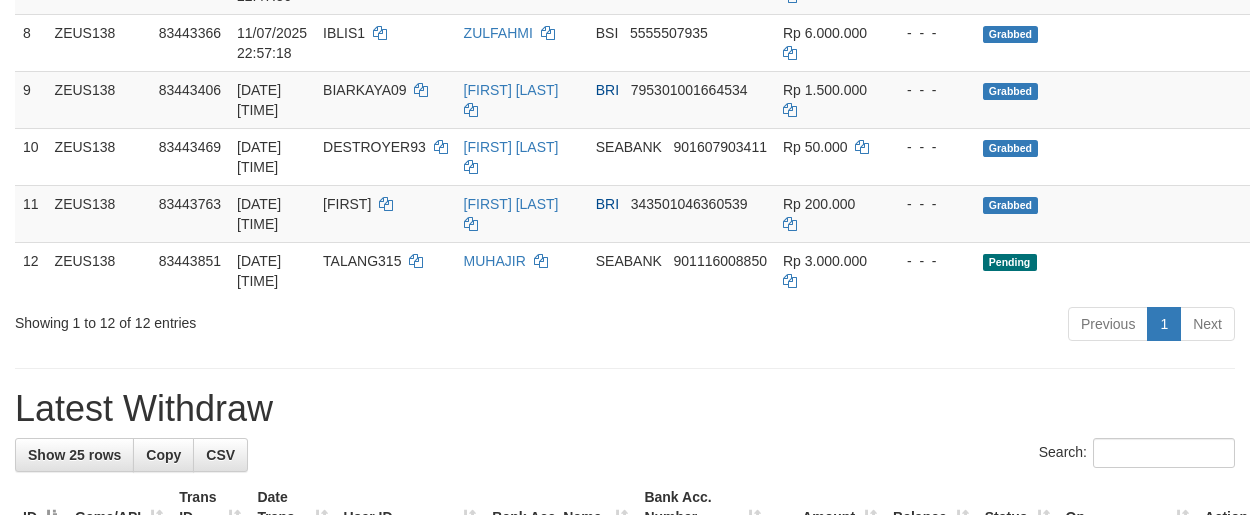 scroll, scrollTop: 784, scrollLeft: 0, axis: vertical 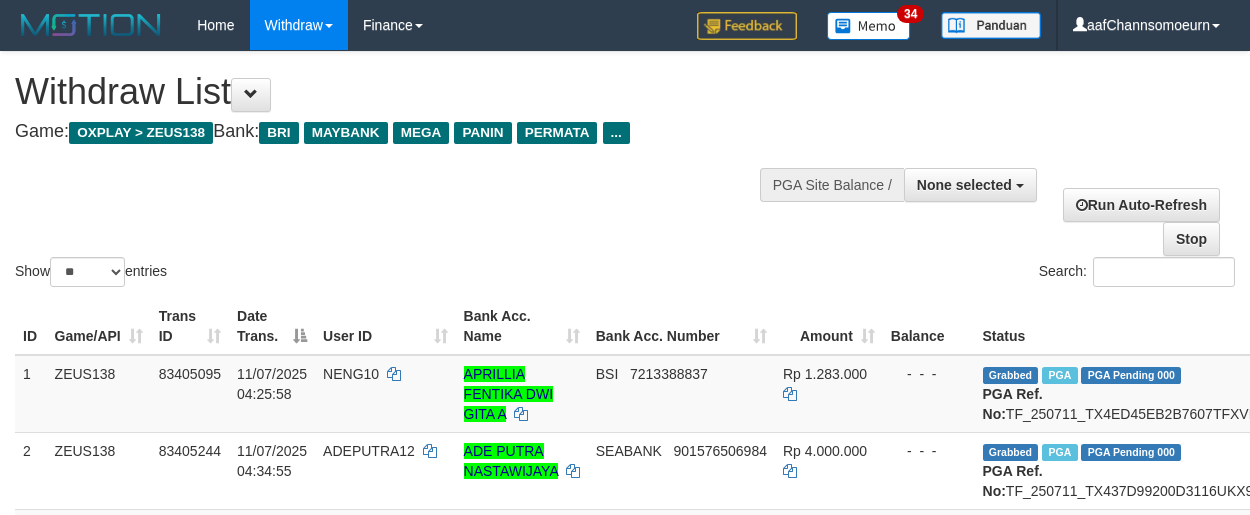 select 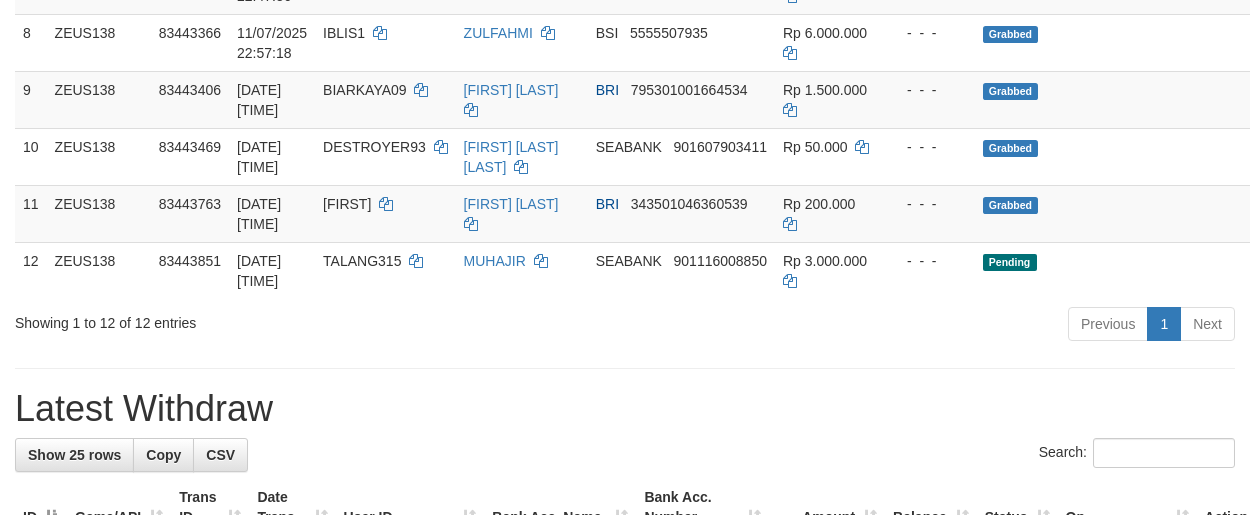 scroll, scrollTop: 784, scrollLeft: 0, axis: vertical 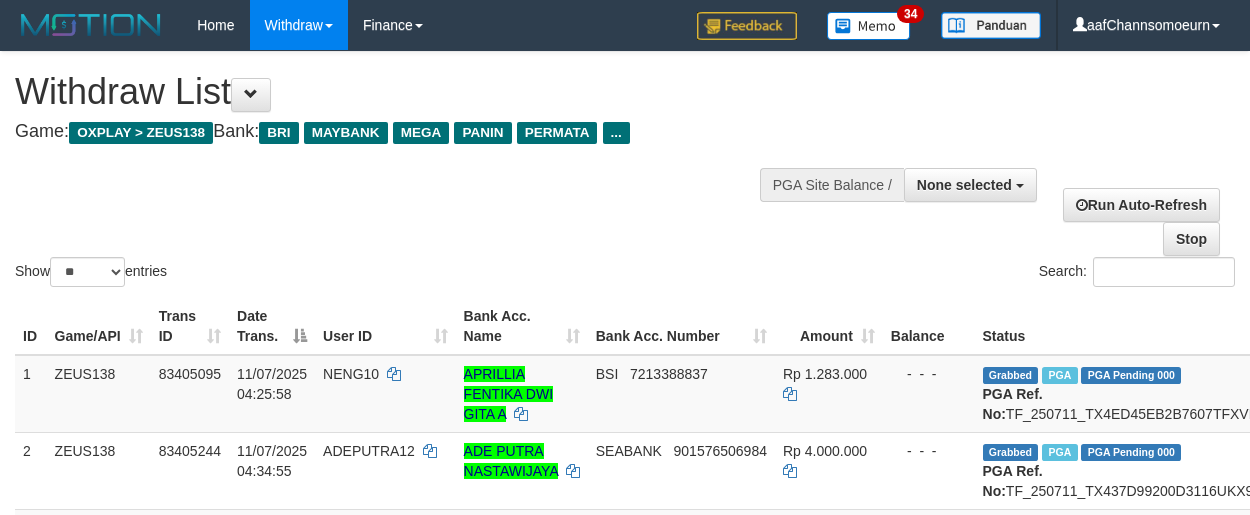 select 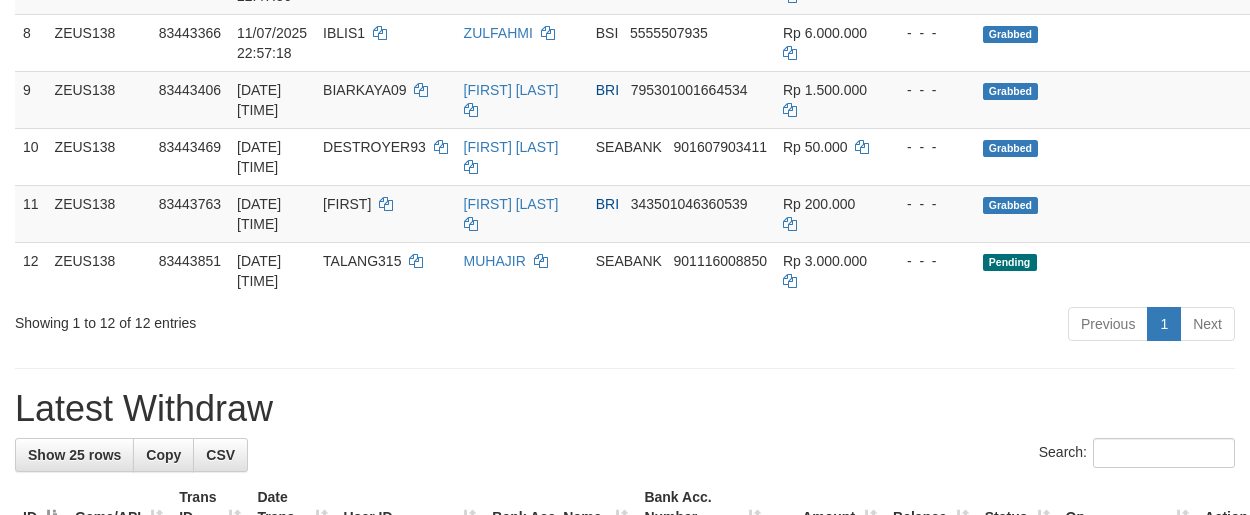 scroll, scrollTop: 784, scrollLeft: 0, axis: vertical 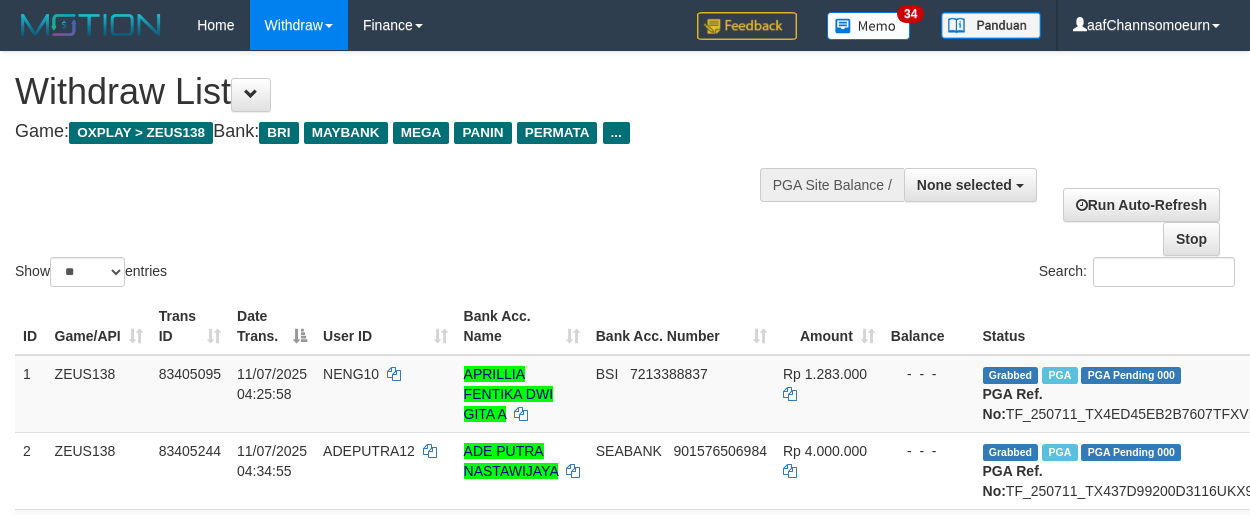 select 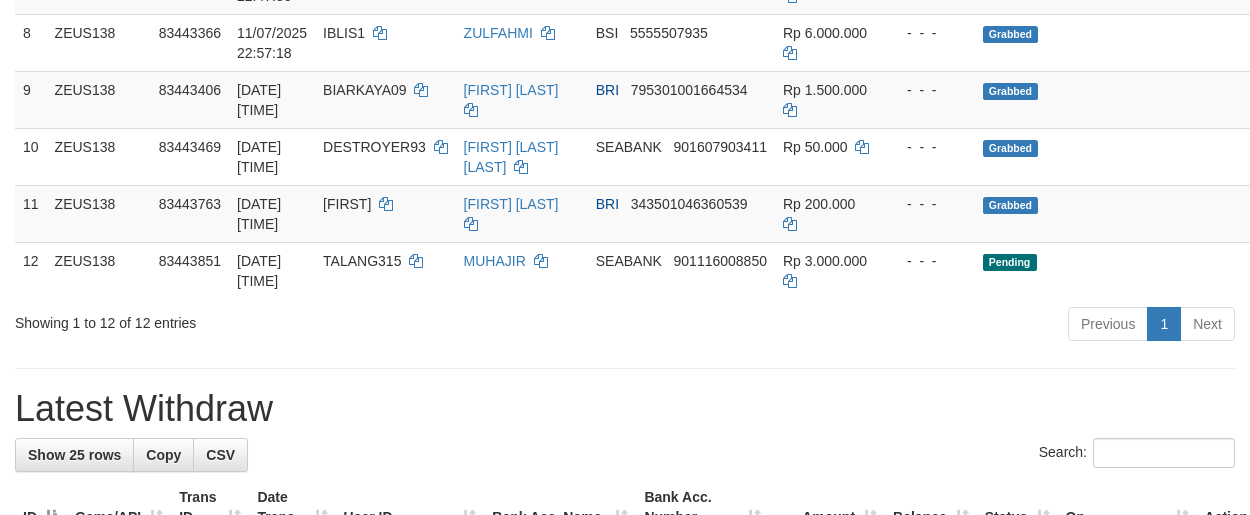 scroll, scrollTop: 784, scrollLeft: 0, axis: vertical 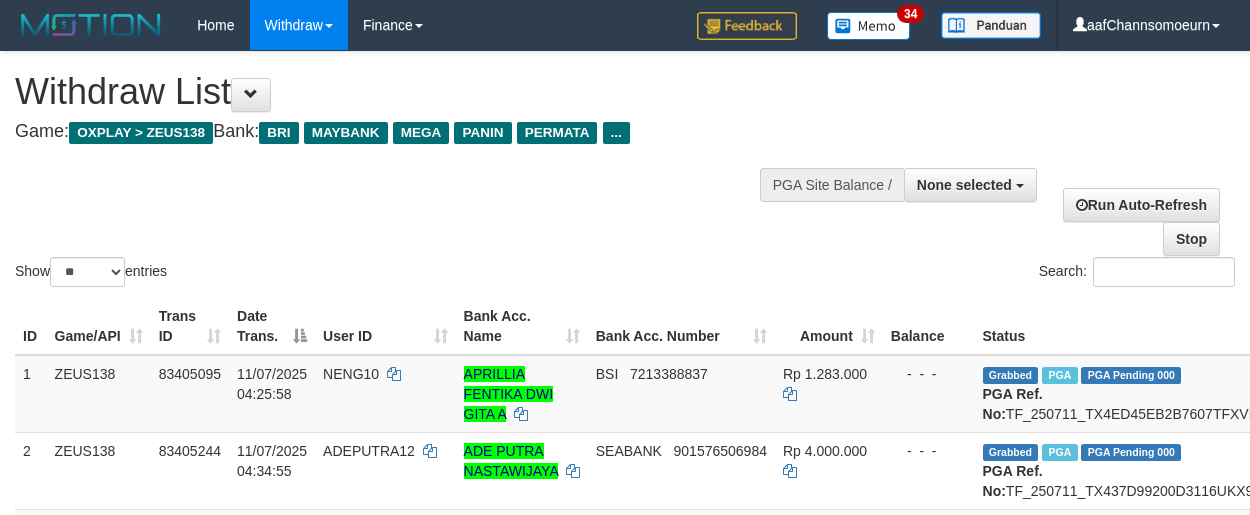 select 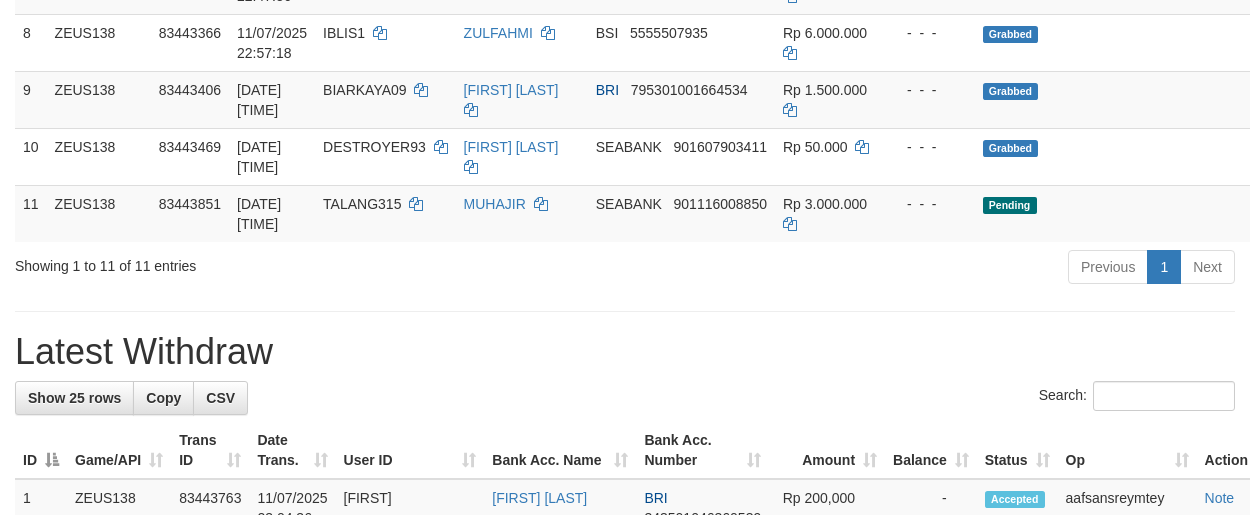 scroll, scrollTop: 784, scrollLeft: 0, axis: vertical 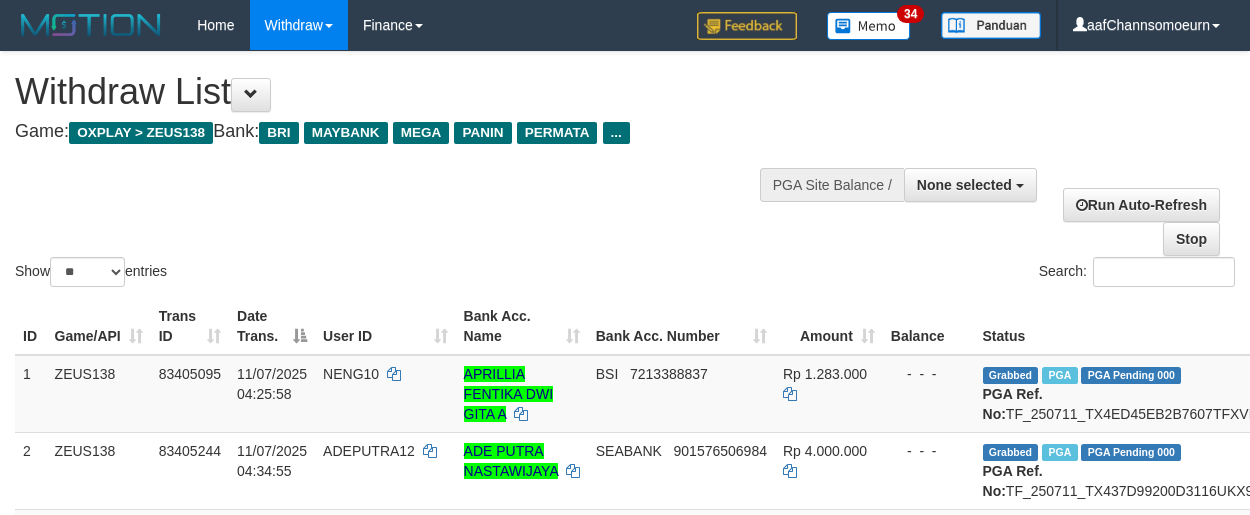 select 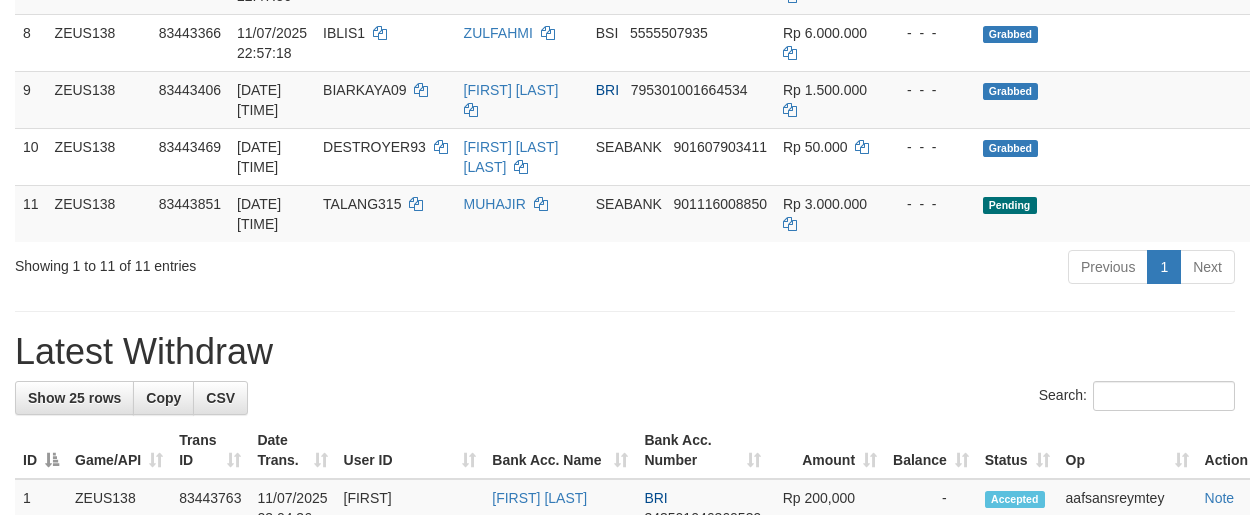 scroll, scrollTop: 784, scrollLeft: 0, axis: vertical 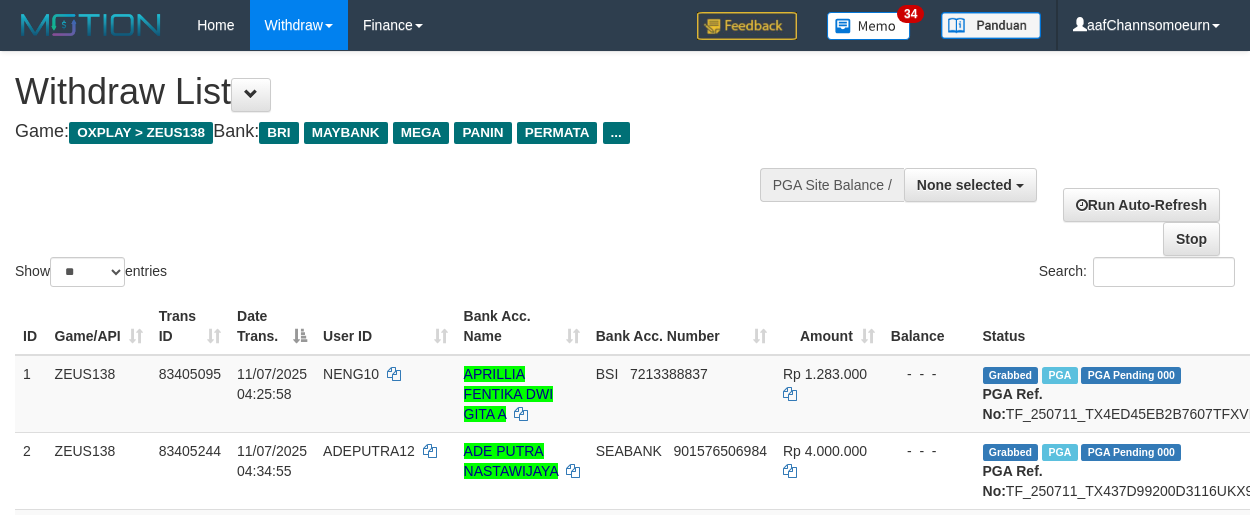 select 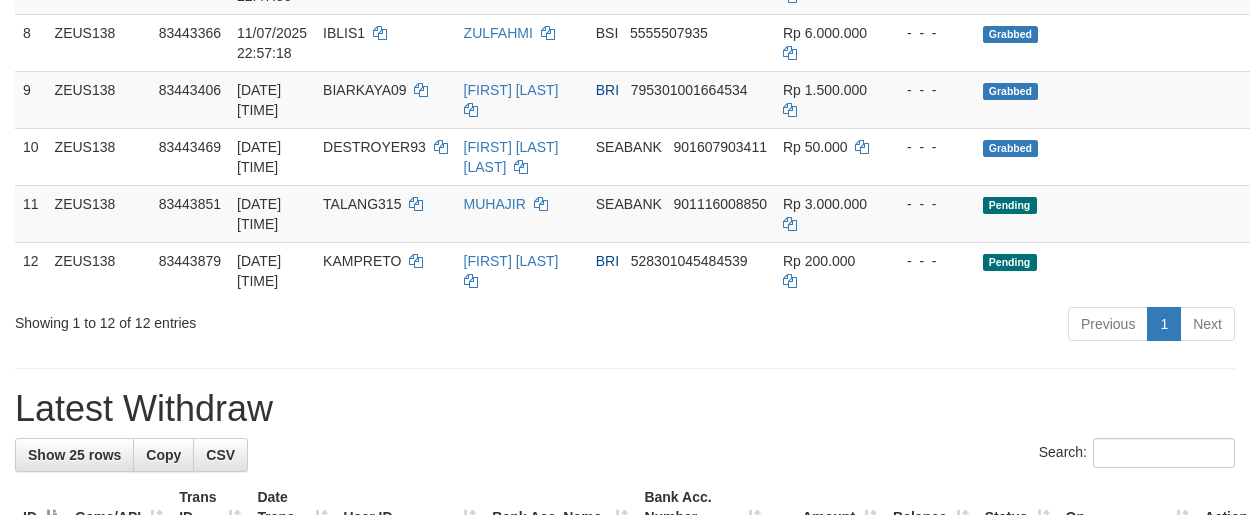 scroll, scrollTop: 784, scrollLeft: 0, axis: vertical 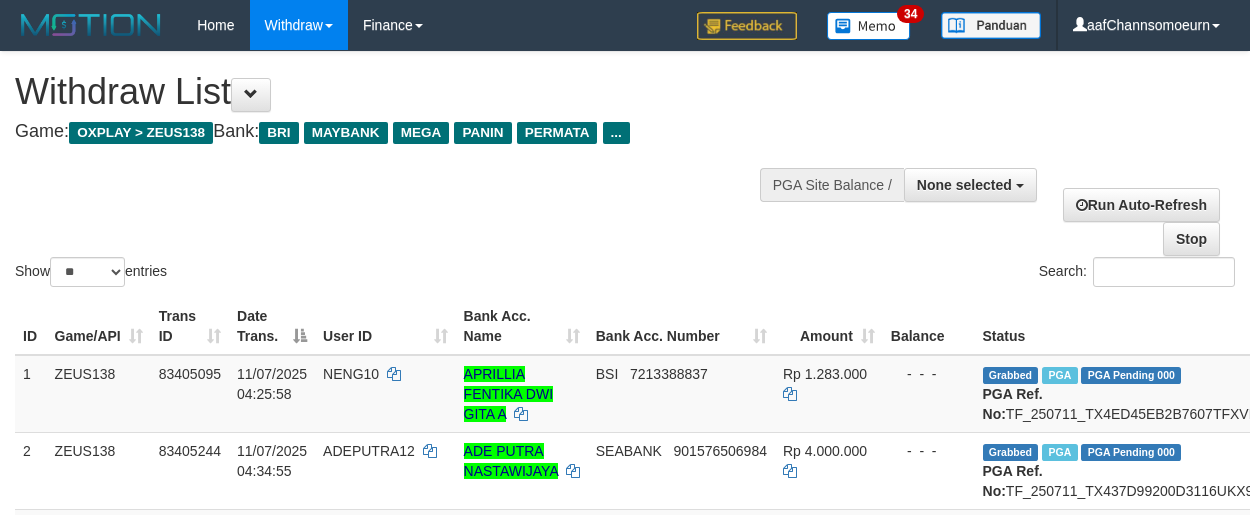 select 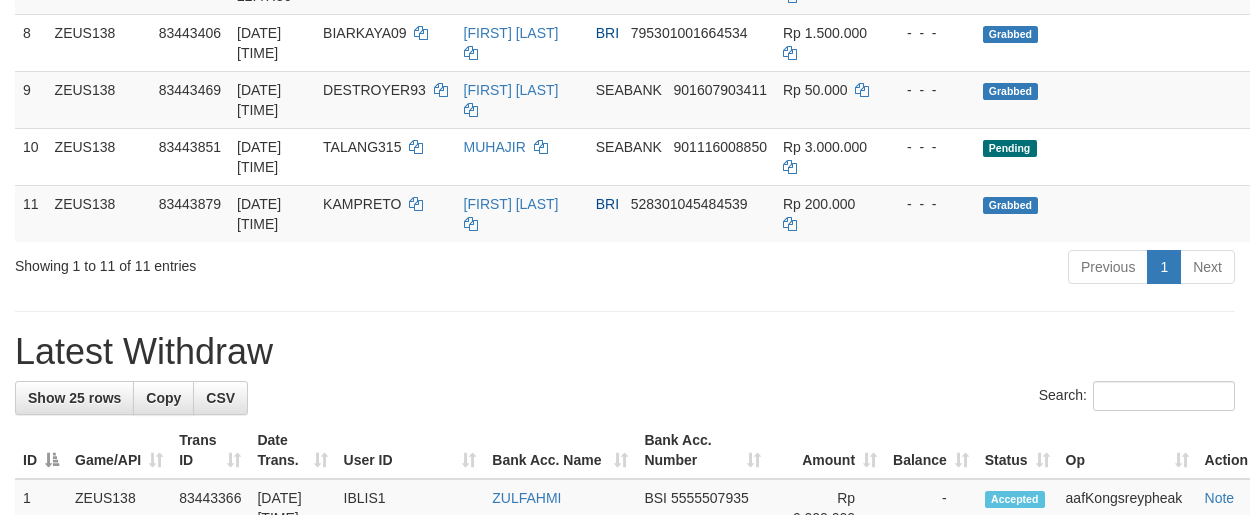 scroll, scrollTop: 784, scrollLeft: 0, axis: vertical 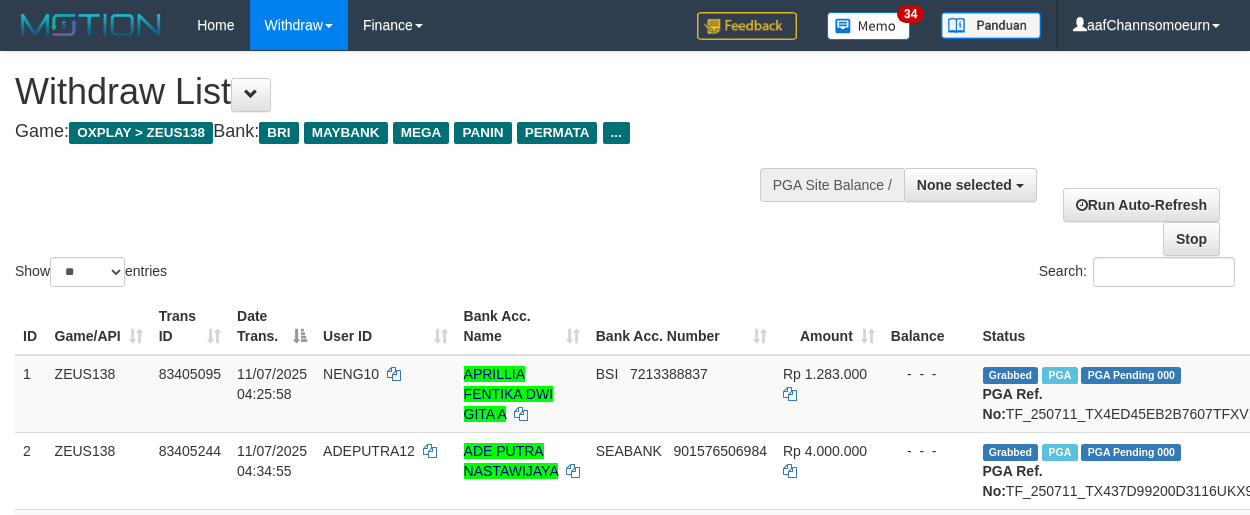 select 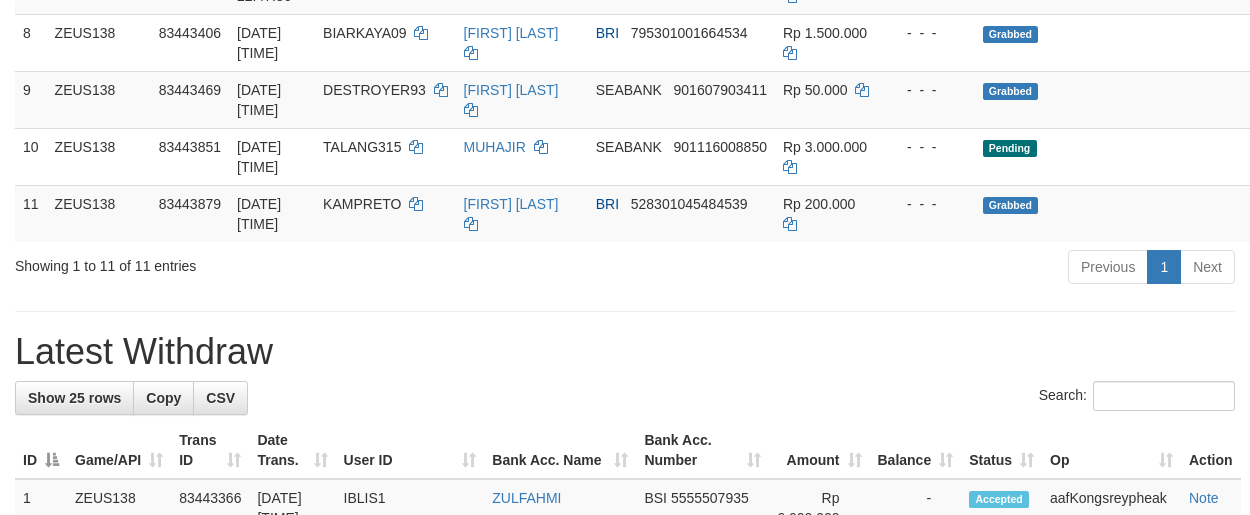 scroll, scrollTop: 784, scrollLeft: 0, axis: vertical 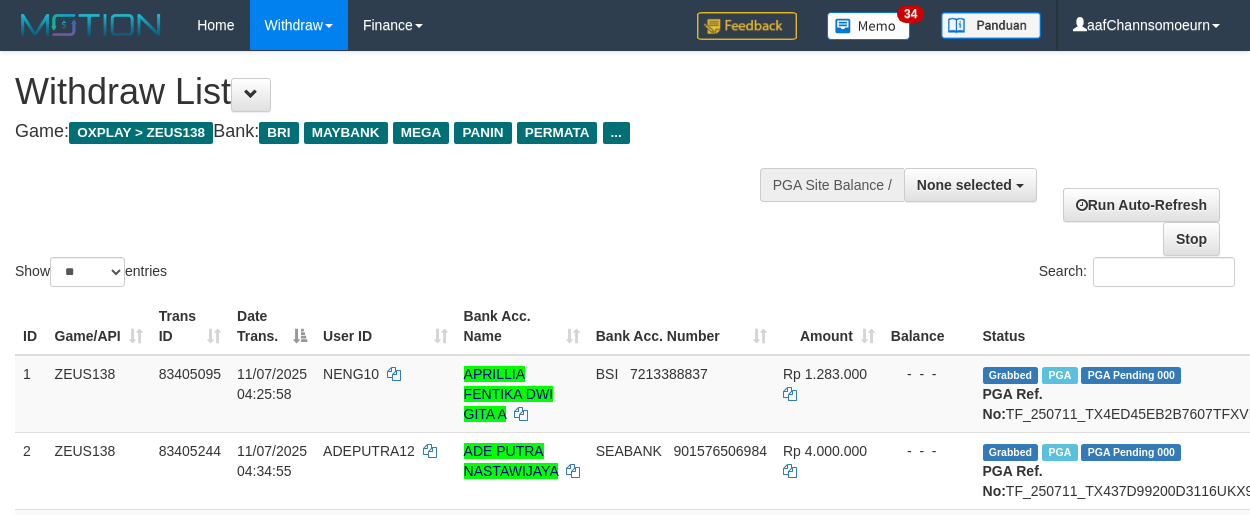 select 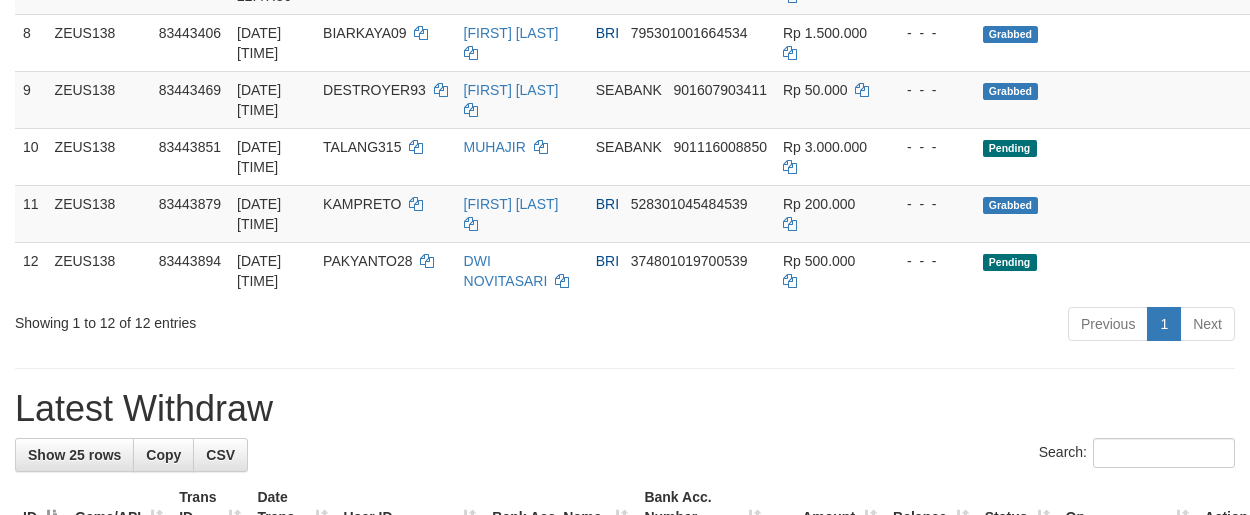 scroll, scrollTop: 784, scrollLeft: 0, axis: vertical 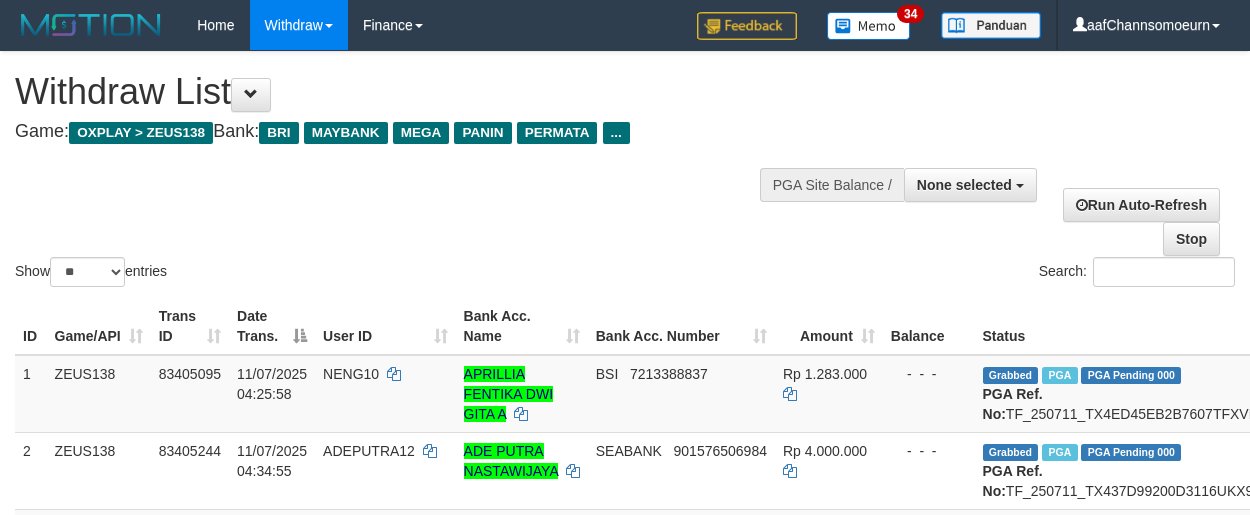 select 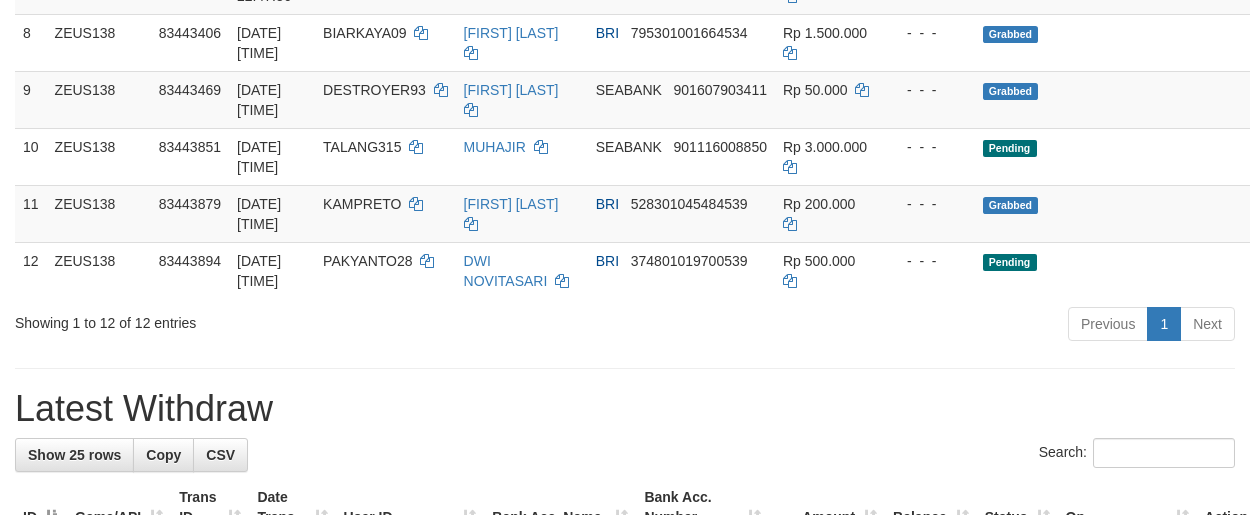 scroll, scrollTop: 784, scrollLeft: 0, axis: vertical 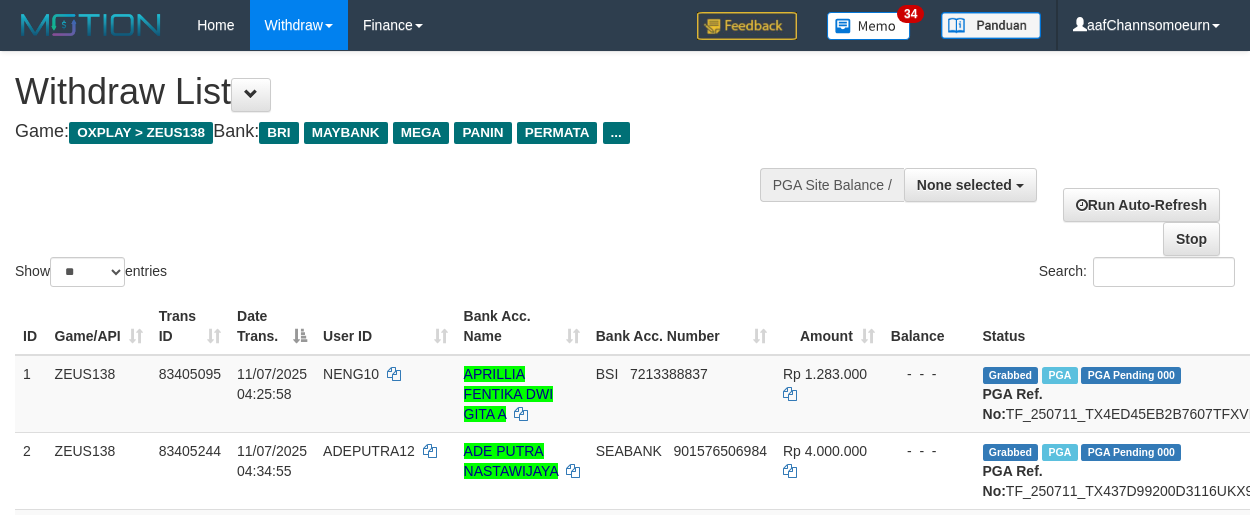 select 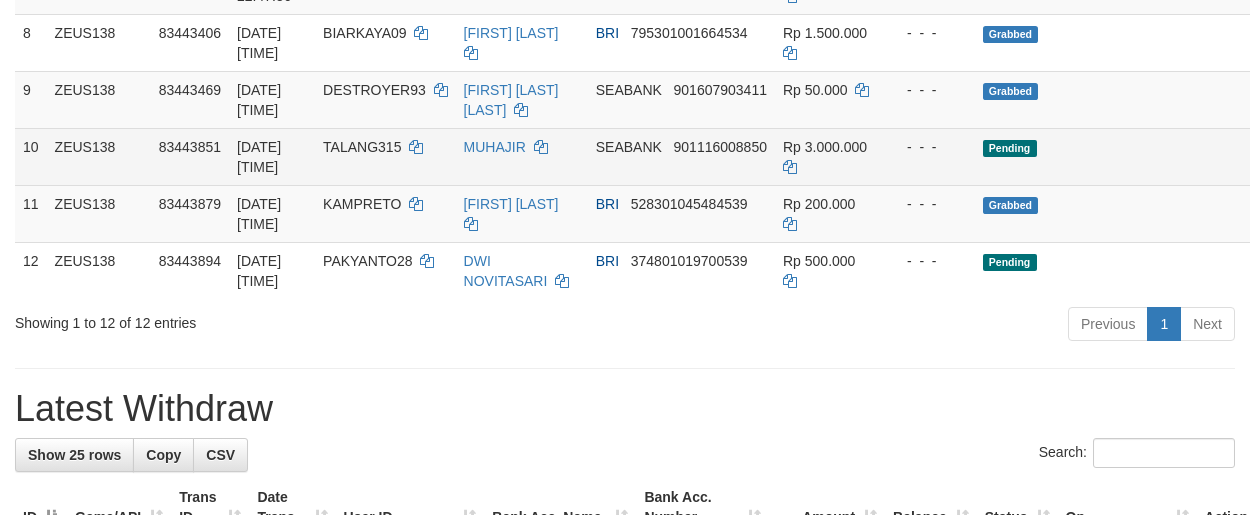 scroll, scrollTop: 784, scrollLeft: 0, axis: vertical 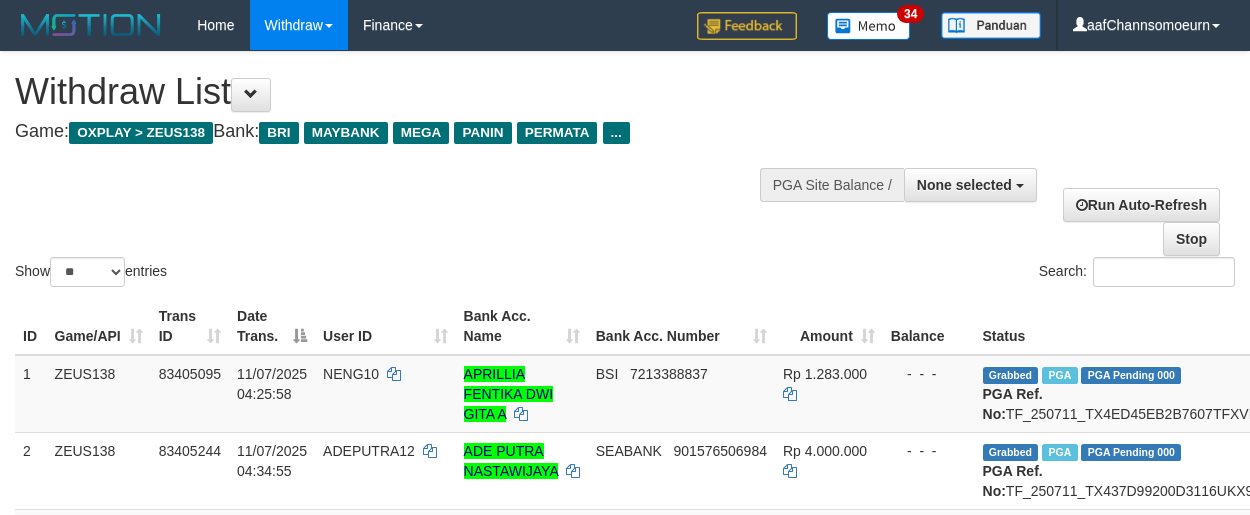select 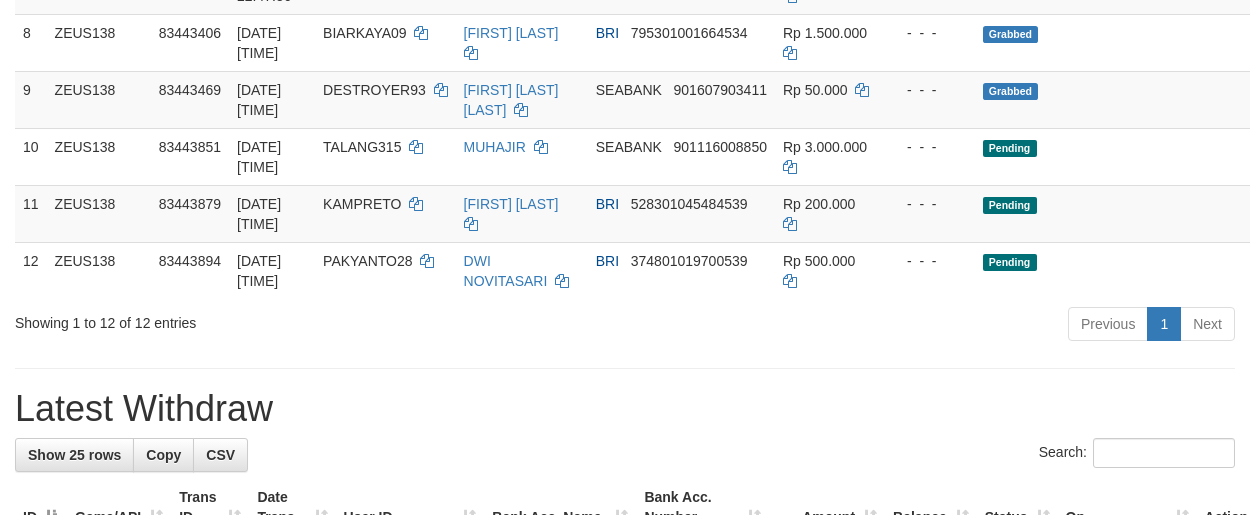 scroll, scrollTop: 784, scrollLeft: 0, axis: vertical 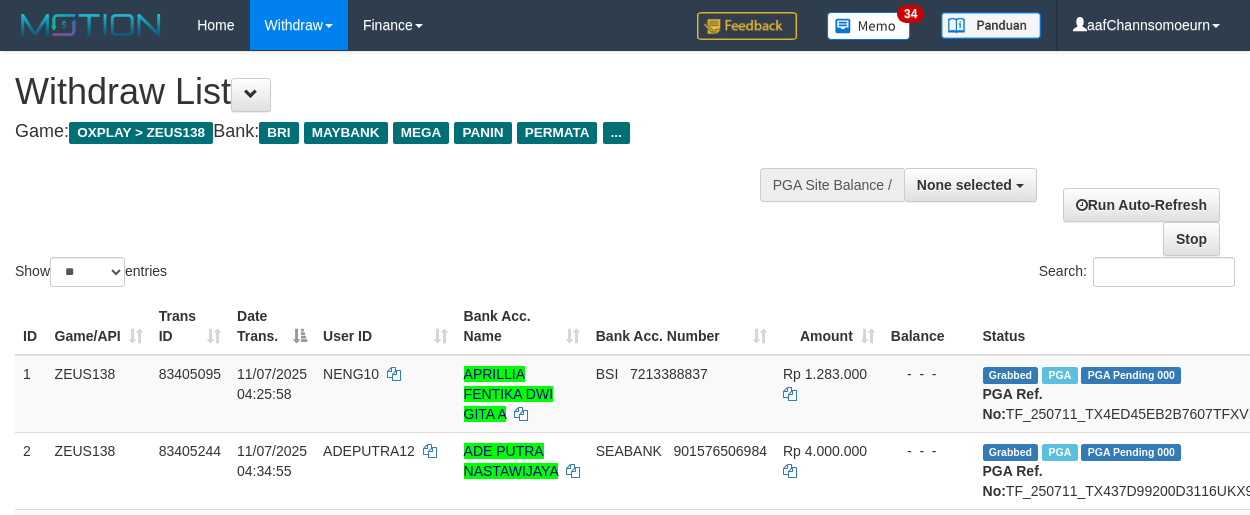 select 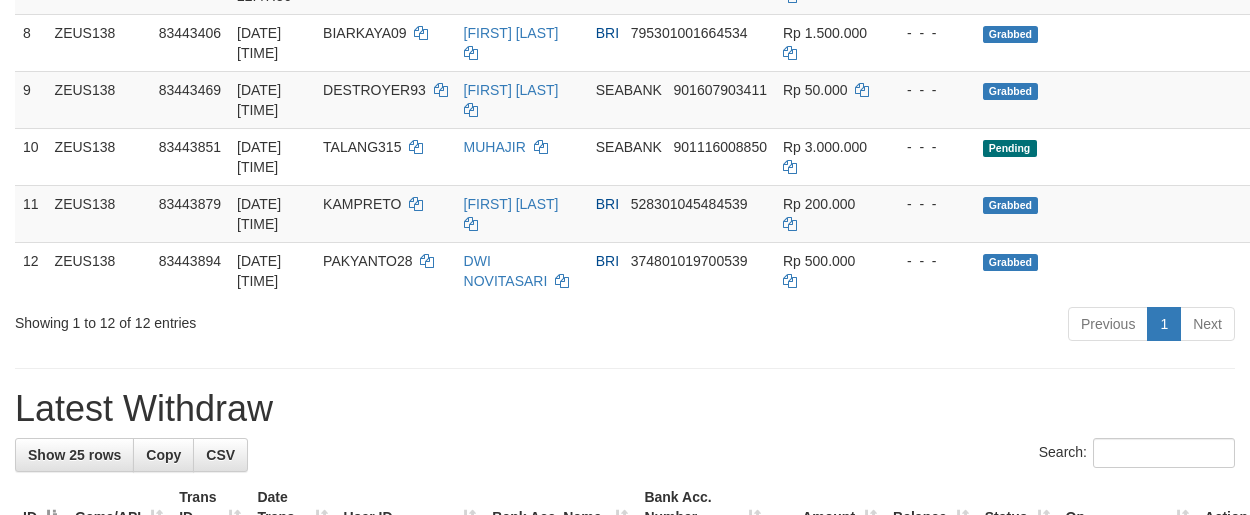 scroll, scrollTop: 784, scrollLeft: 0, axis: vertical 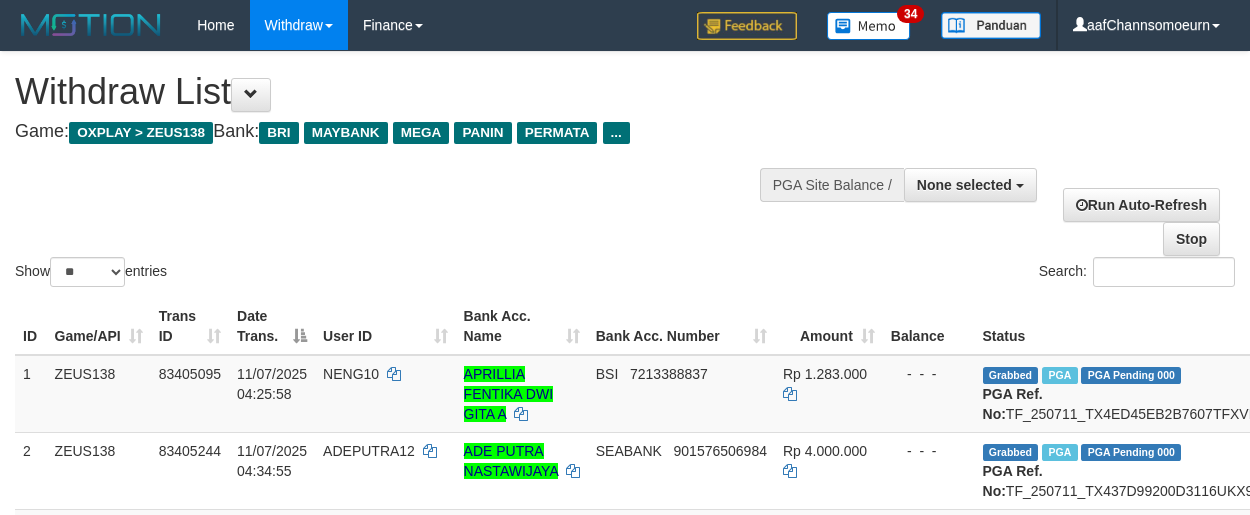 select 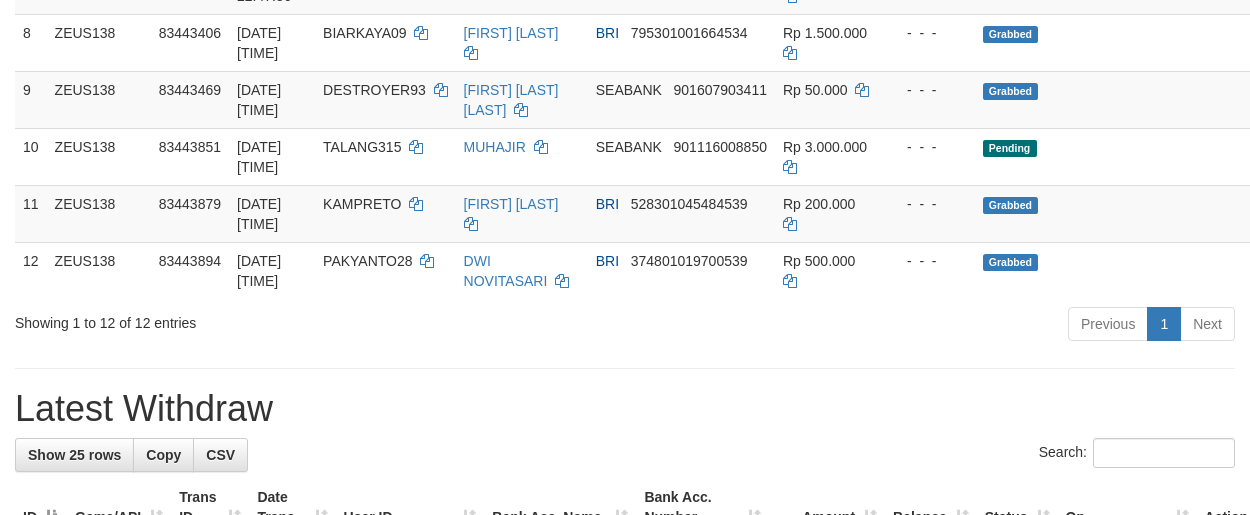 scroll, scrollTop: 784, scrollLeft: 0, axis: vertical 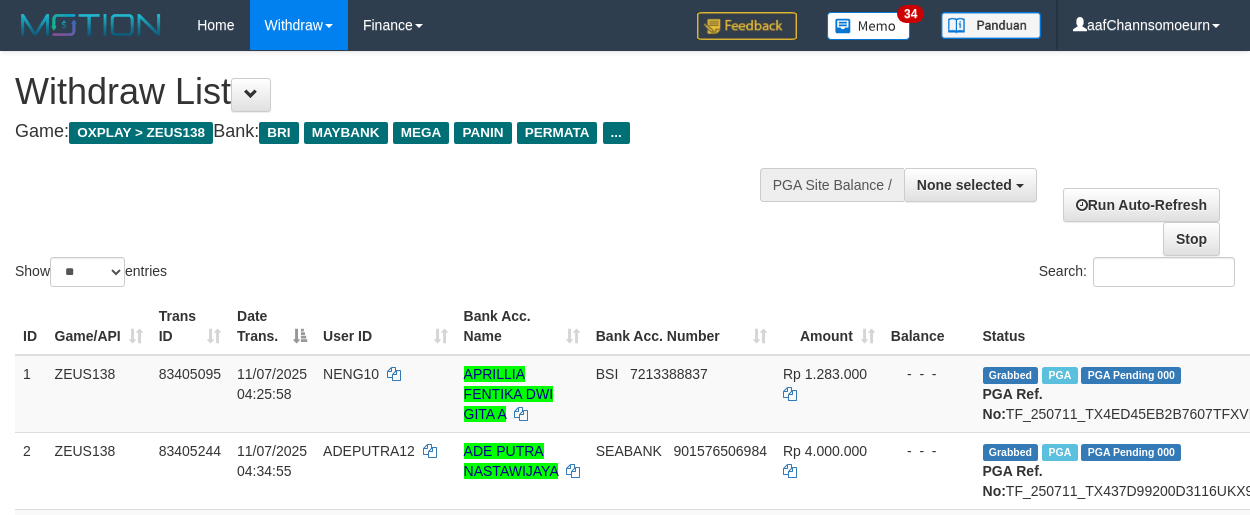 select 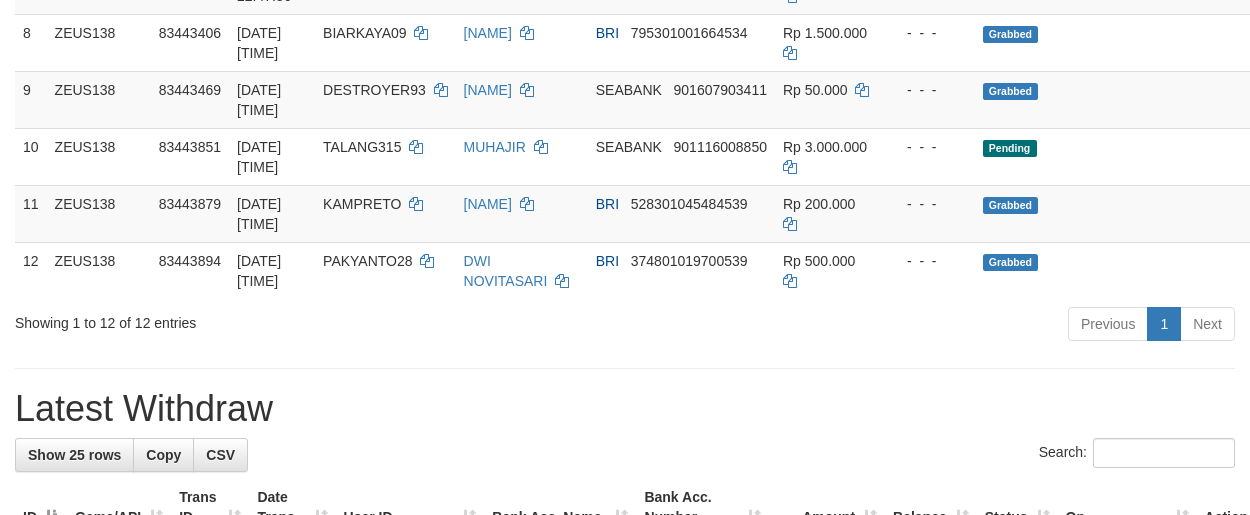scroll, scrollTop: 784, scrollLeft: 0, axis: vertical 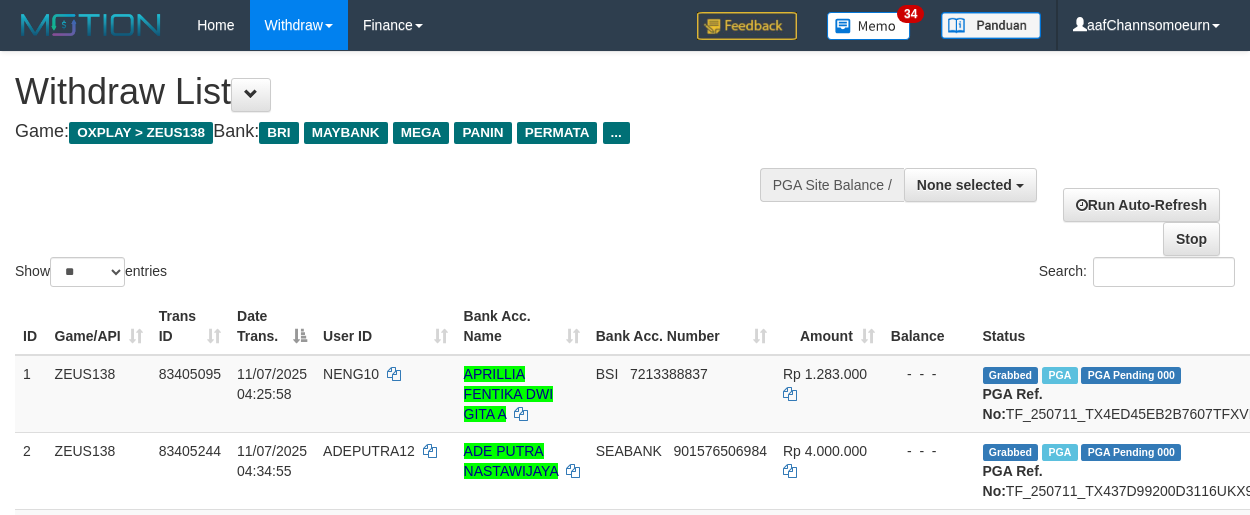 select 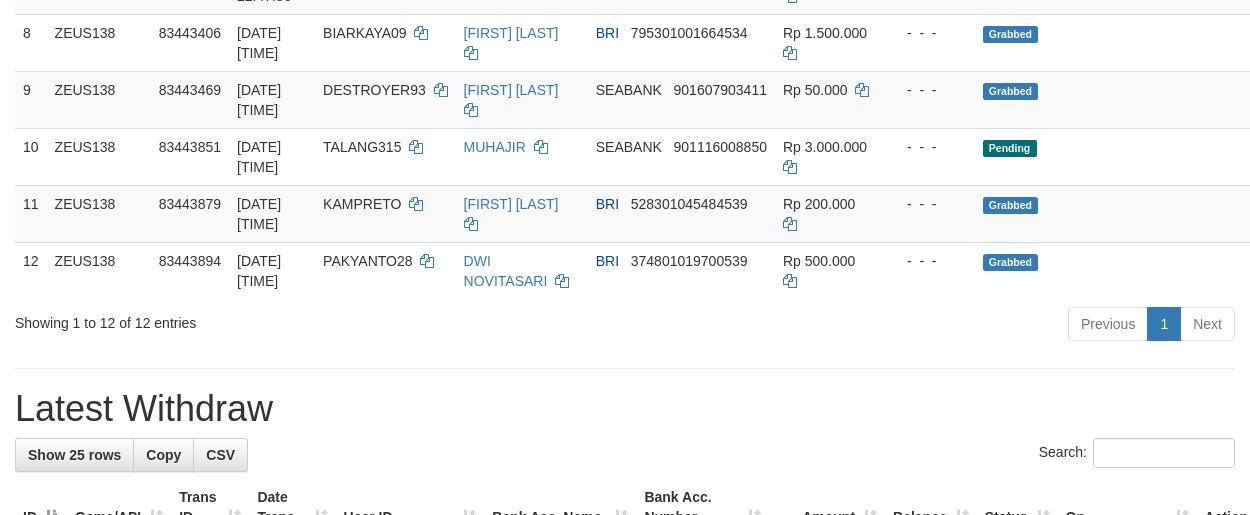scroll, scrollTop: 784, scrollLeft: 0, axis: vertical 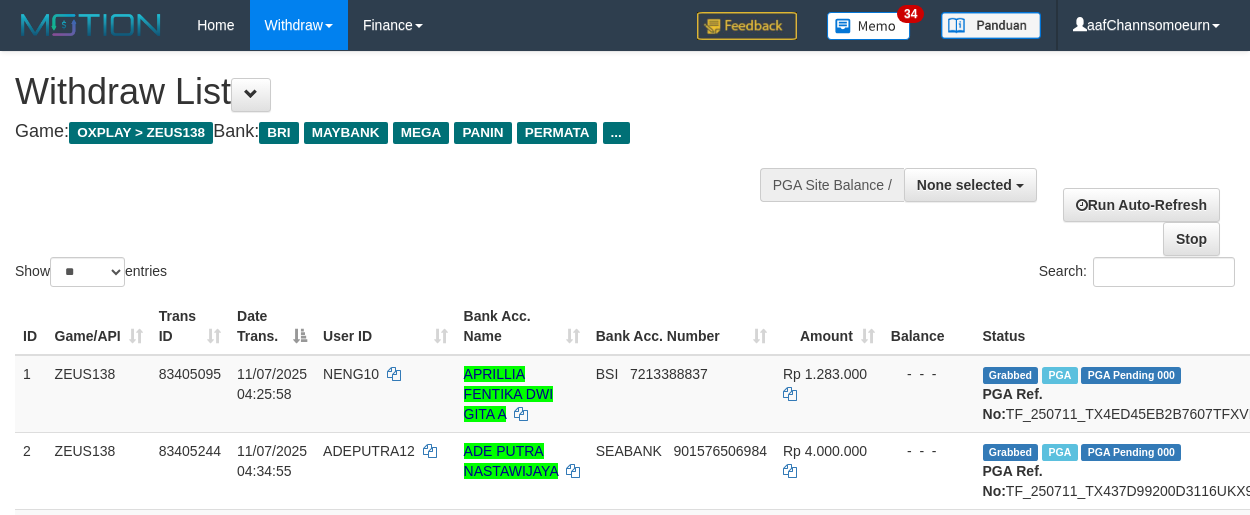 select 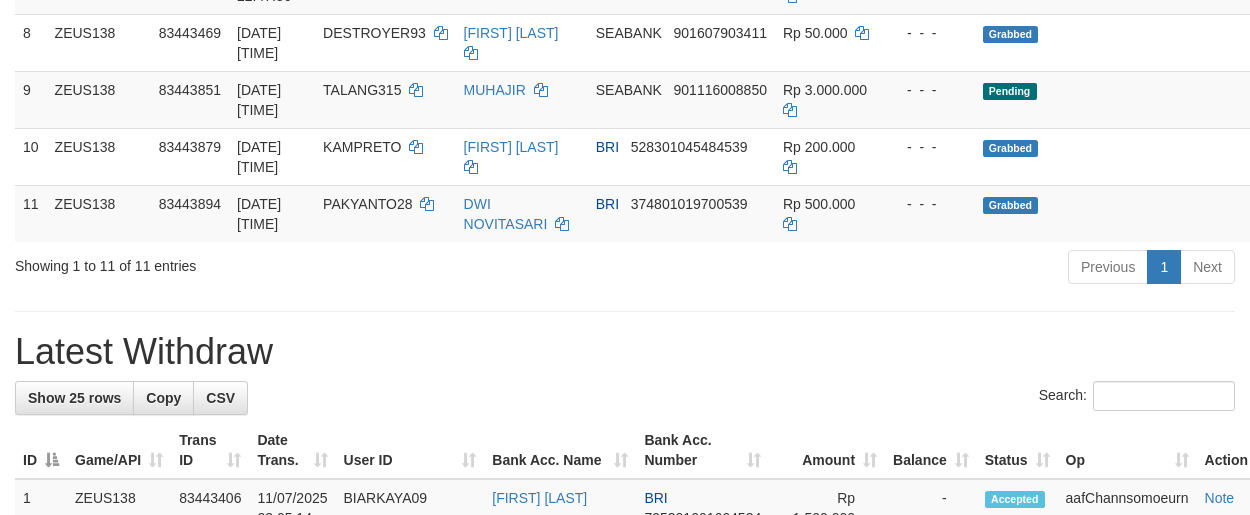 scroll, scrollTop: 784, scrollLeft: 0, axis: vertical 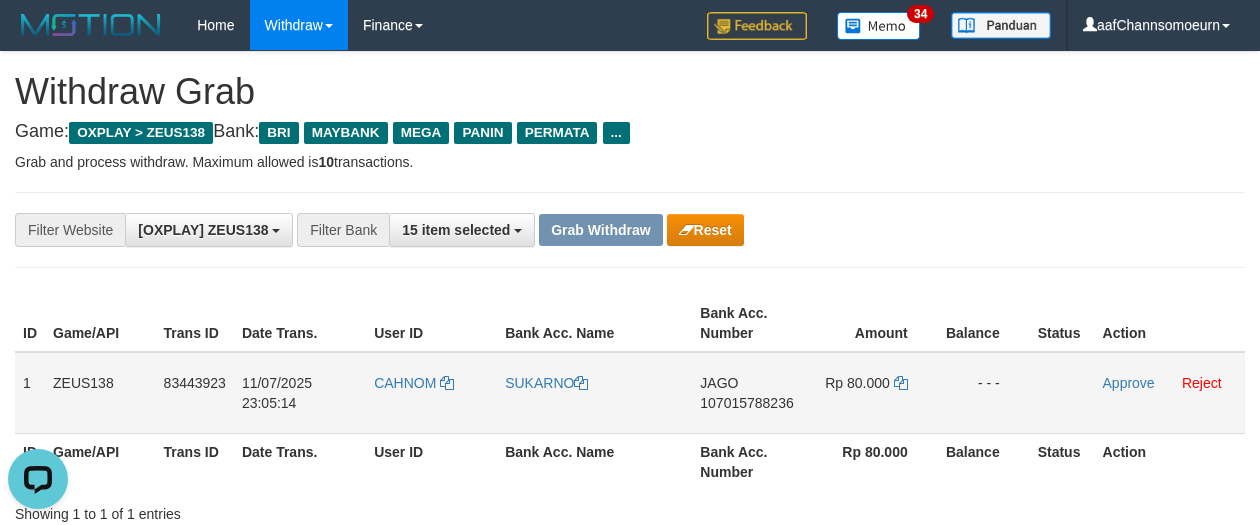 click on "JAGO" at bounding box center (719, 383) 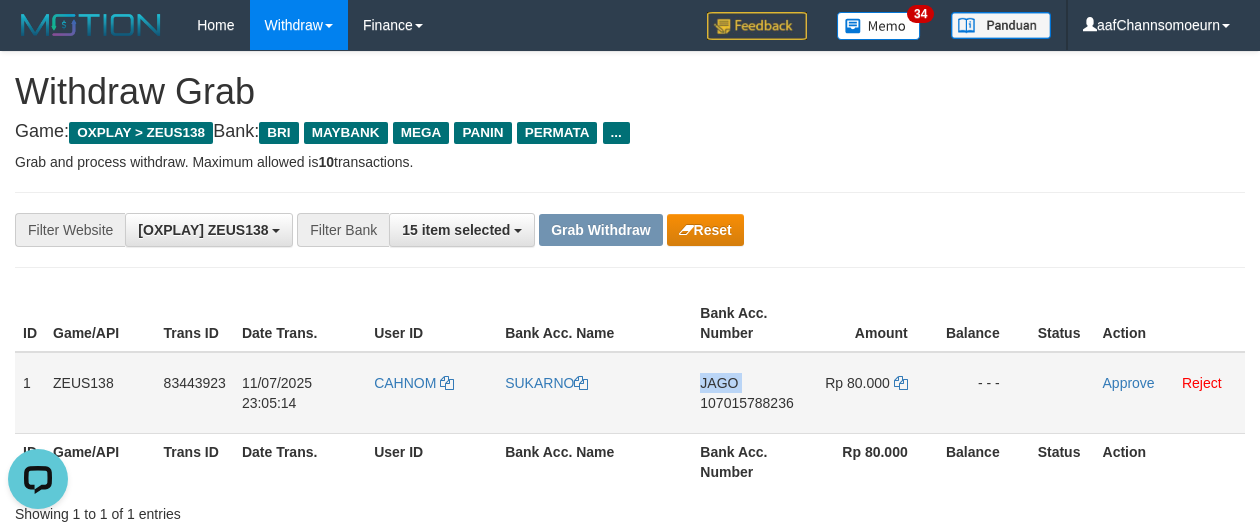 click on "JAGO" at bounding box center (719, 383) 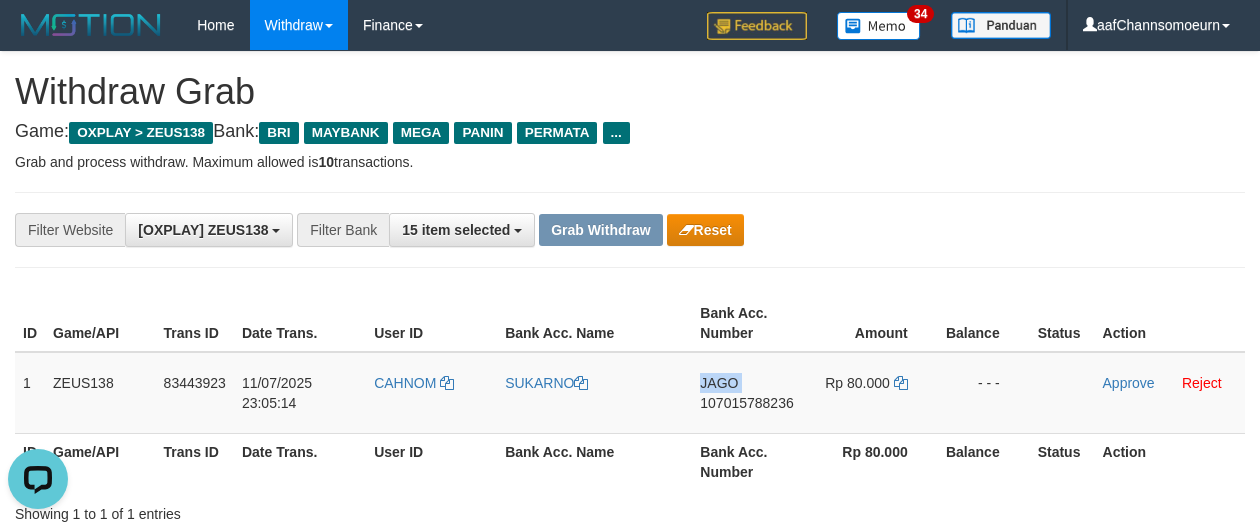 copy on "JAGO" 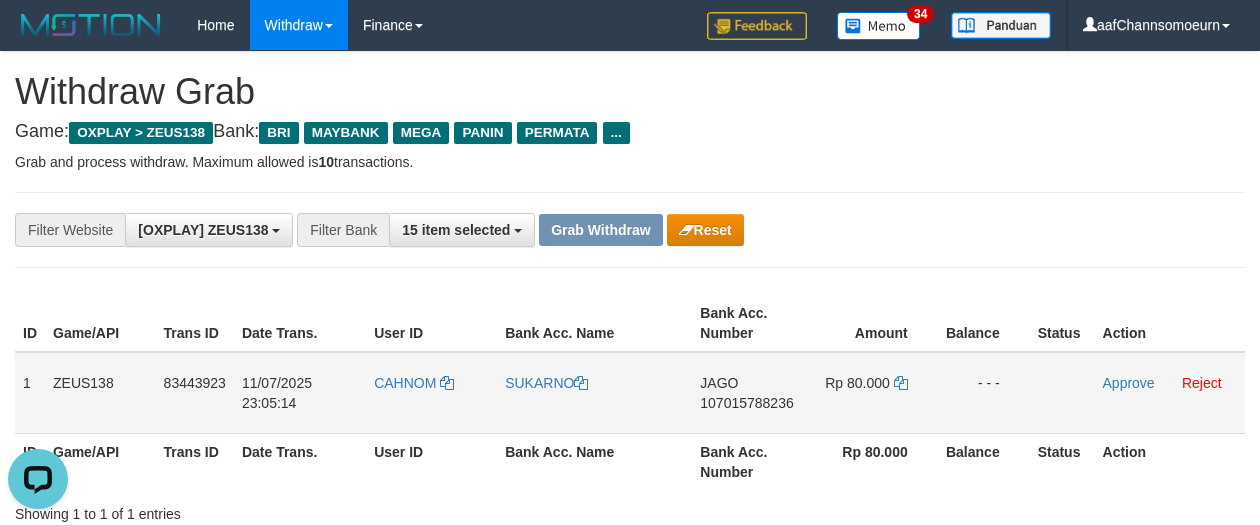click on "107015788236" at bounding box center [746, 403] 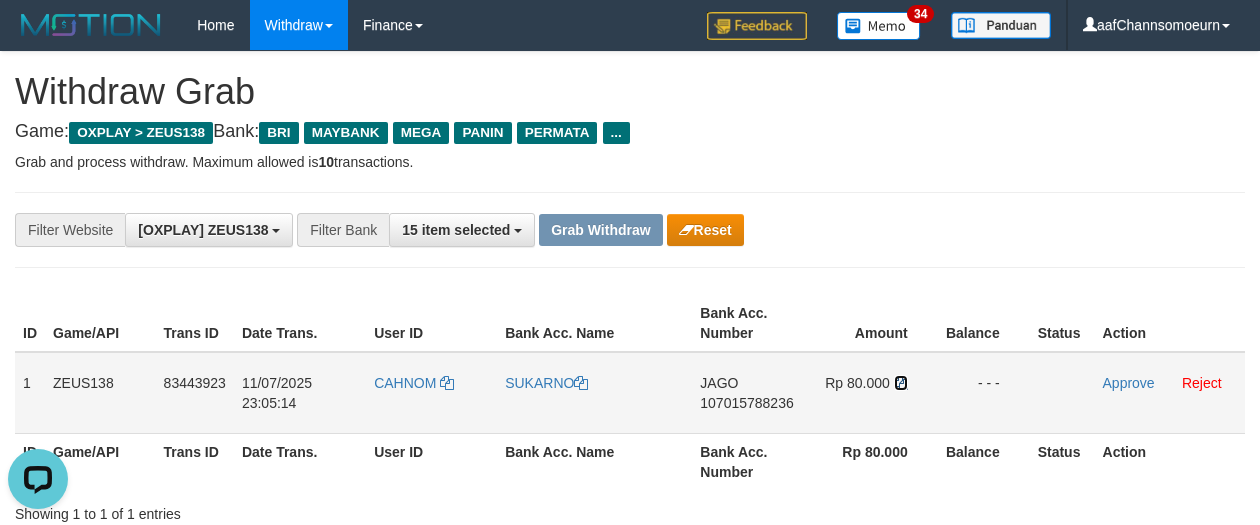 click at bounding box center (901, 383) 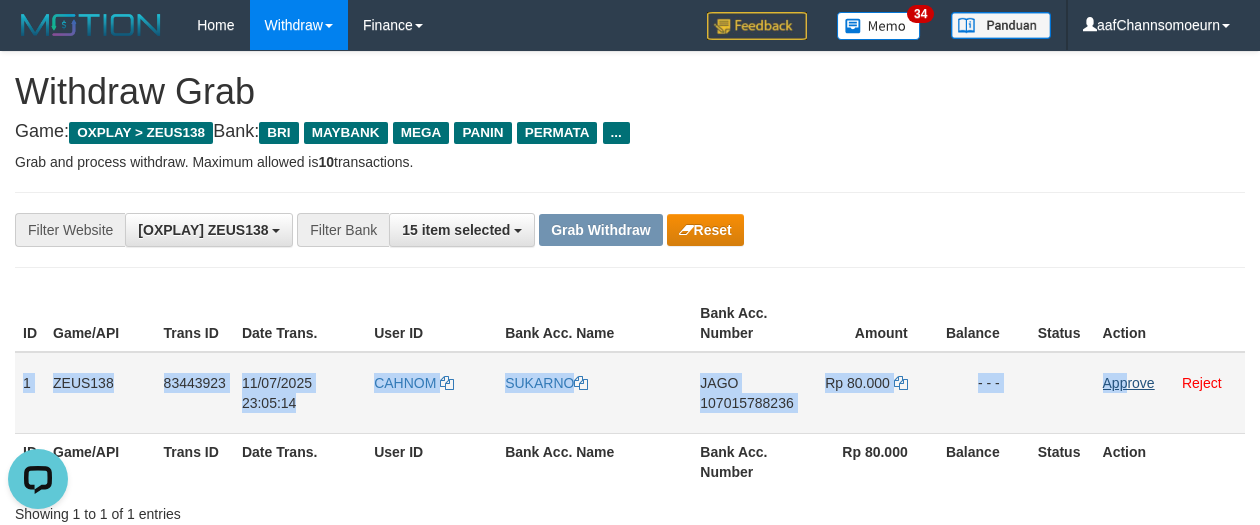 drag, startPoint x: 17, startPoint y: 373, endPoint x: 1101, endPoint y: 386, distance: 1084.078 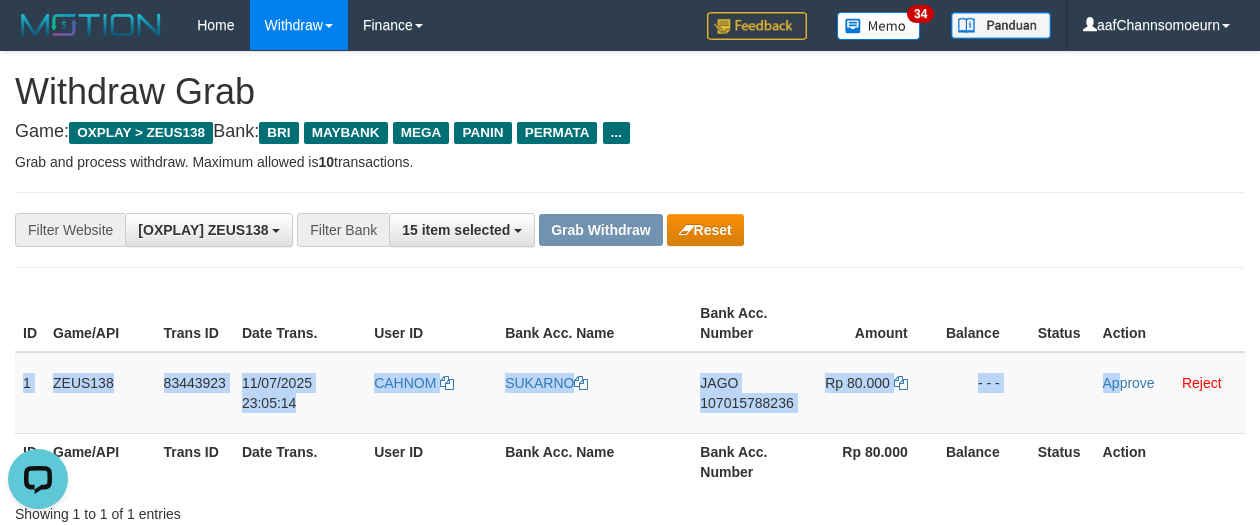 copy on "1
ZEUS138
83443923
11/07/2025 23:05:14
CAHNOM
SUKARNO
JAGO
107015788236
Rp 80.000
- - -
Ap" 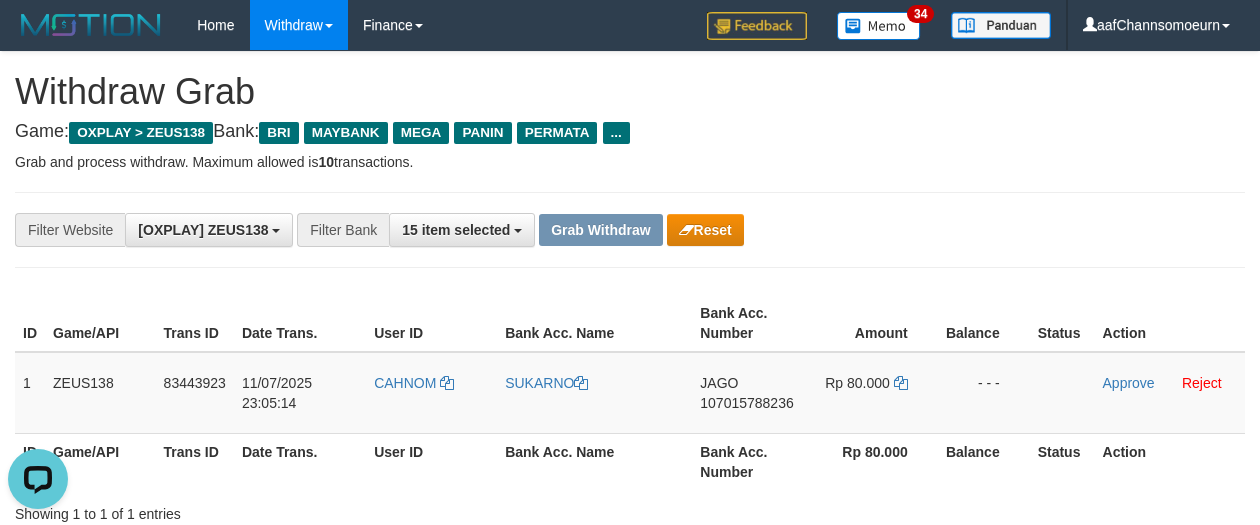 click on "**********" at bounding box center [525, 230] 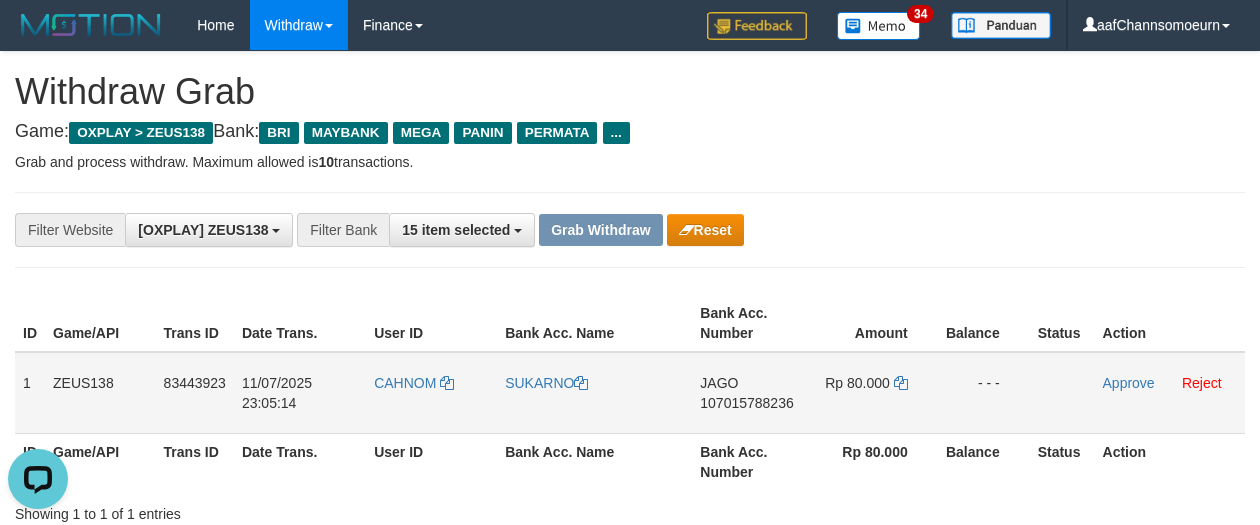click on "CAHNOM" at bounding box center (431, 393) 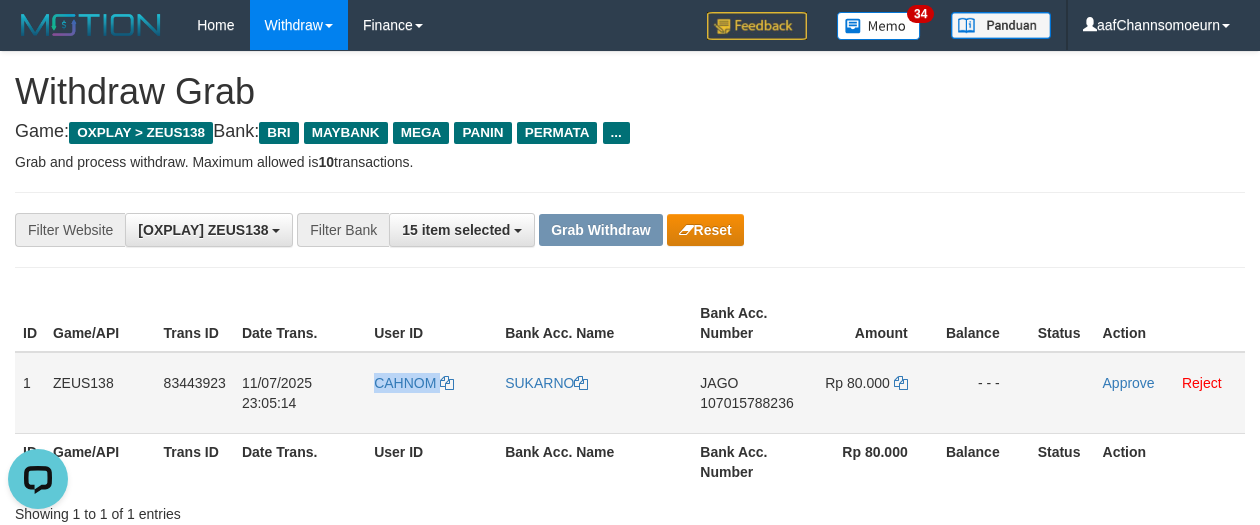 click on "CAHNOM" at bounding box center [431, 393] 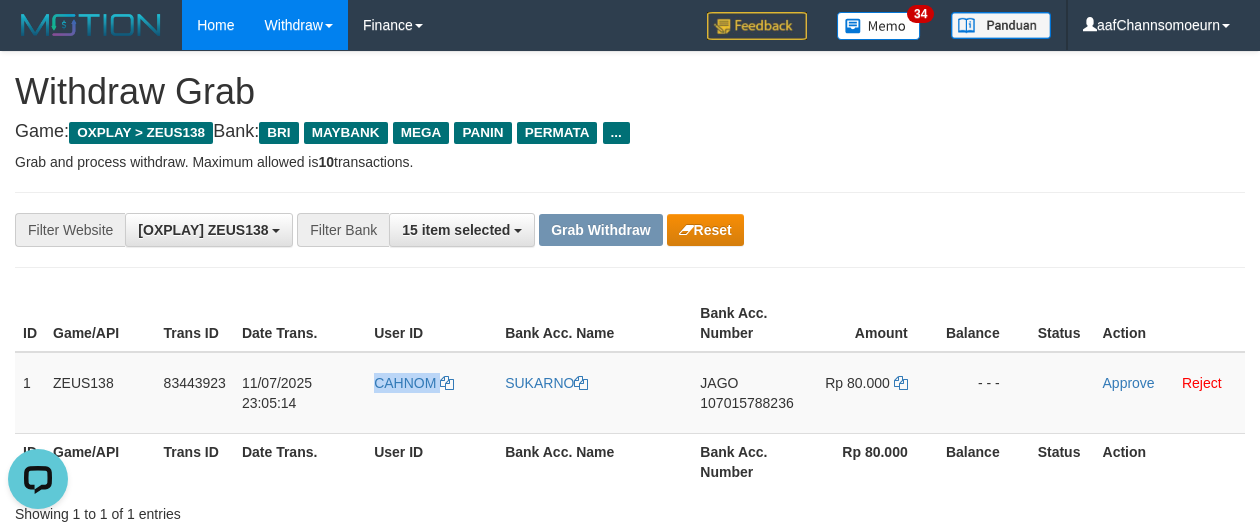 copy on "CAHNOM" 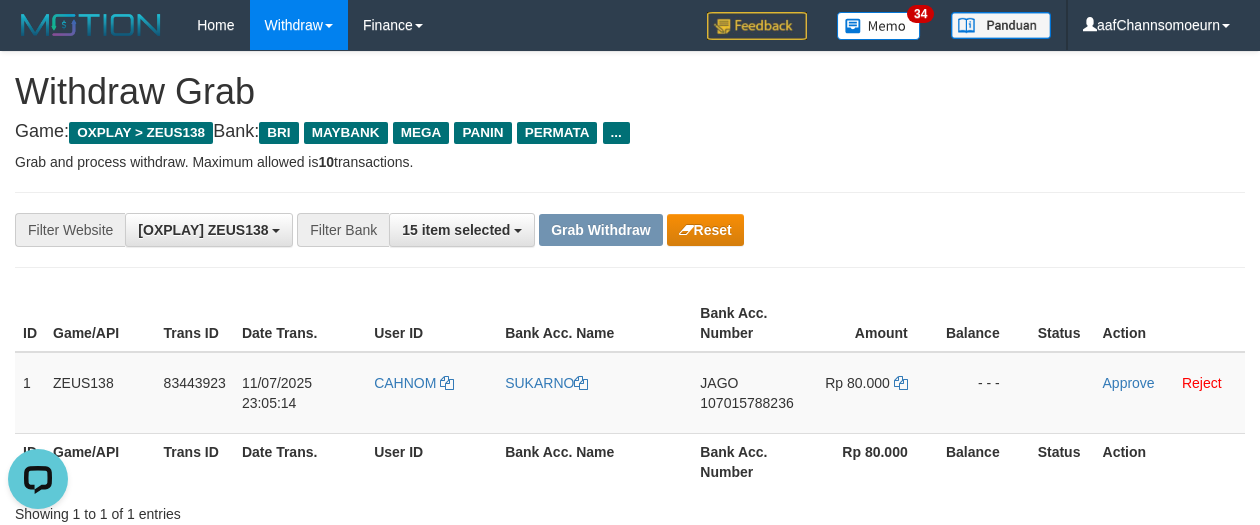 click on "**********" at bounding box center [525, 230] 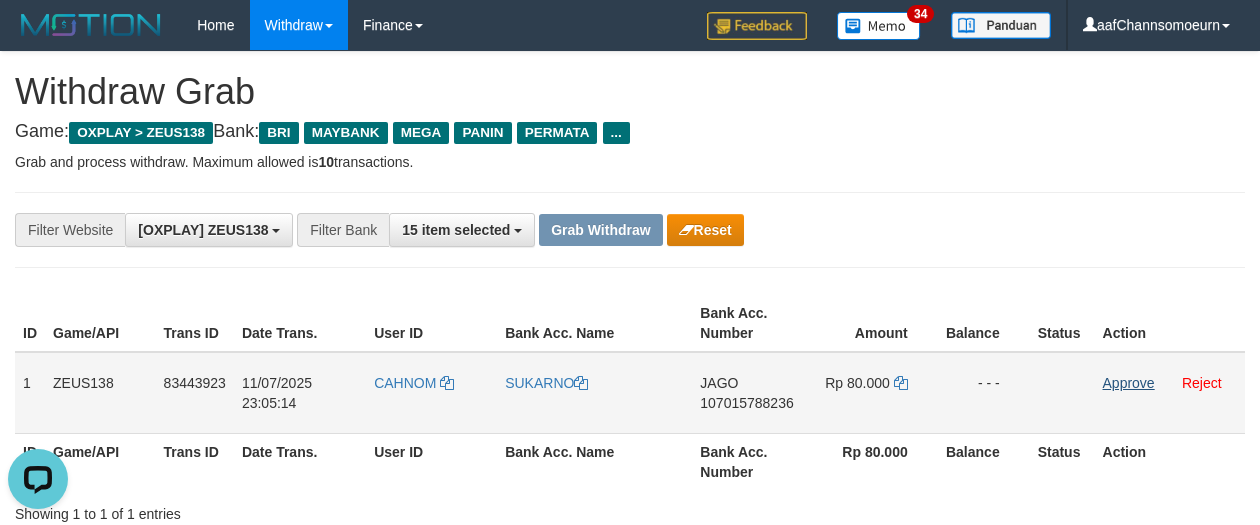 click on "Approve
Reject" at bounding box center (1170, 393) 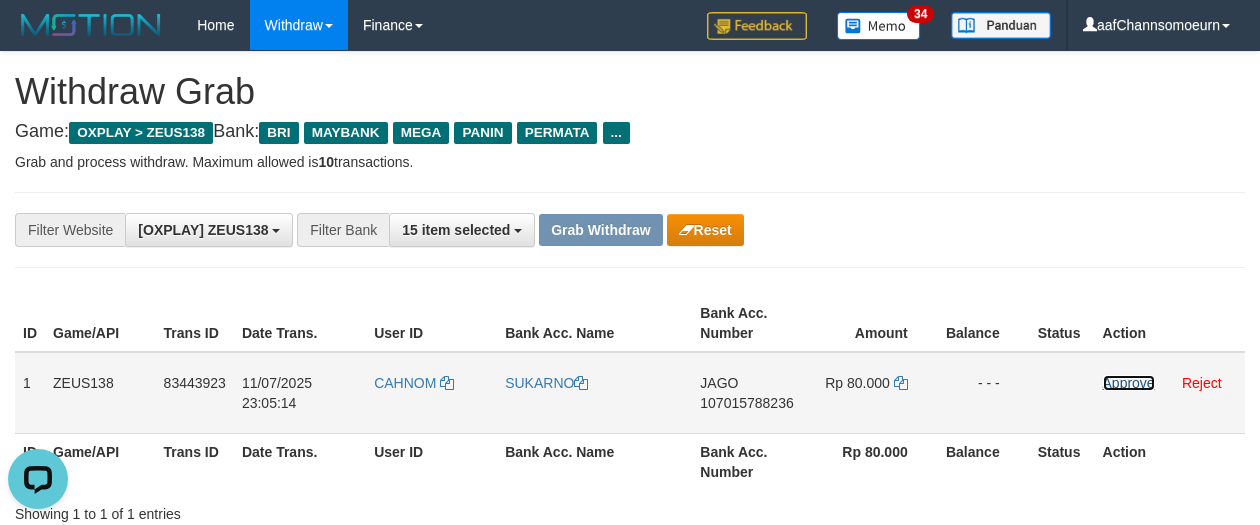 click on "Approve" at bounding box center (1129, 383) 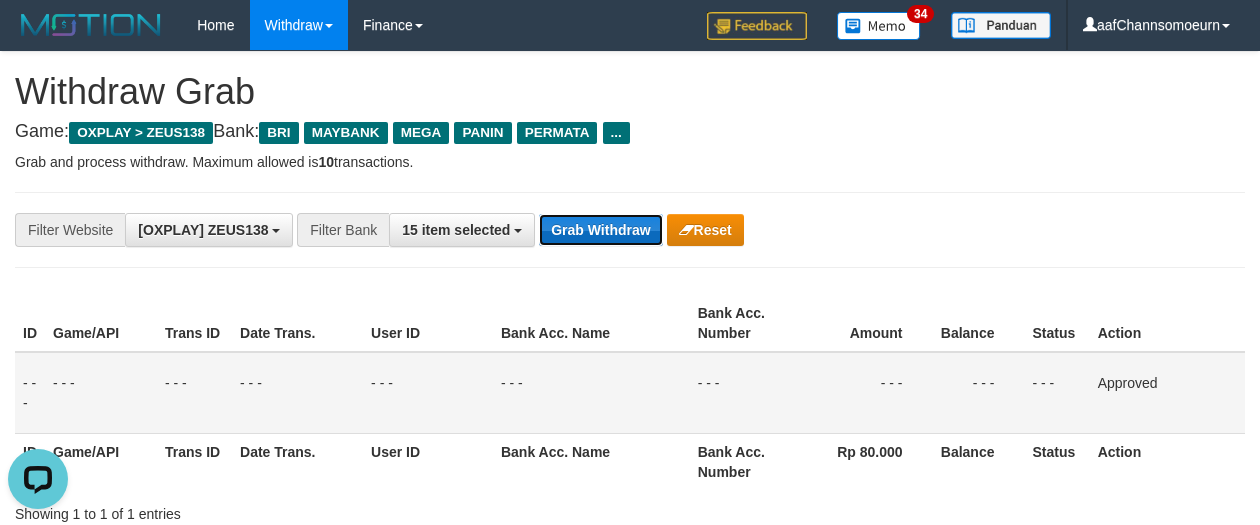 click on "Grab Withdraw" at bounding box center (600, 230) 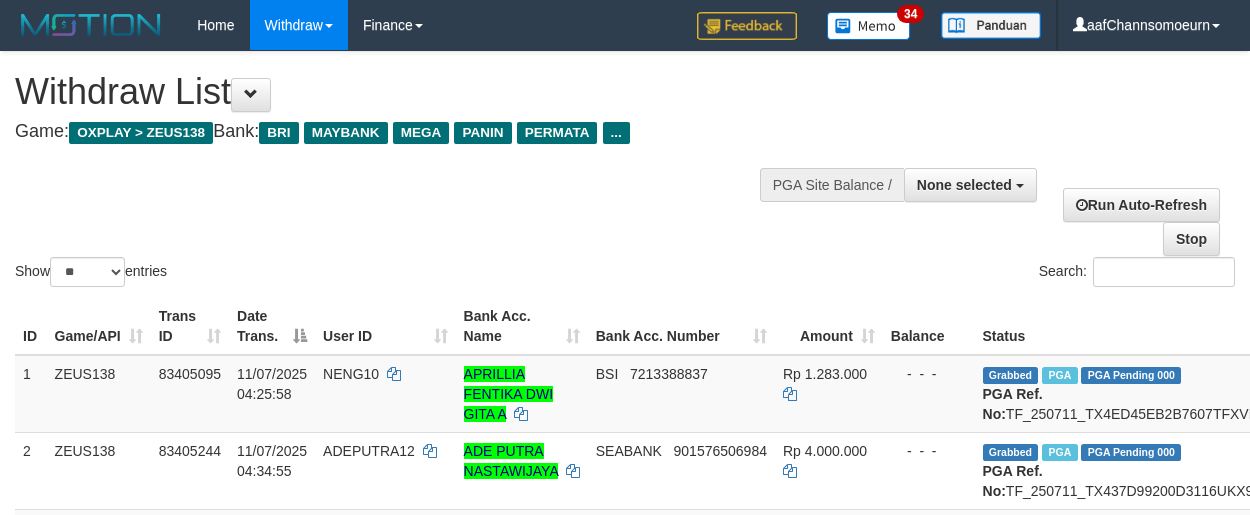select 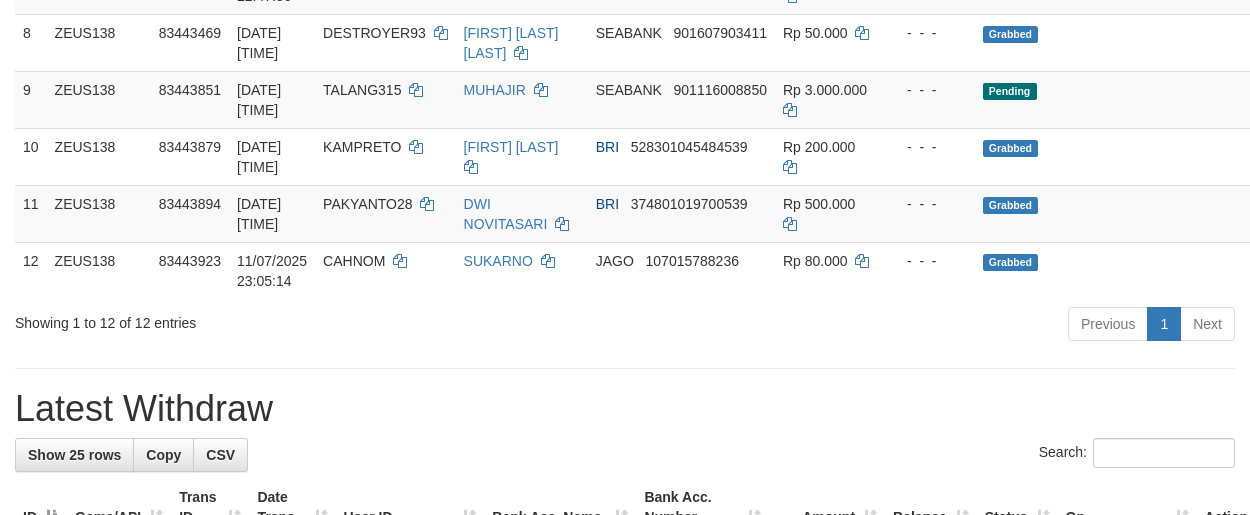scroll, scrollTop: 784, scrollLeft: 0, axis: vertical 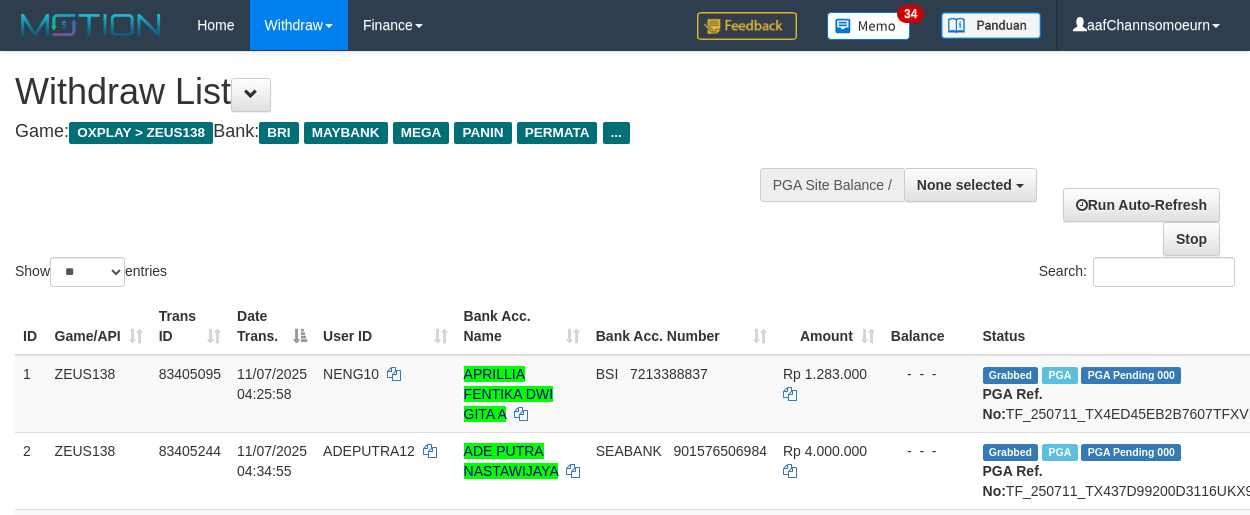 select 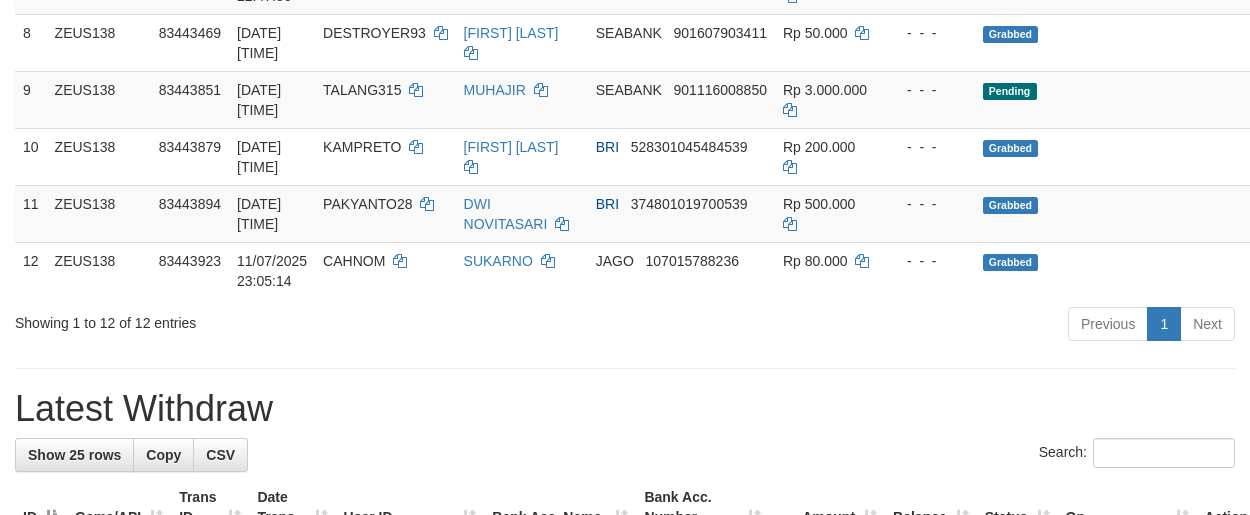 scroll, scrollTop: 784, scrollLeft: 0, axis: vertical 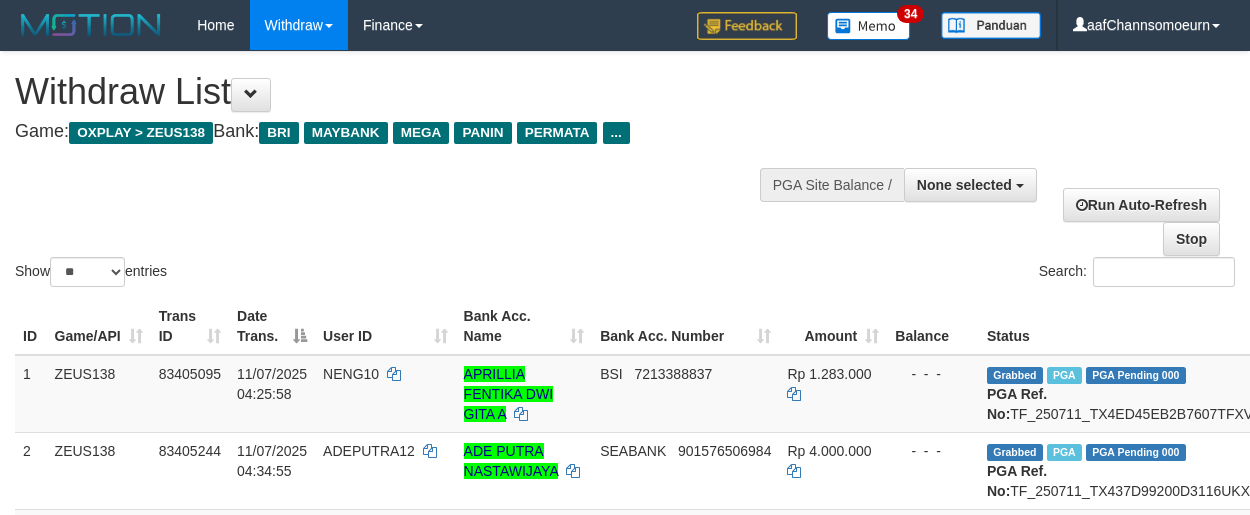 select 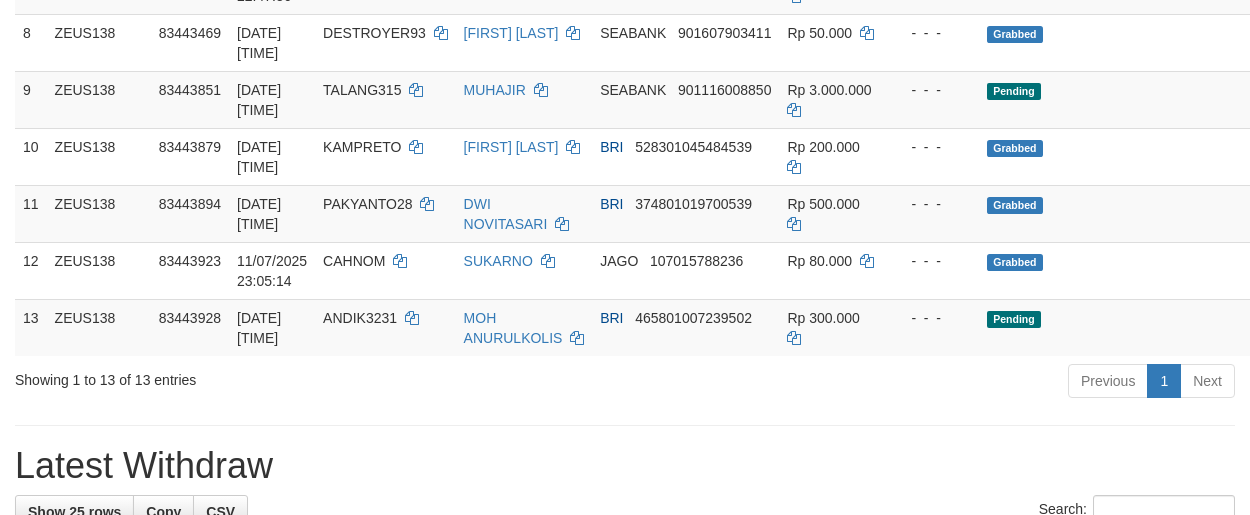 scroll, scrollTop: 784, scrollLeft: 0, axis: vertical 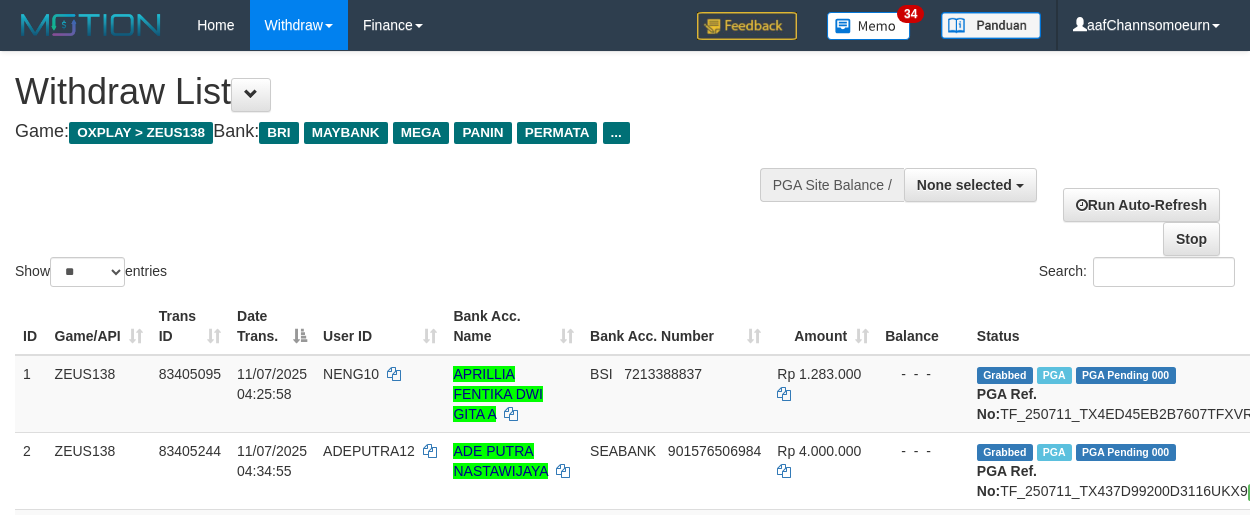select 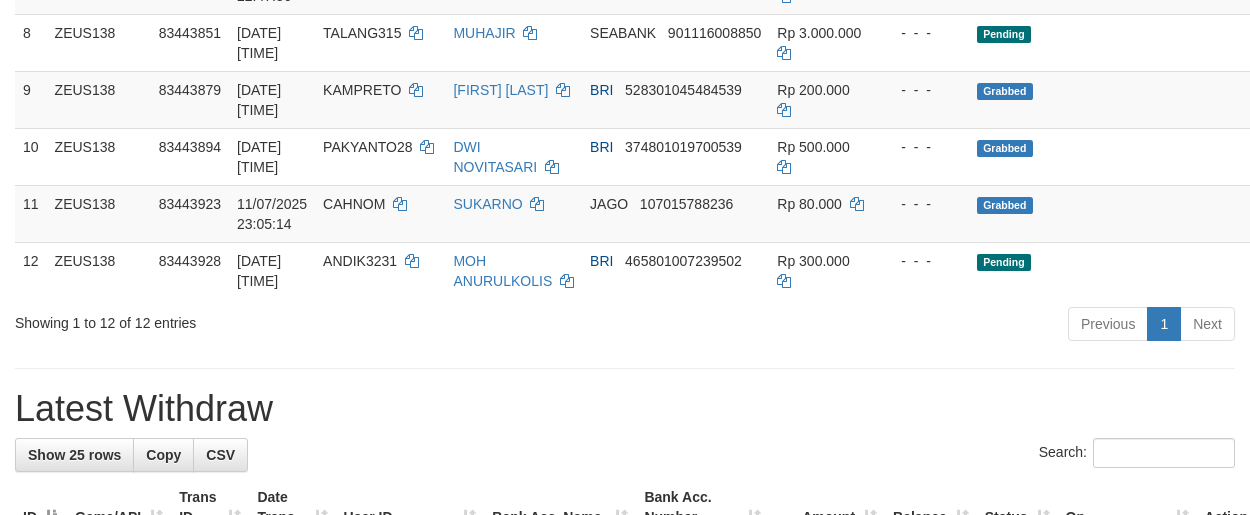 scroll, scrollTop: 784, scrollLeft: 0, axis: vertical 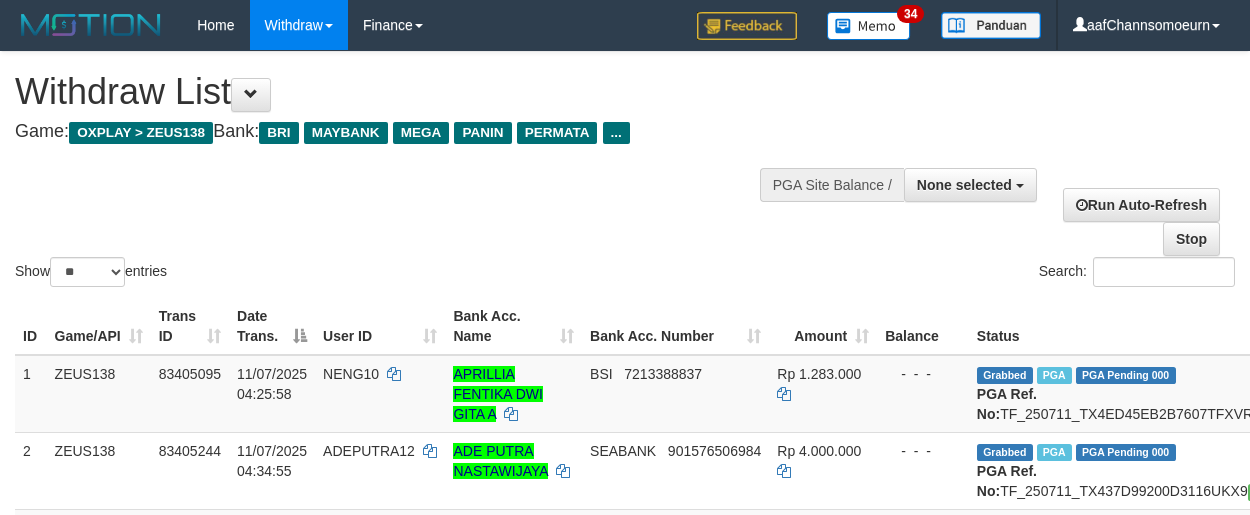 select 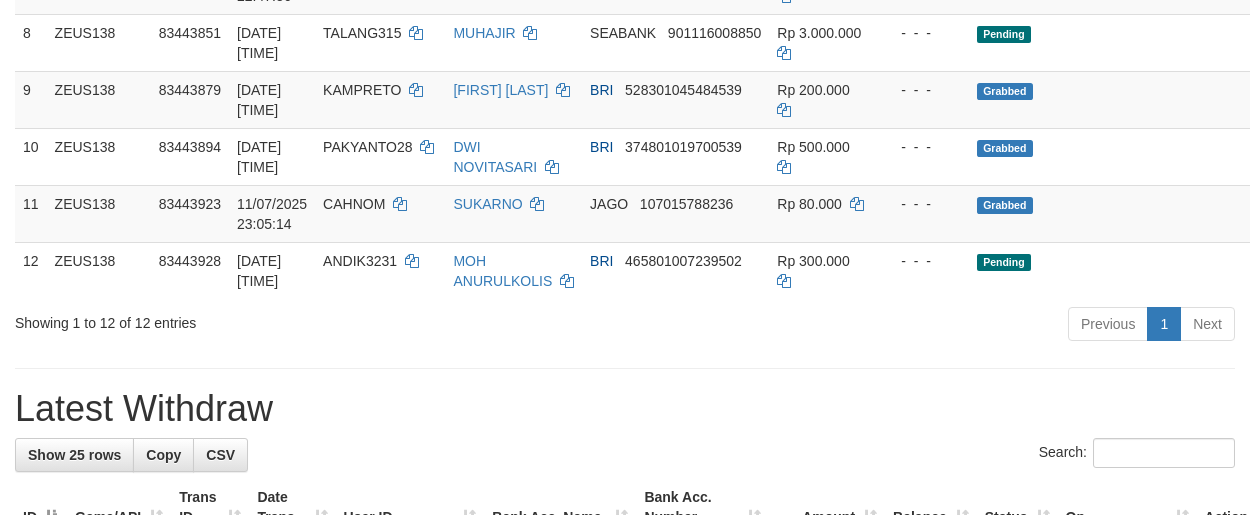 scroll, scrollTop: 784, scrollLeft: 0, axis: vertical 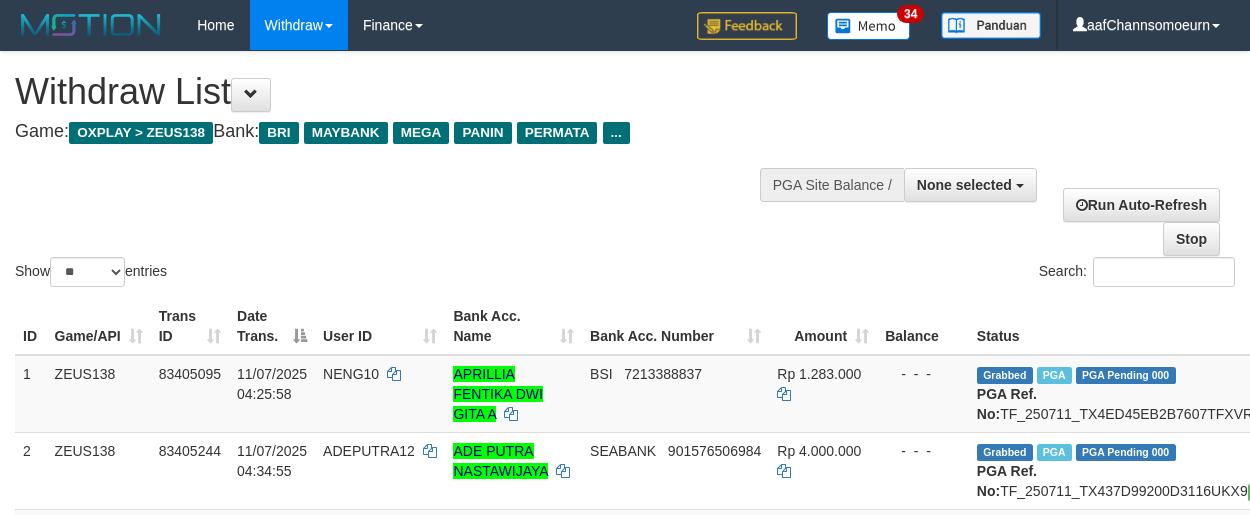 select 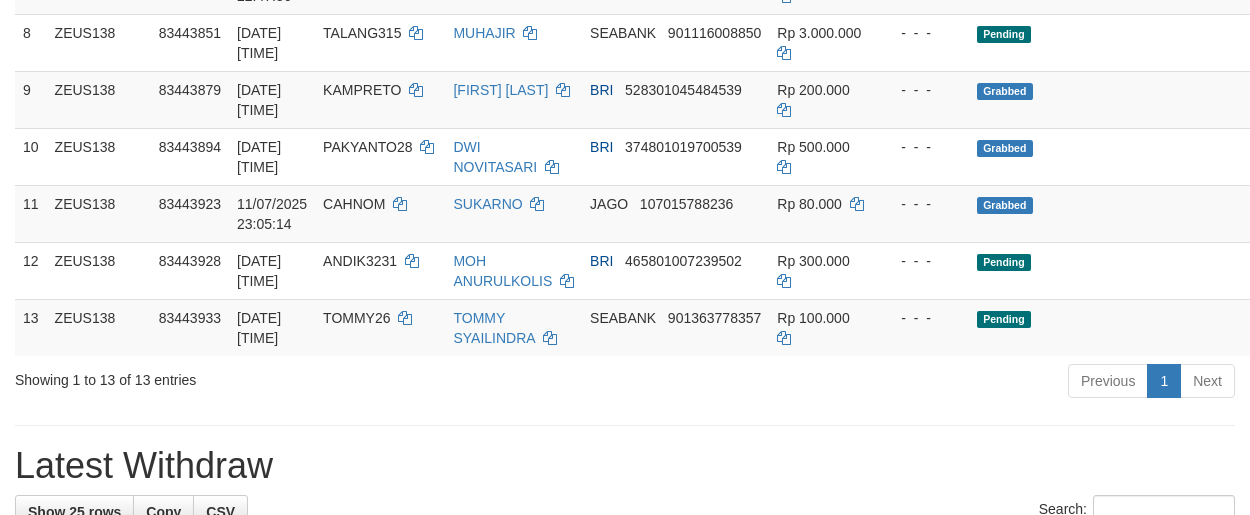 scroll, scrollTop: 784, scrollLeft: 0, axis: vertical 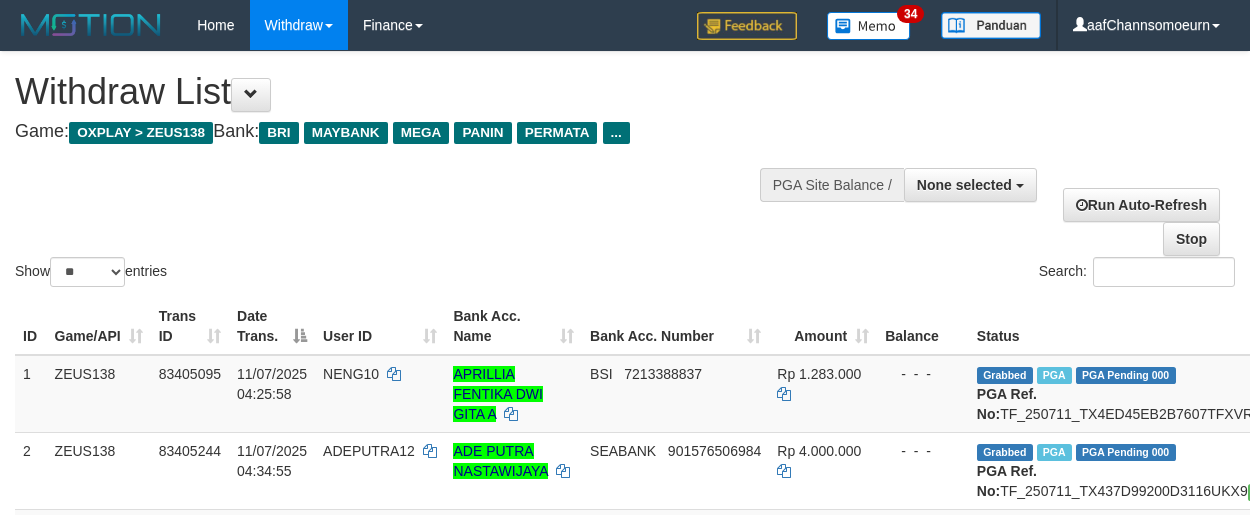 select 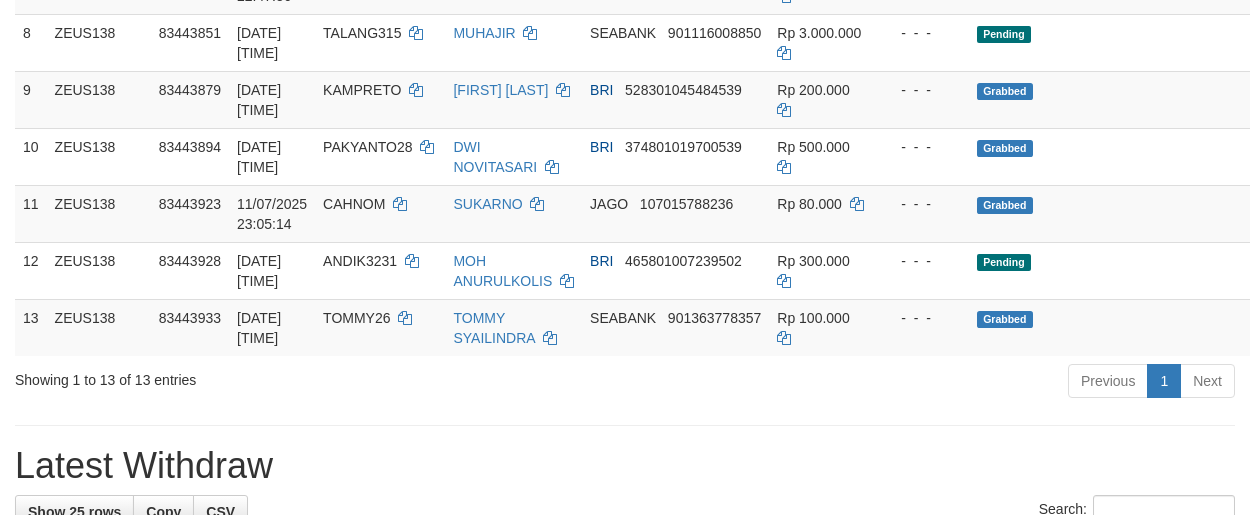scroll, scrollTop: 784, scrollLeft: 0, axis: vertical 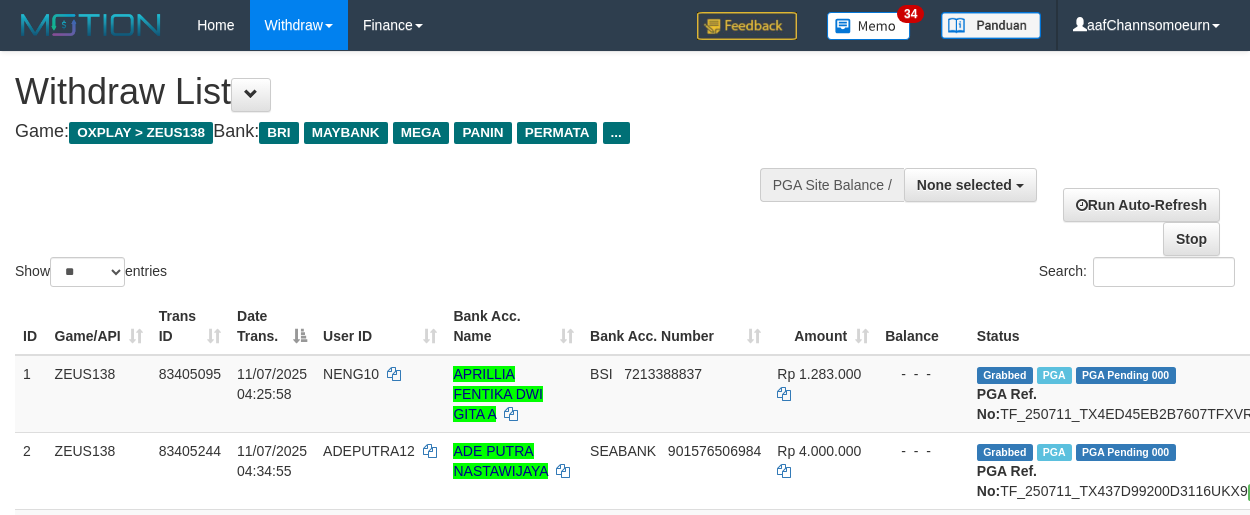 select 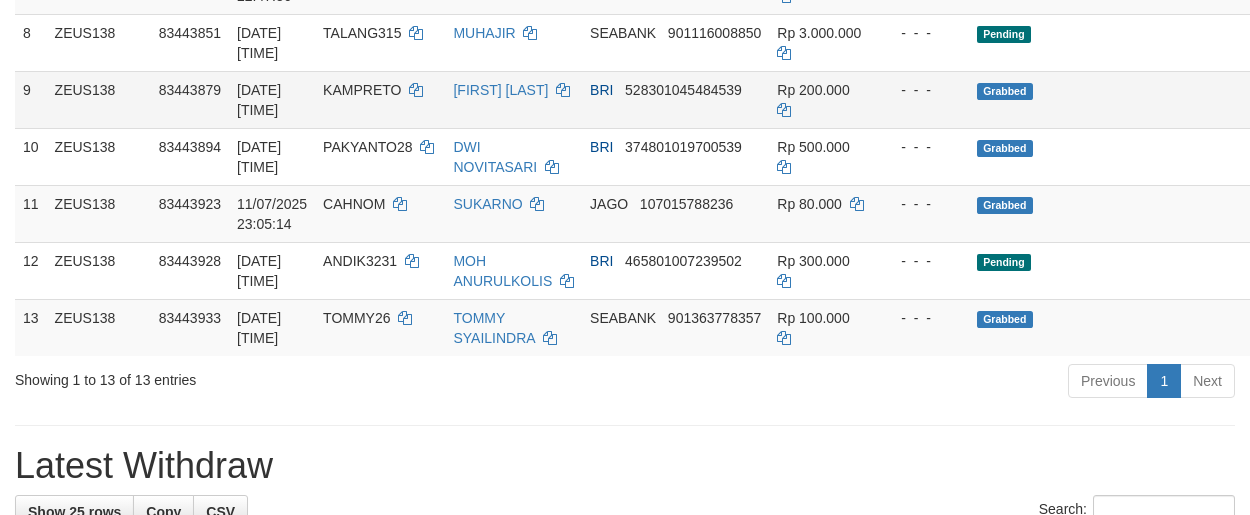 scroll, scrollTop: 784, scrollLeft: 0, axis: vertical 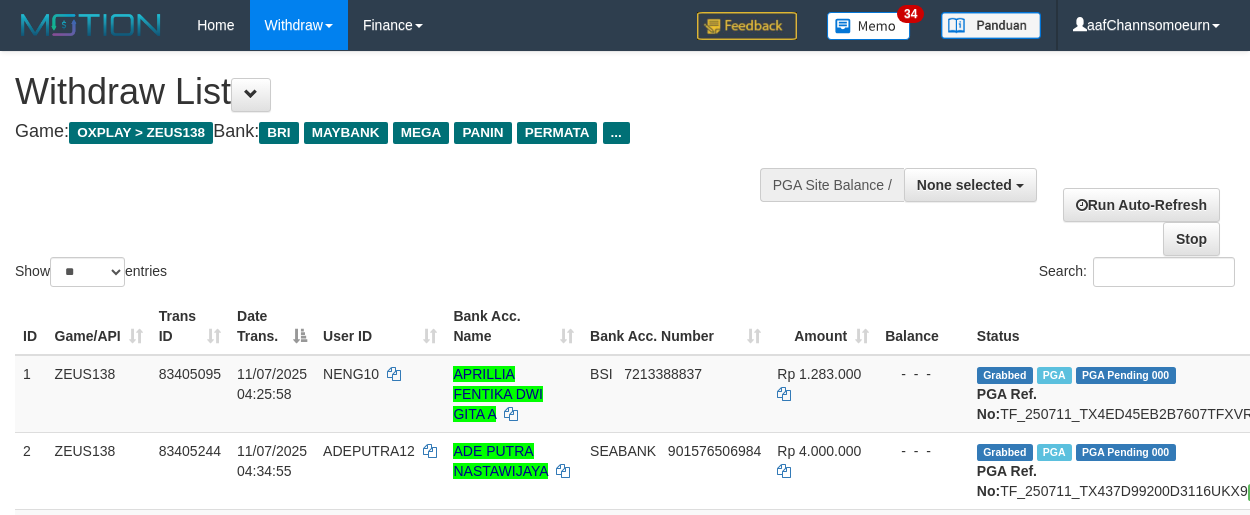 select 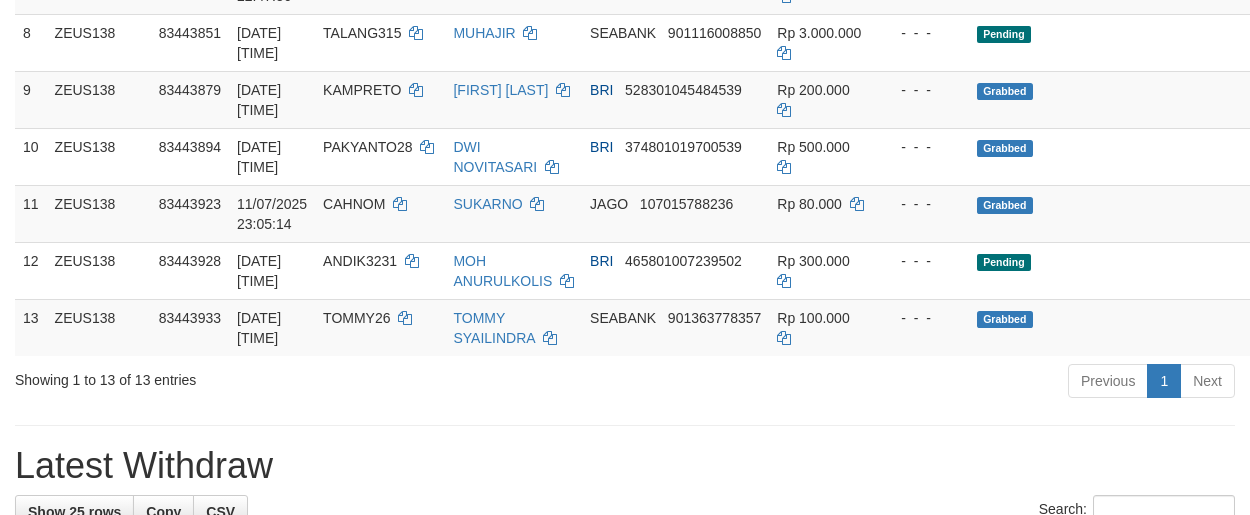 scroll, scrollTop: 784, scrollLeft: 0, axis: vertical 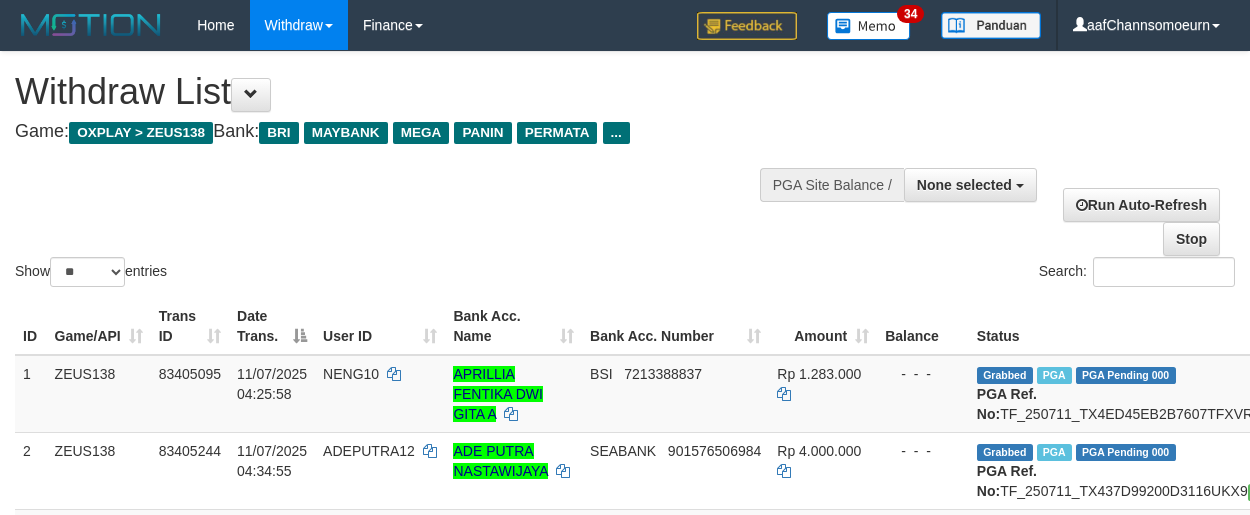 select 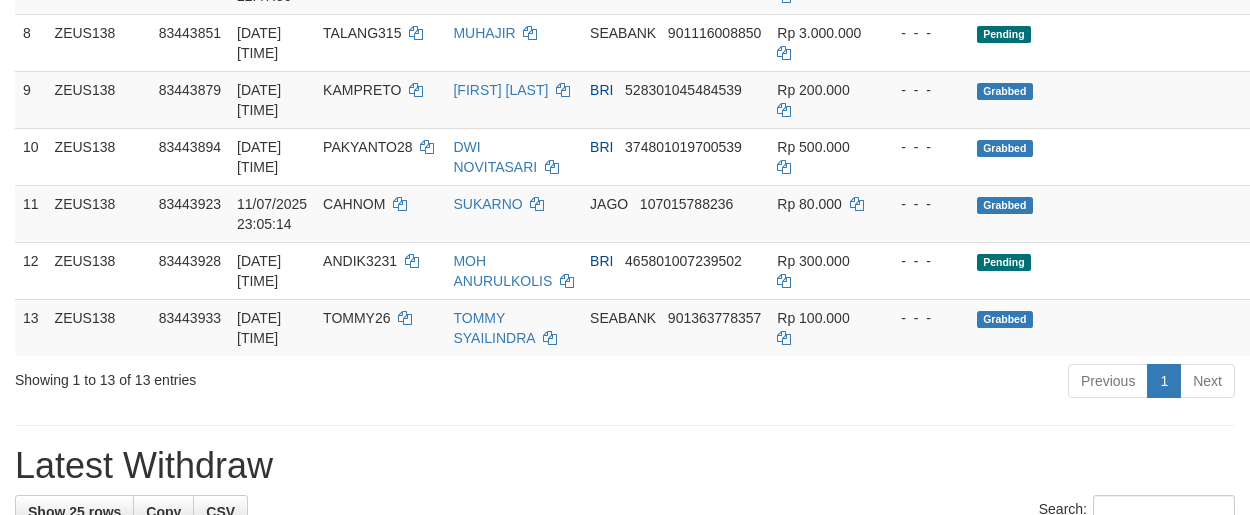 scroll, scrollTop: 784, scrollLeft: 0, axis: vertical 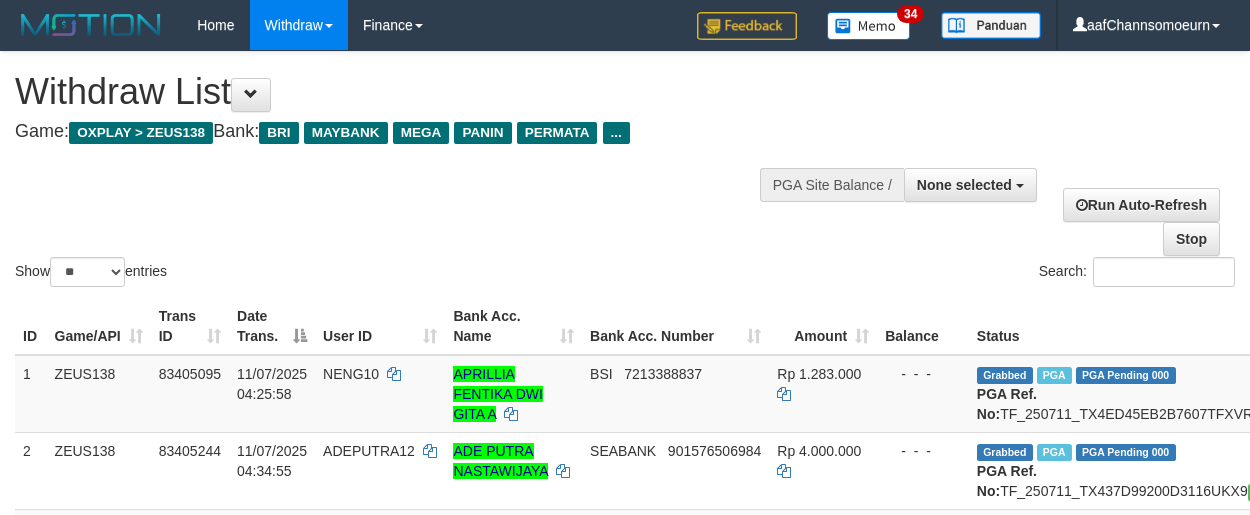 select 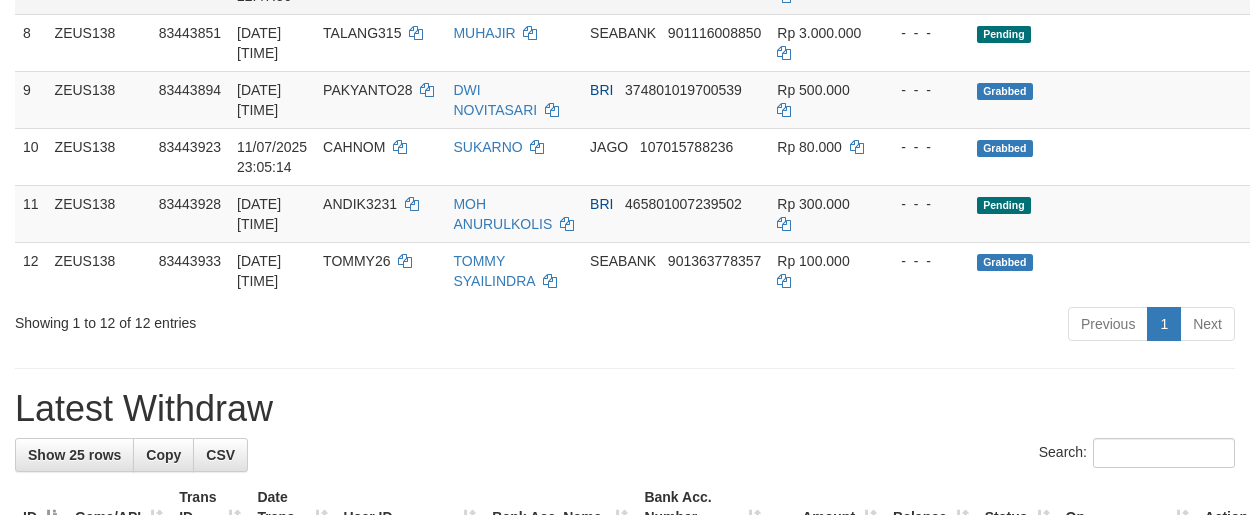 scroll, scrollTop: 784, scrollLeft: 0, axis: vertical 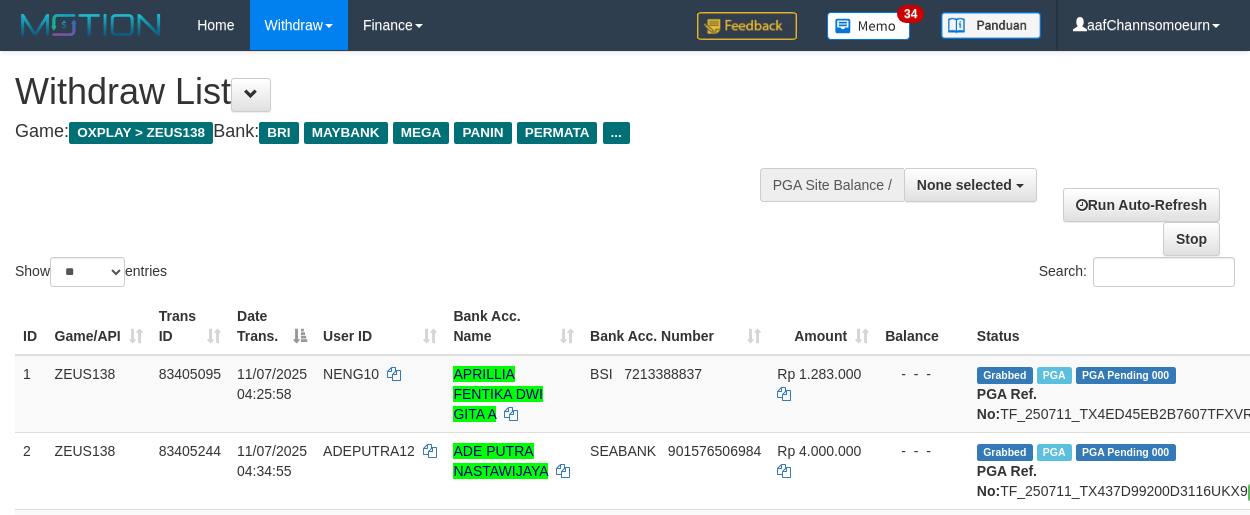 select 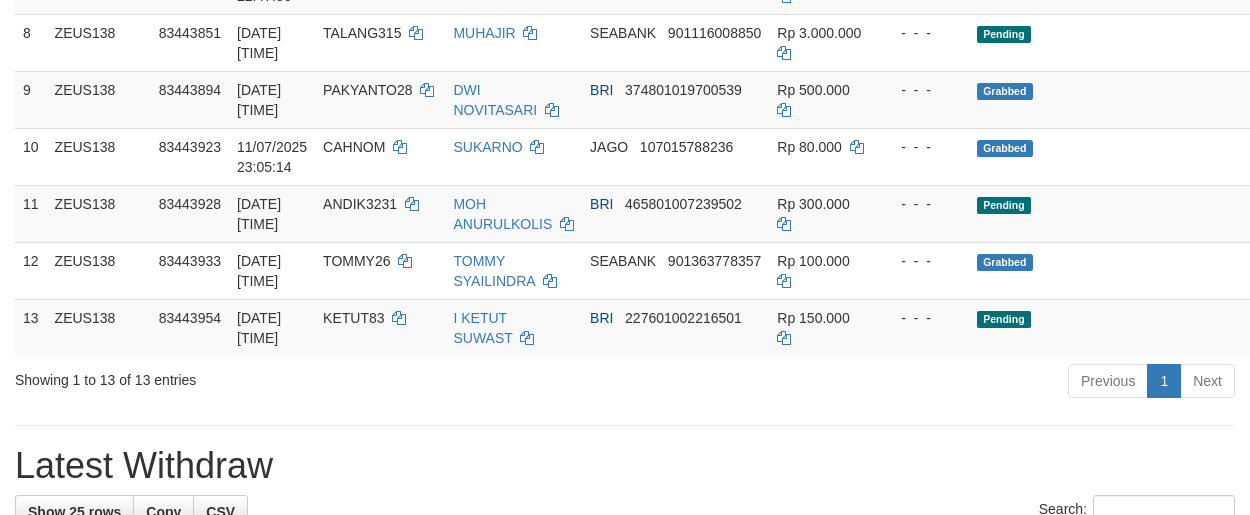 scroll, scrollTop: 784, scrollLeft: 0, axis: vertical 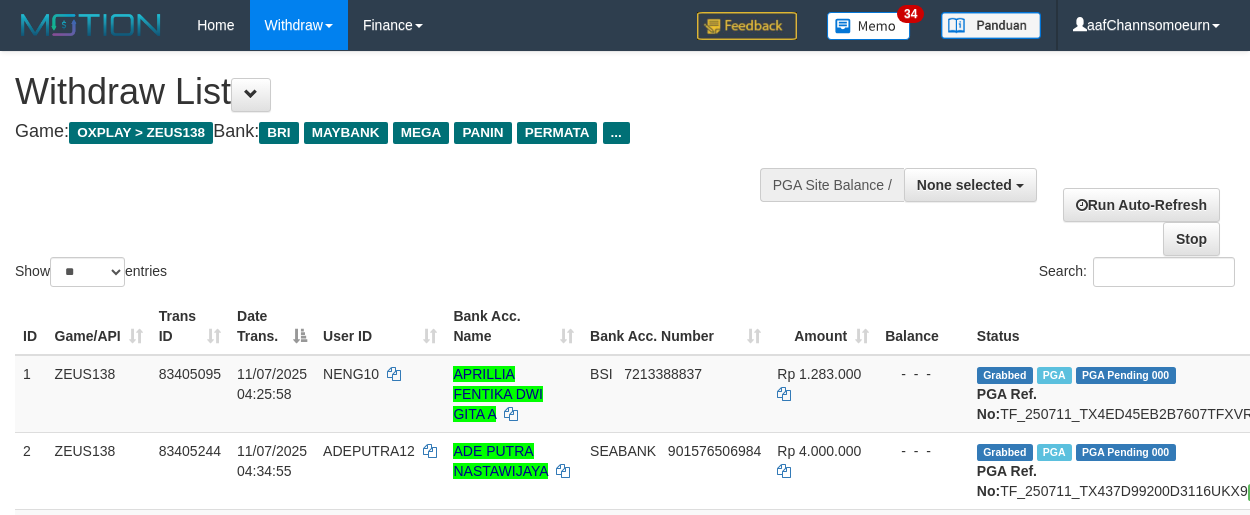 select 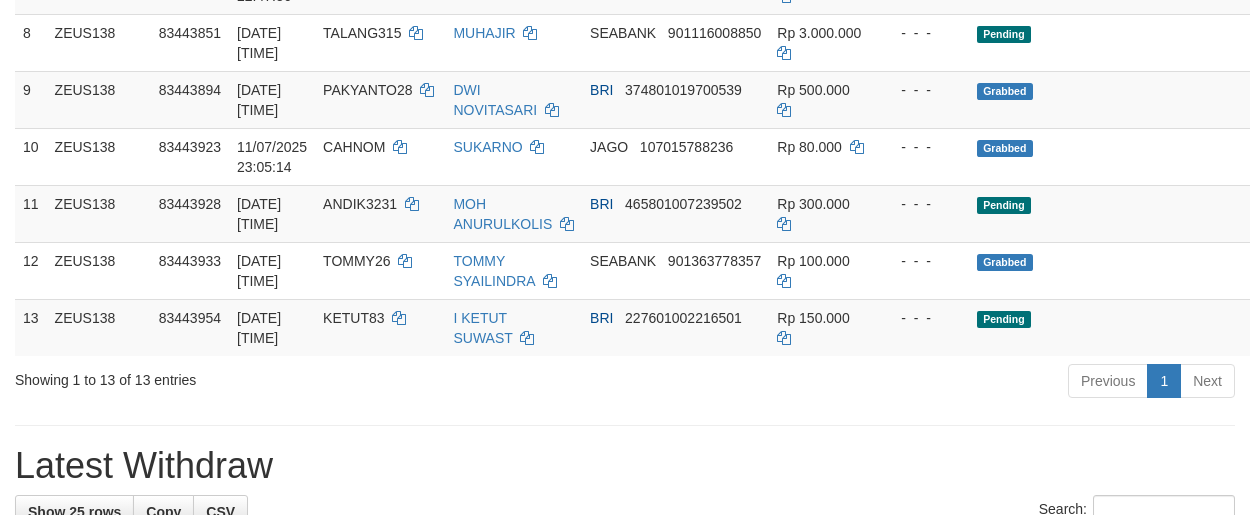 scroll, scrollTop: 784, scrollLeft: 0, axis: vertical 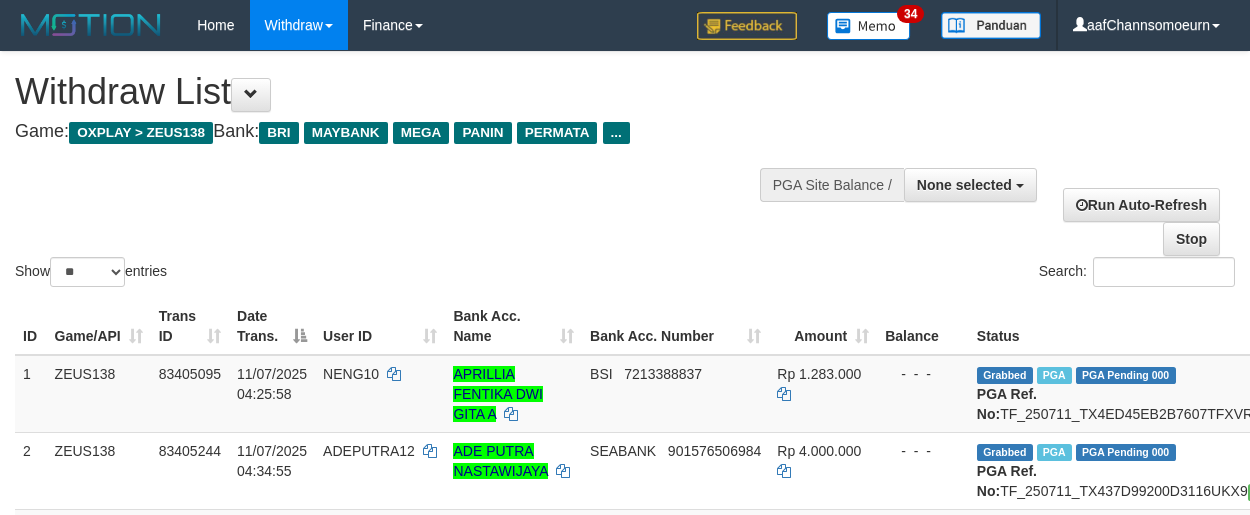 select 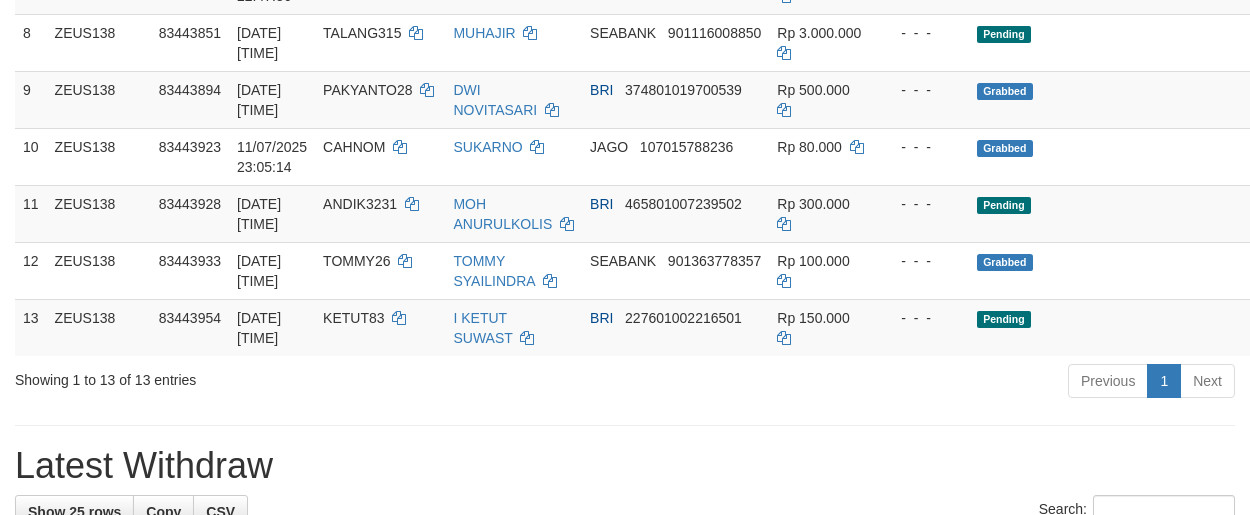 scroll, scrollTop: 784, scrollLeft: 0, axis: vertical 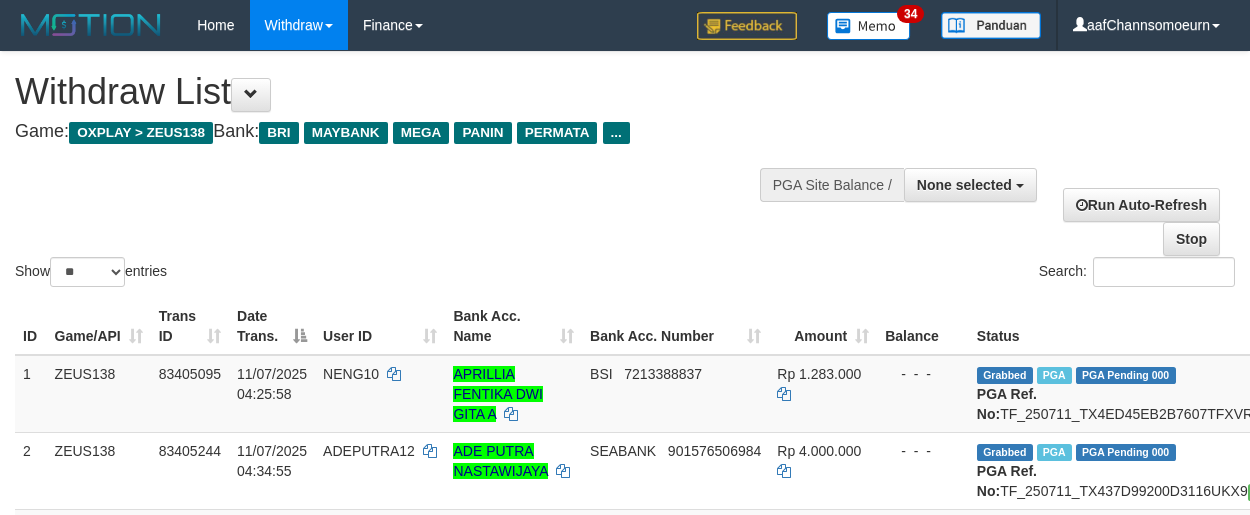 select 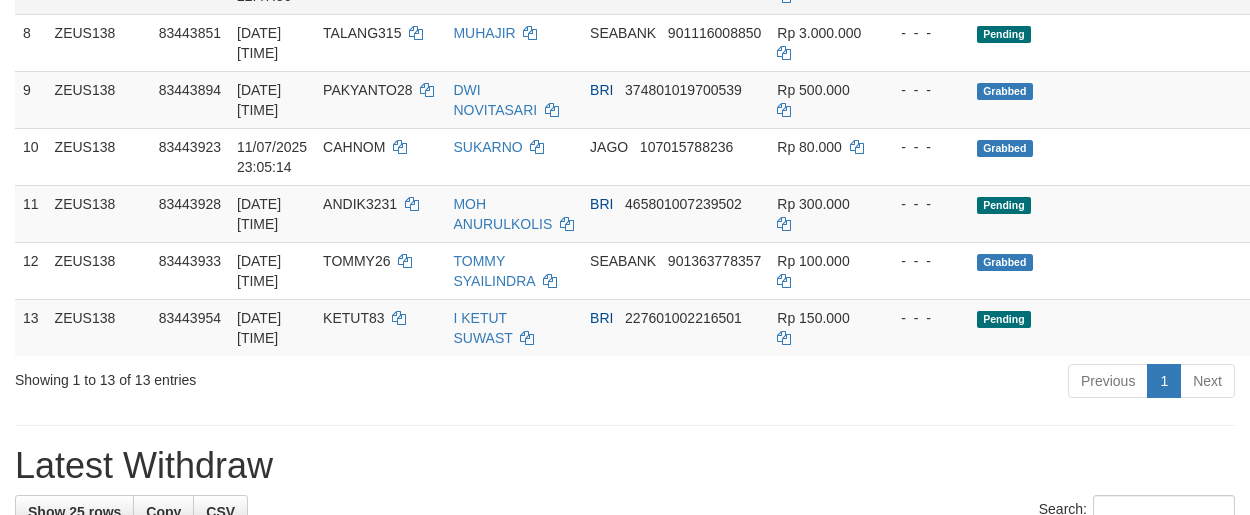 scroll, scrollTop: 784, scrollLeft: 0, axis: vertical 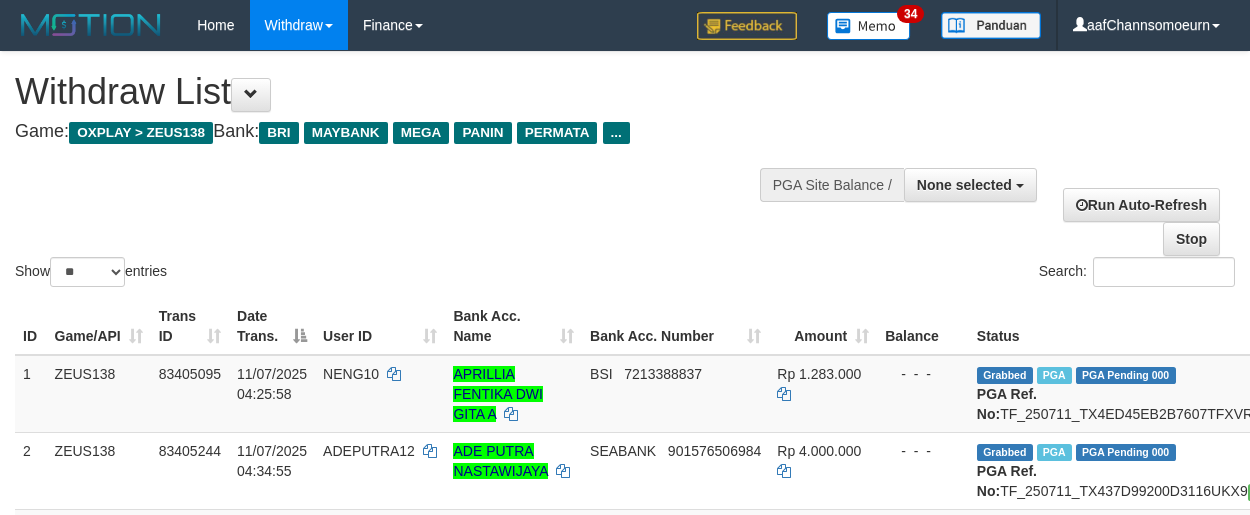 select 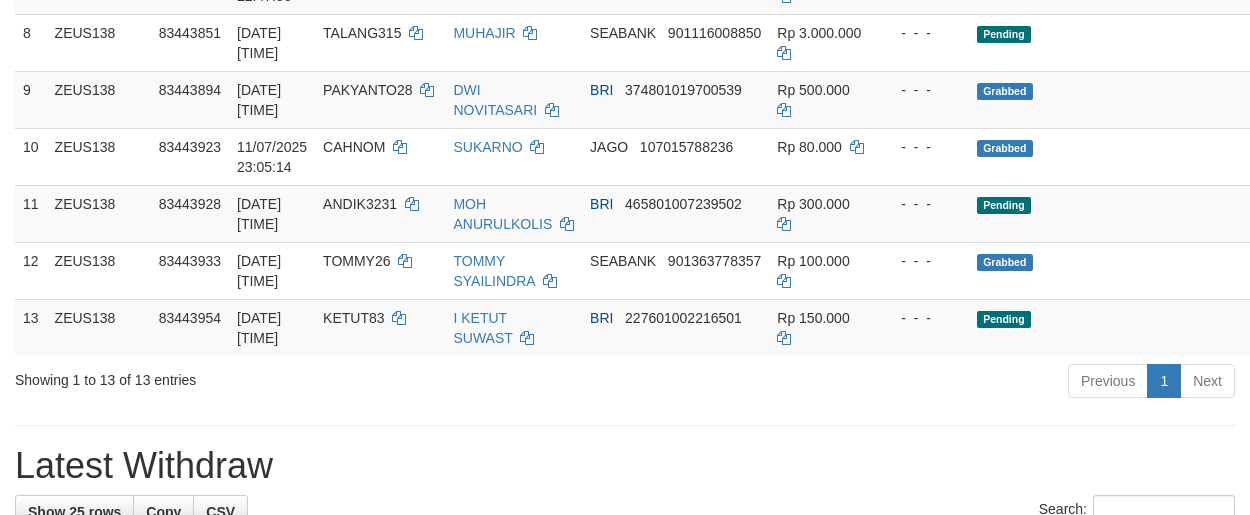 scroll, scrollTop: 784, scrollLeft: 0, axis: vertical 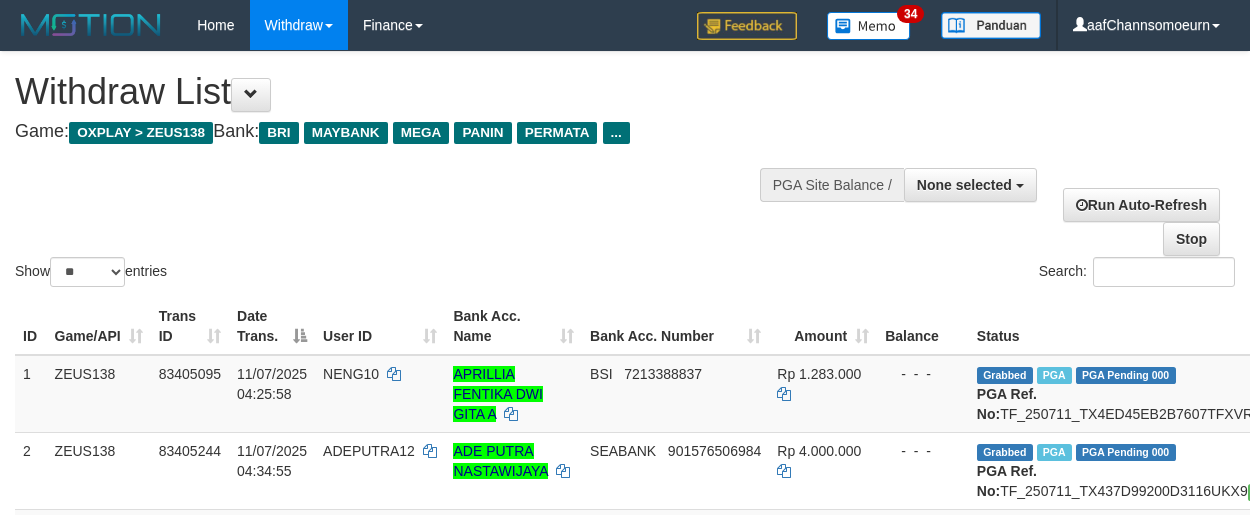 select 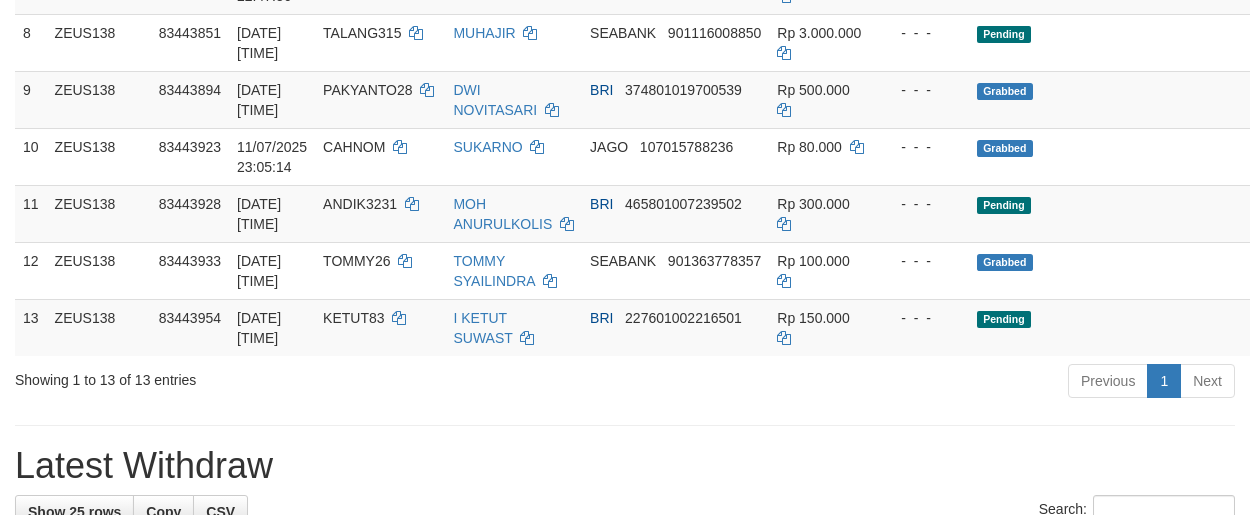 scroll, scrollTop: 784, scrollLeft: 0, axis: vertical 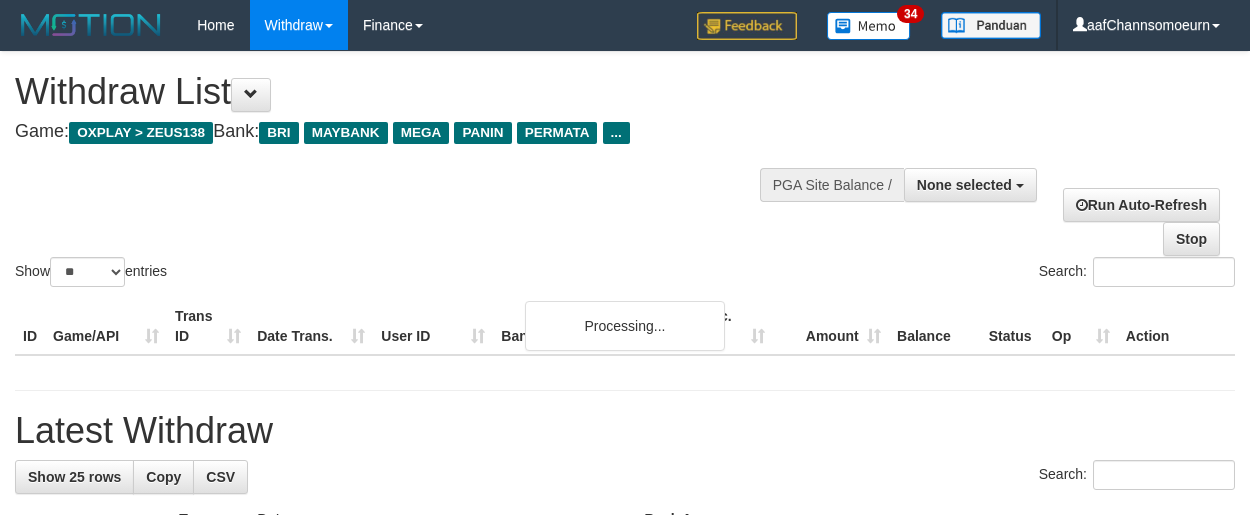 select 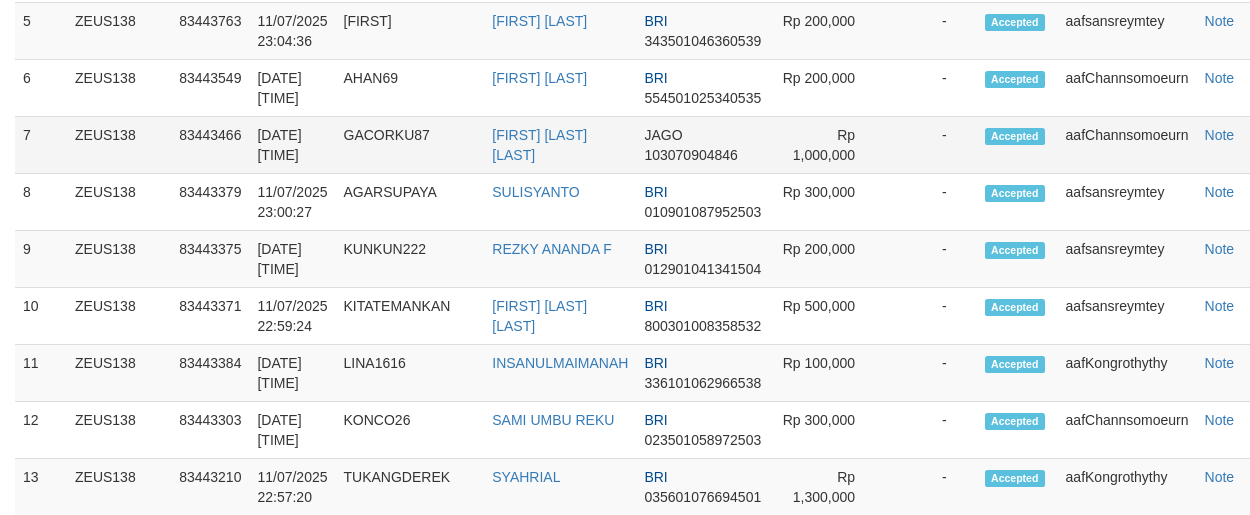 scroll, scrollTop: 1759, scrollLeft: 0, axis: vertical 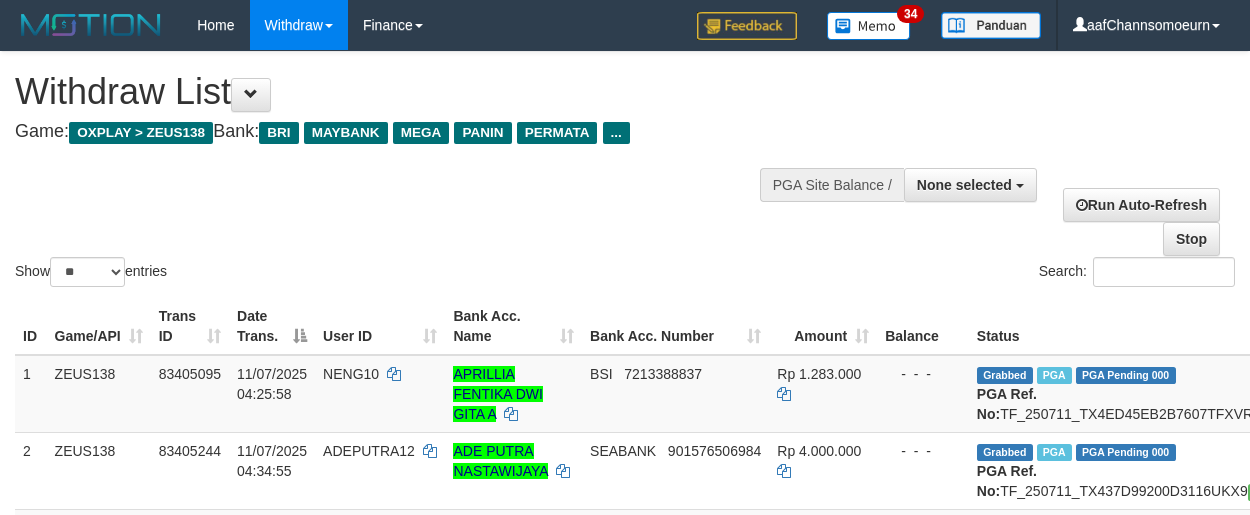select 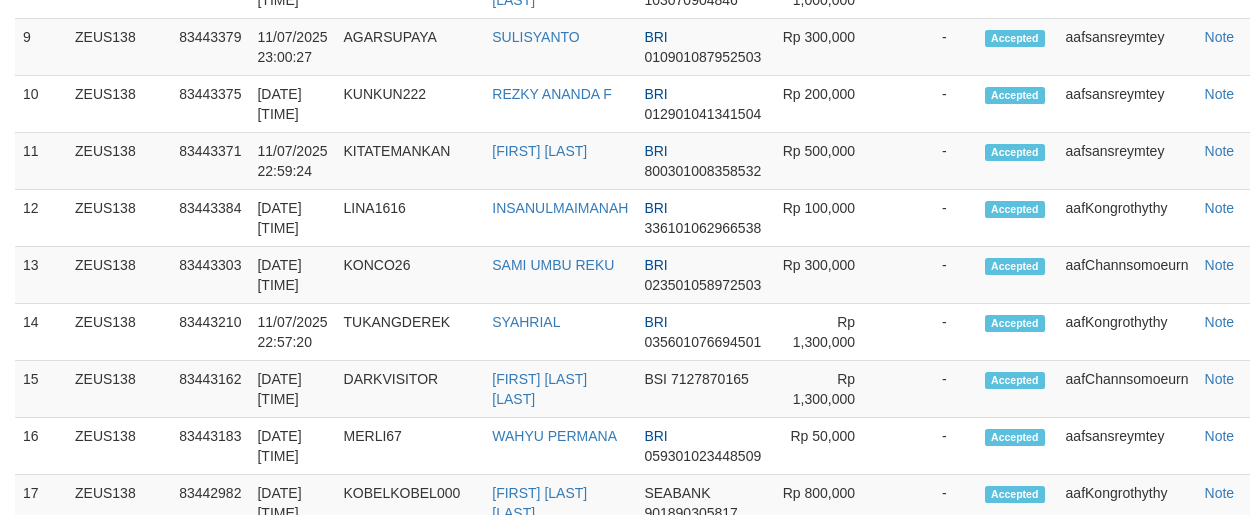 scroll, scrollTop: 1759, scrollLeft: 0, axis: vertical 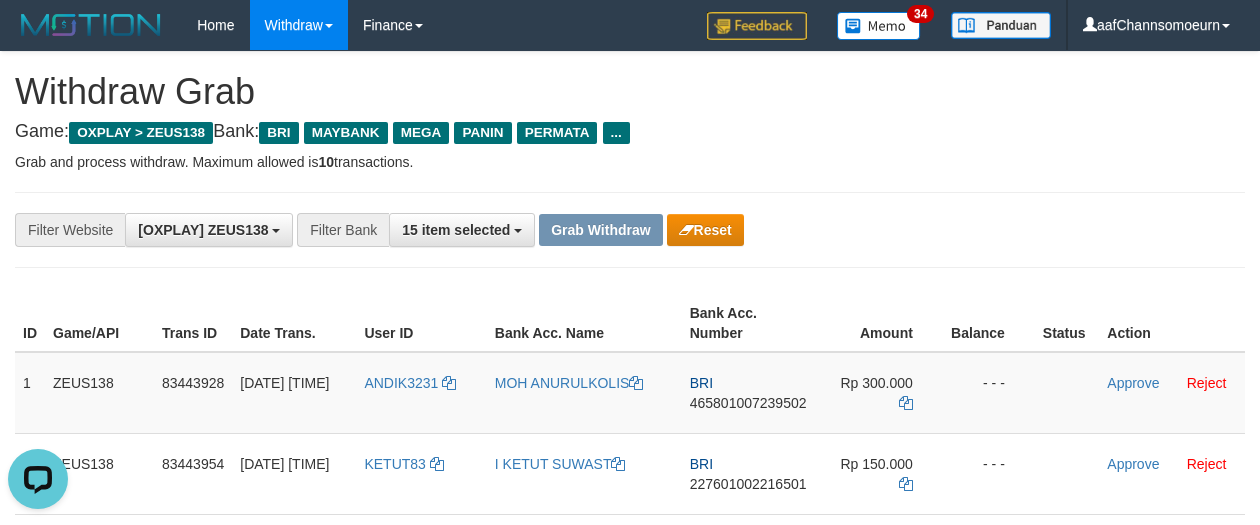 click at bounding box center (630, 192) 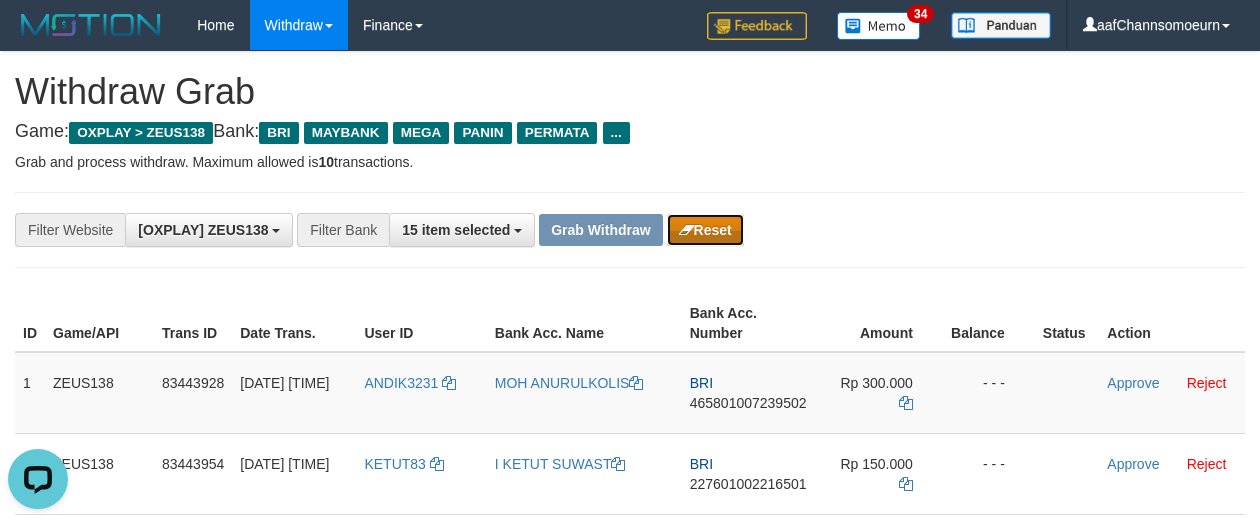 click at bounding box center [686, 230] 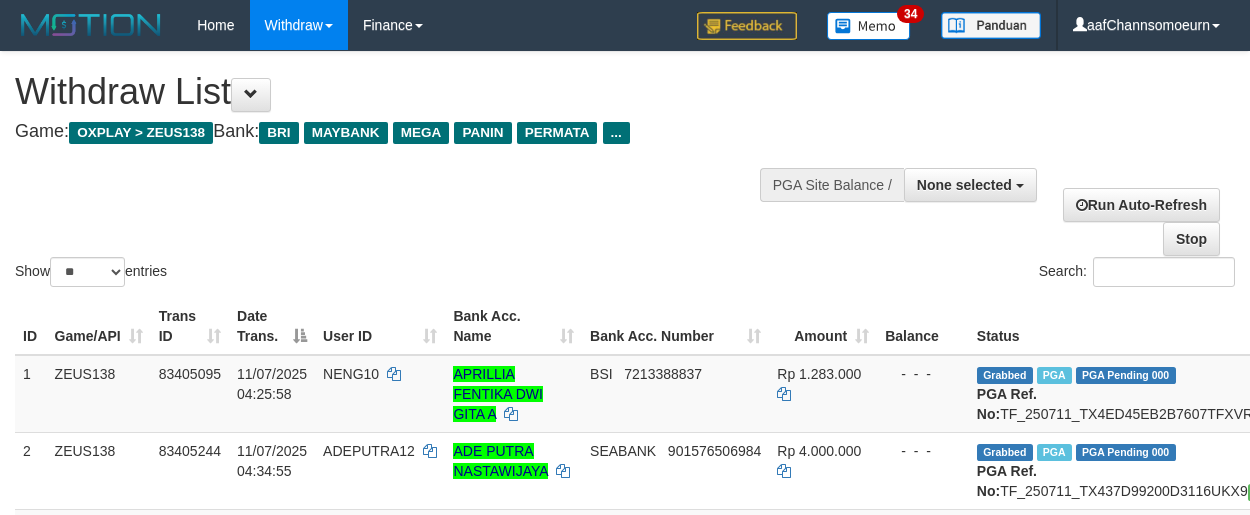 select 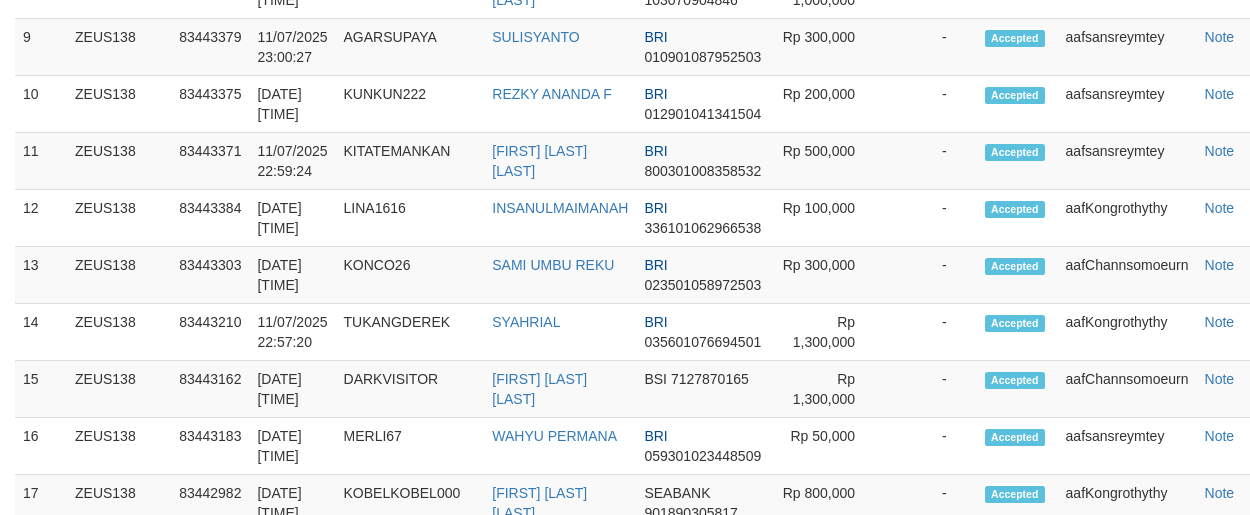 scroll, scrollTop: 1759, scrollLeft: 0, axis: vertical 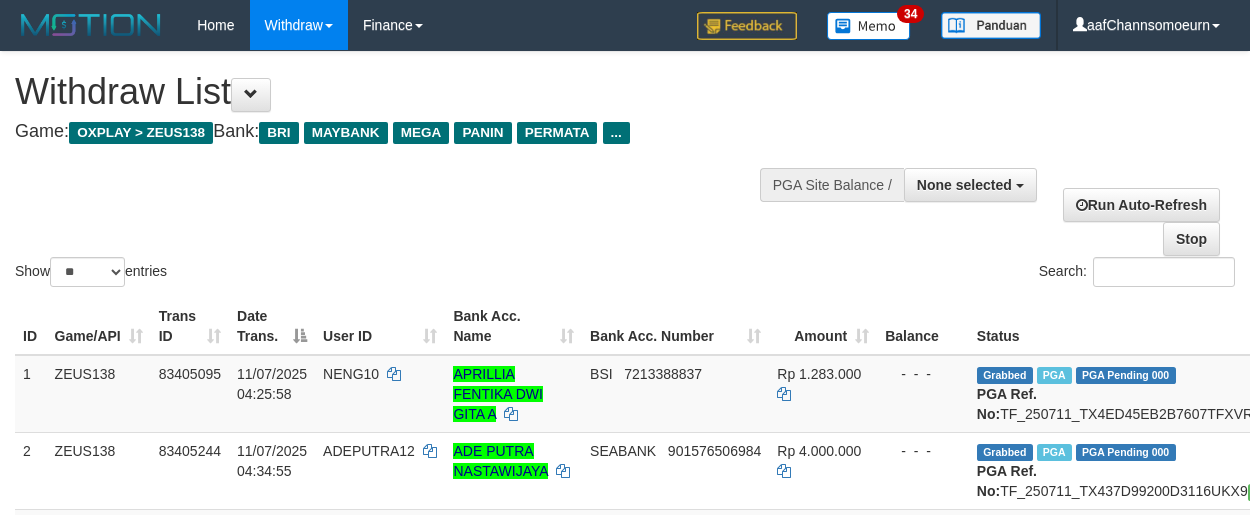 select 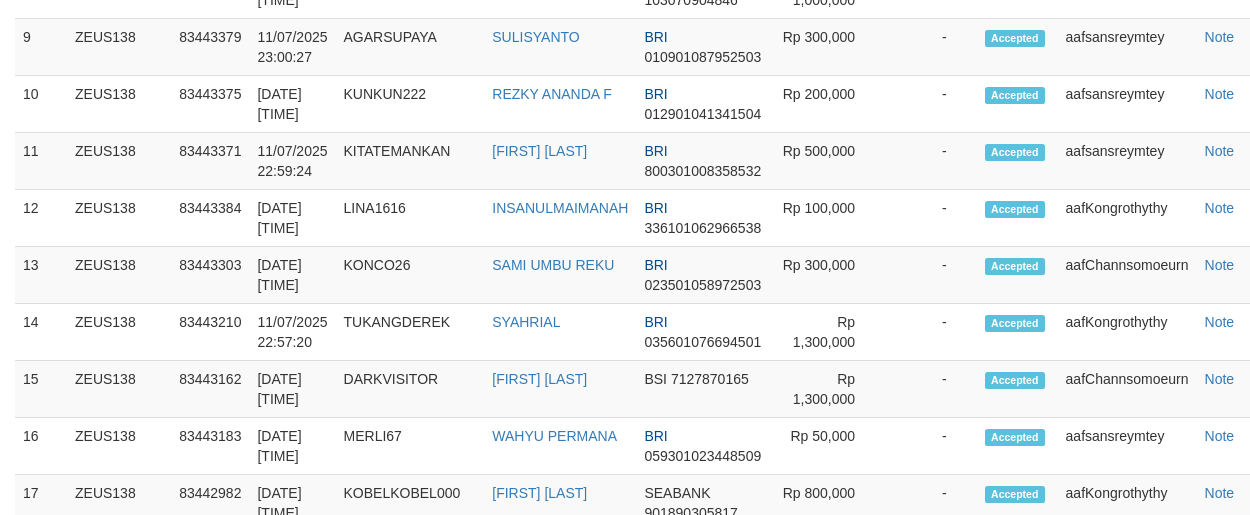 scroll, scrollTop: 1759, scrollLeft: 0, axis: vertical 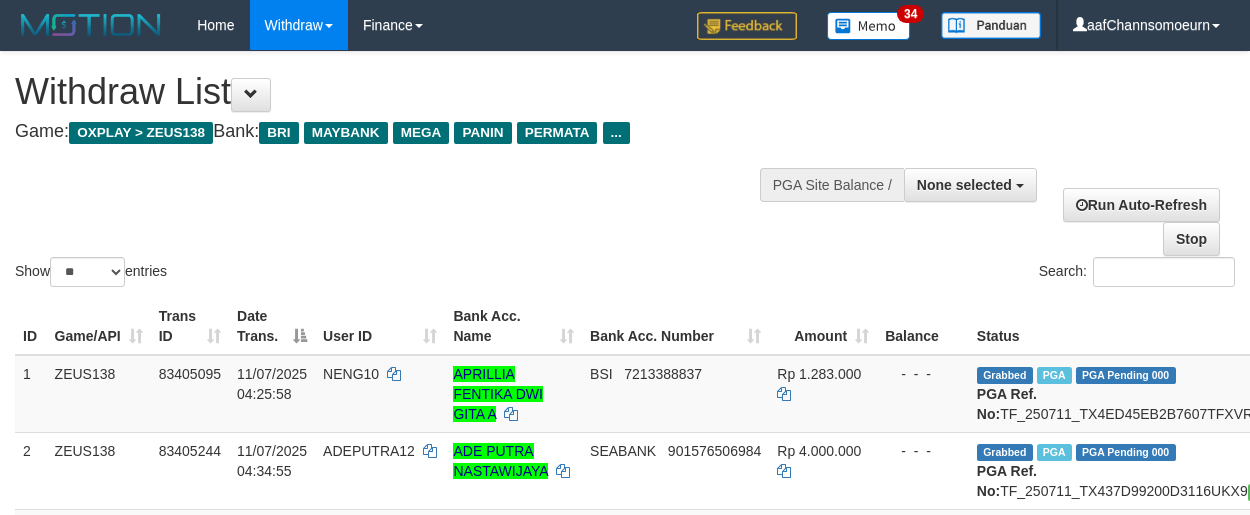 select 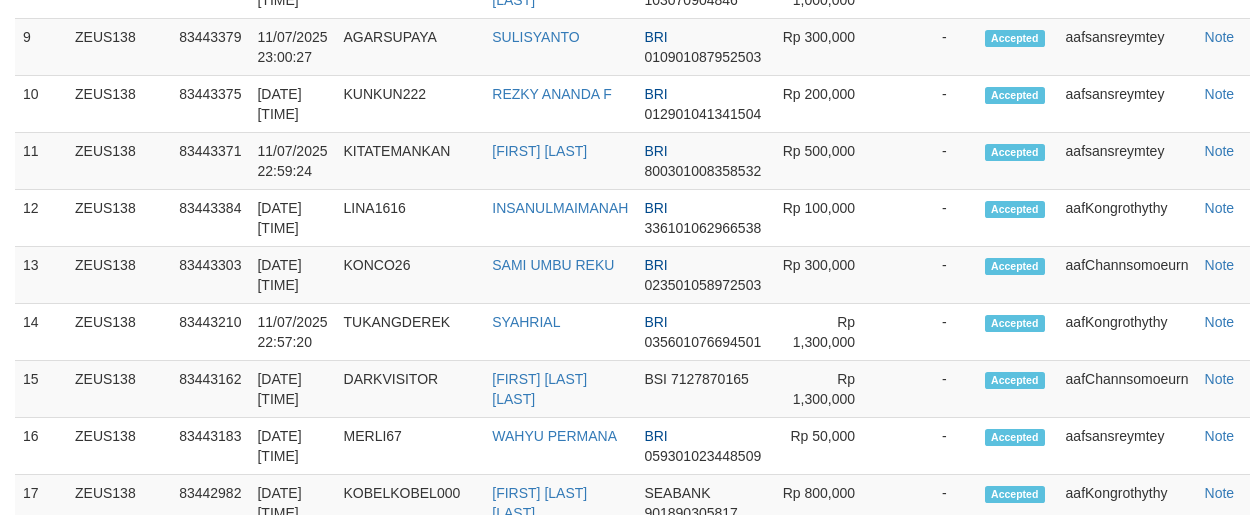 scroll, scrollTop: 1759, scrollLeft: 0, axis: vertical 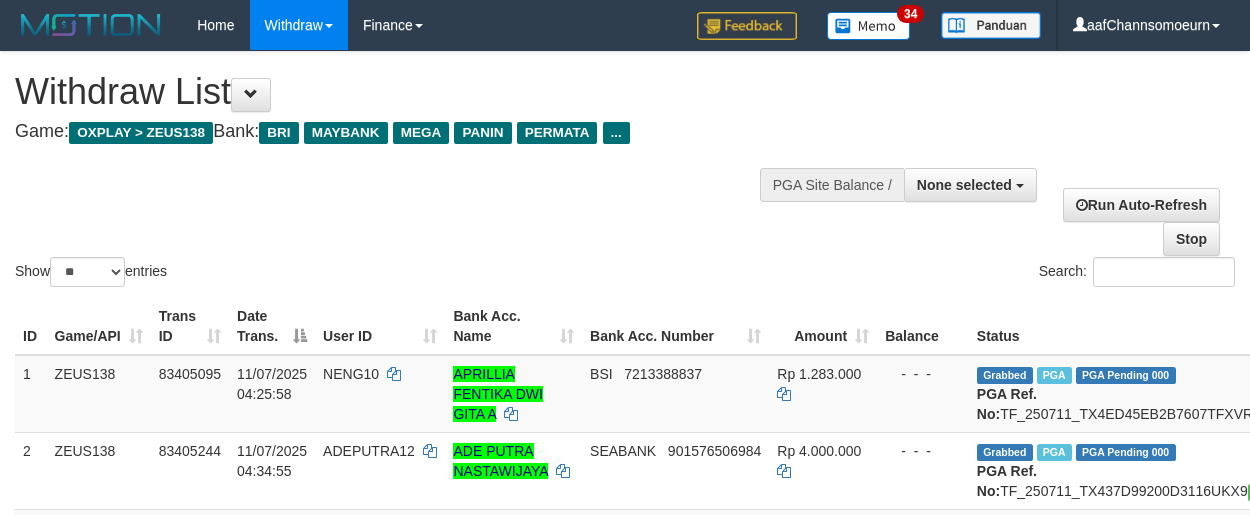 select 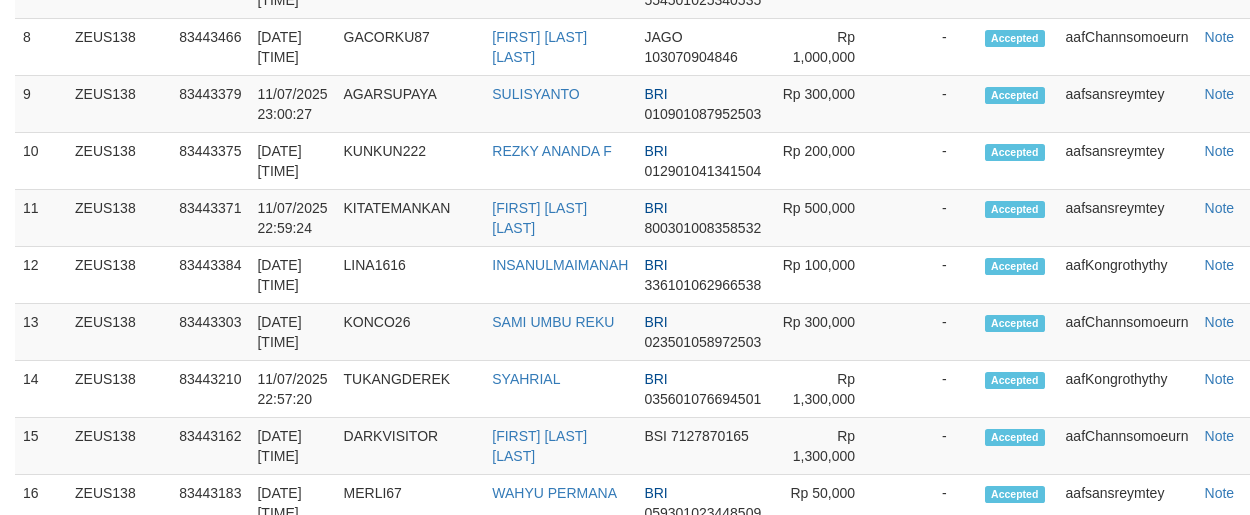 scroll, scrollTop: 1759, scrollLeft: 0, axis: vertical 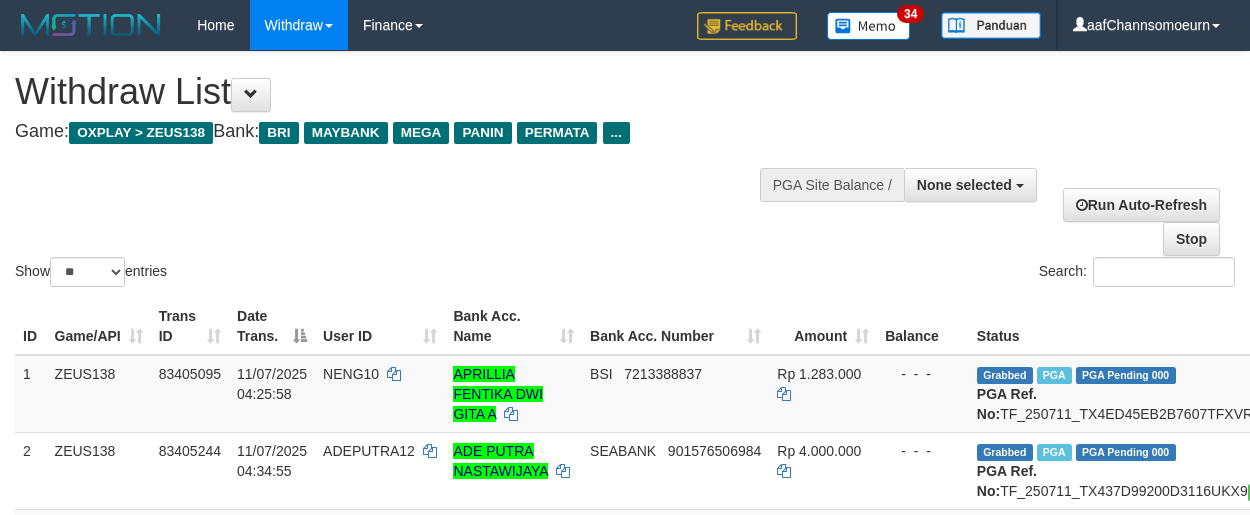 select 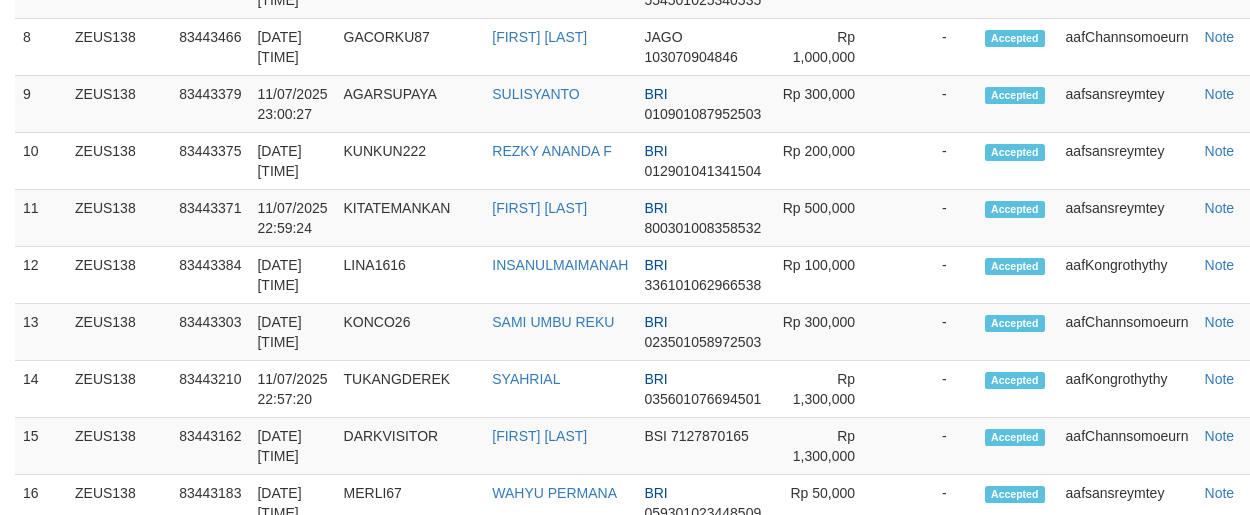 scroll, scrollTop: 1759, scrollLeft: 0, axis: vertical 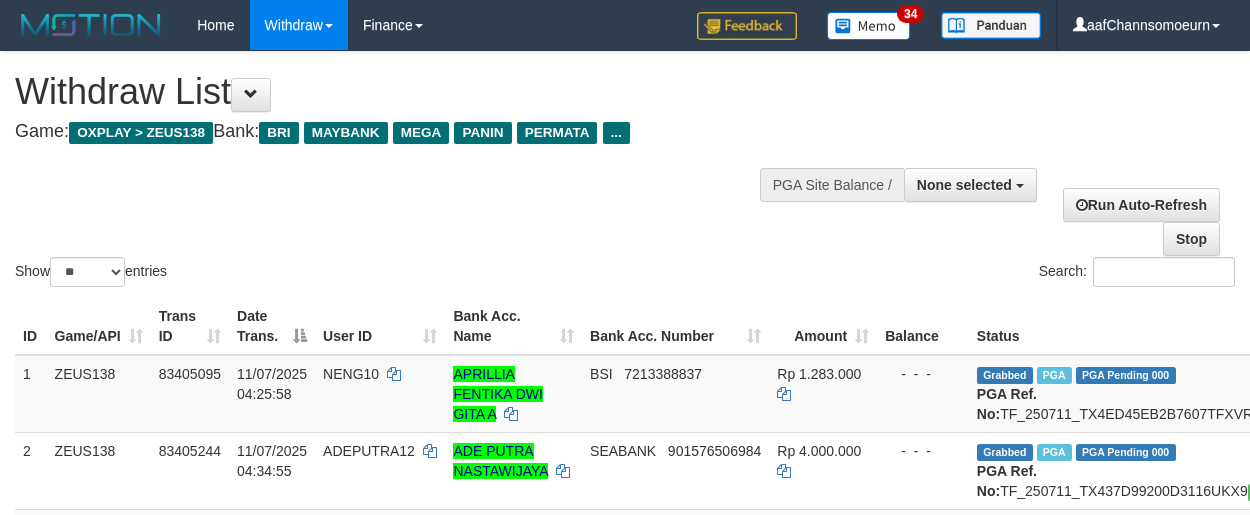 select 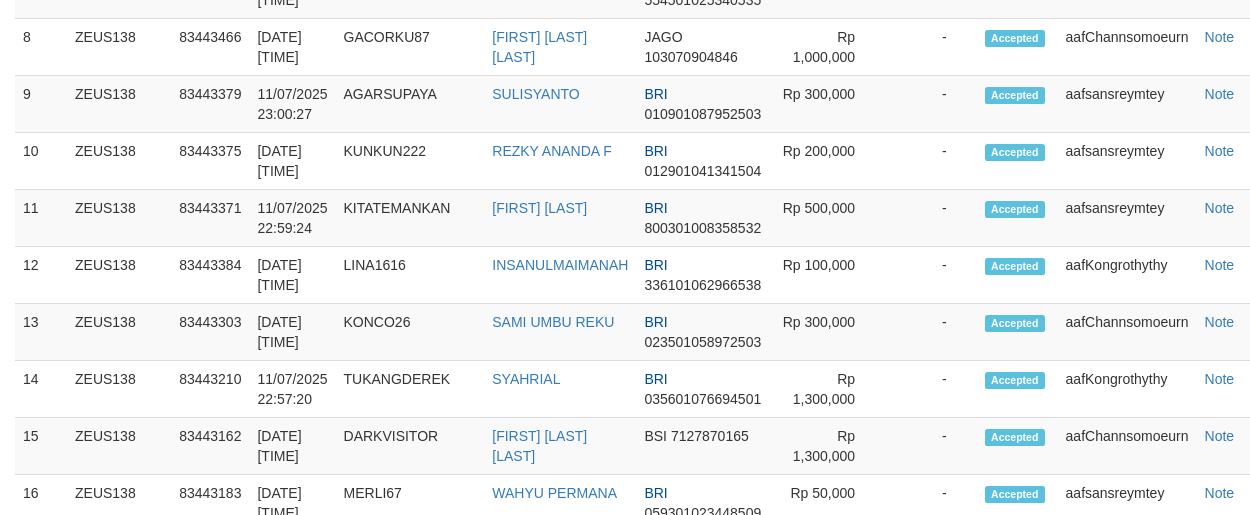 scroll, scrollTop: 1759, scrollLeft: 0, axis: vertical 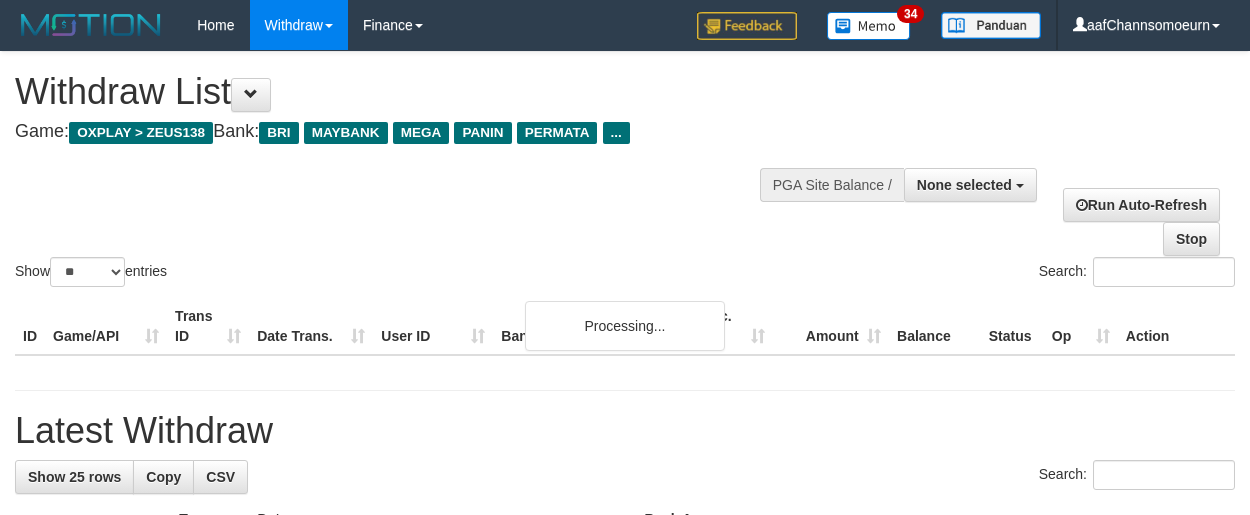select 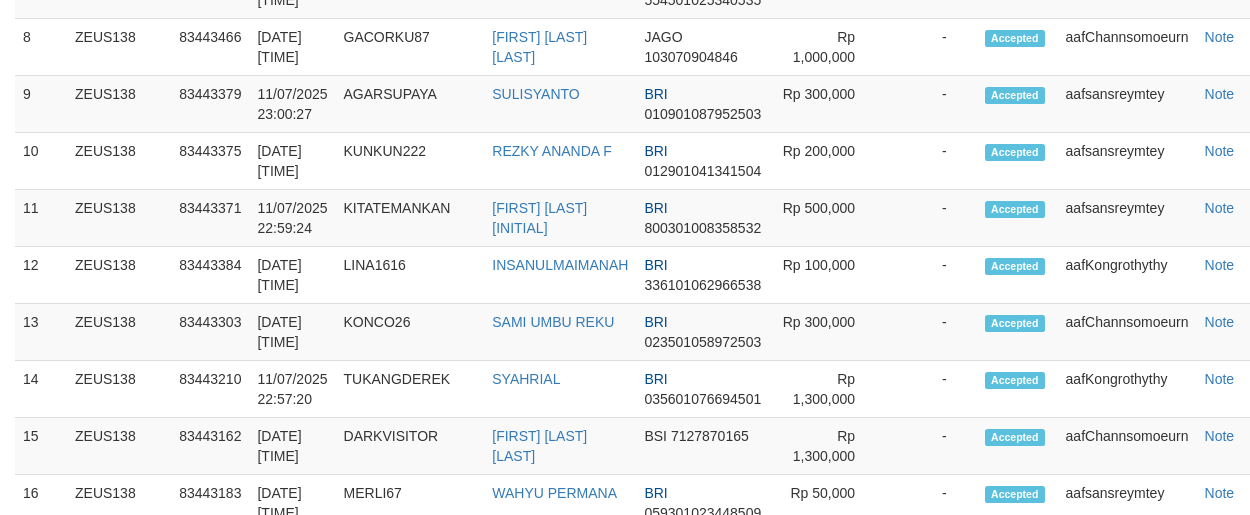 scroll, scrollTop: 1759, scrollLeft: 0, axis: vertical 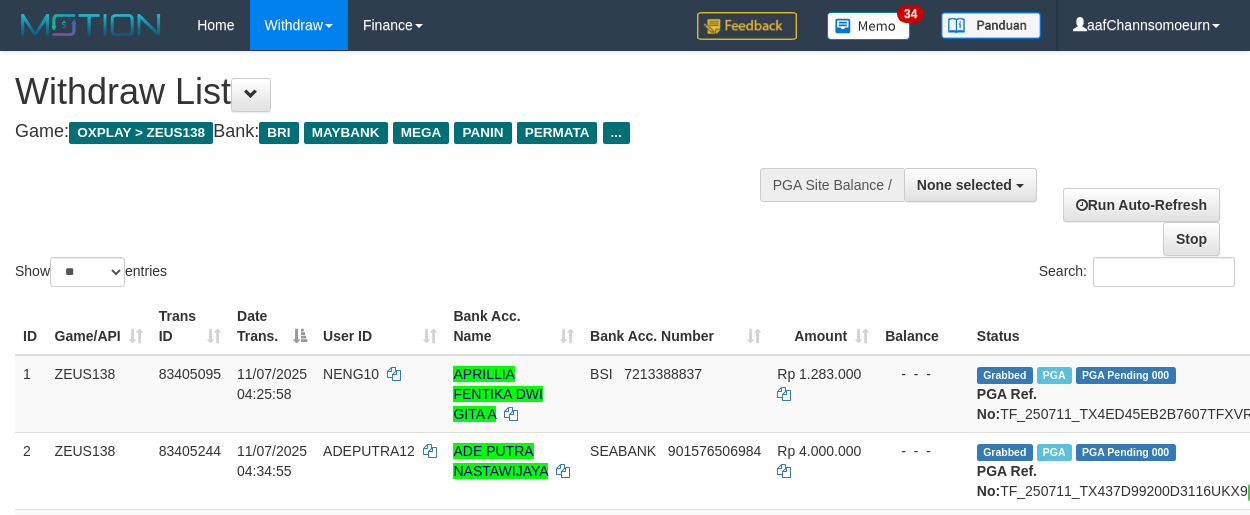 select 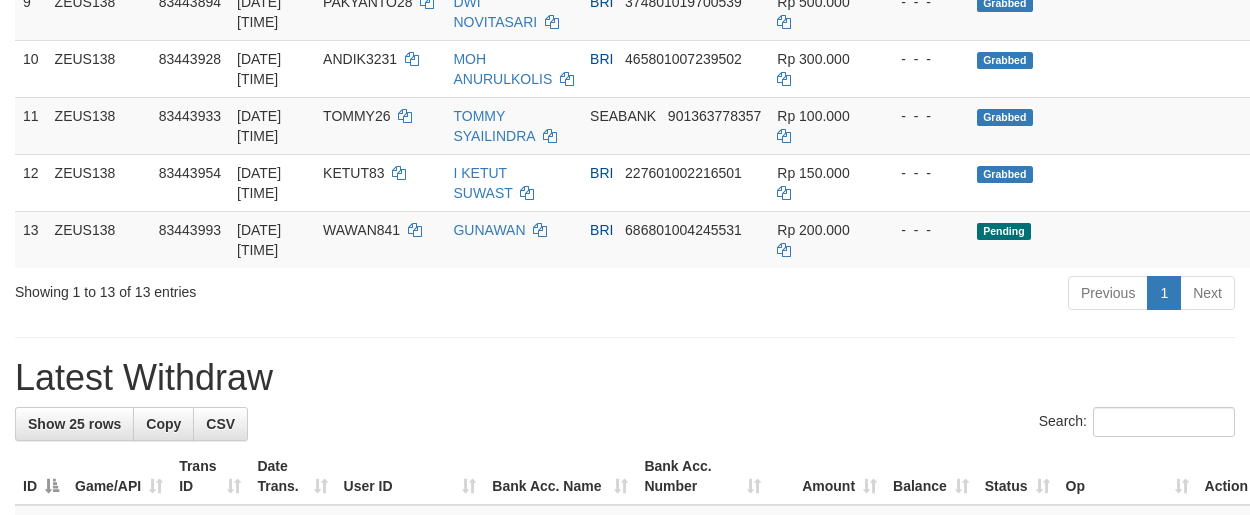 scroll, scrollTop: 988, scrollLeft: 0, axis: vertical 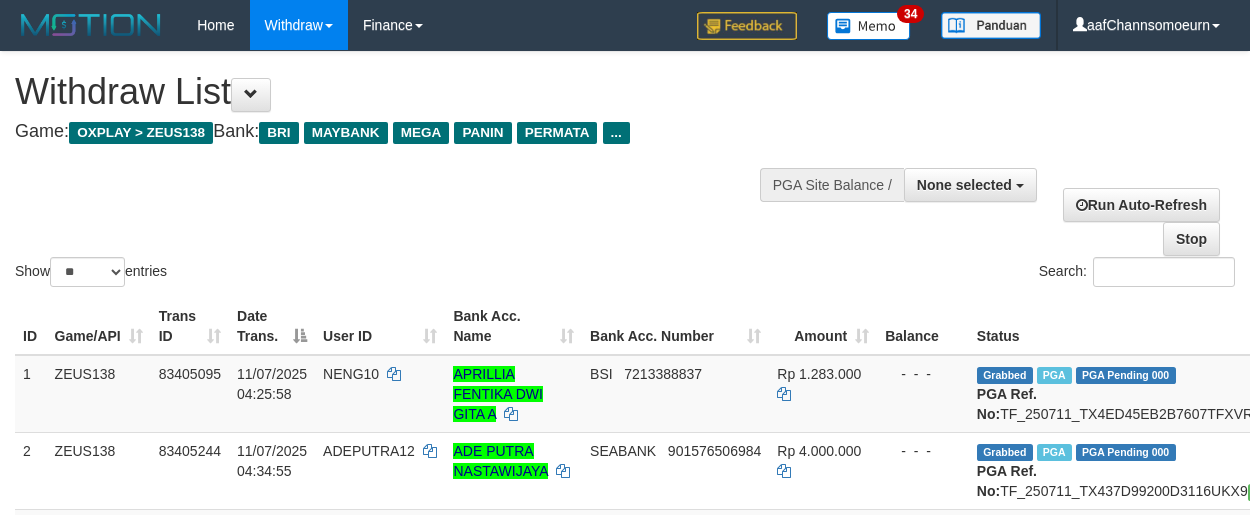 select 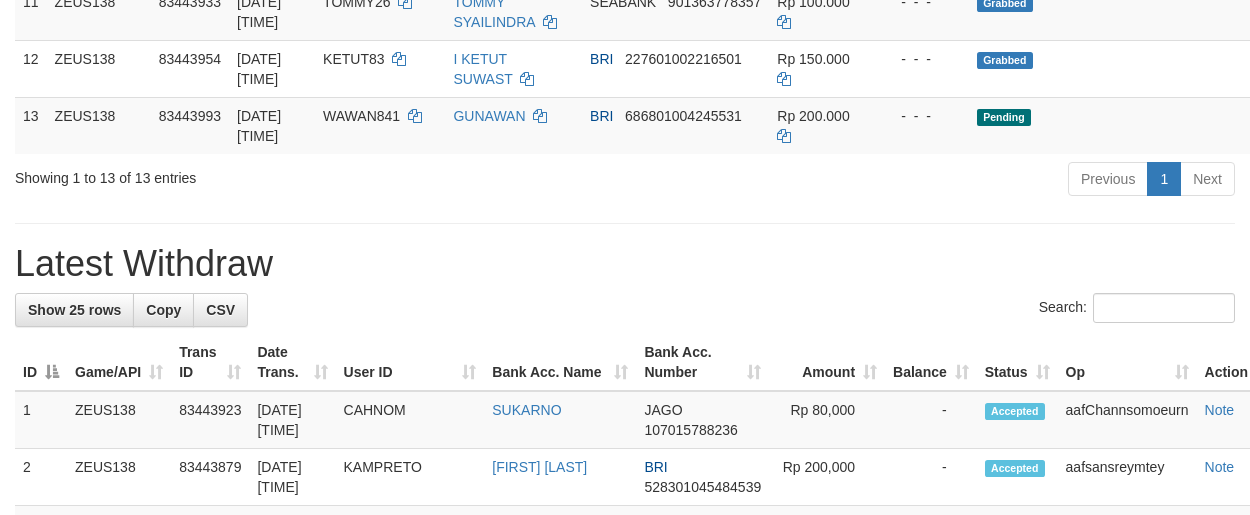 scroll, scrollTop: 988, scrollLeft: 0, axis: vertical 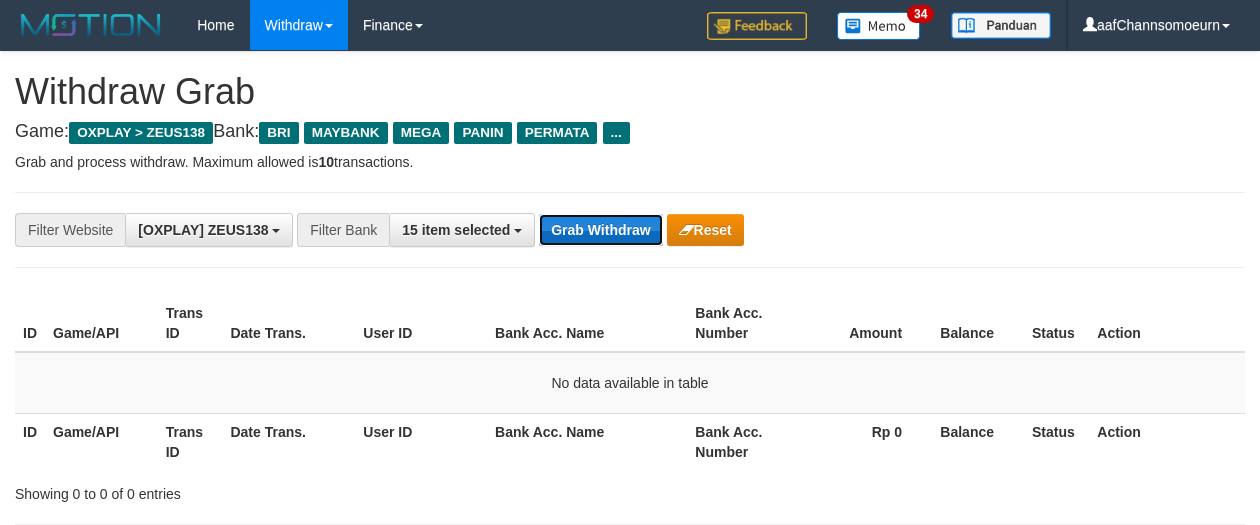 click on "Grab Withdraw" at bounding box center [600, 230] 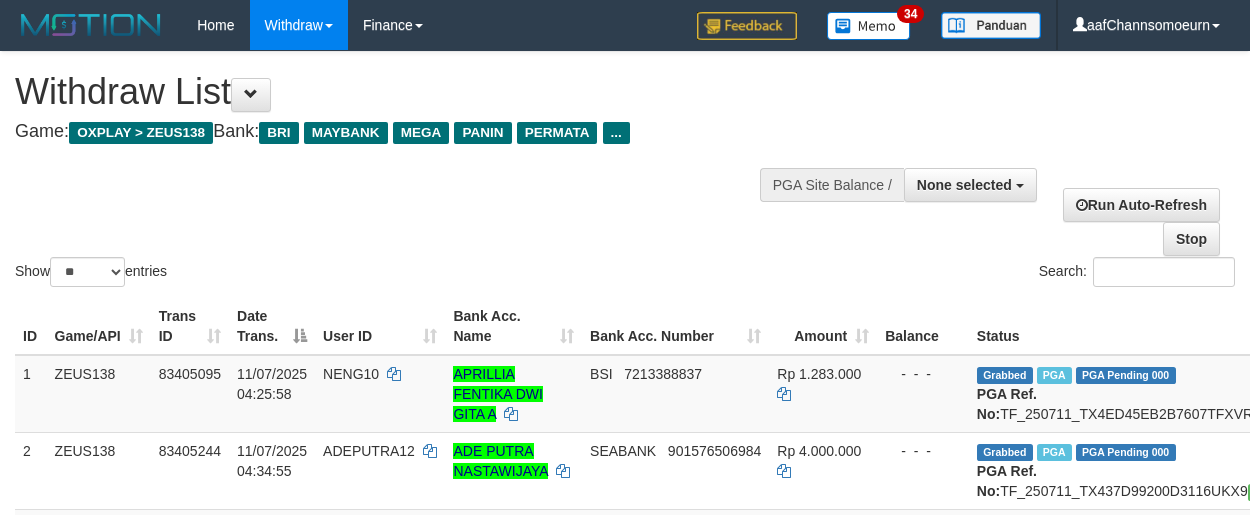 select 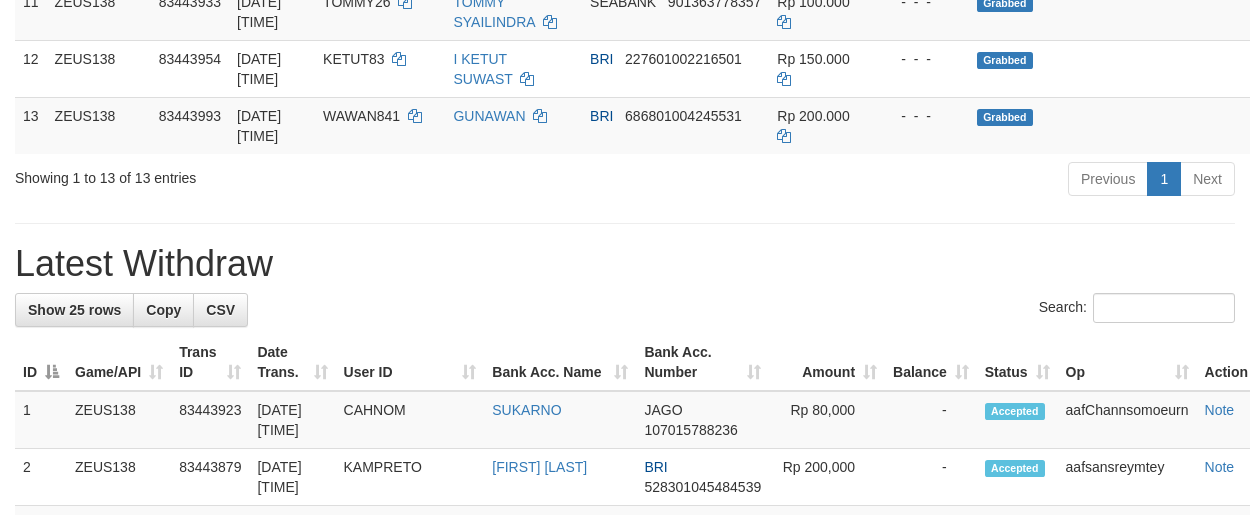 scroll, scrollTop: 988, scrollLeft: 0, axis: vertical 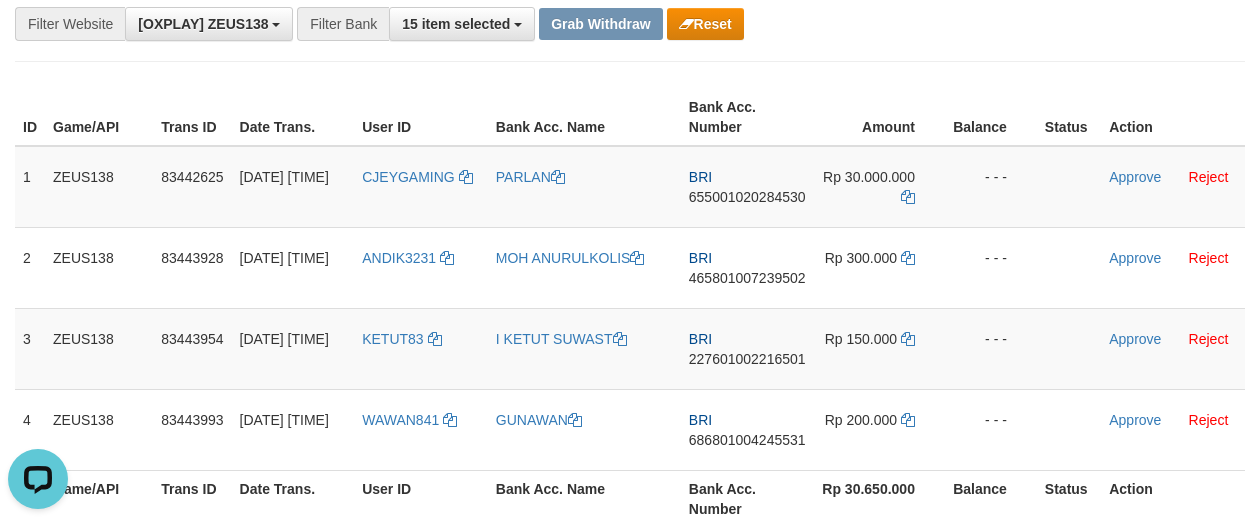 click on "**********" at bounding box center [630, 1028] 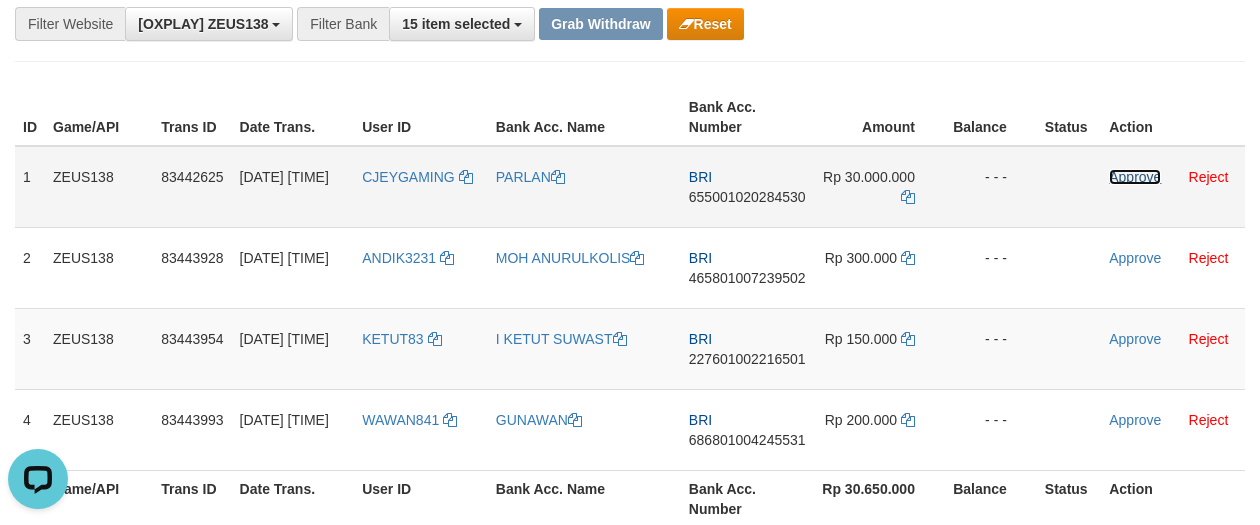 drag, startPoint x: 1120, startPoint y: 168, endPoint x: 712, endPoint y: 181, distance: 408.20706 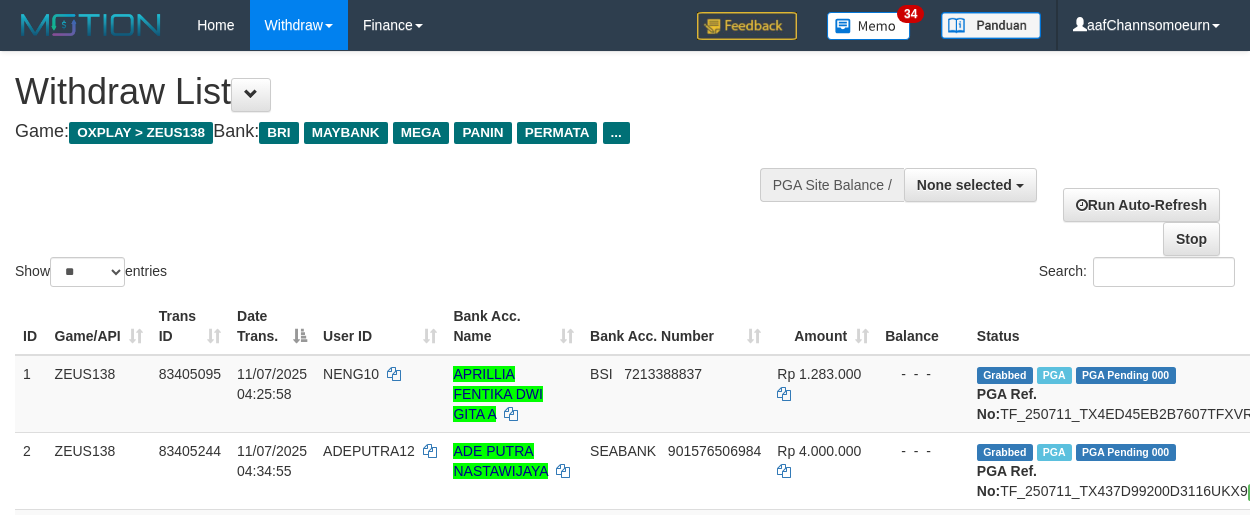 select 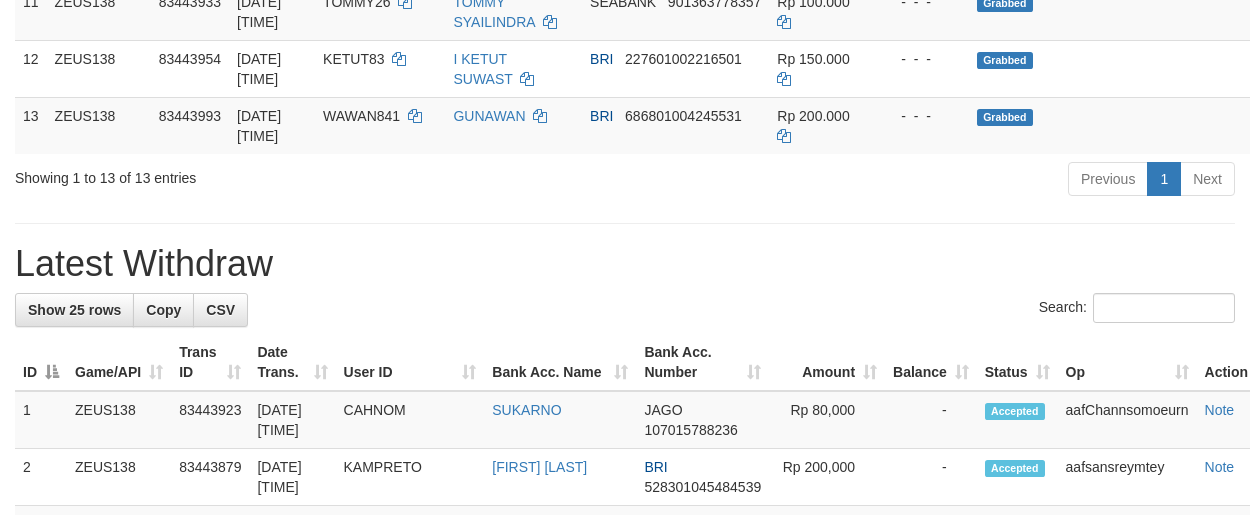 scroll, scrollTop: 988, scrollLeft: 0, axis: vertical 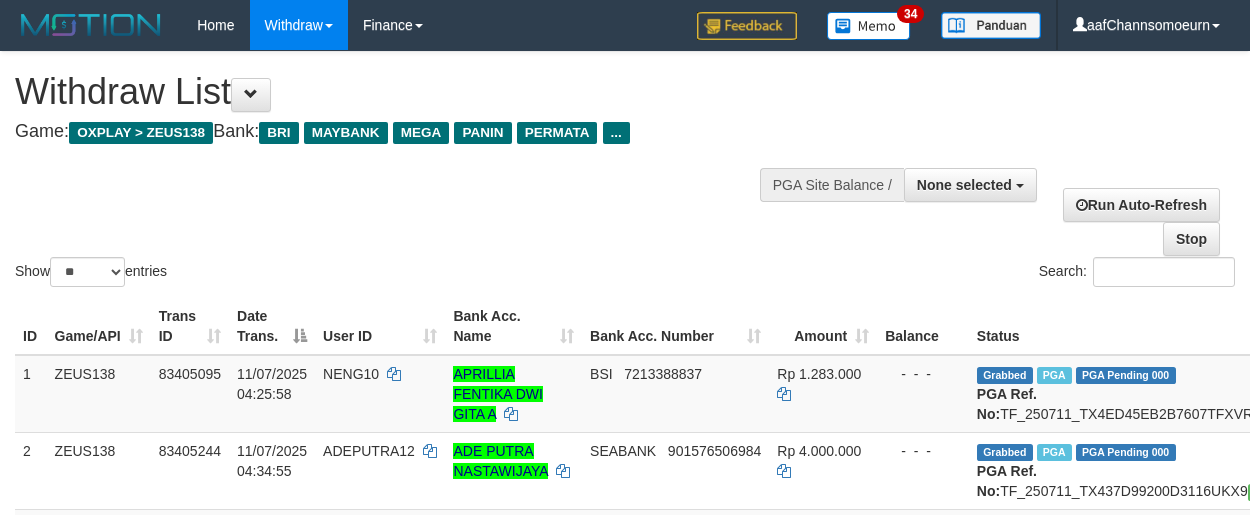 select 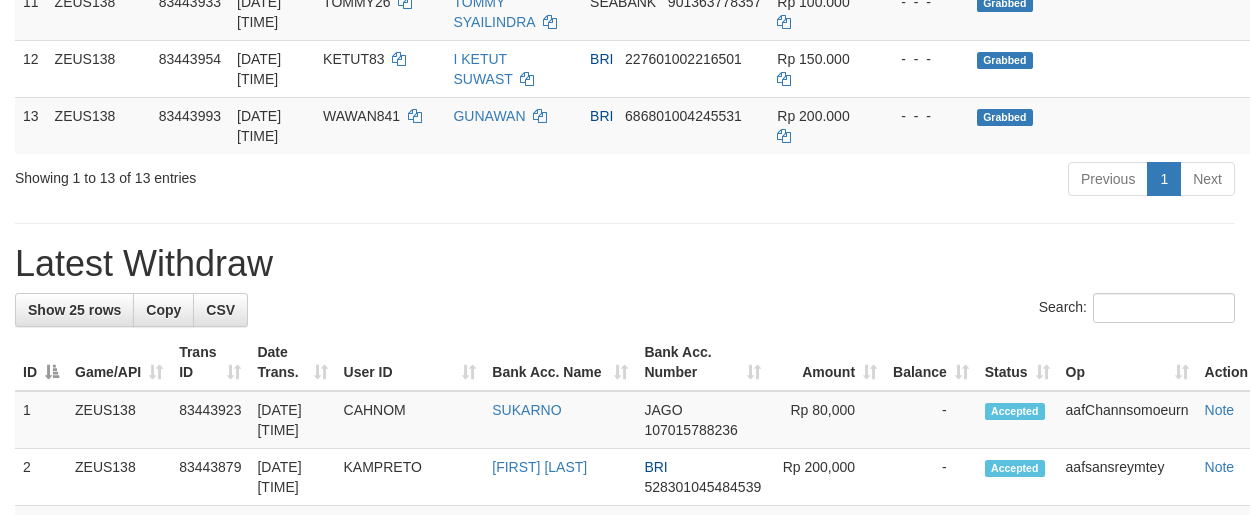 scroll, scrollTop: 988, scrollLeft: 0, axis: vertical 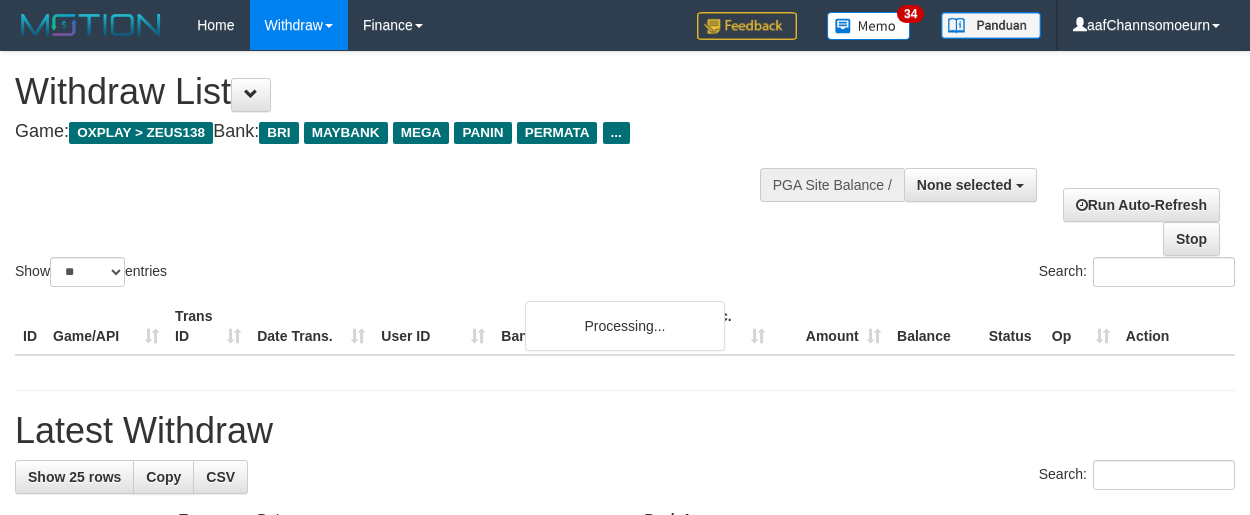 select 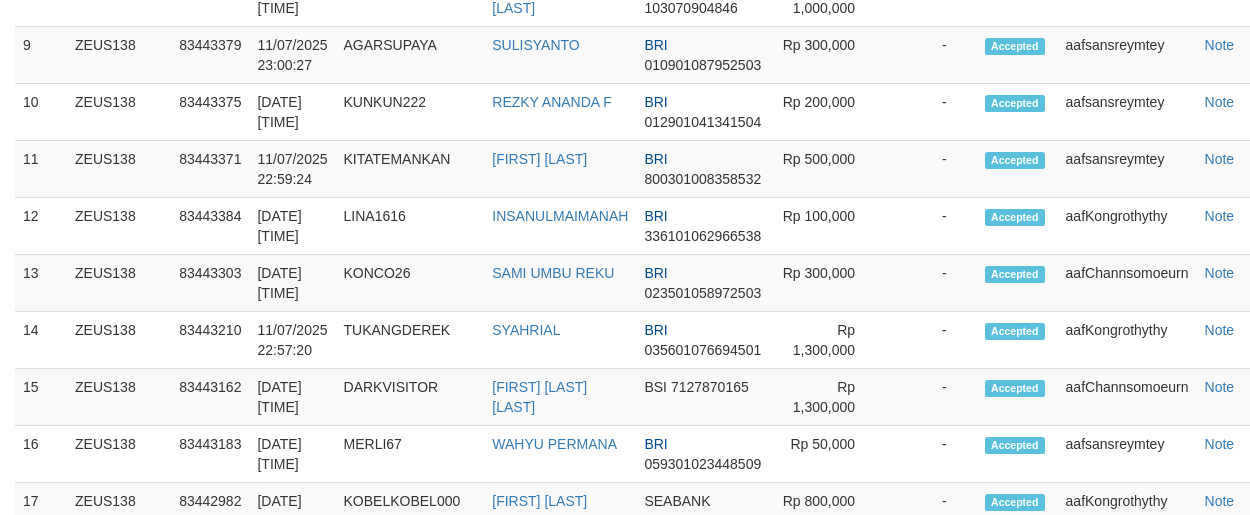 scroll, scrollTop: 1961, scrollLeft: 0, axis: vertical 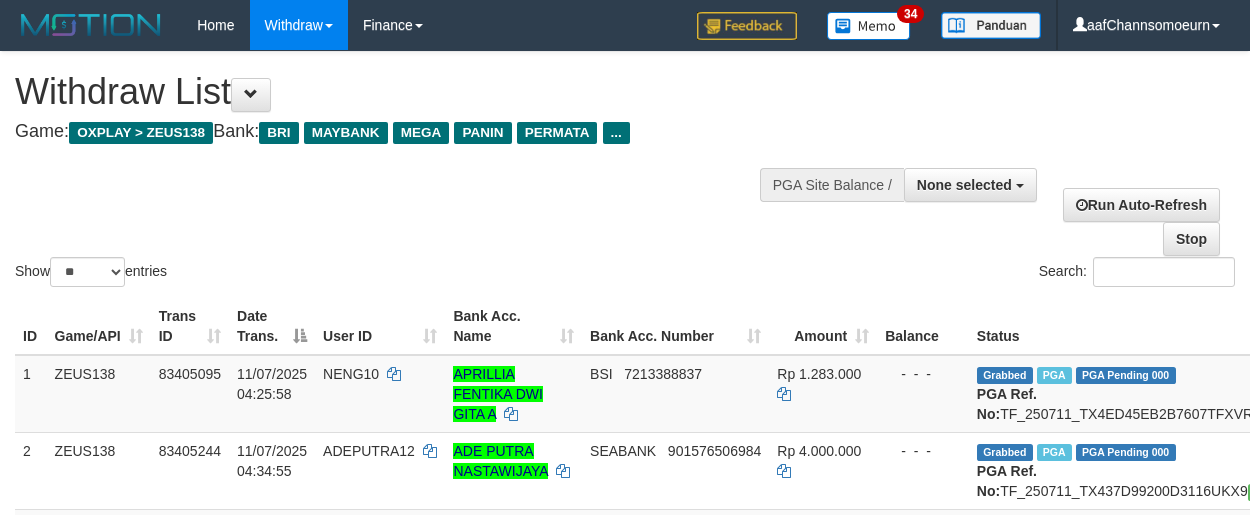 select 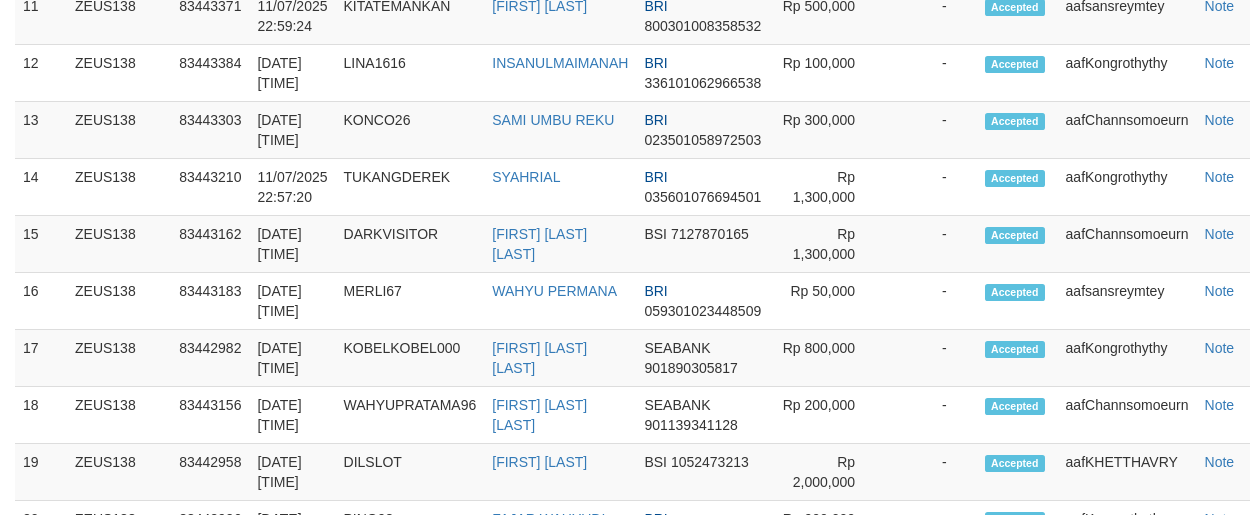 scroll, scrollTop: 1961, scrollLeft: 0, axis: vertical 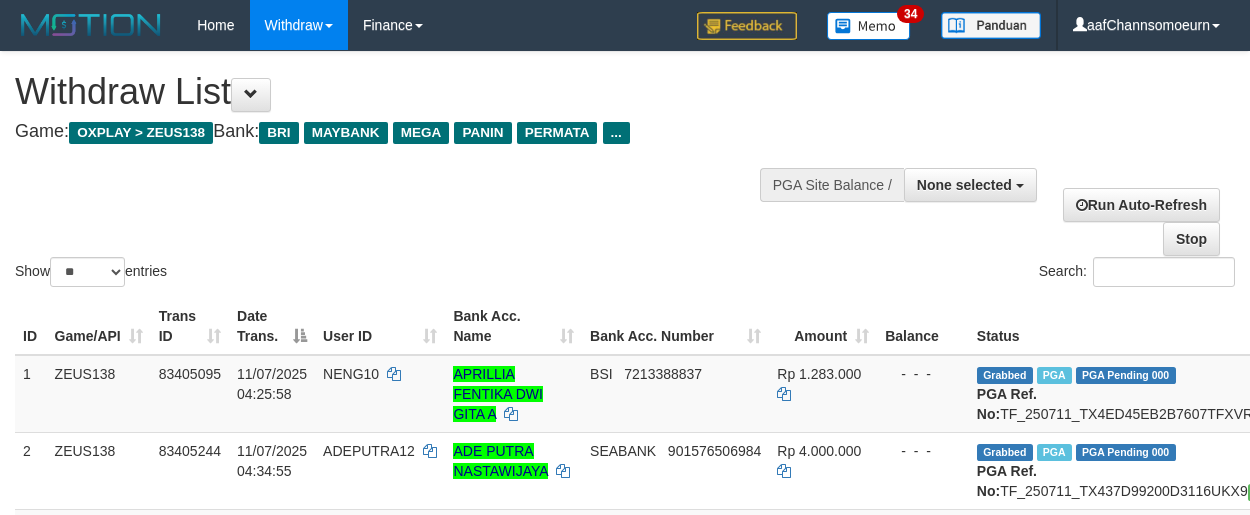 select 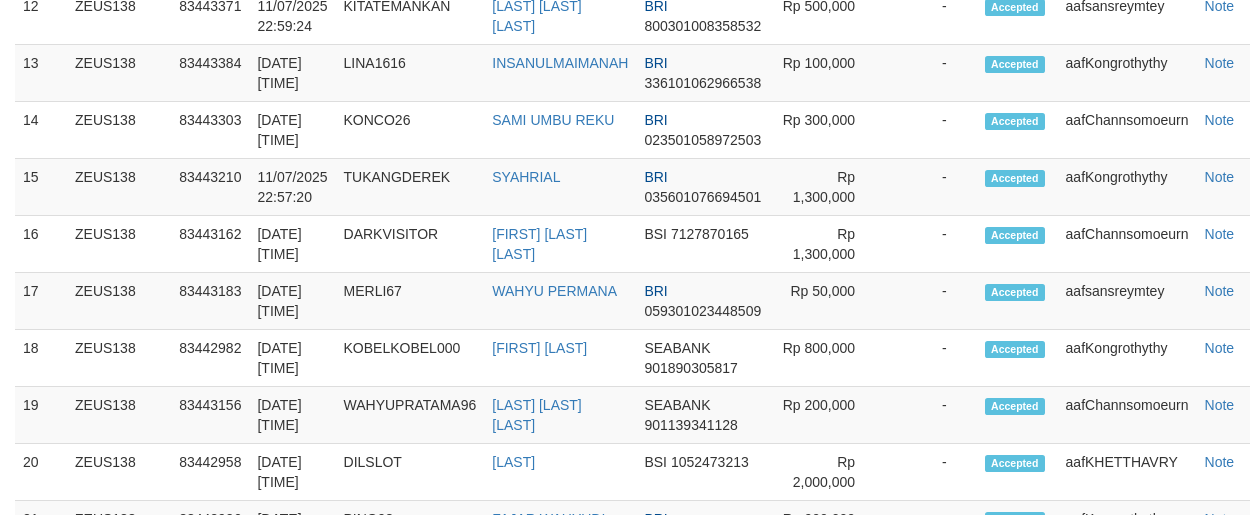 scroll, scrollTop: 1961, scrollLeft: 0, axis: vertical 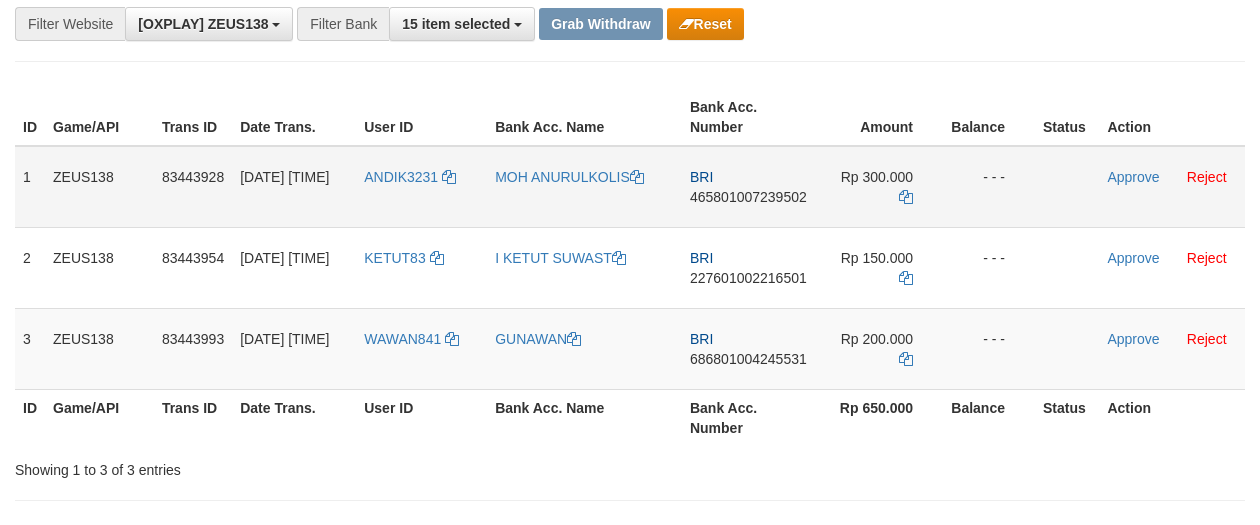 click on "ANDIK3231" at bounding box center (421, 187) 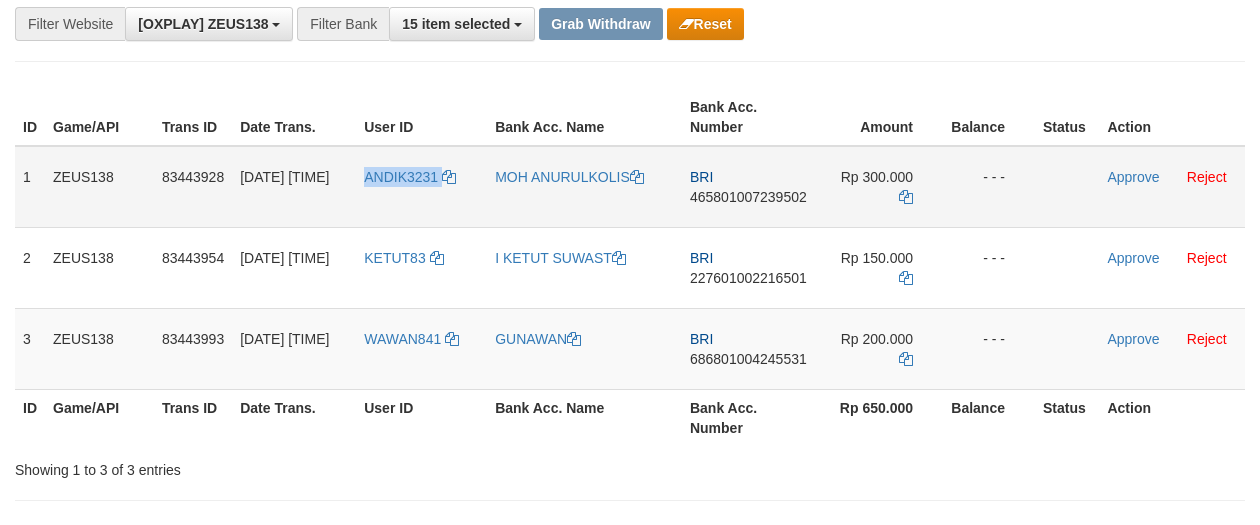 click on "ANDIK3231" at bounding box center (421, 187) 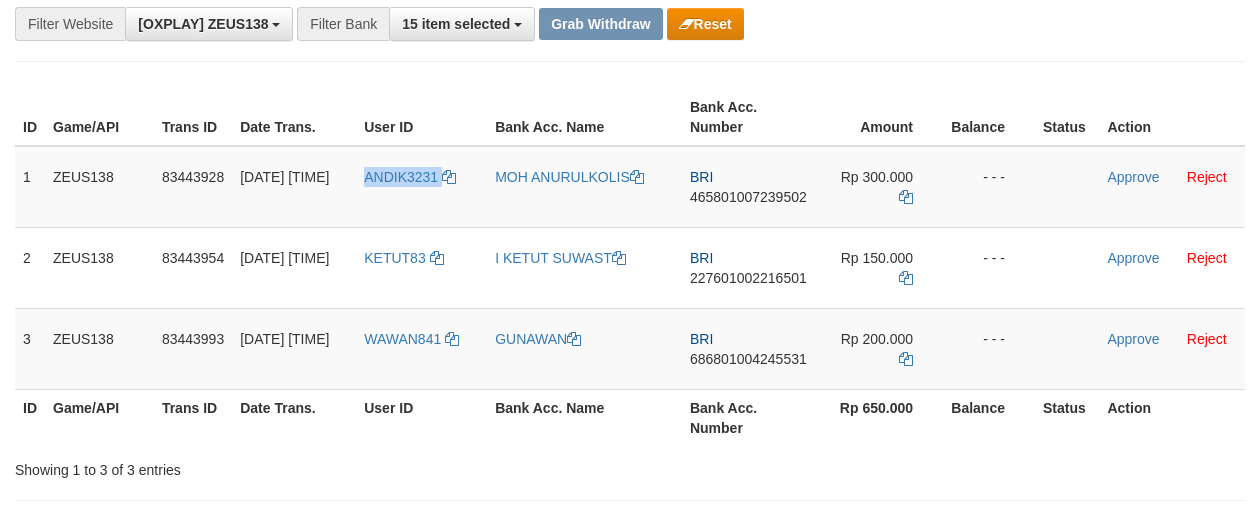 copy on "ANDIK3231" 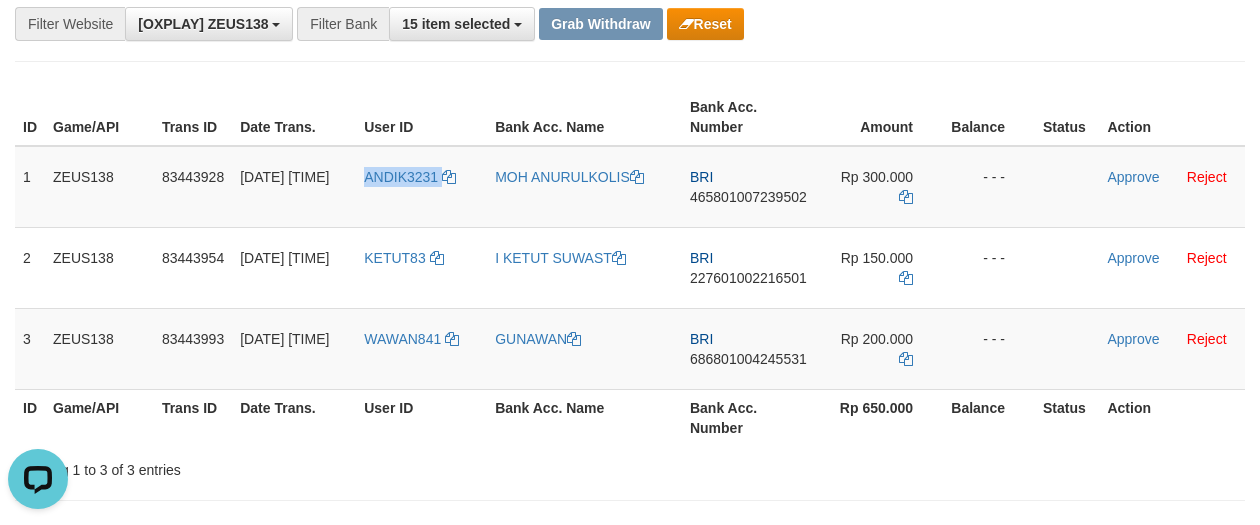 scroll, scrollTop: 0, scrollLeft: 0, axis: both 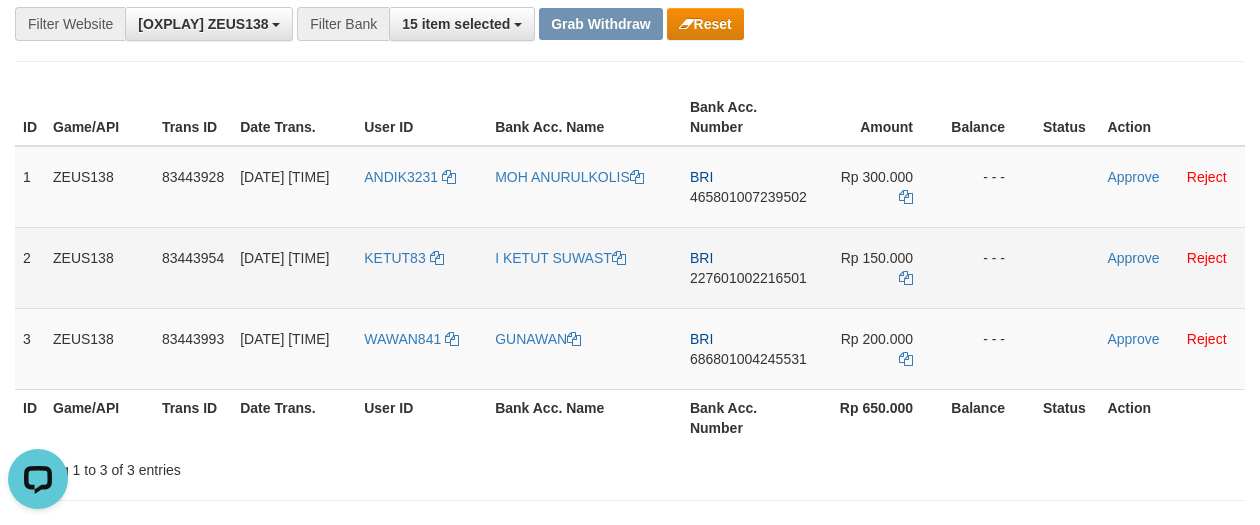 click on "KETUT83" at bounding box center [421, 267] 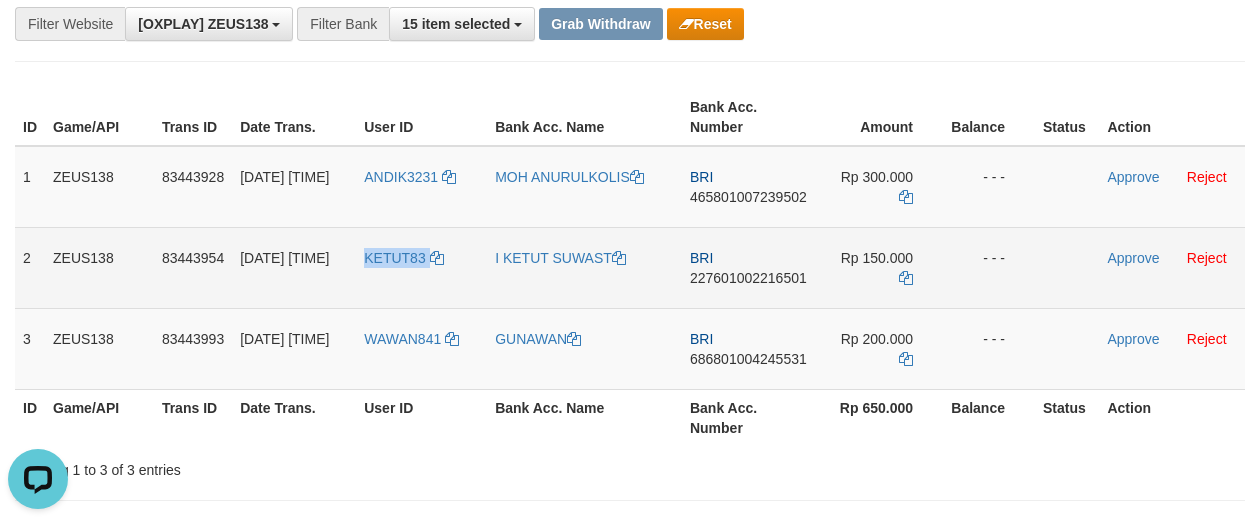click on "KETUT83" at bounding box center [421, 267] 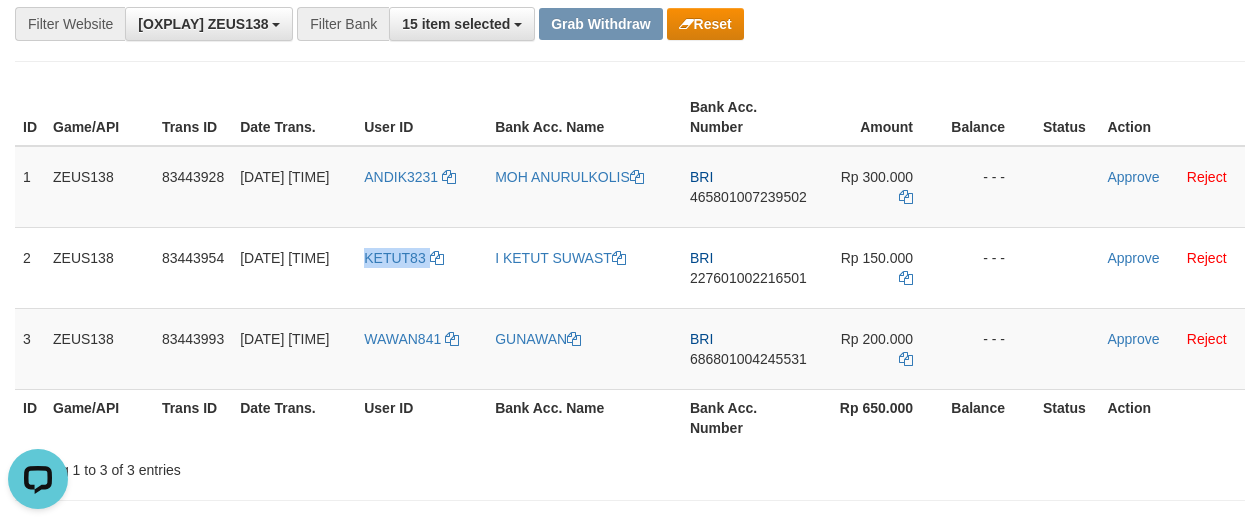 copy on "KETUT83" 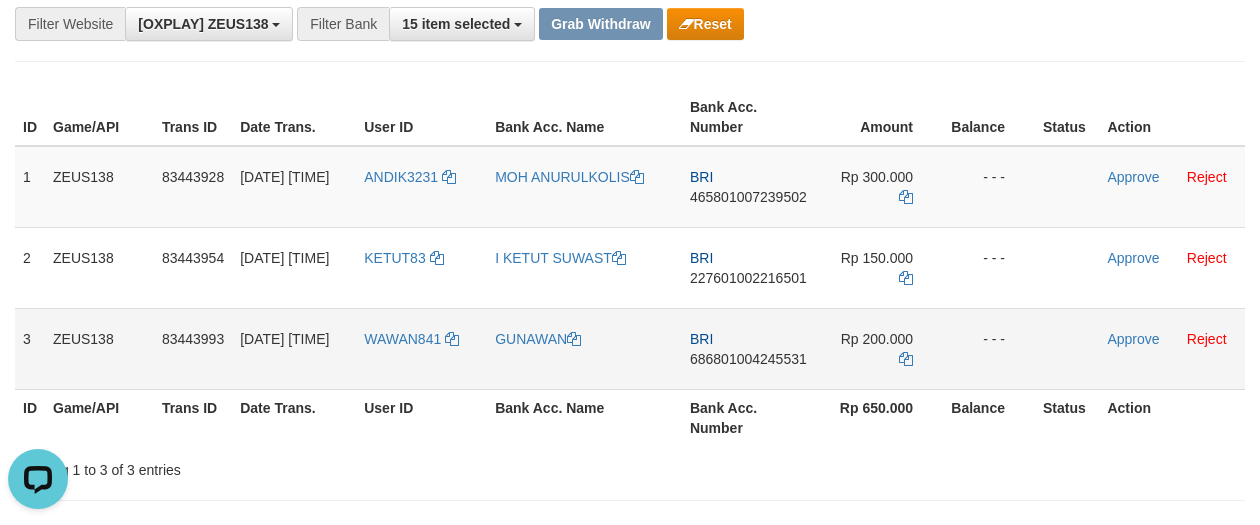 click on "WAWAN841" at bounding box center (421, 348) 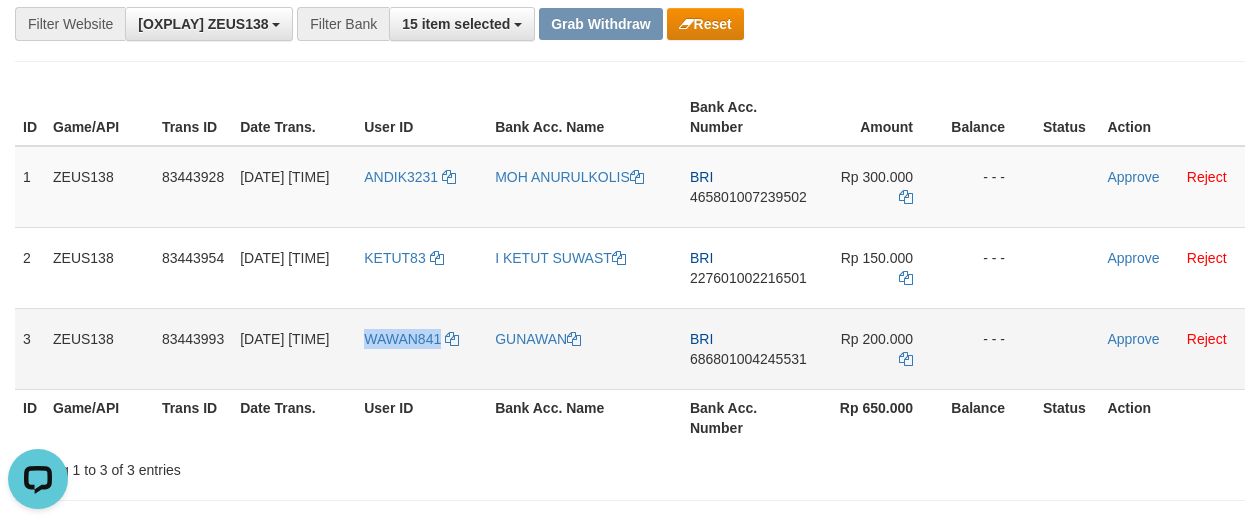 click on "WAWAN841" at bounding box center (421, 348) 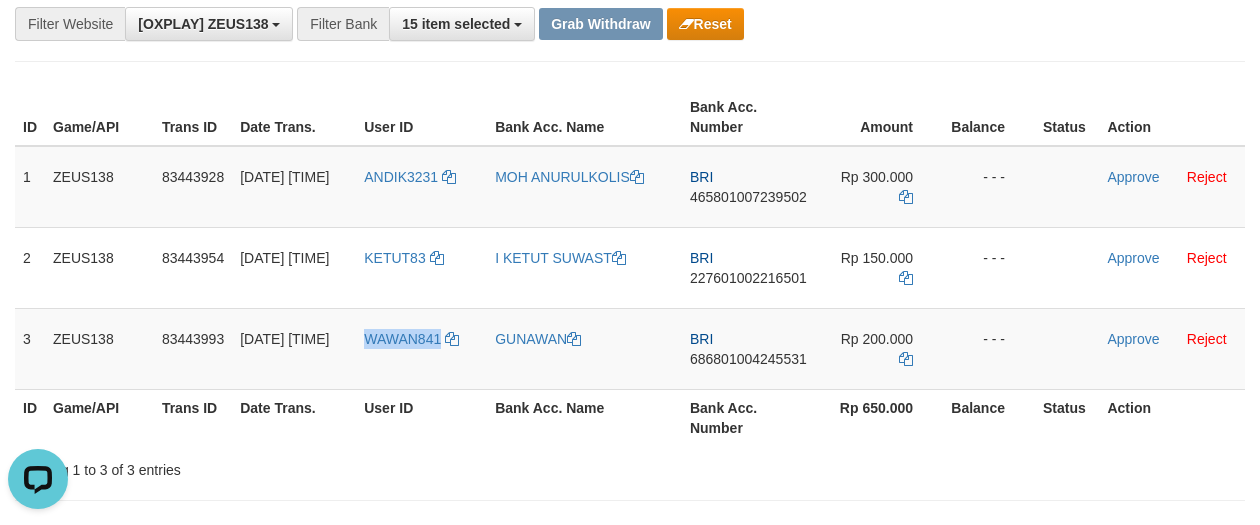 copy on "WAWAN841" 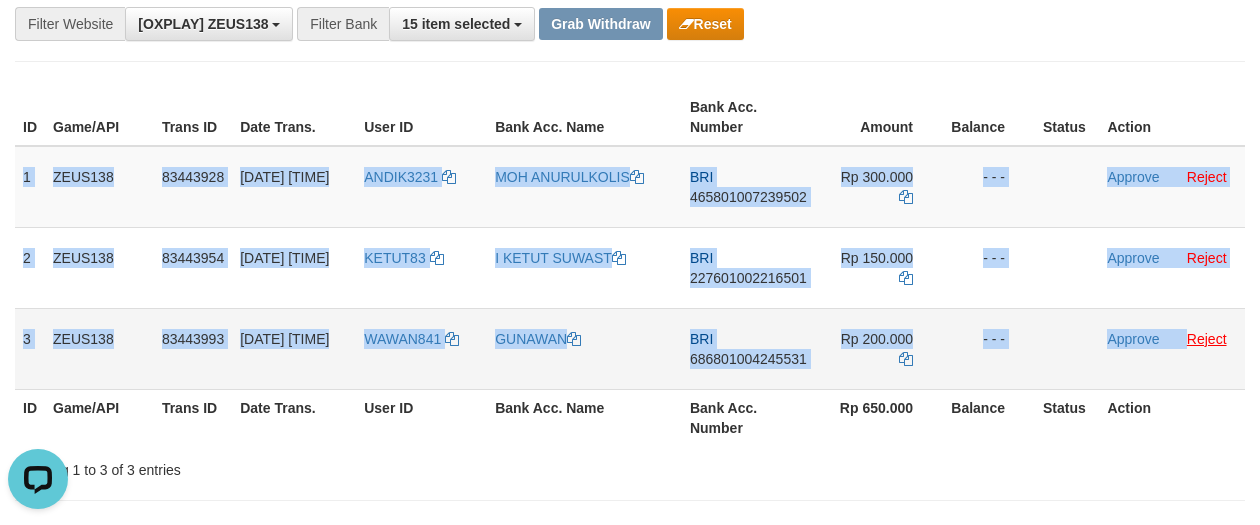 drag, startPoint x: 345, startPoint y: 280, endPoint x: 1187, endPoint y: 338, distance: 843.99524 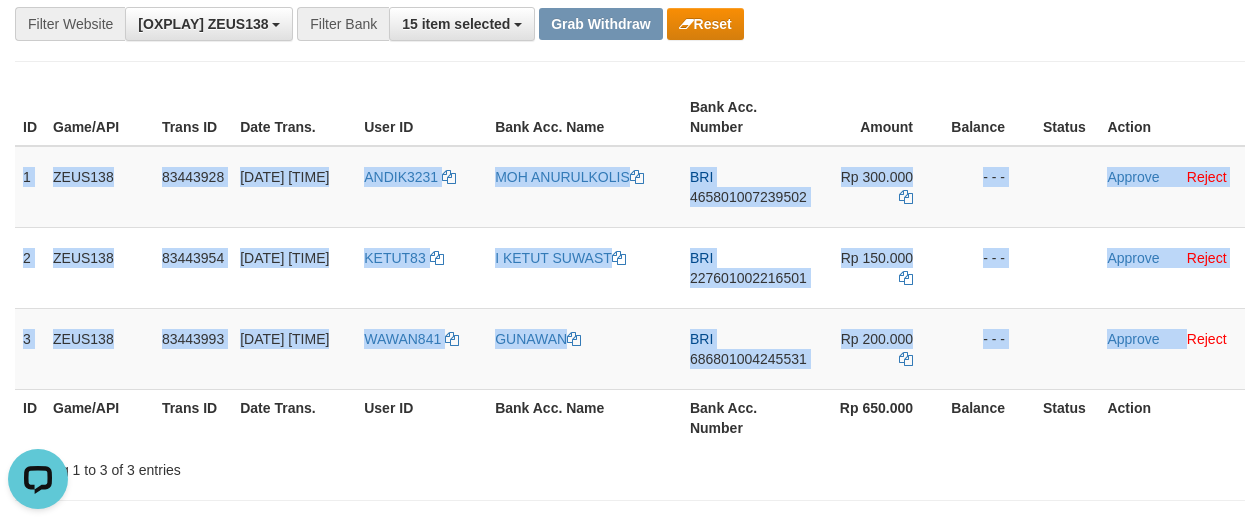 copy on "1
ZEUS138
83443928
11/07/2025 23:05:17
ANDIK3231
MOH ANURULKOLIS
BRI
465801007239502
Rp 300.000
- - -
Approve
Reject
2
ZEUS138
83443954
11/07/2025 23:05:39
KETUT83
I KETUT SUWAST
BRI
227601002216501
Rp 150.000
- - -
Approve
Reject
3
ZEUS138
83443993
11/07/2025 23:06:15
WAWAN841
GUNAWAN
BRI
686801004245531
Rp 200.000
- - -
Approve" 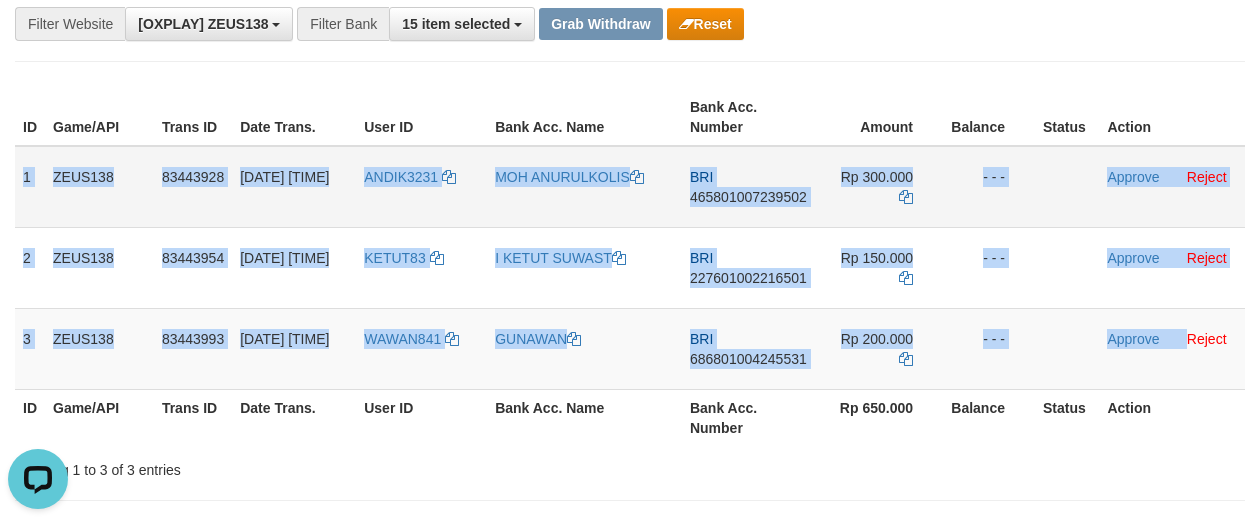 click on "465801007239502" at bounding box center [748, 197] 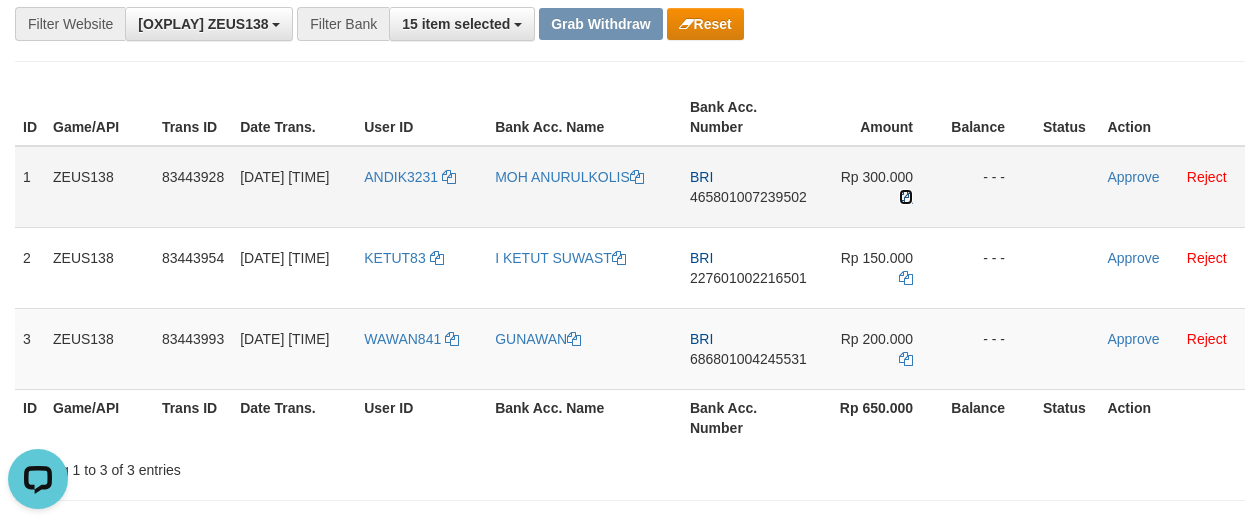 click at bounding box center (906, 197) 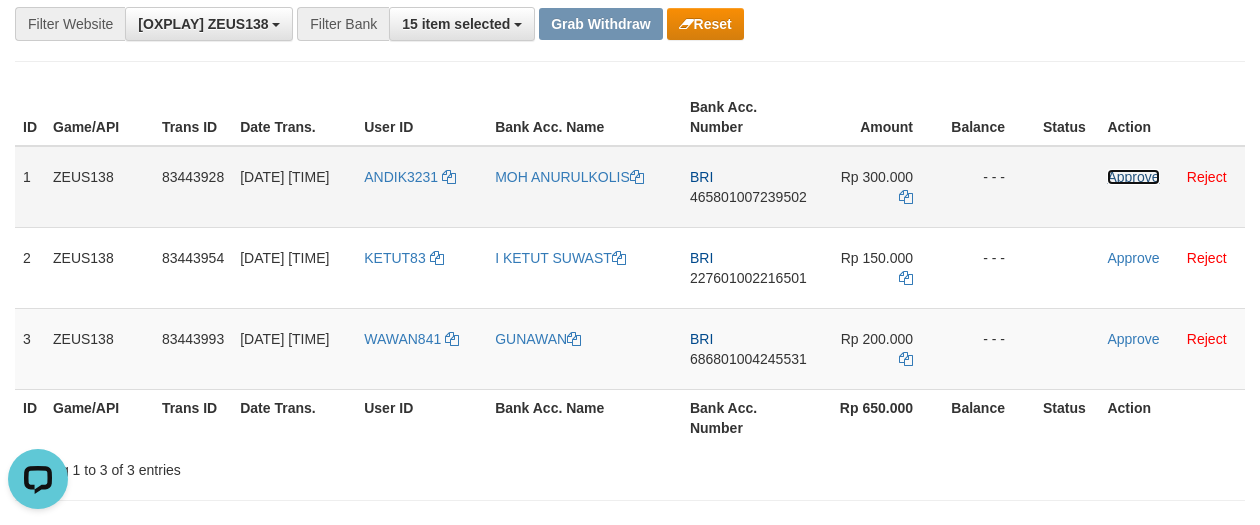 drag, startPoint x: 1119, startPoint y: 170, endPoint x: 720, endPoint y: 183, distance: 399.21173 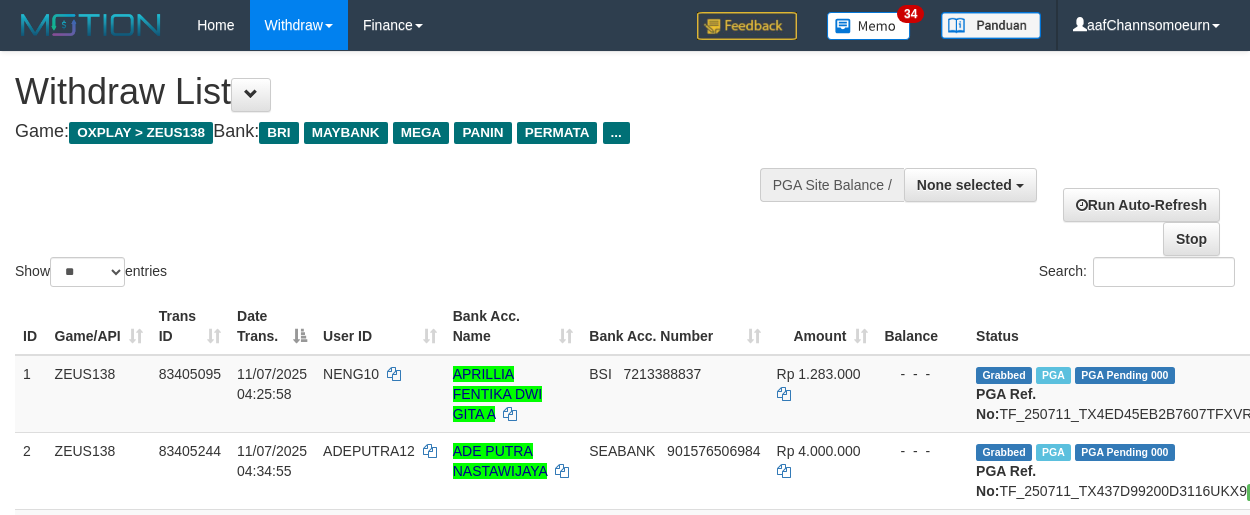 select 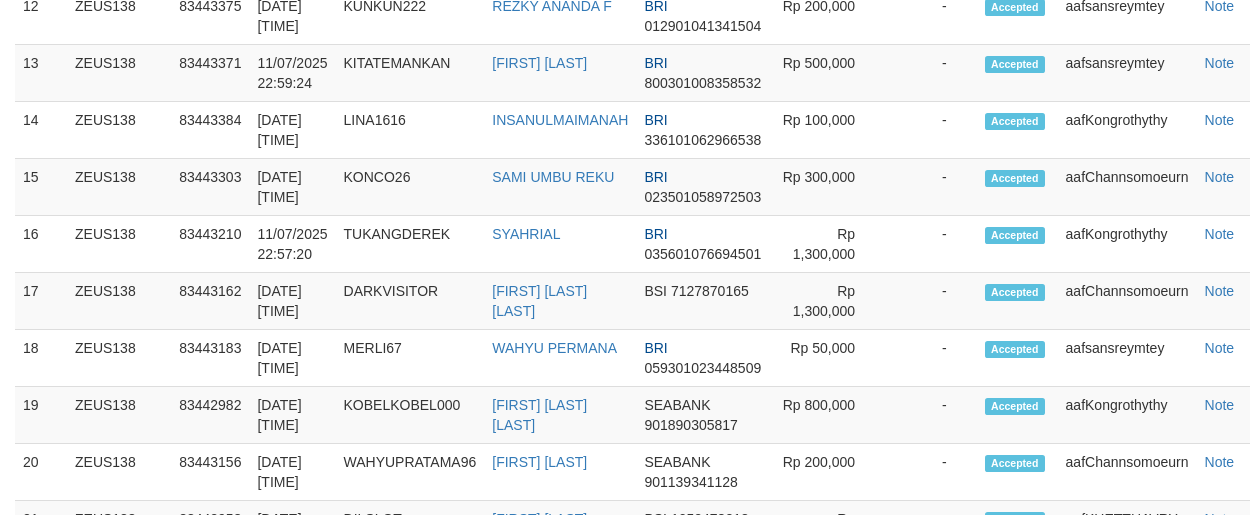 scroll, scrollTop: 1961, scrollLeft: 0, axis: vertical 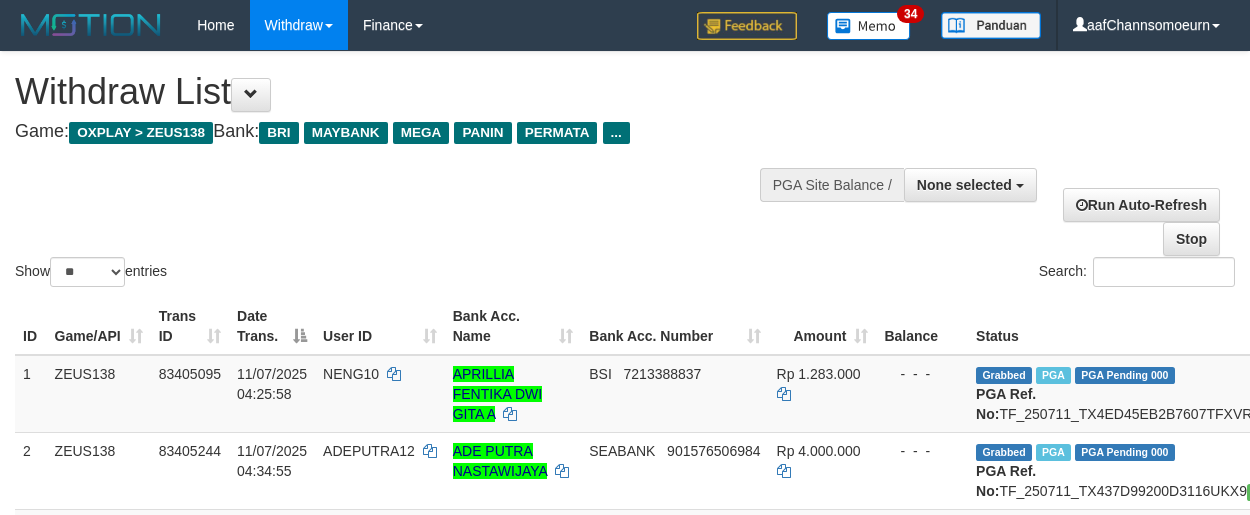 select 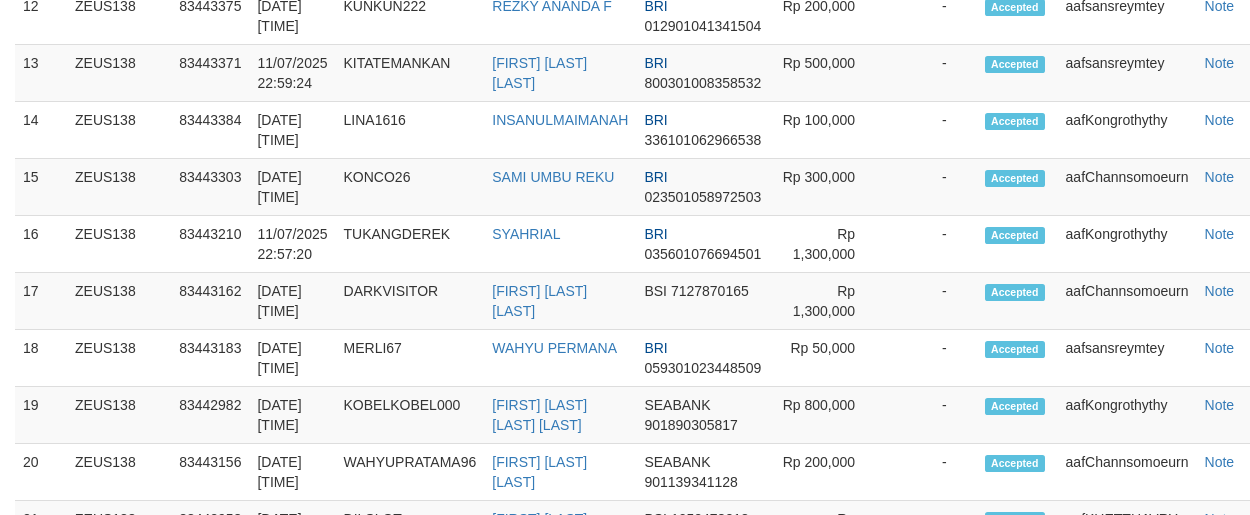 scroll, scrollTop: 1961, scrollLeft: 0, axis: vertical 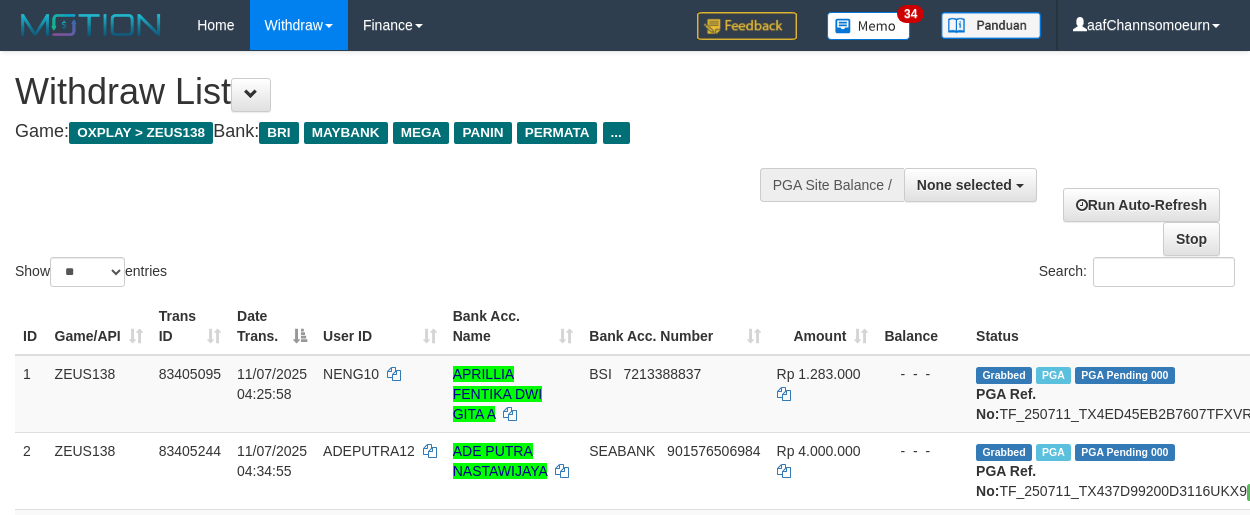 select 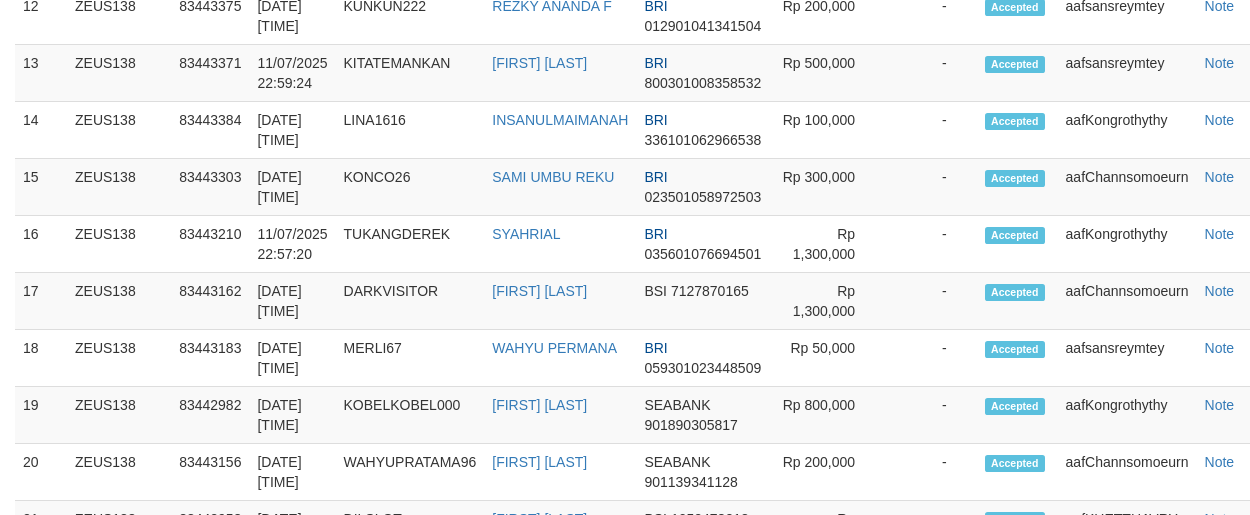 scroll, scrollTop: 1961, scrollLeft: 0, axis: vertical 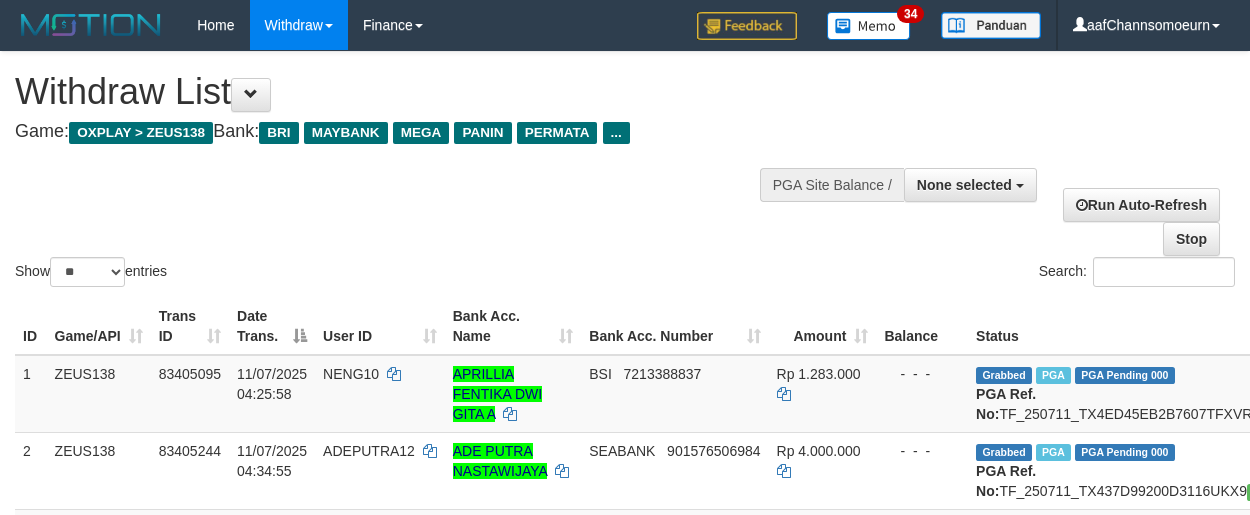 select 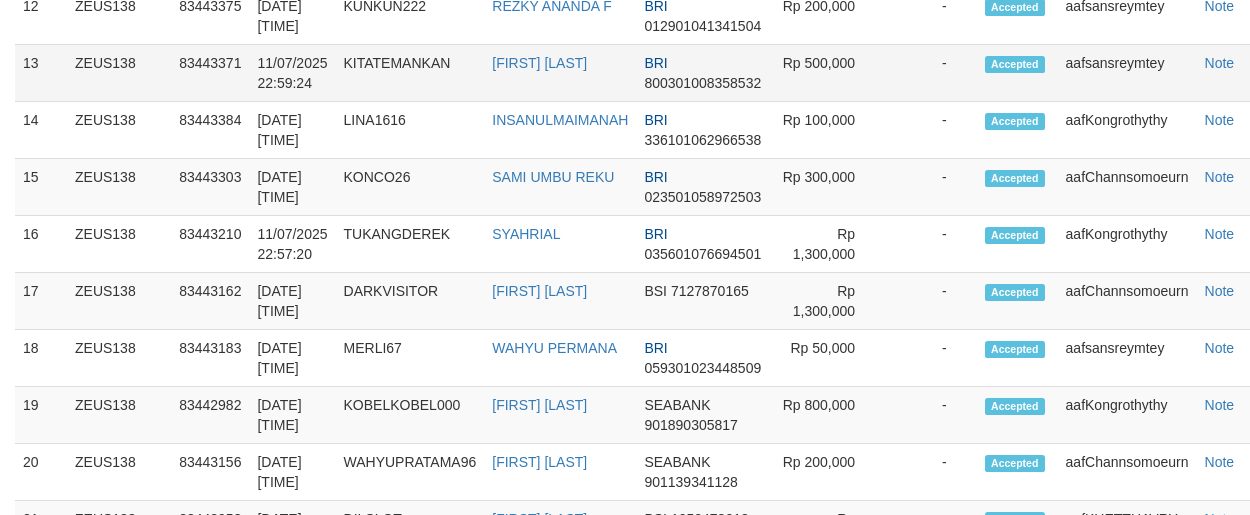 scroll, scrollTop: 1961, scrollLeft: 0, axis: vertical 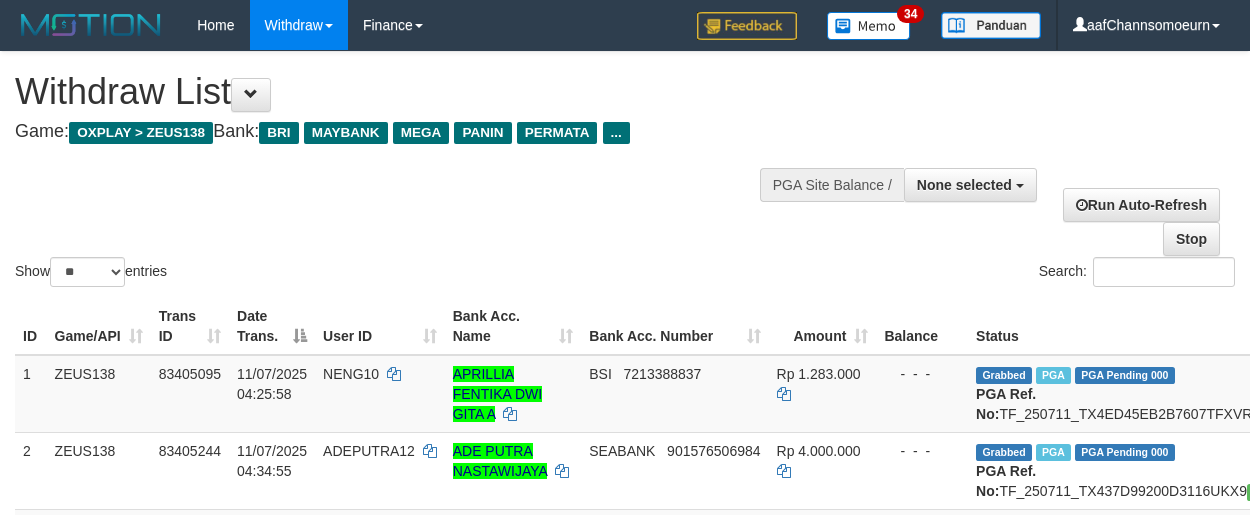 select 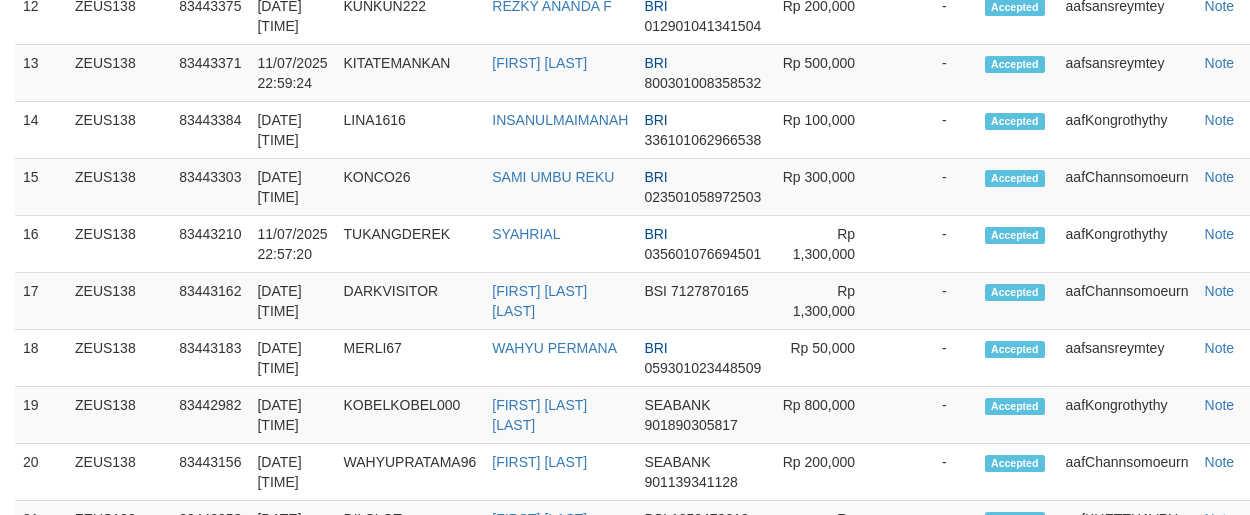 scroll, scrollTop: 1961, scrollLeft: 0, axis: vertical 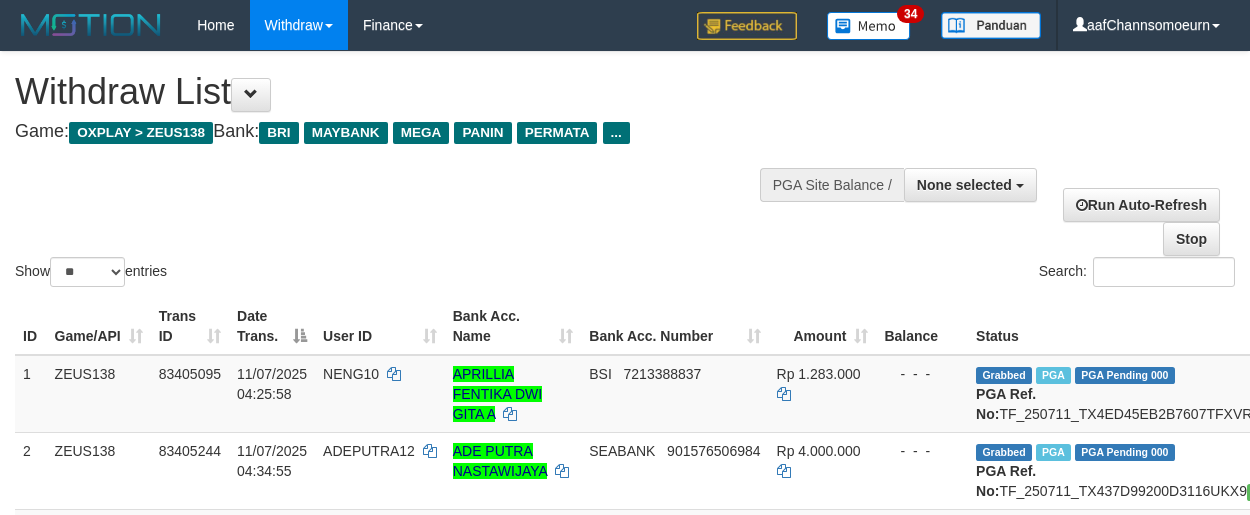 select 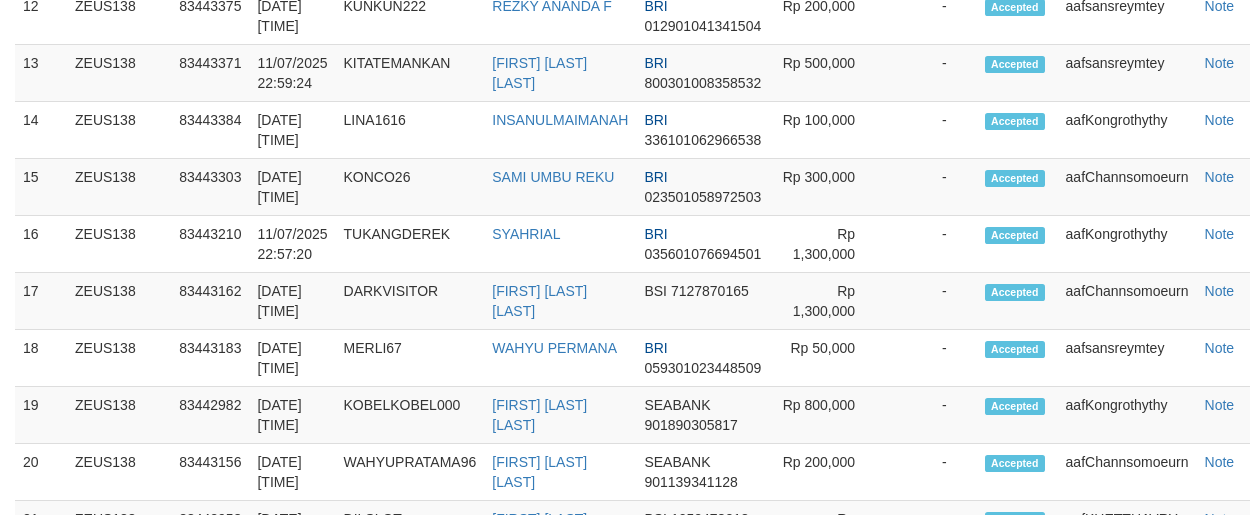 scroll, scrollTop: 1961, scrollLeft: 0, axis: vertical 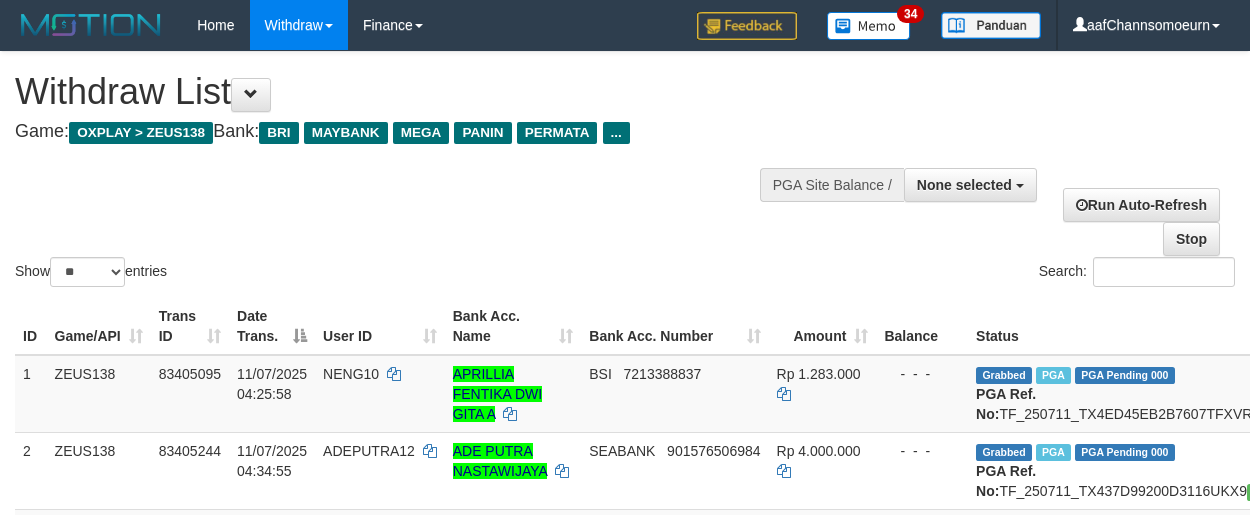 select 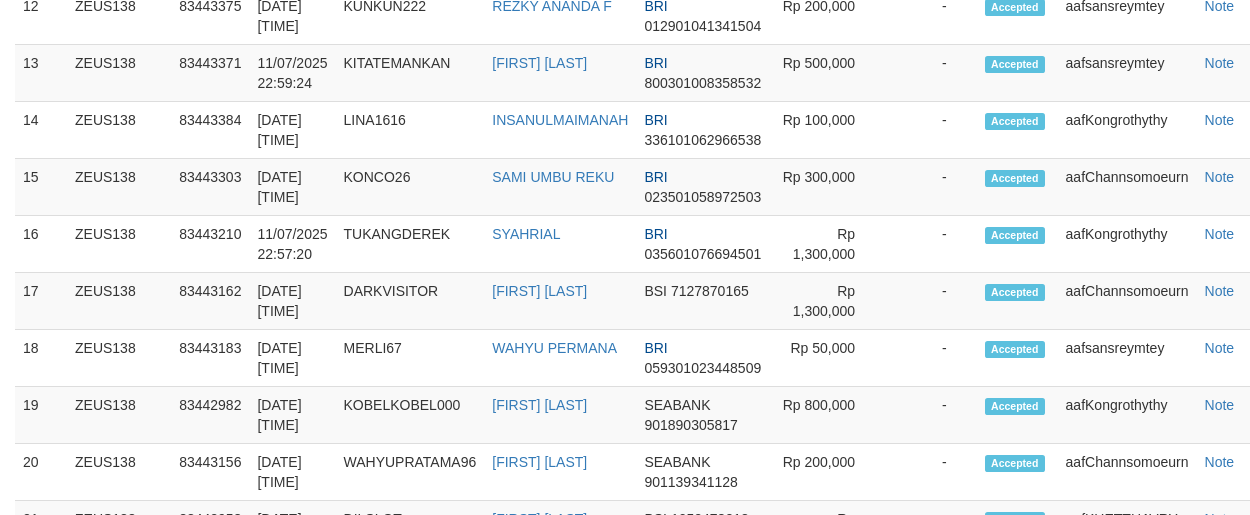 scroll, scrollTop: 1961, scrollLeft: 0, axis: vertical 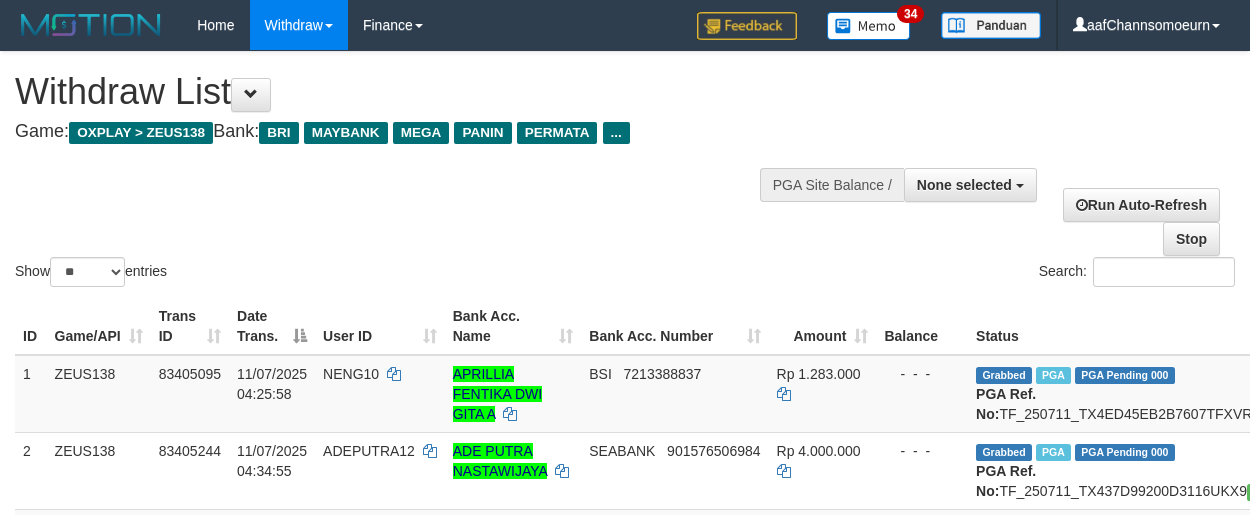 select 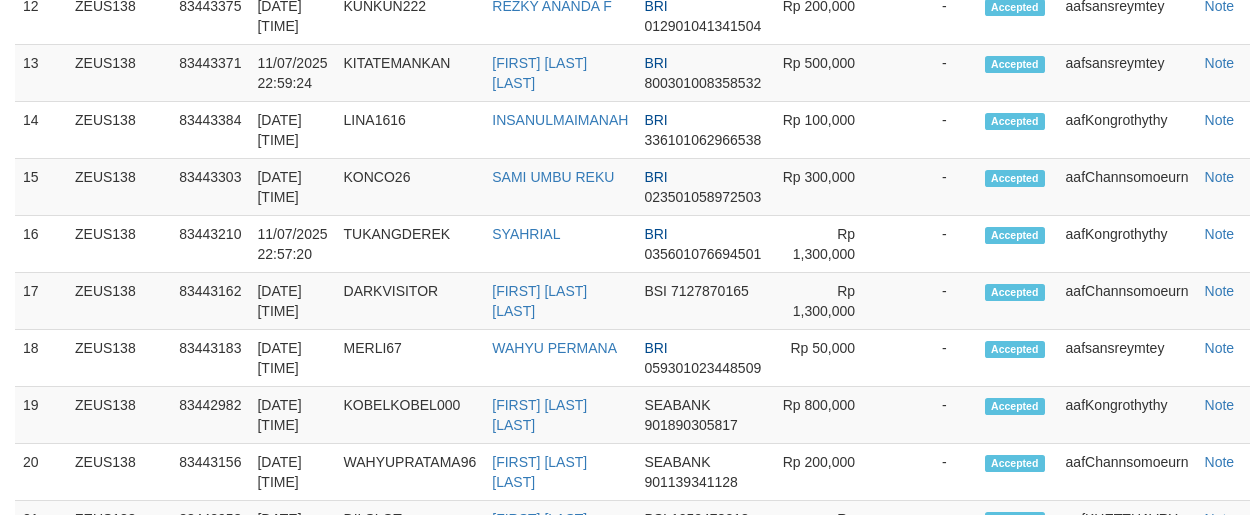 scroll, scrollTop: 1961, scrollLeft: 0, axis: vertical 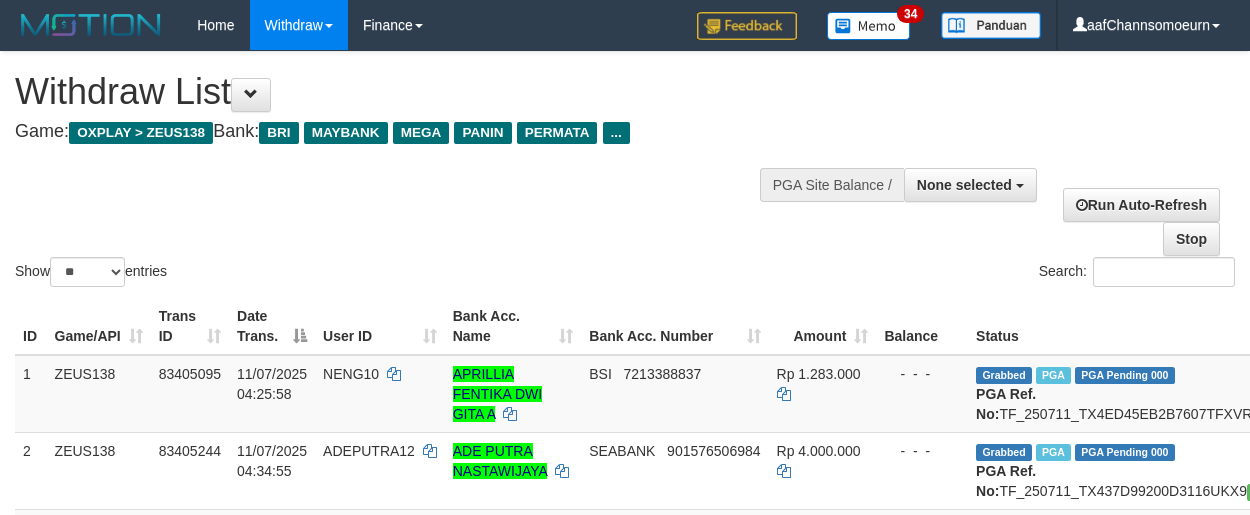 select 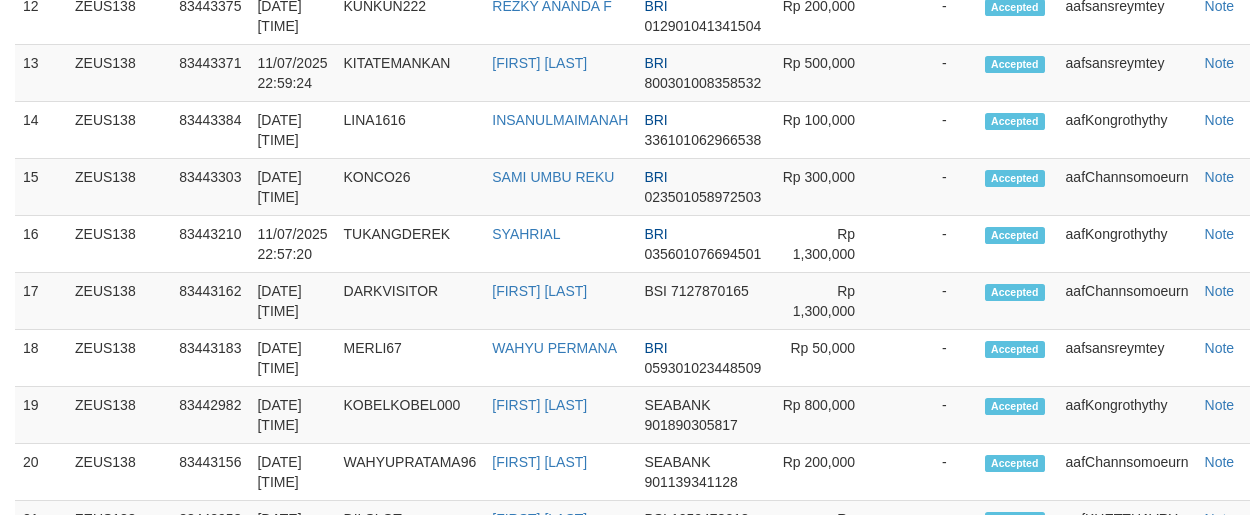 scroll, scrollTop: 1961, scrollLeft: 0, axis: vertical 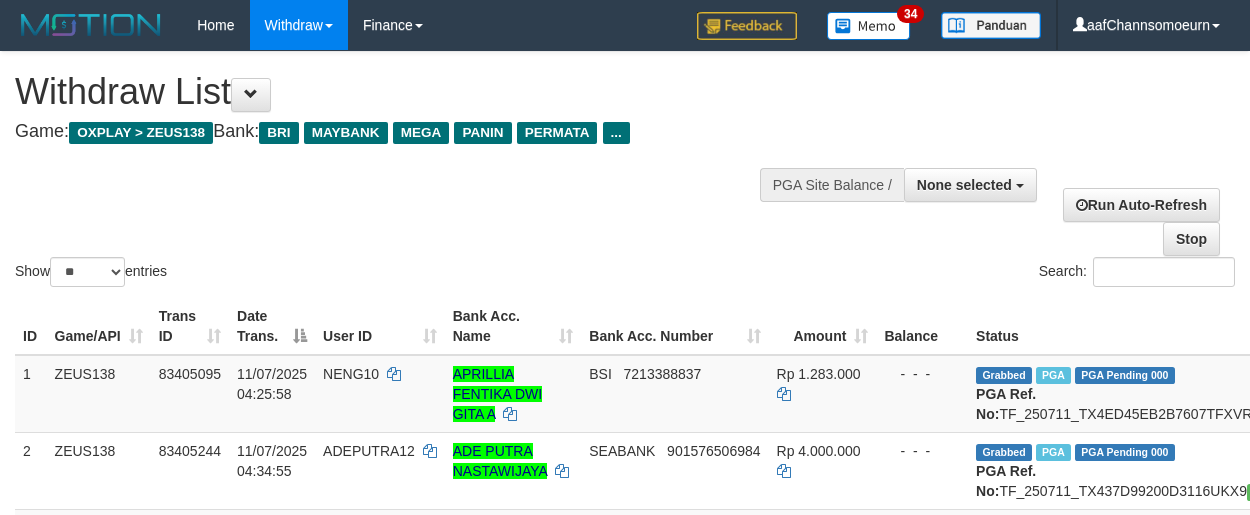 select 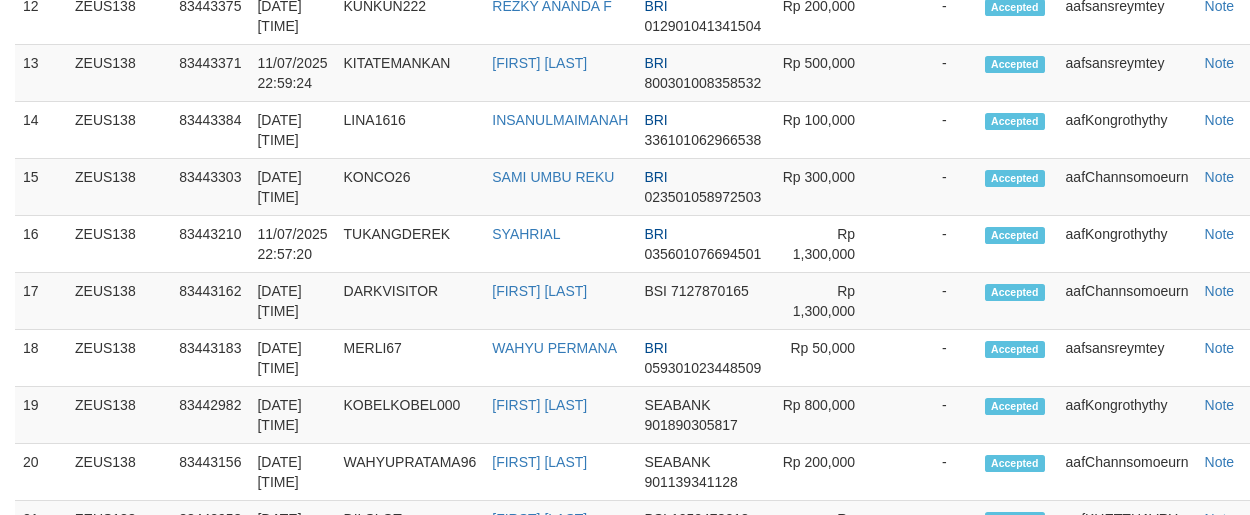 scroll, scrollTop: 1961, scrollLeft: 0, axis: vertical 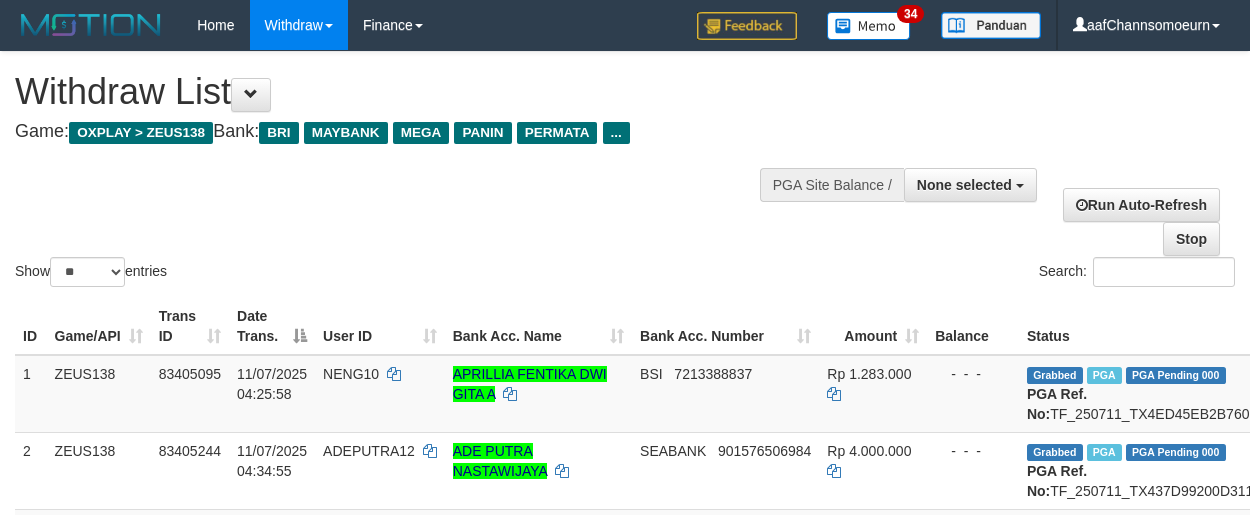 select 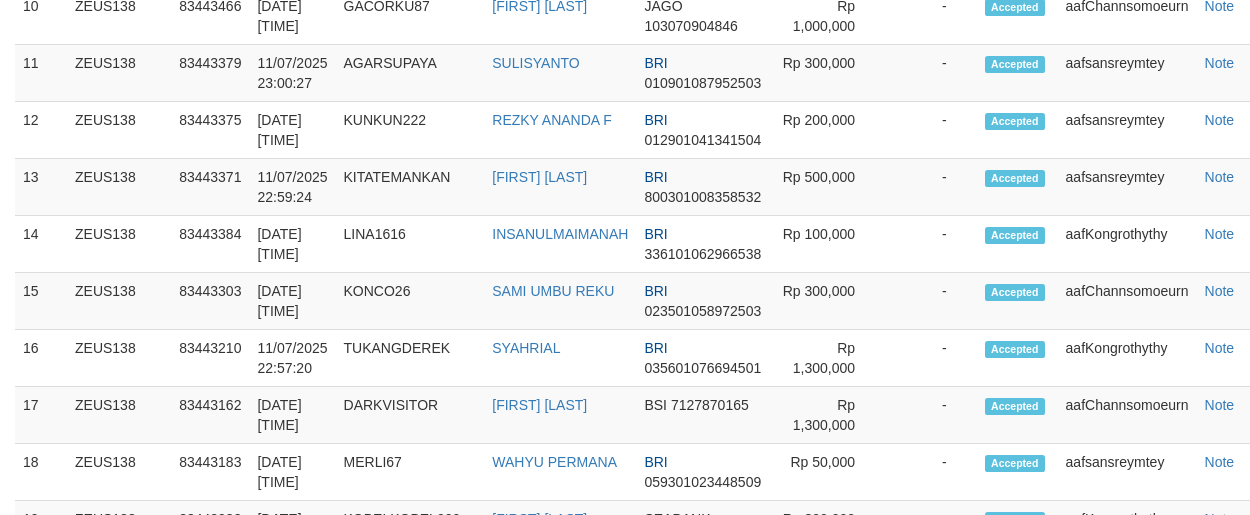 scroll, scrollTop: 1961, scrollLeft: 0, axis: vertical 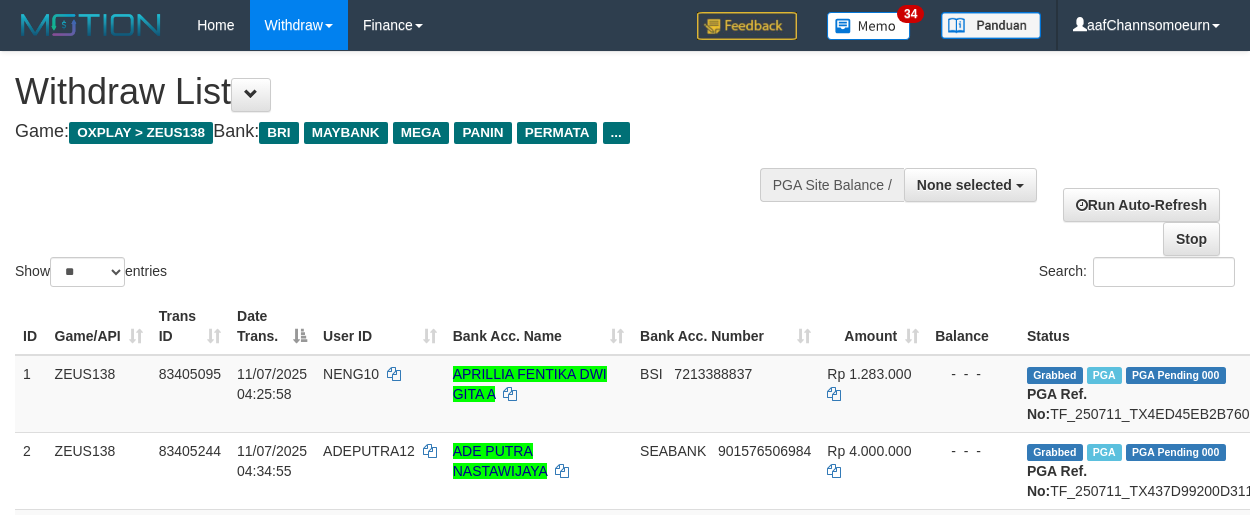 select 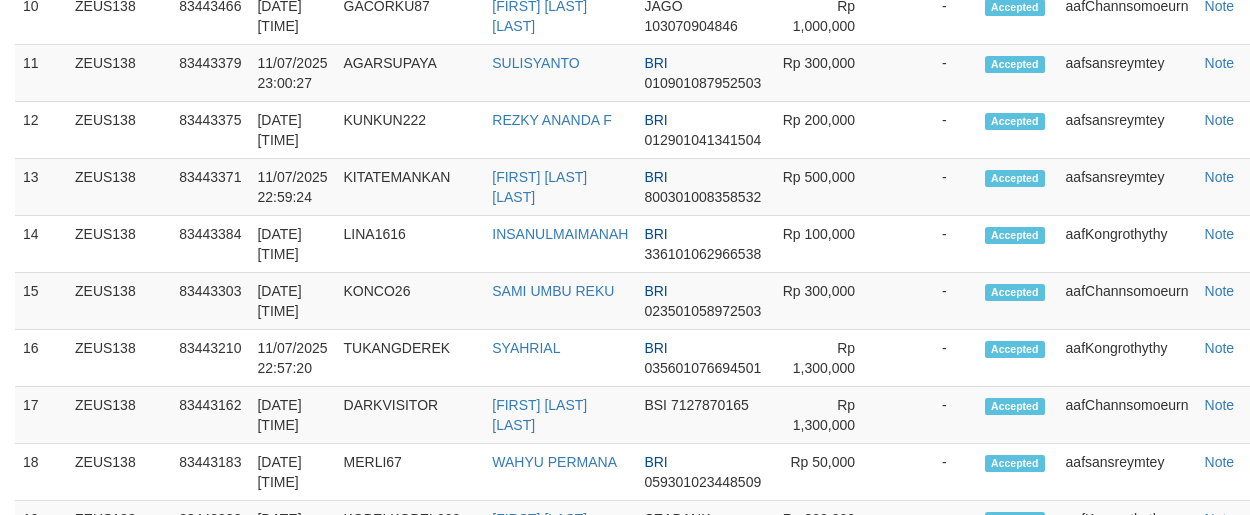 scroll, scrollTop: 1961, scrollLeft: 0, axis: vertical 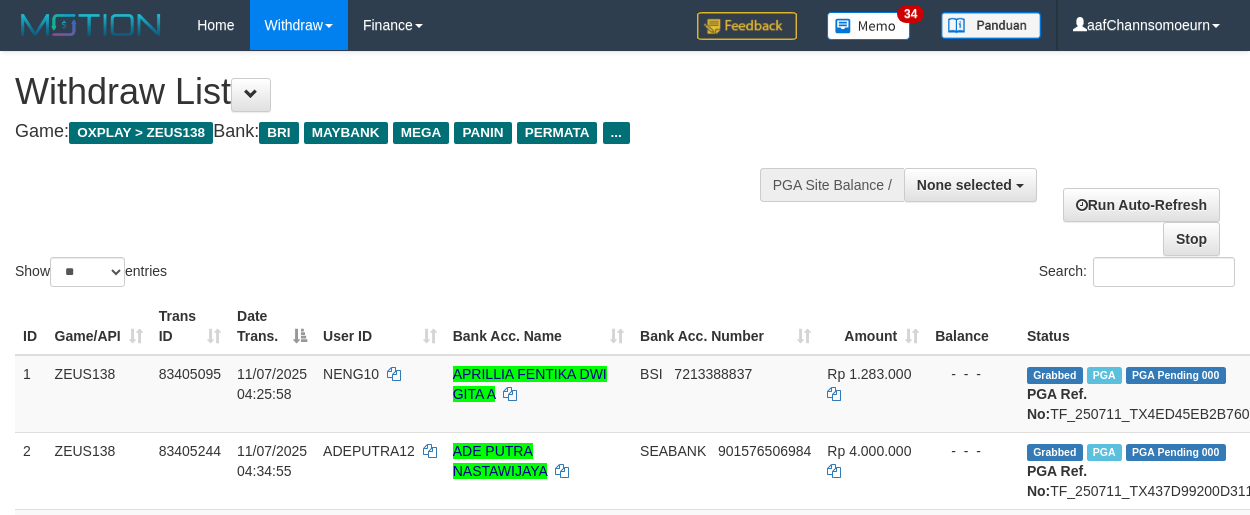 select 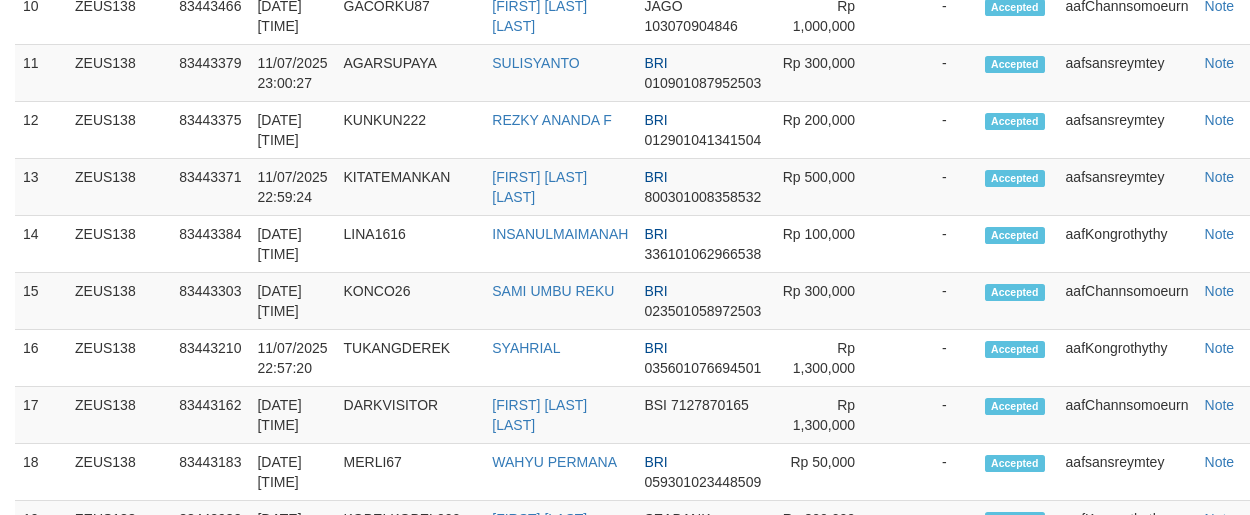 scroll, scrollTop: 1961, scrollLeft: 0, axis: vertical 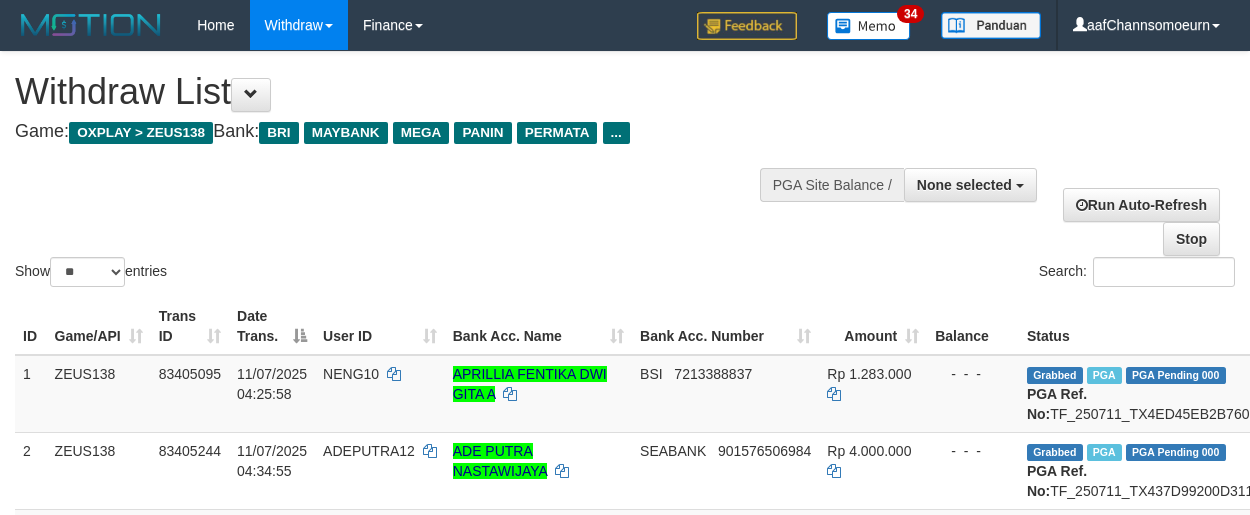 select 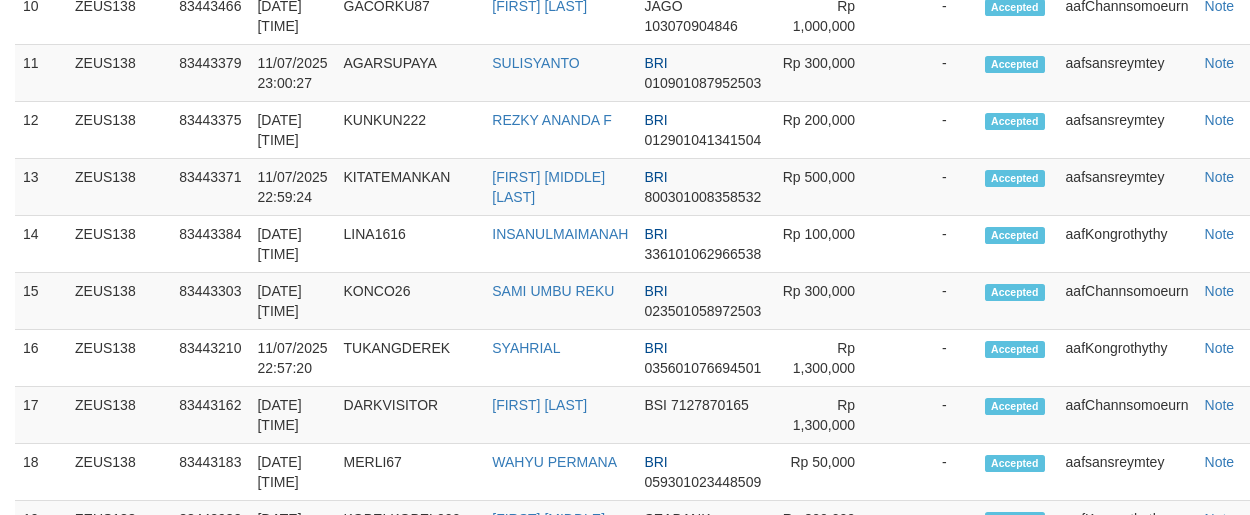 scroll, scrollTop: 1961, scrollLeft: 0, axis: vertical 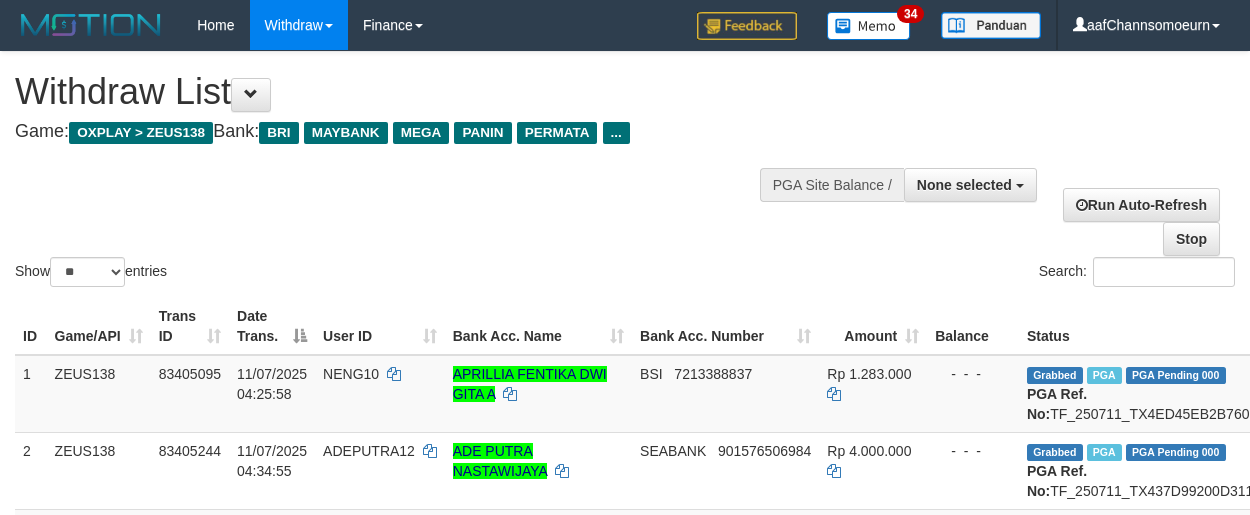 select 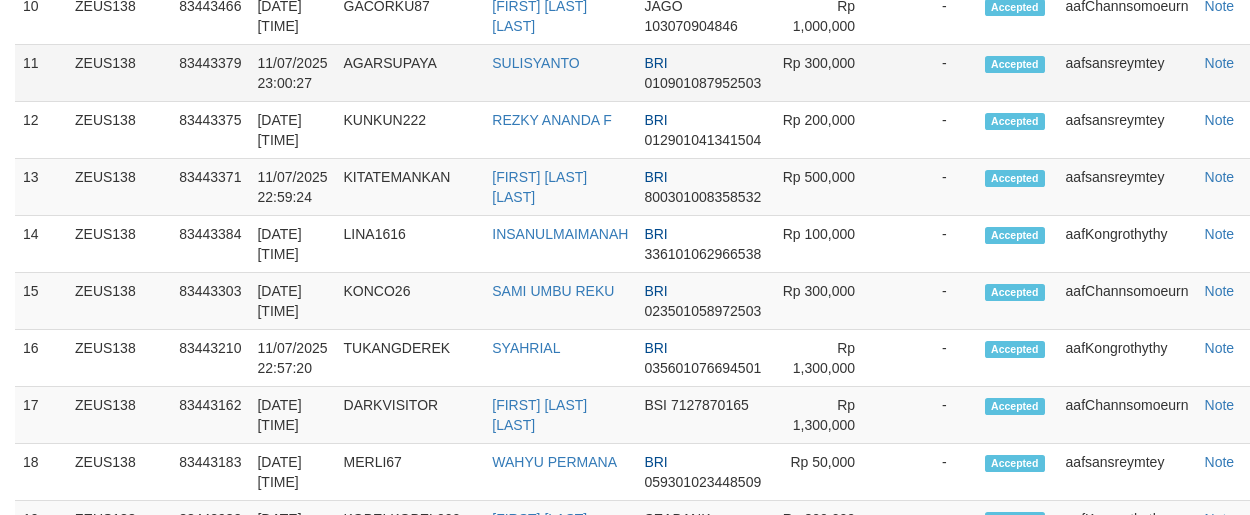 scroll, scrollTop: 1961, scrollLeft: 0, axis: vertical 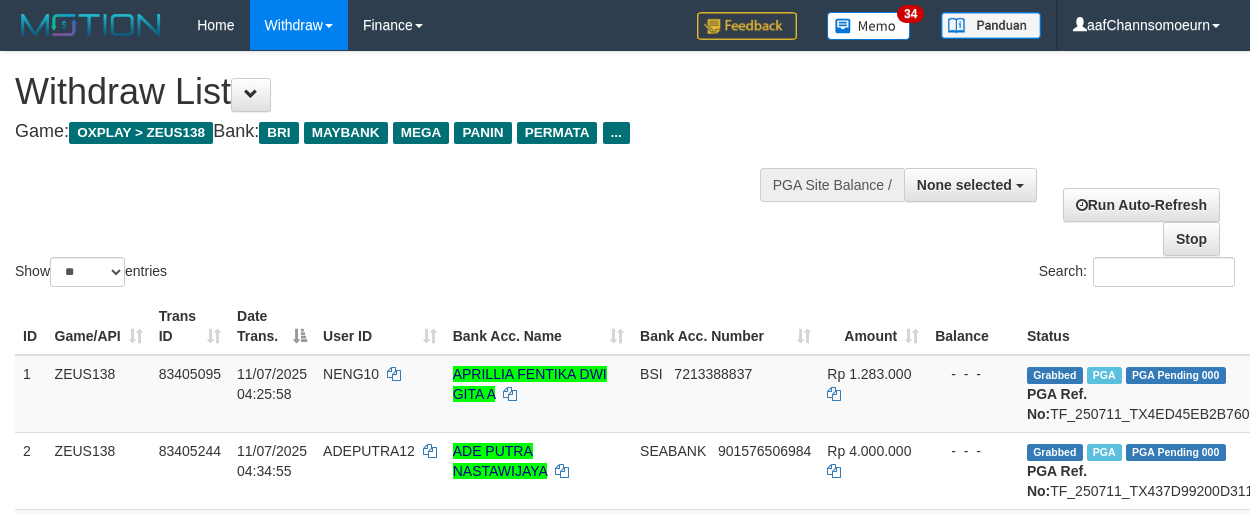 select 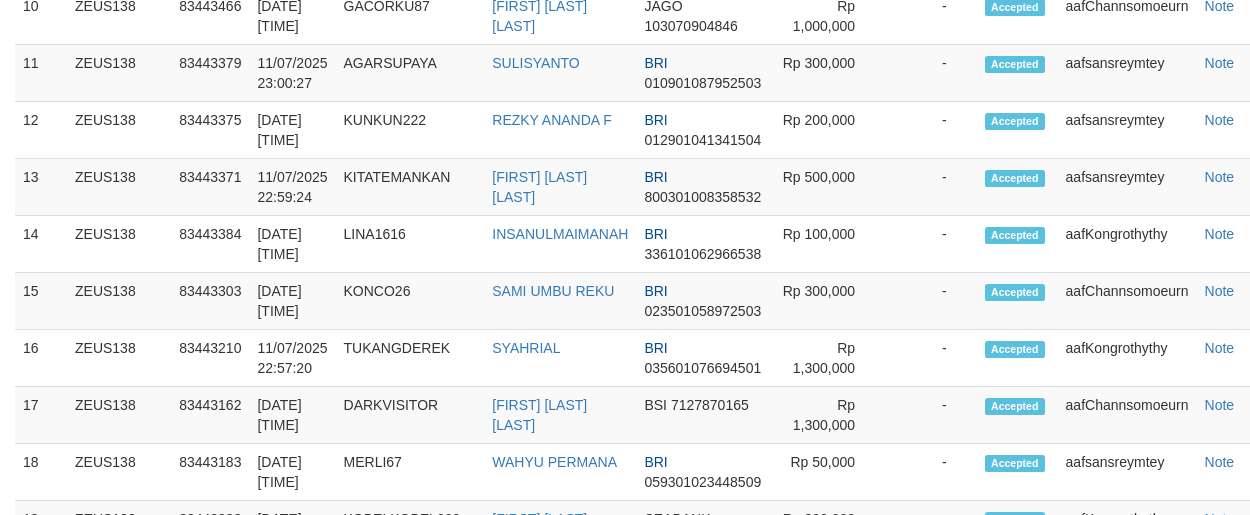 scroll, scrollTop: 1961, scrollLeft: 0, axis: vertical 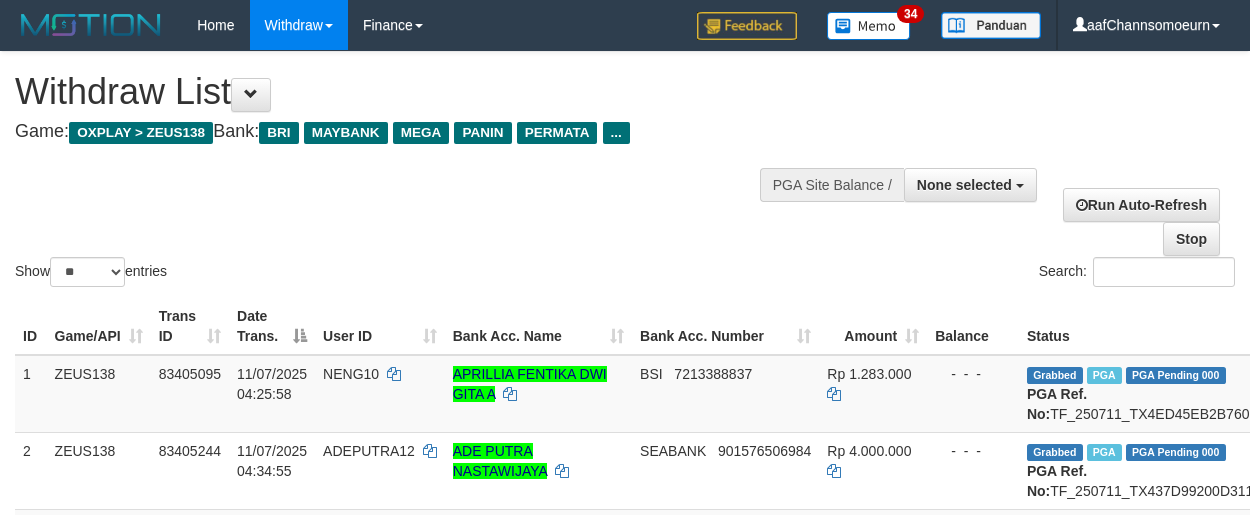 select 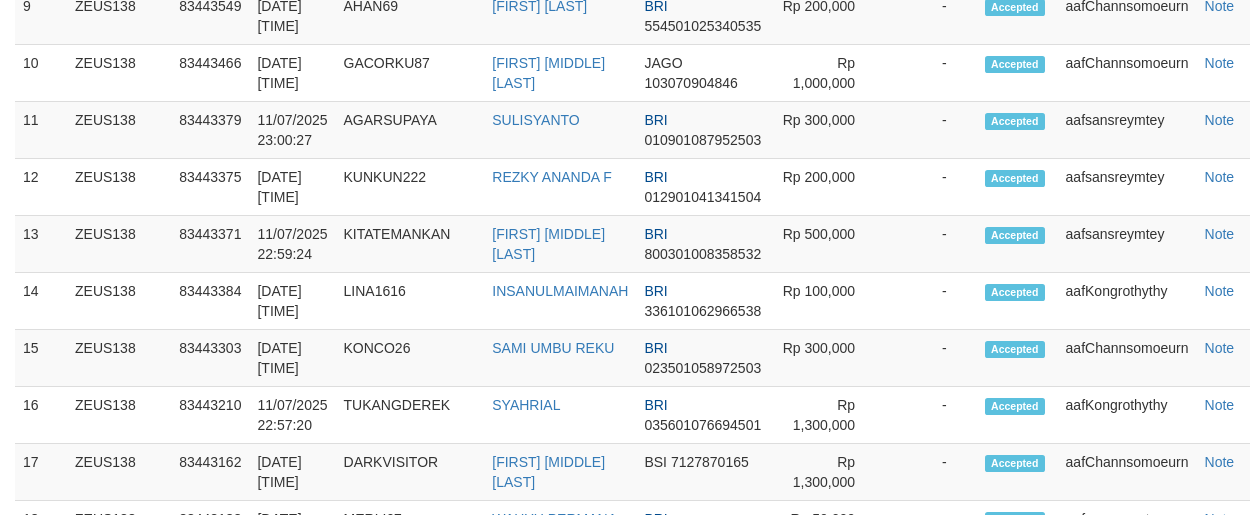 scroll, scrollTop: 1961, scrollLeft: 0, axis: vertical 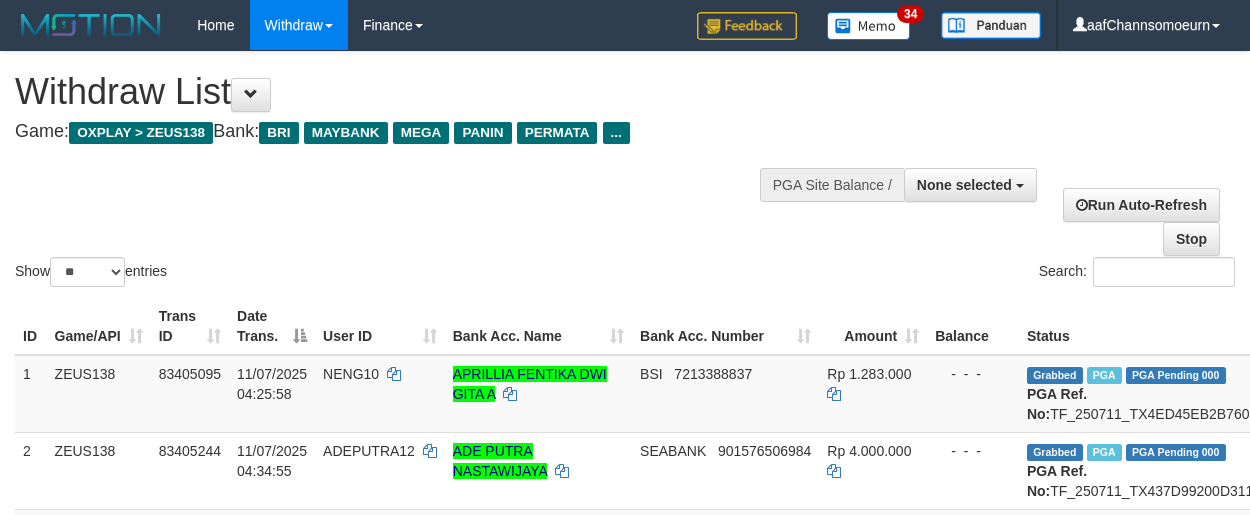 select 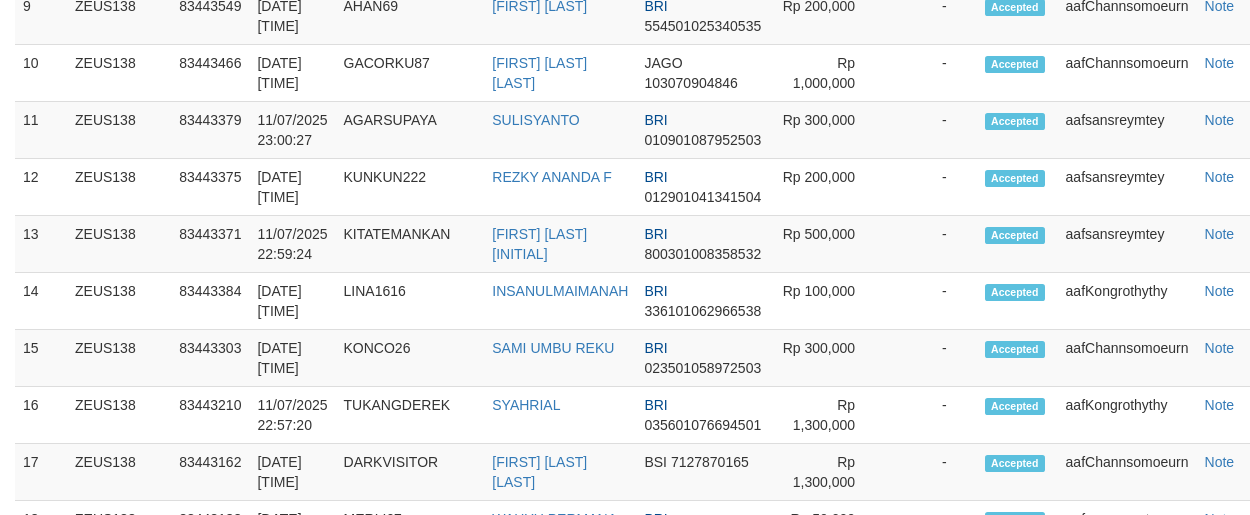 scroll, scrollTop: 1961, scrollLeft: 0, axis: vertical 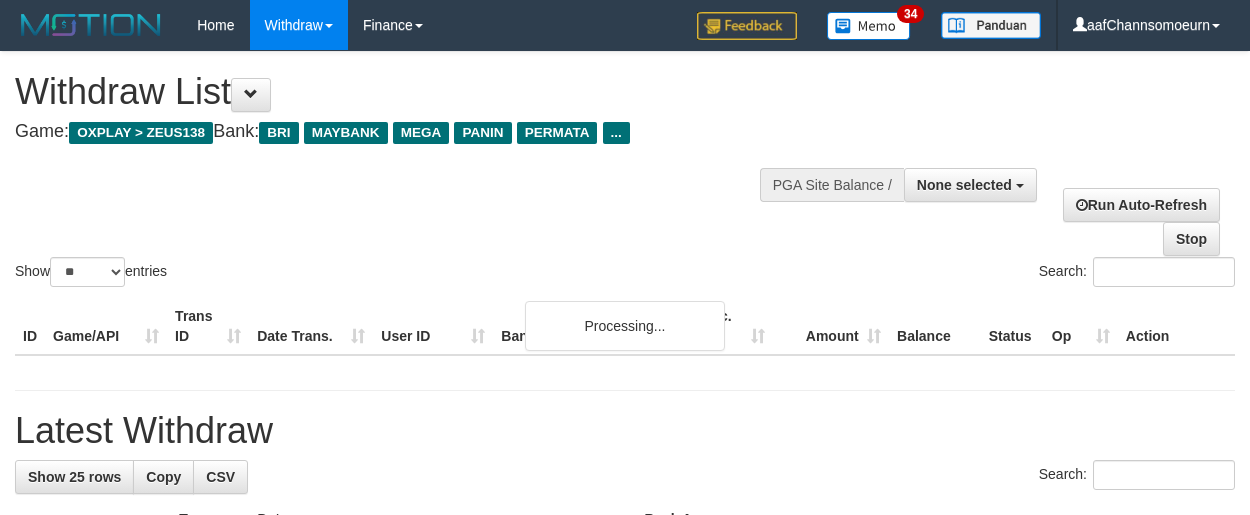 select 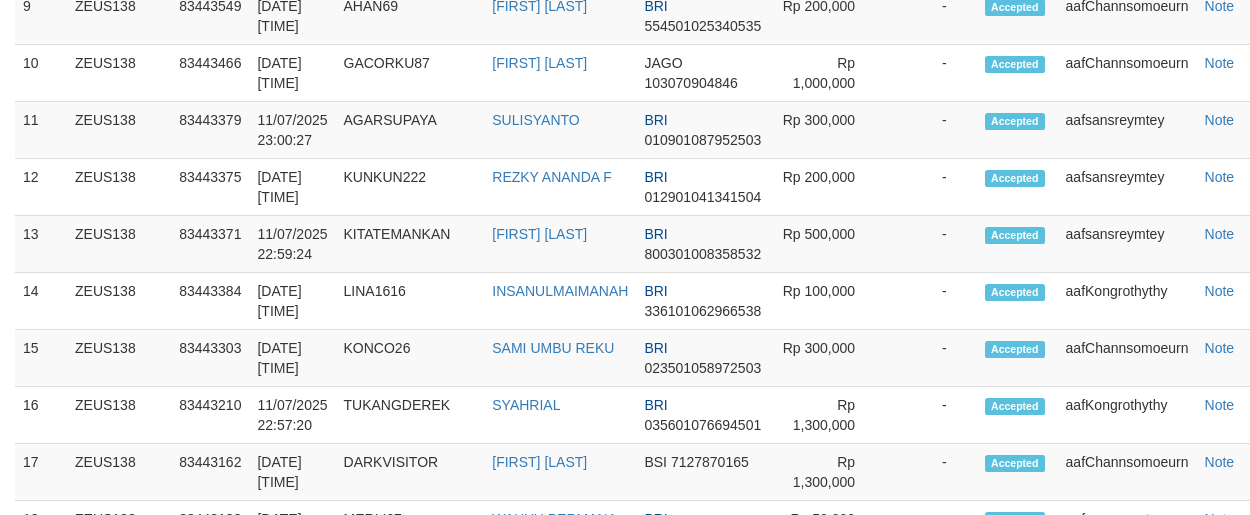 scroll, scrollTop: 1961, scrollLeft: 0, axis: vertical 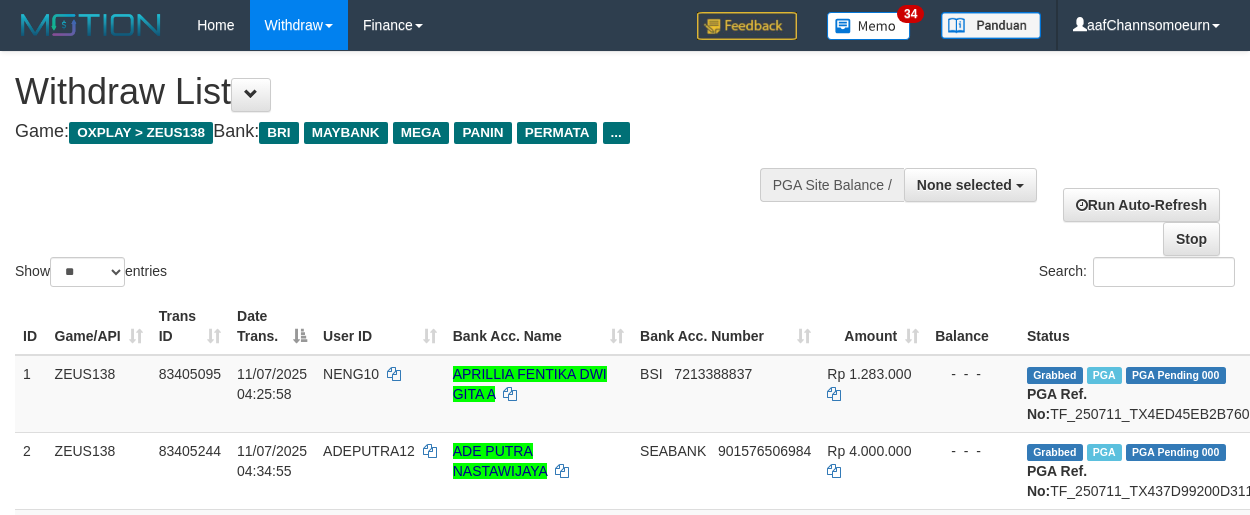 select 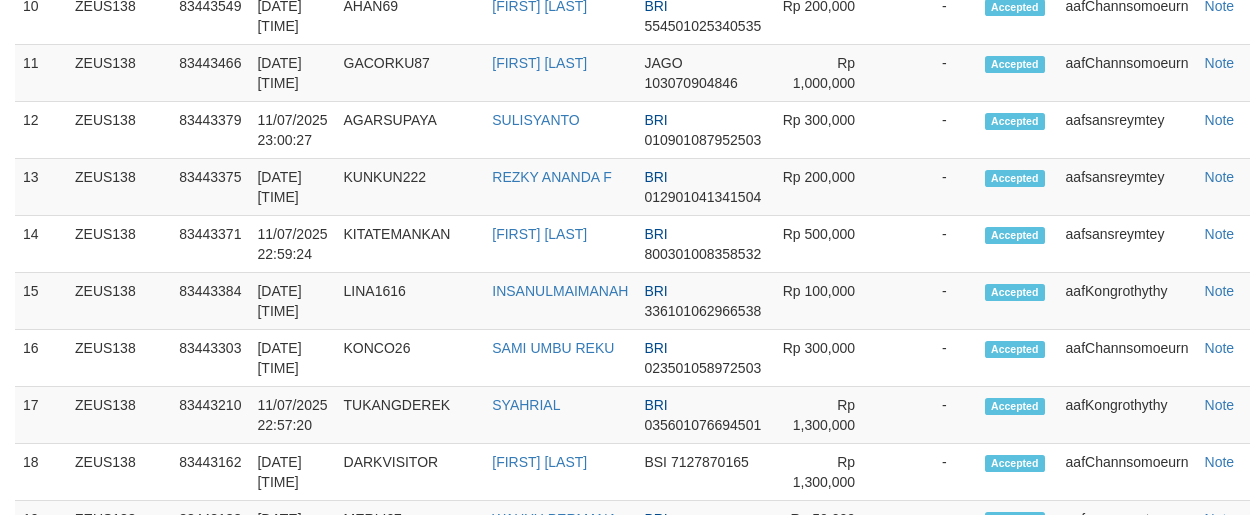 scroll, scrollTop: 1961, scrollLeft: 0, axis: vertical 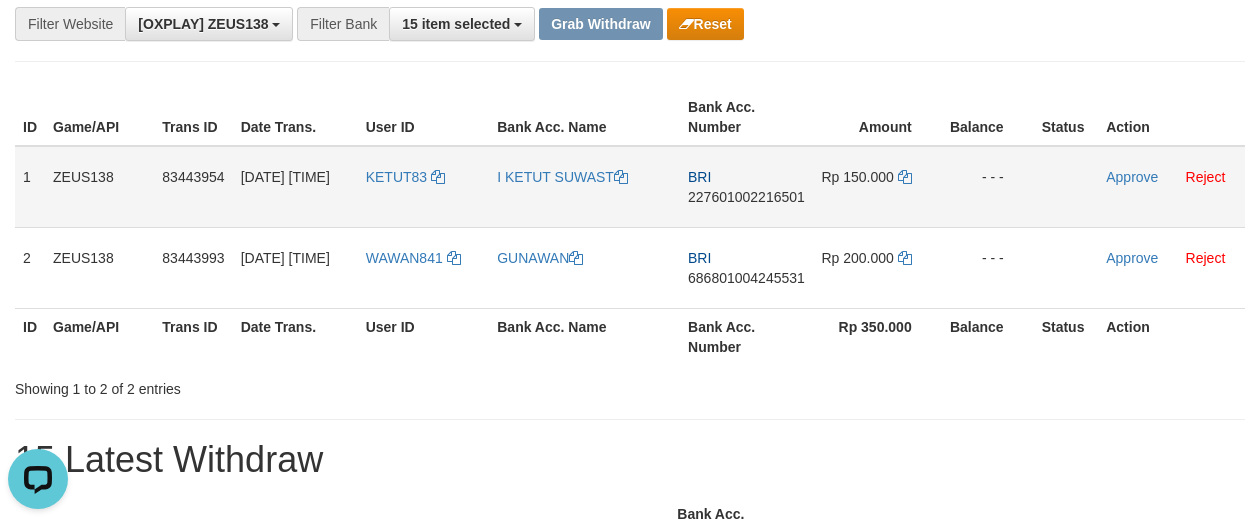 click on "227601002216501" at bounding box center [746, 197] 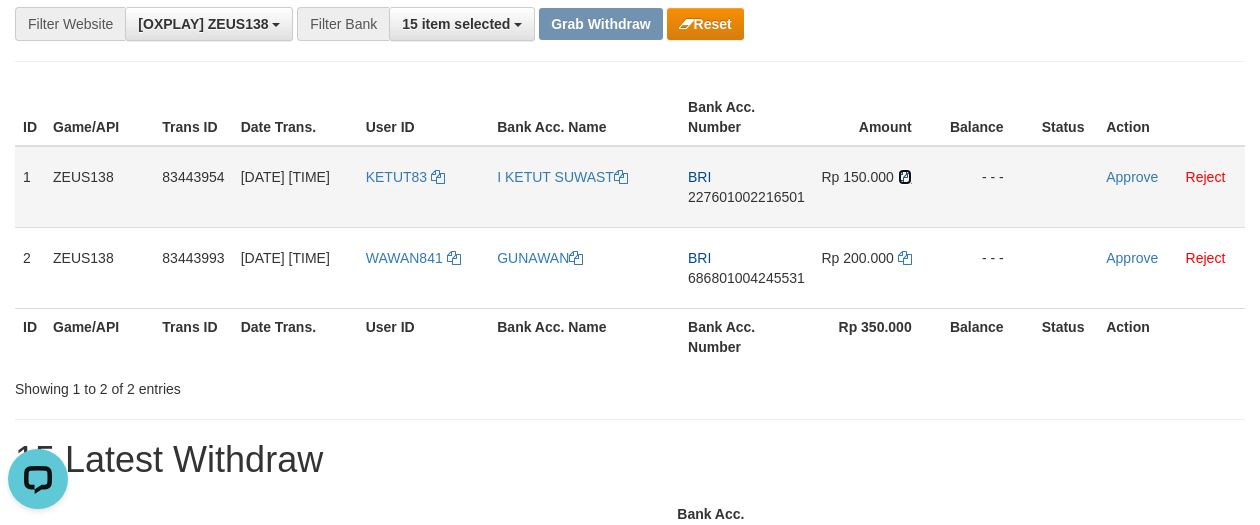 click at bounding box center (905, 177) 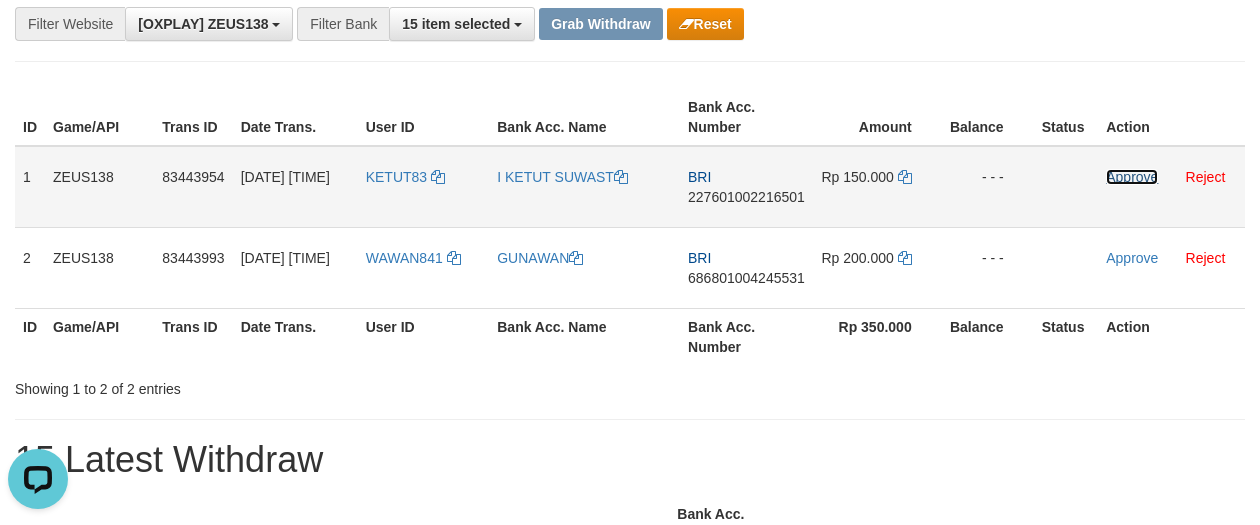 click on "Approve" at bounding box center [1132, 177] 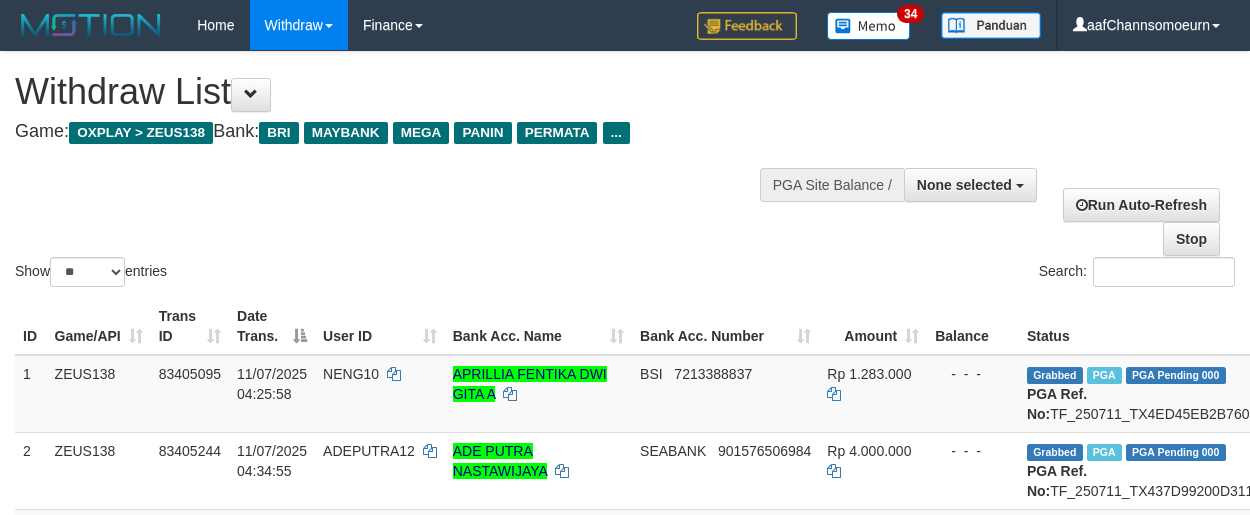 select 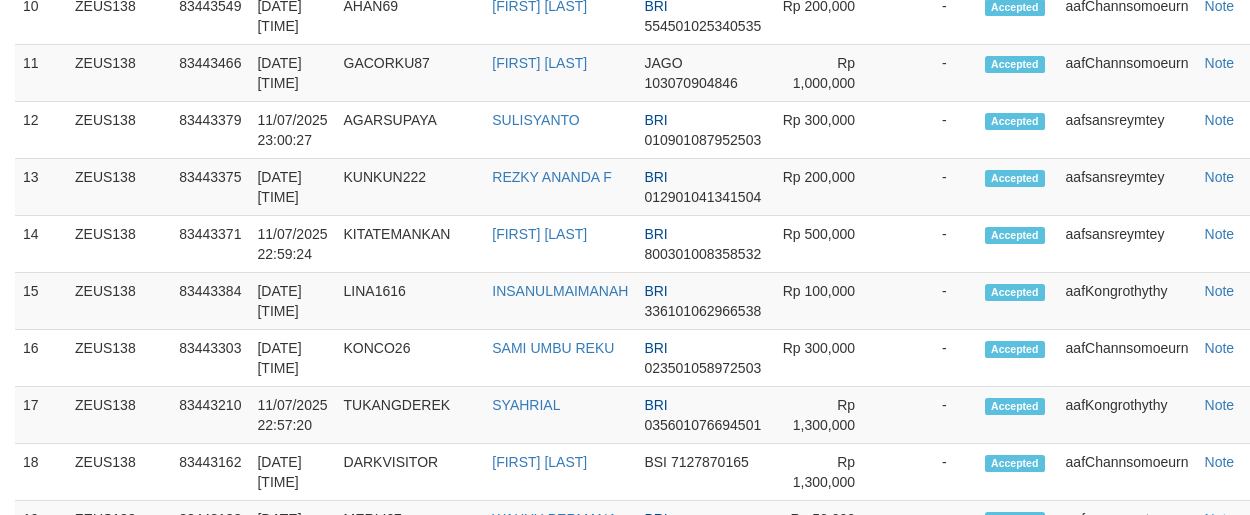 scroll, scrollTop: 1961, scrollLeft: 0, axis: vertical 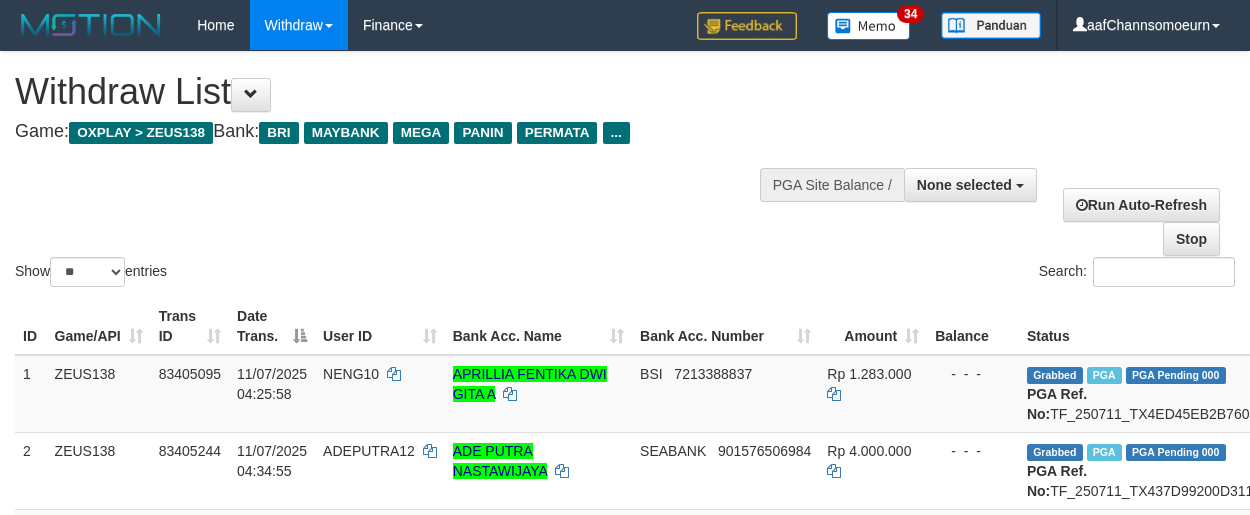 select 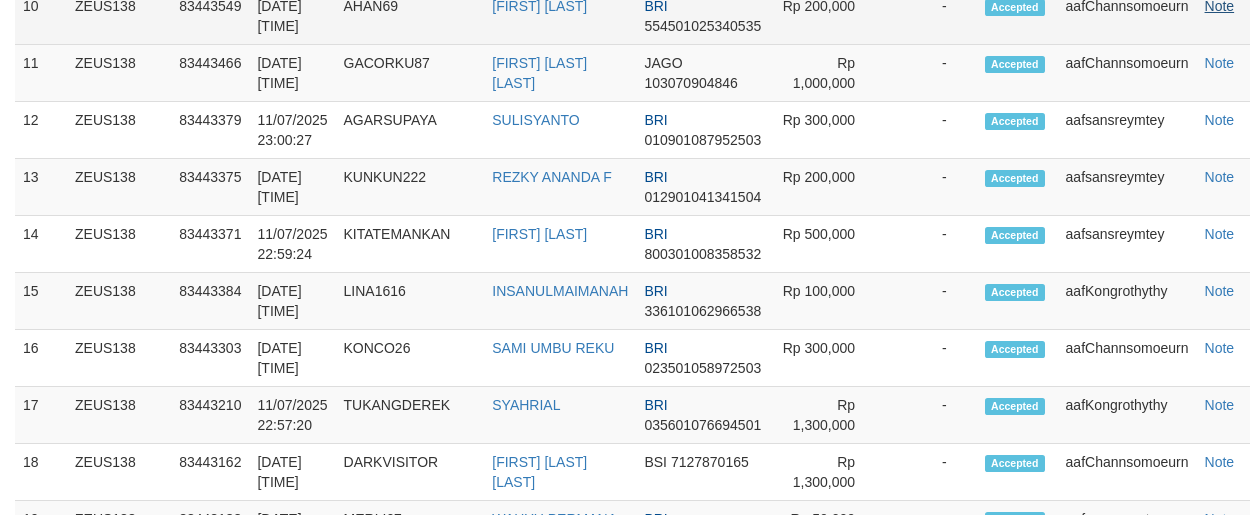 scroll, scrollTop: 1961, scrollLeft: 0, axis: vertical 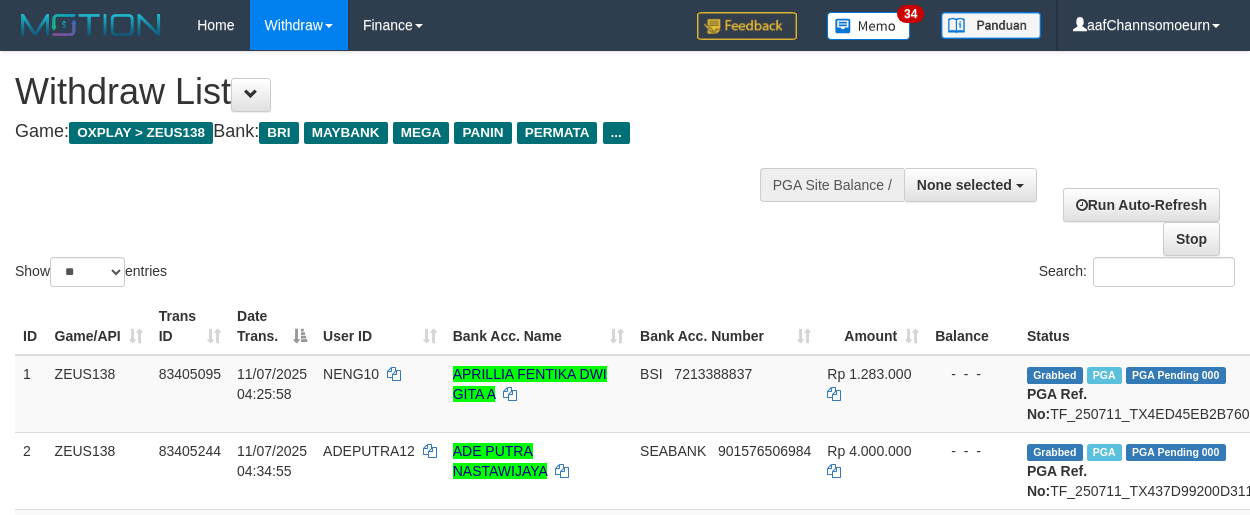 select 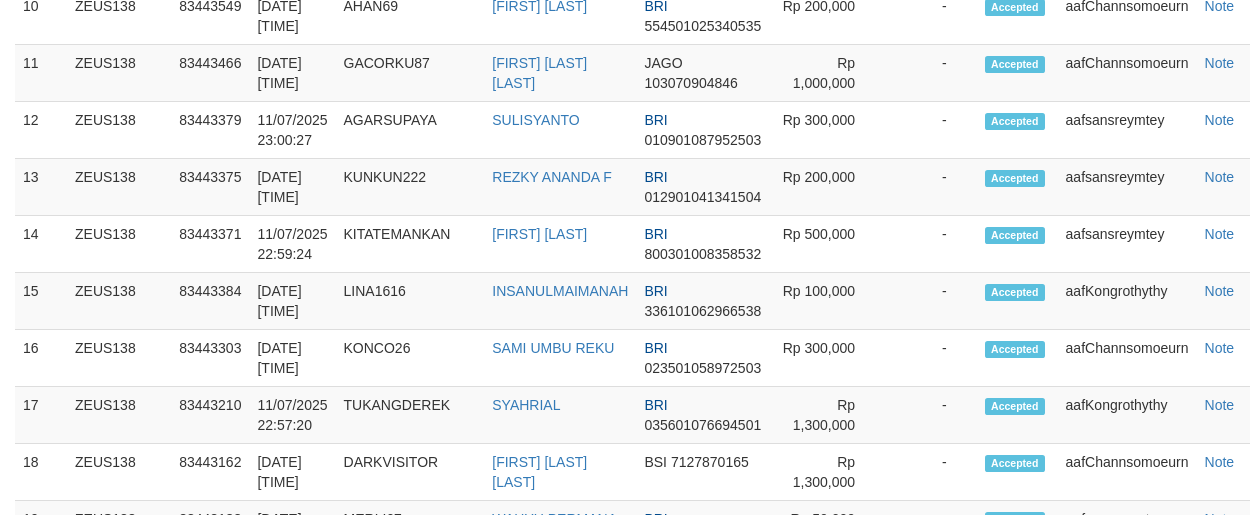 scroll, scrollTop: 1961, scrollLeft: 0, axis: vertical 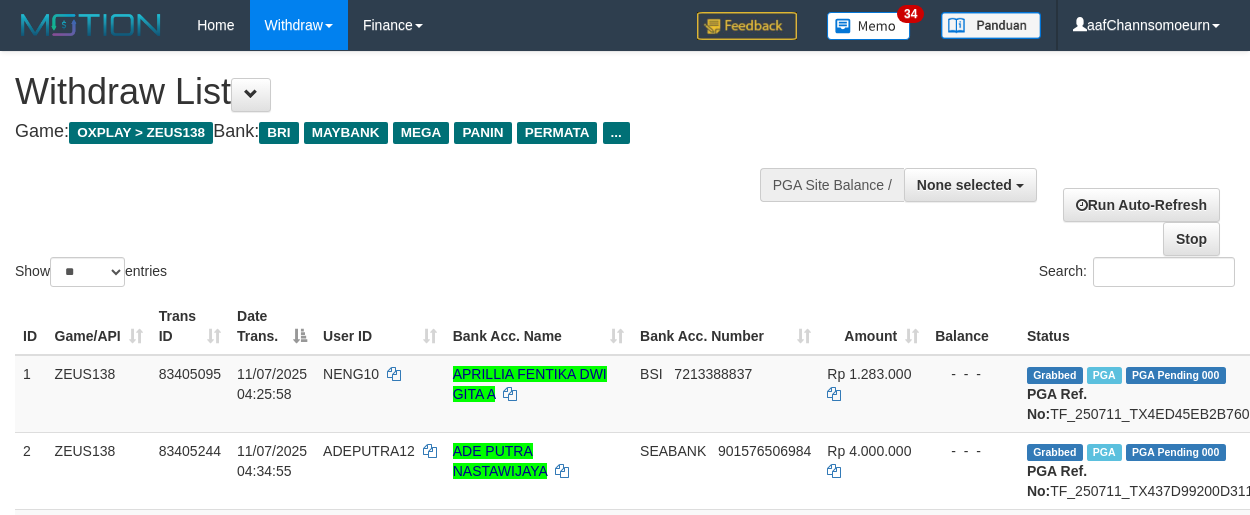 select 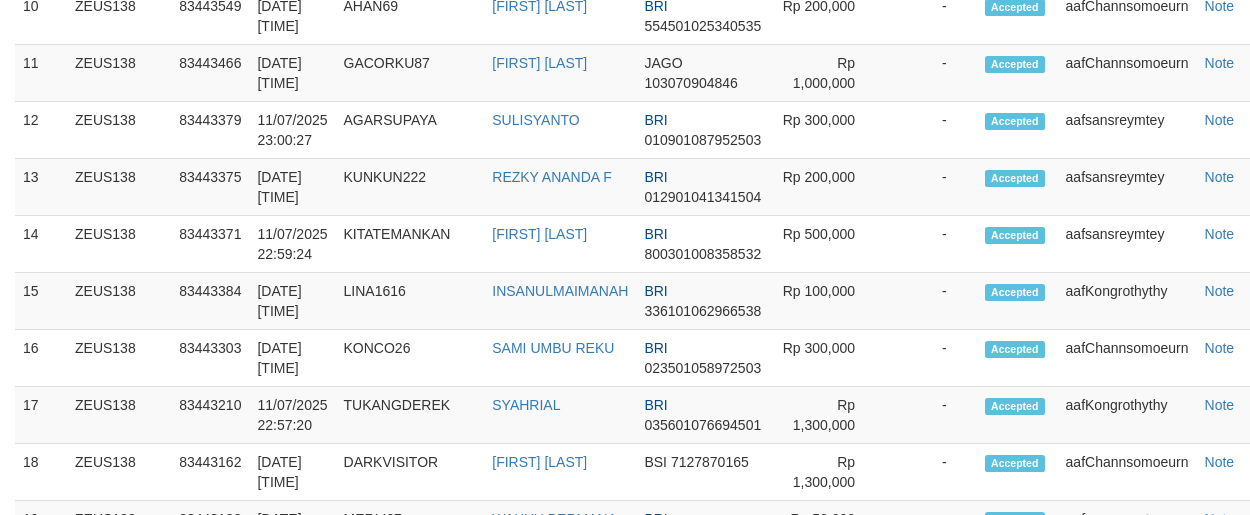 scroll, scrollTop: 1961, scrollLeft: 0, axis: vertical 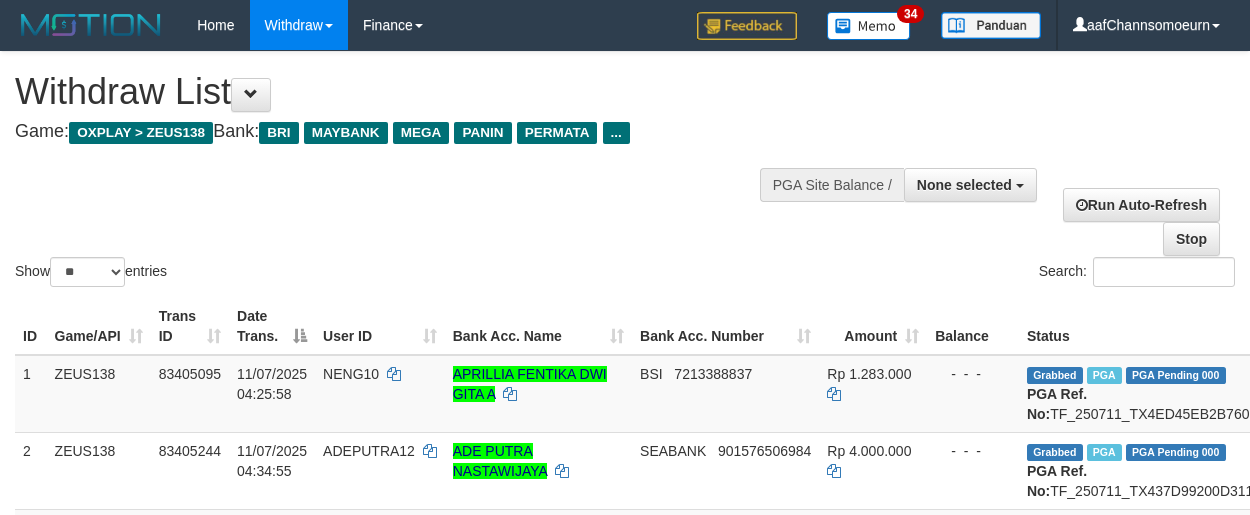 select 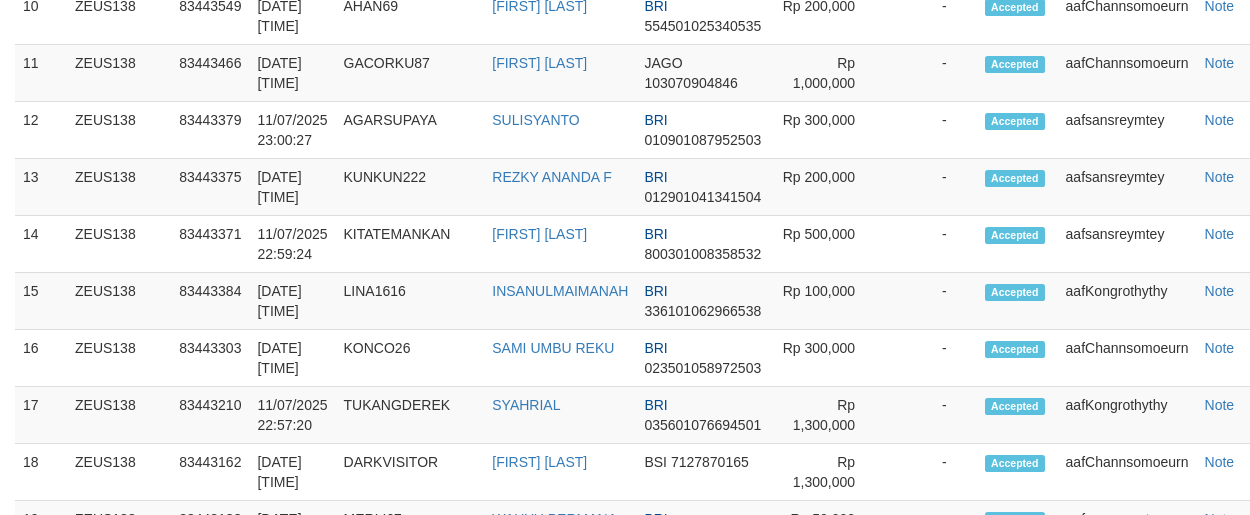 scroll, scrollTop: 1961, scrollLeft: 0, axis: vertical 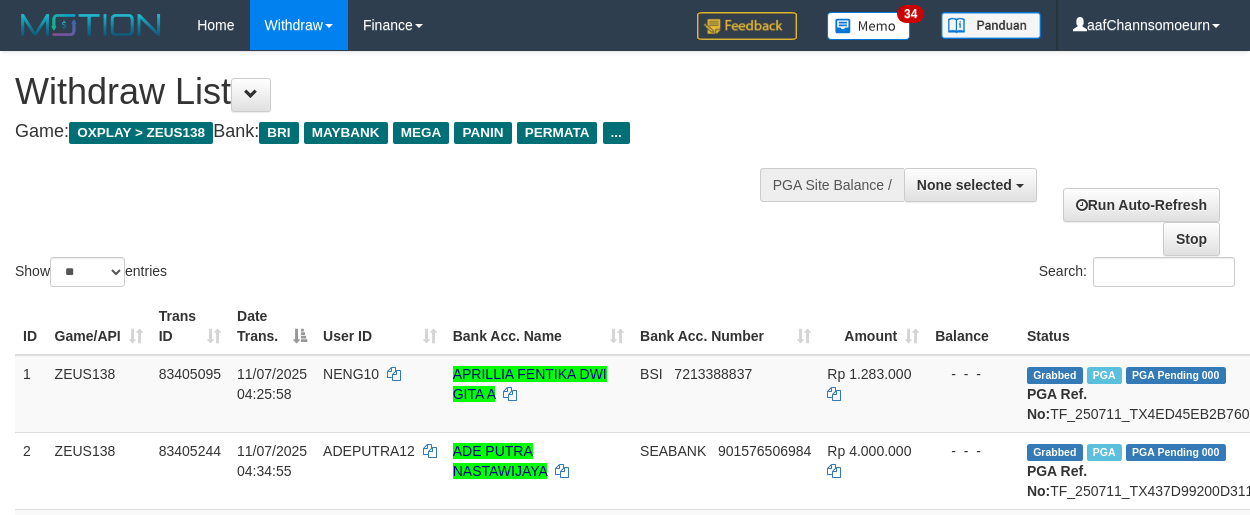 select 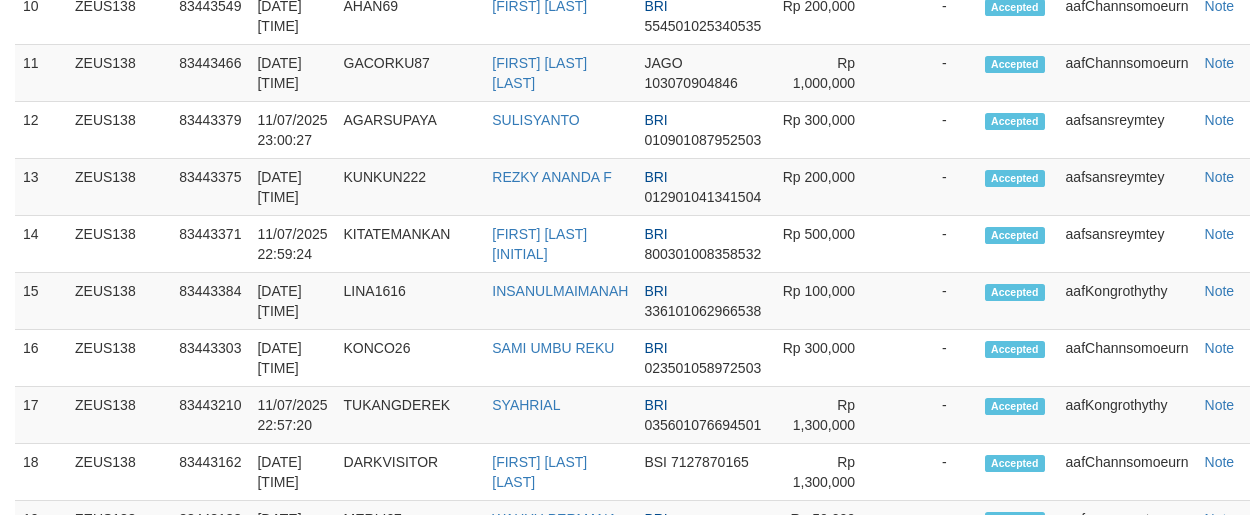 scroll, scrollTop: 1961, scrollLeft: 0, axis: vertical 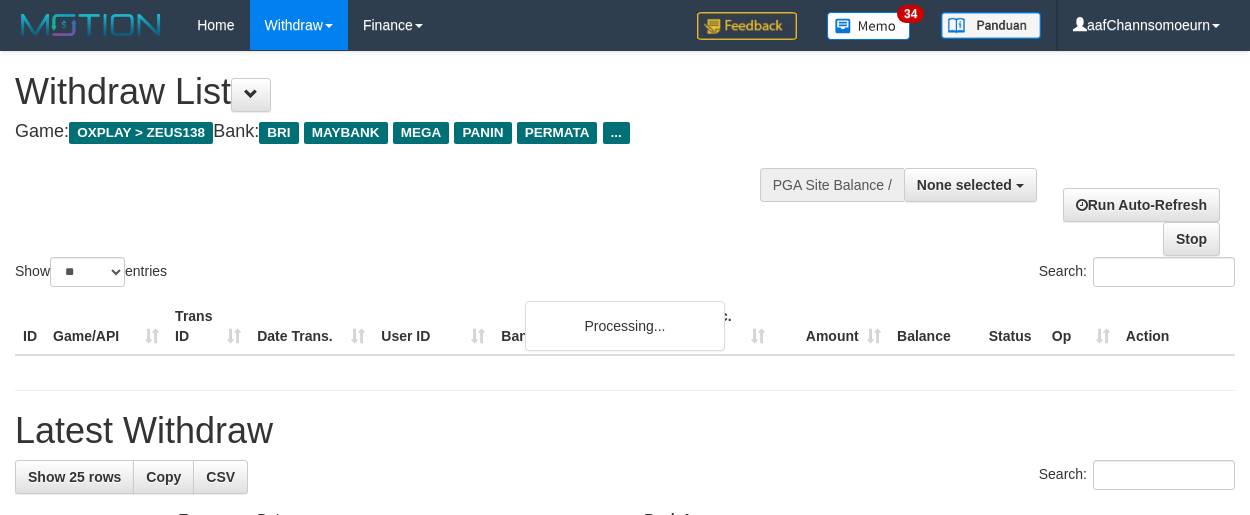 select 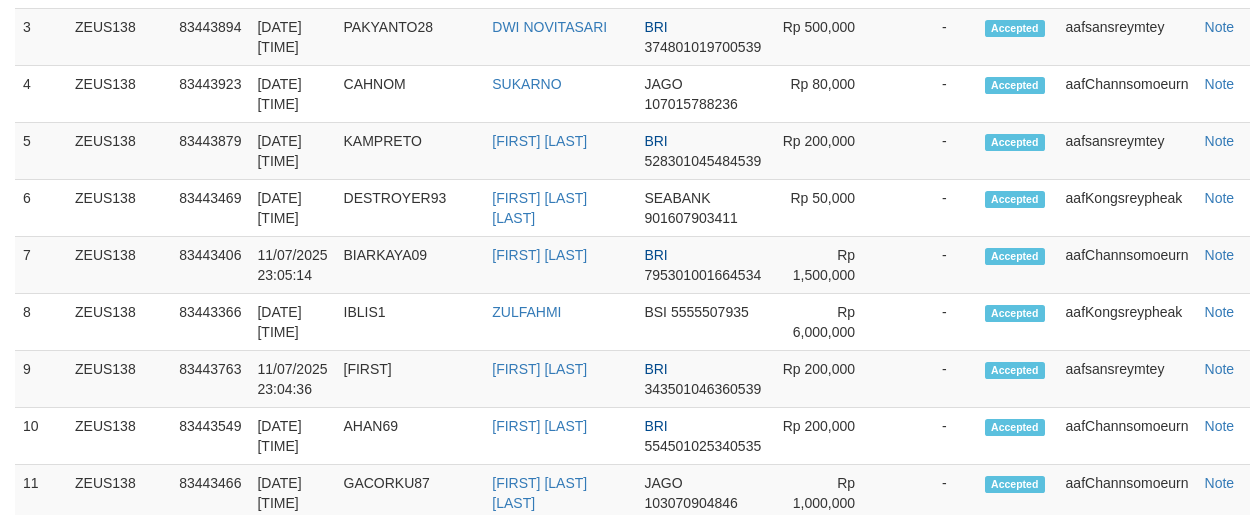 scroll, scrollTop: 2016, scrollLeft: 0, axis: vertical 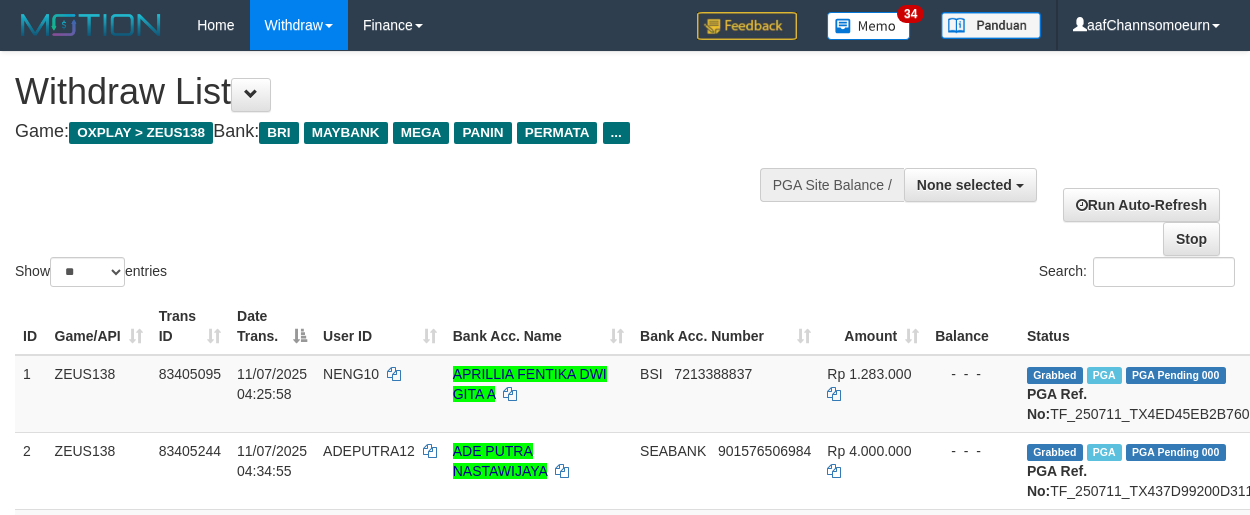 select 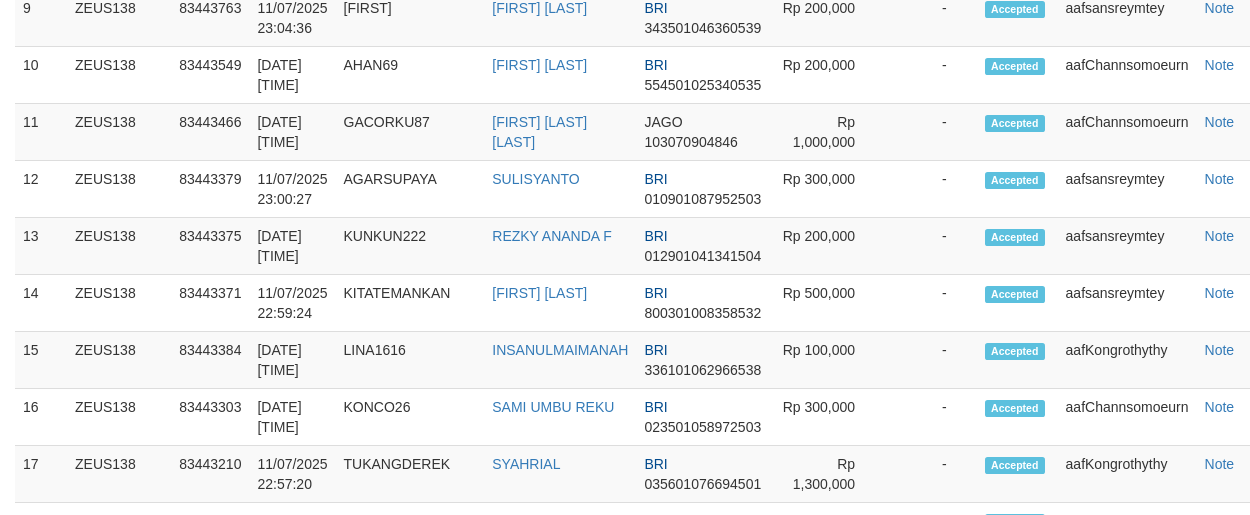 scroll, scrollTop: 2016, scrollLeft: 0, axis: vertical 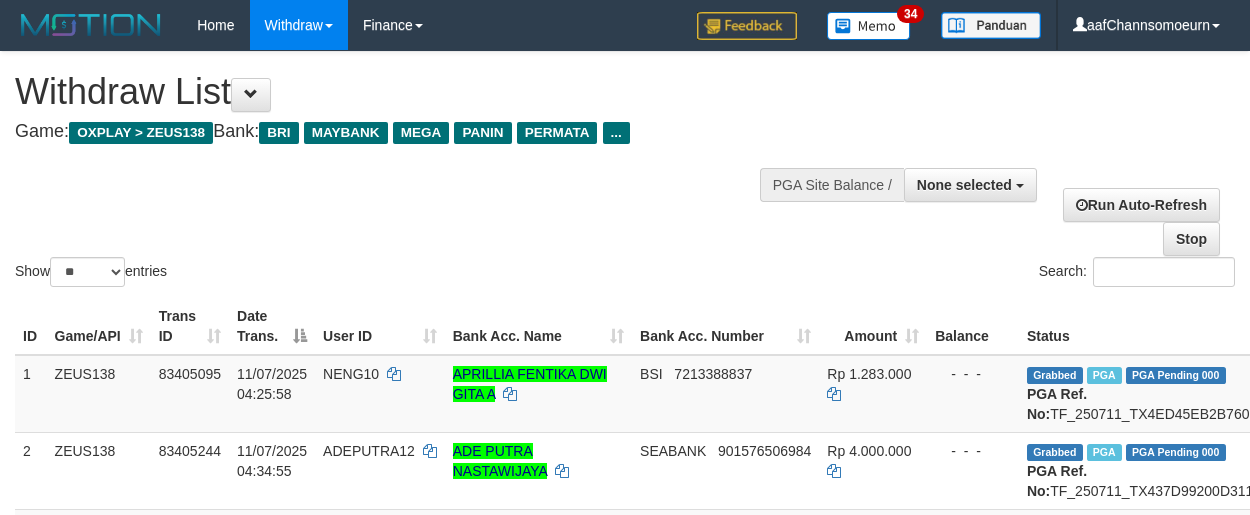select 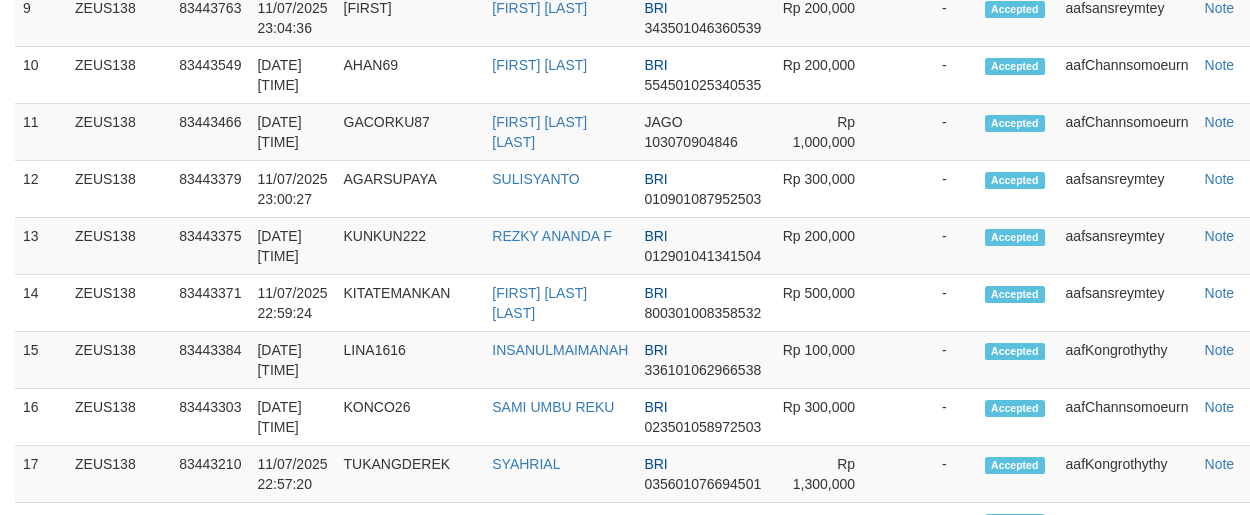 scroll, scrollTop: 2016, scrollLeft: 0, axis: vertical 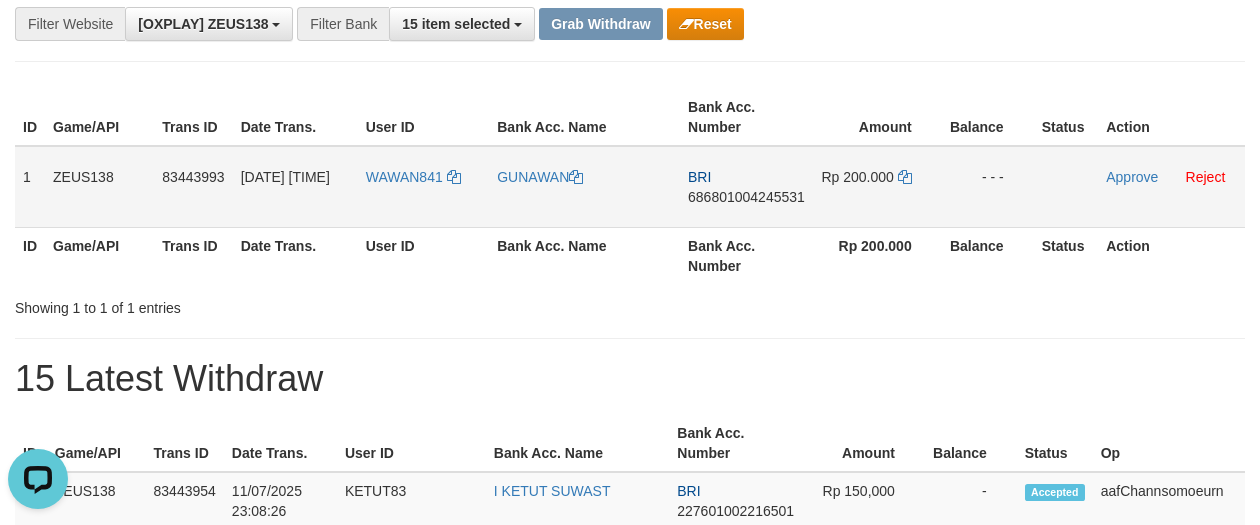 click on "686801004245531" at bounding box center (746, 197) 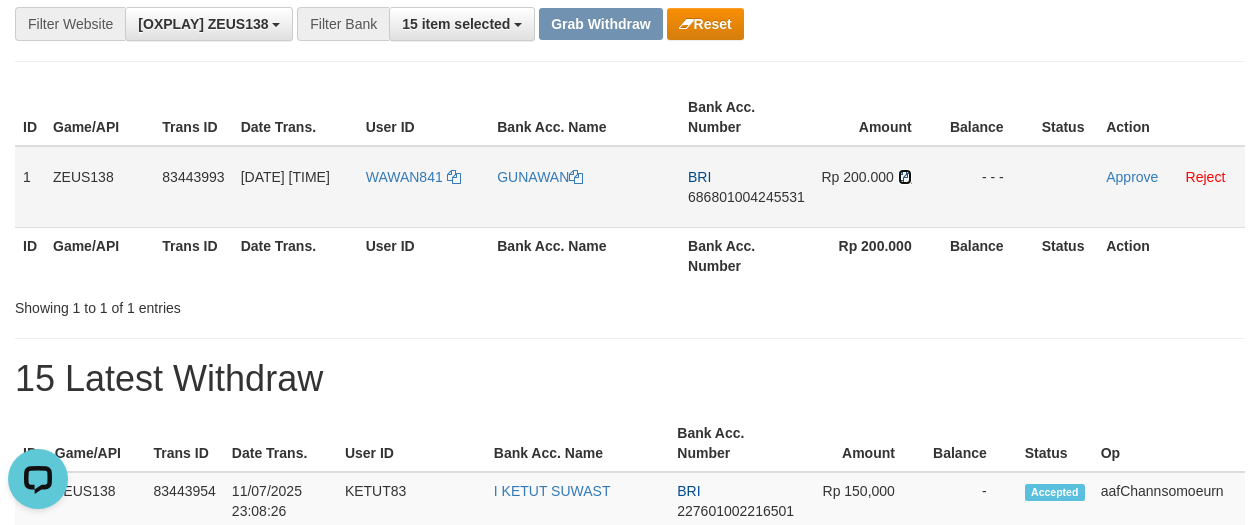 click at bounding box center [905, 177] 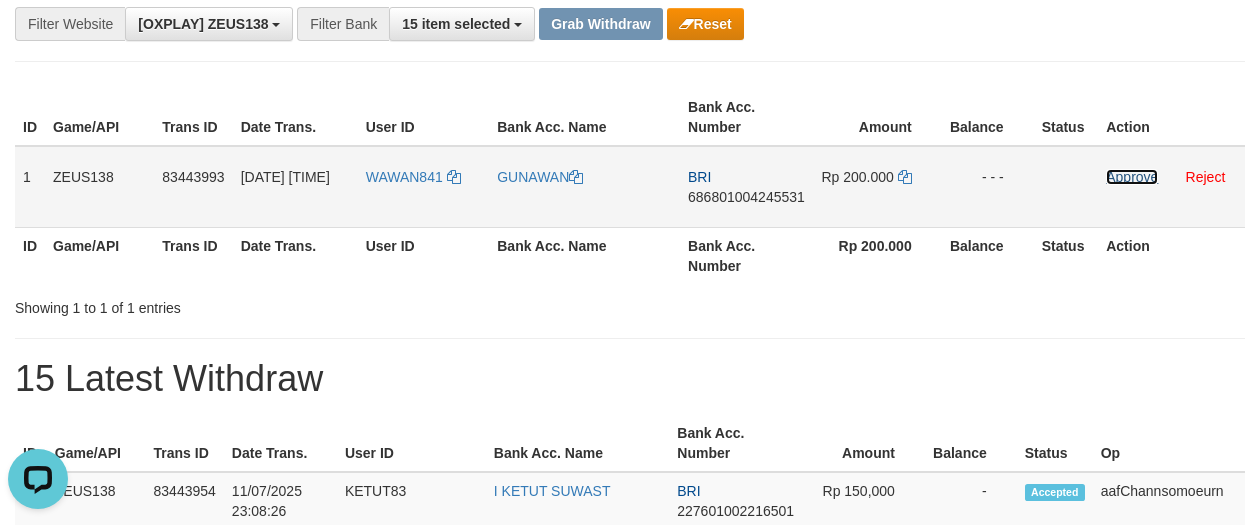 drag, startPoint x: 1126, startPoint y: 171, endPoint x: 714, endPoint y: 182, distance: 412.14682 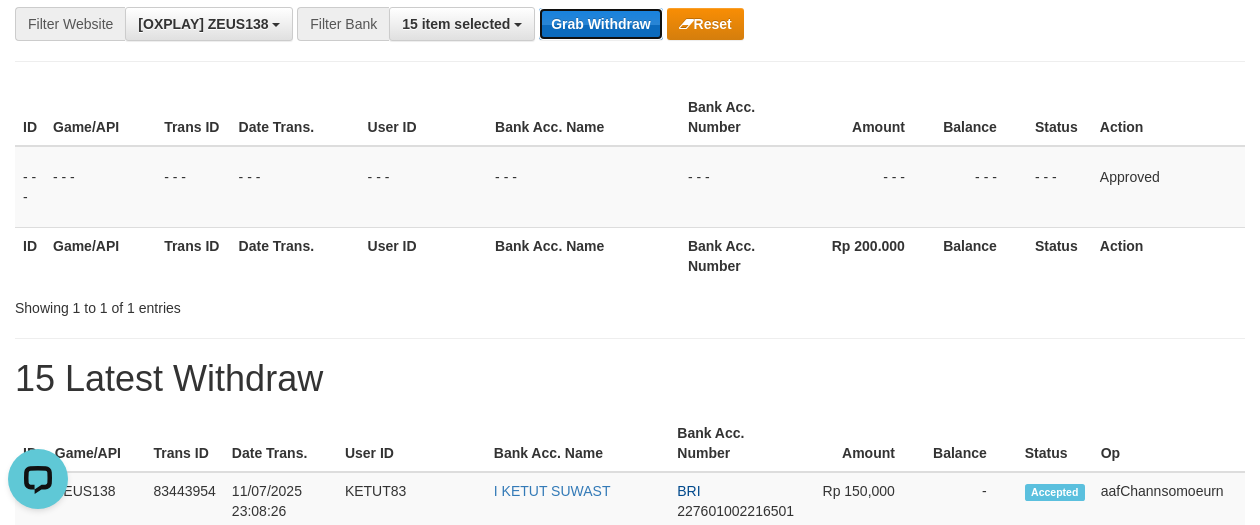 click on "Grab Withdraw" at bounding box center (600, 24) 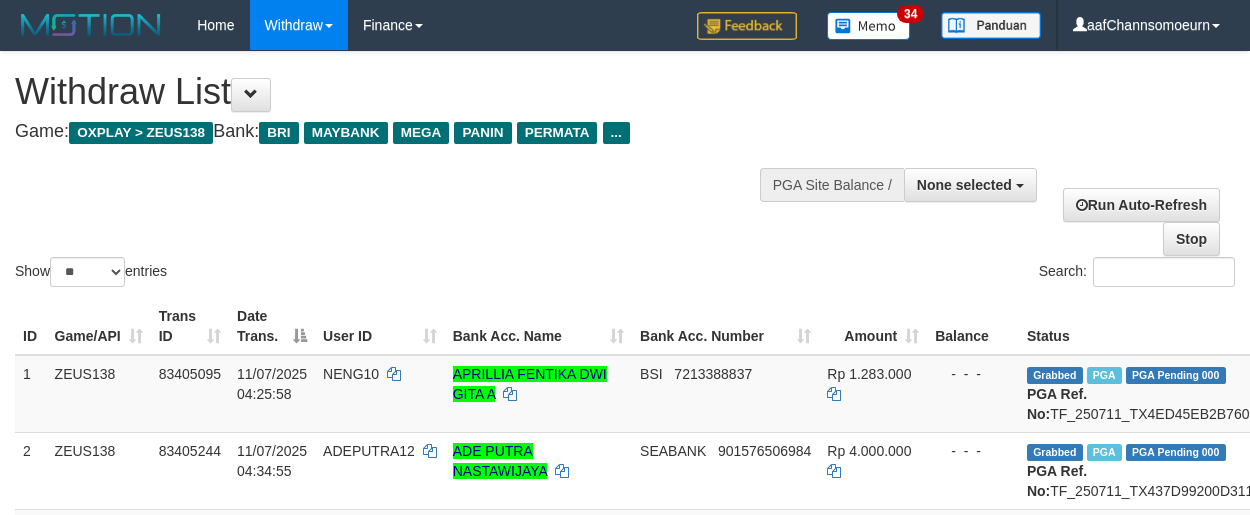 select 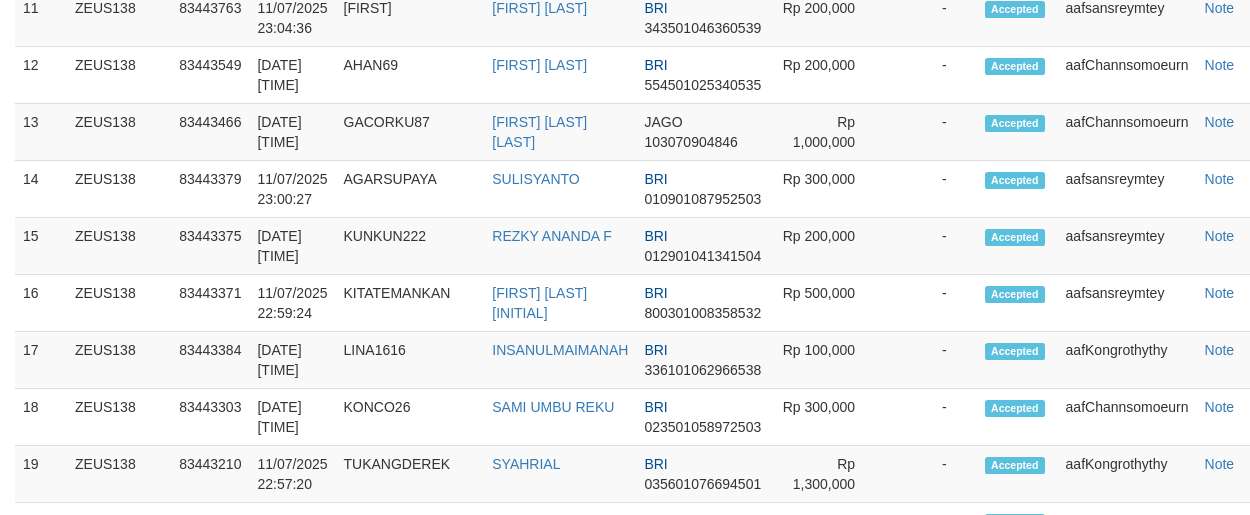 scroll, scrollTop: 2016, scrollLeft: 0, axis: vertical 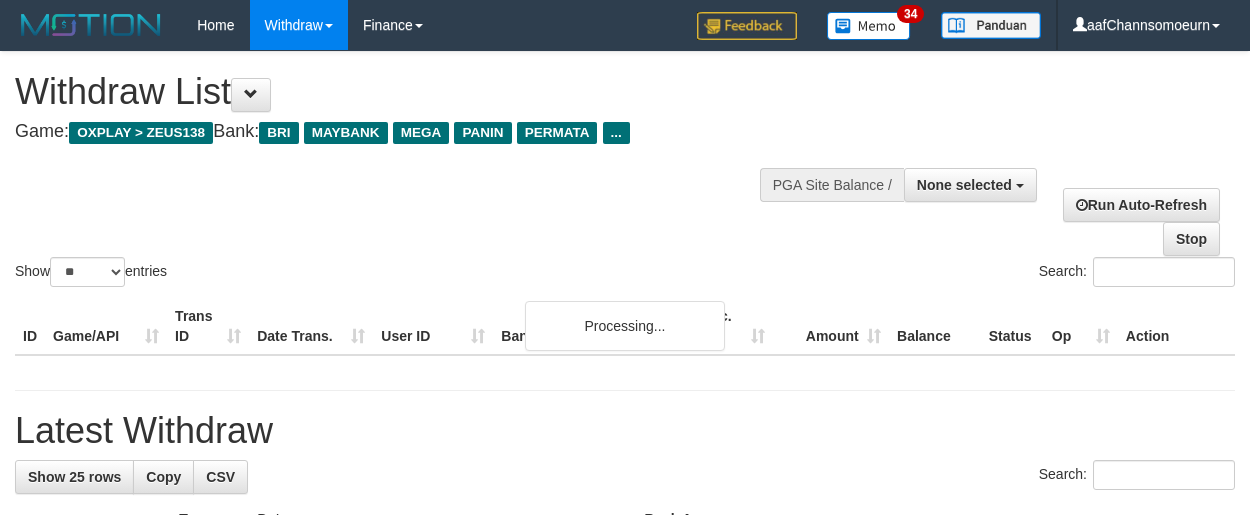 select 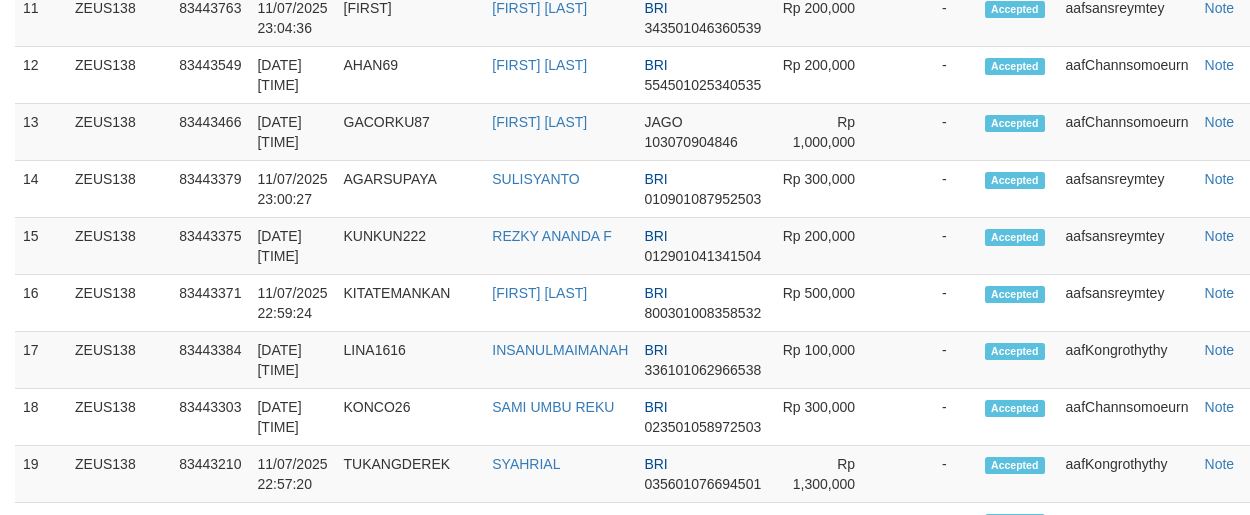 scroll, scrollTop: 2016, scrollLeft: 0, axis: vertical 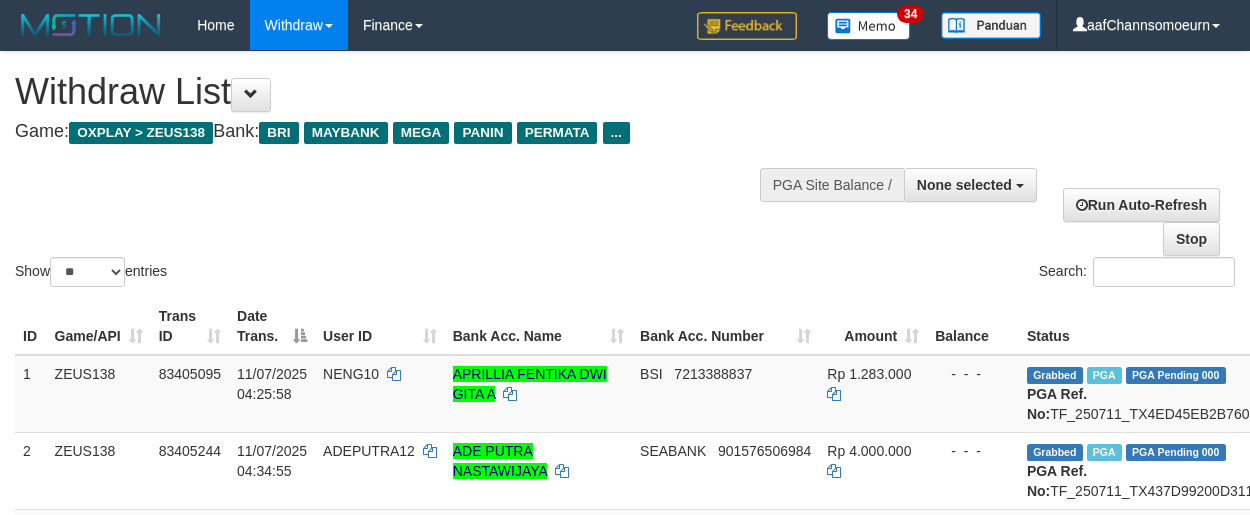 select 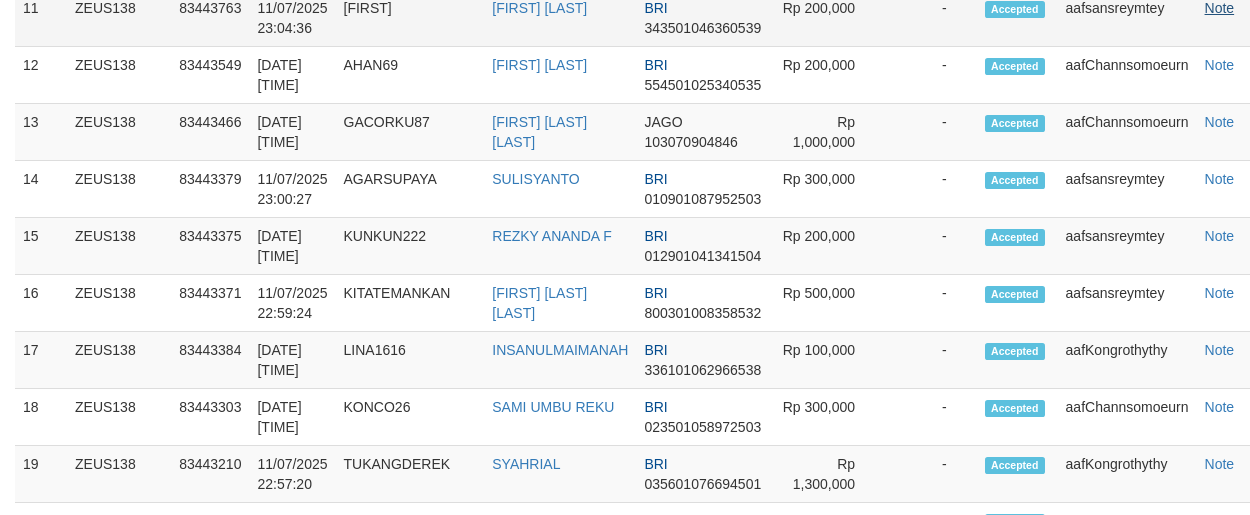 scroll, scrollTop: 2016, scrollLeft: 0, axis: vertical 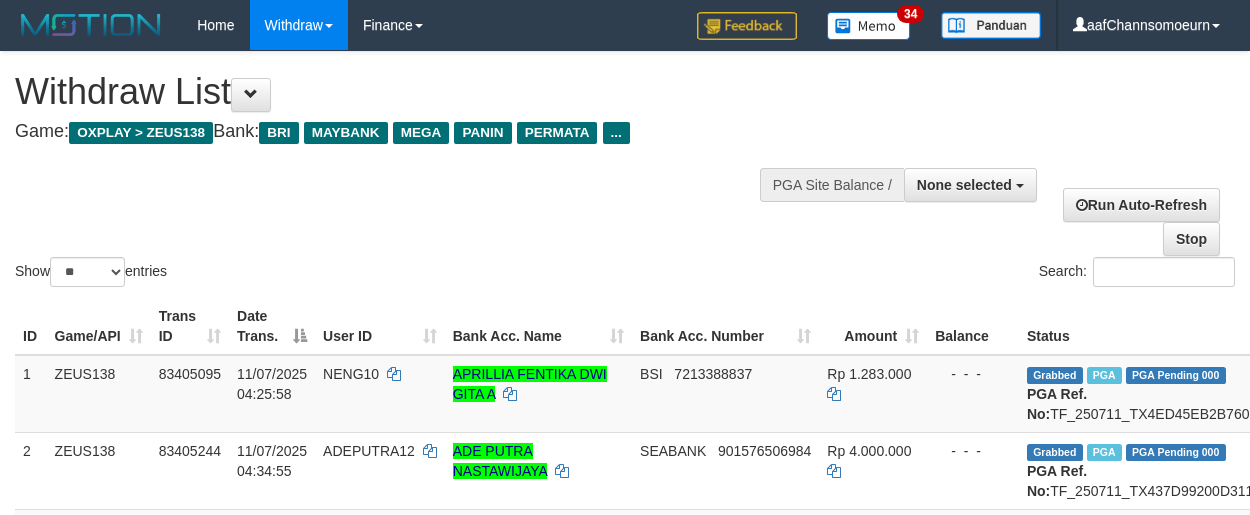 select 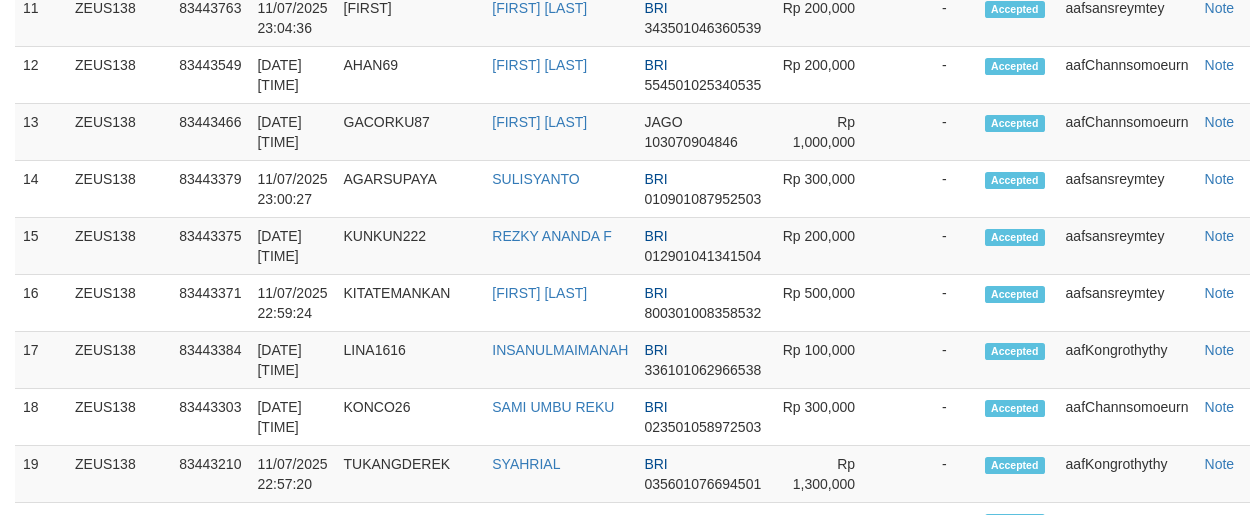 scroll, scrollTop: 2016, scrollLeft: 0, axis: vertical 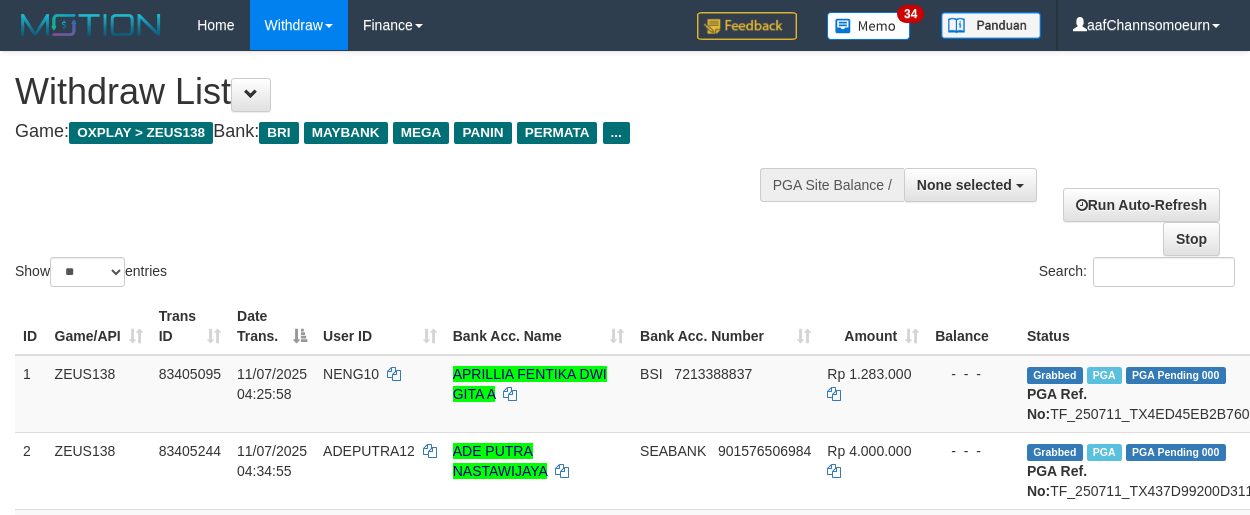 select 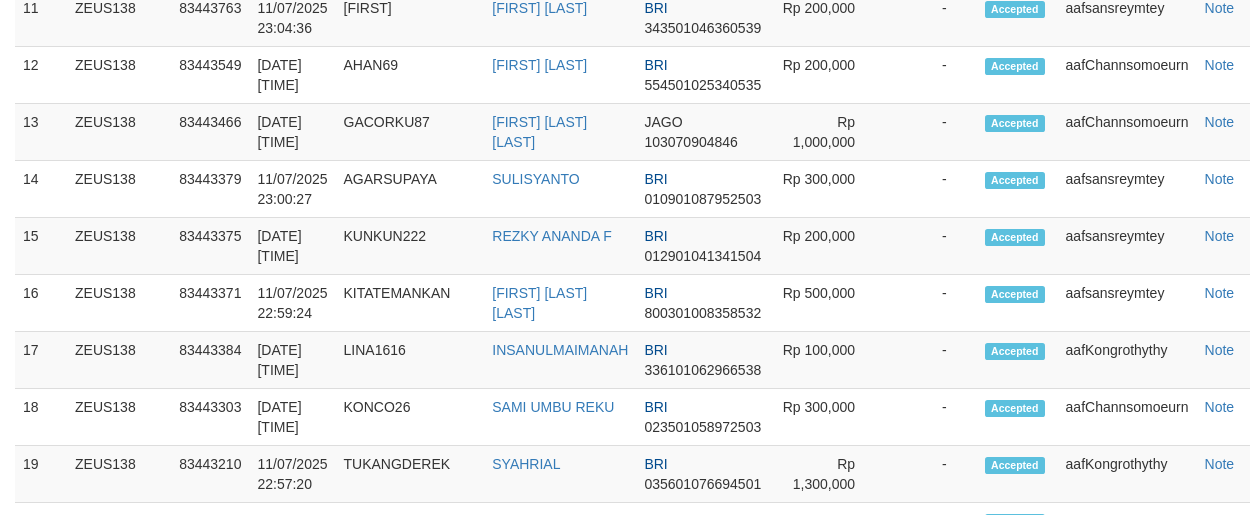 scroll, scrollTop: 2016, scrollLeft: 0, axis: vertical 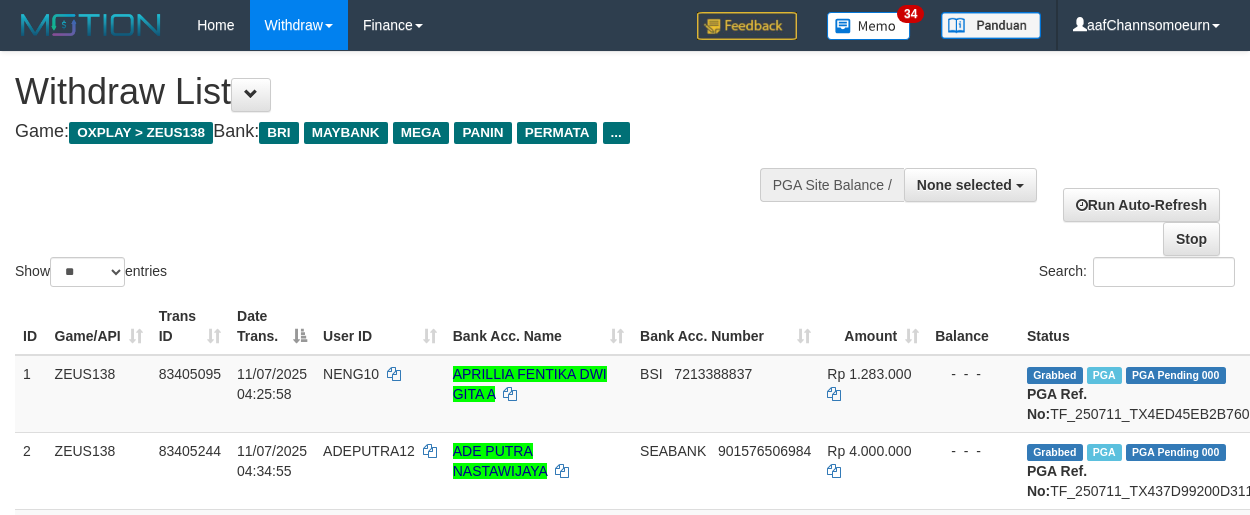 select 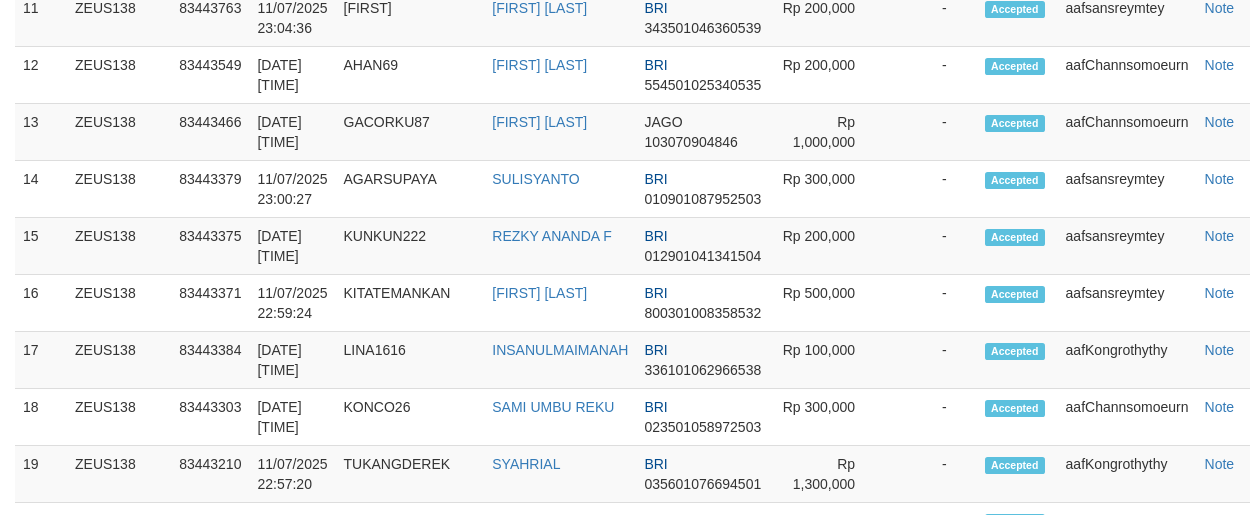 scroll, scrollTop: 2016, scrollLeft: 0, axis: vertical 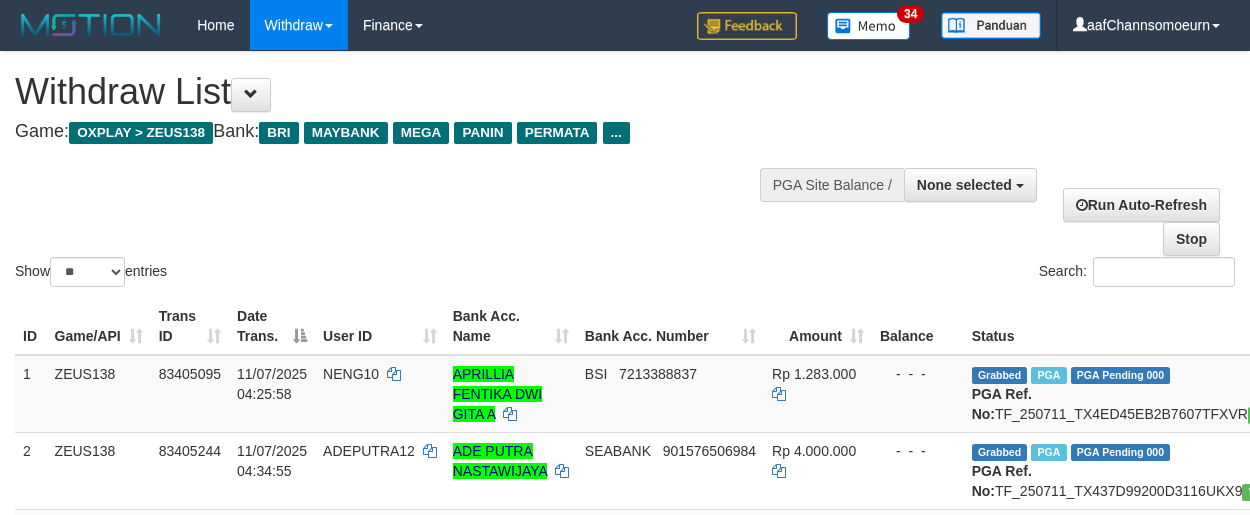select 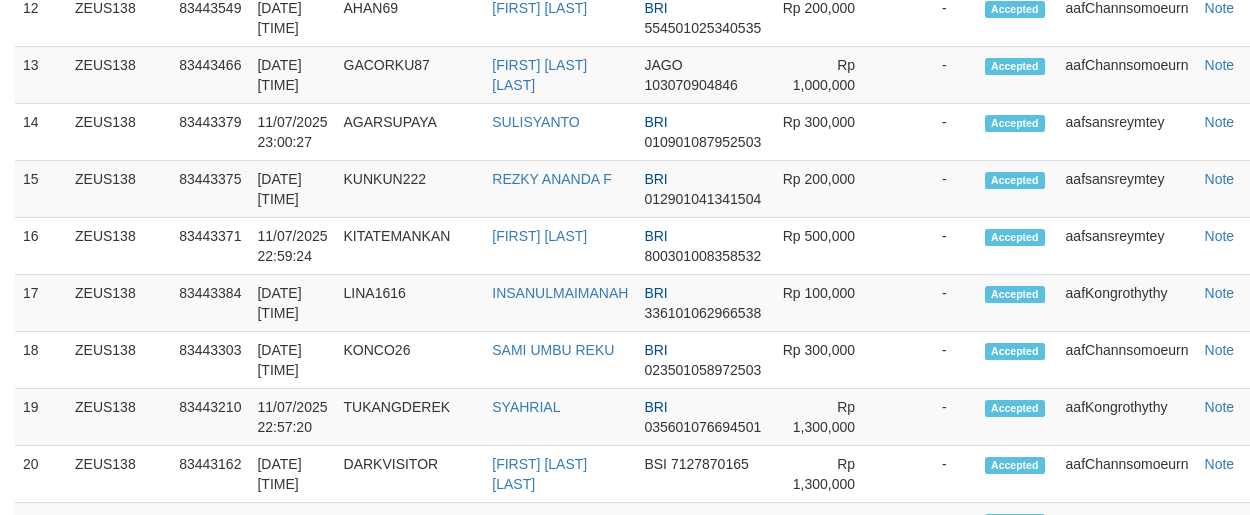 scroll, scrollTop: 2016, scrollLeft: 0, axis: vertical 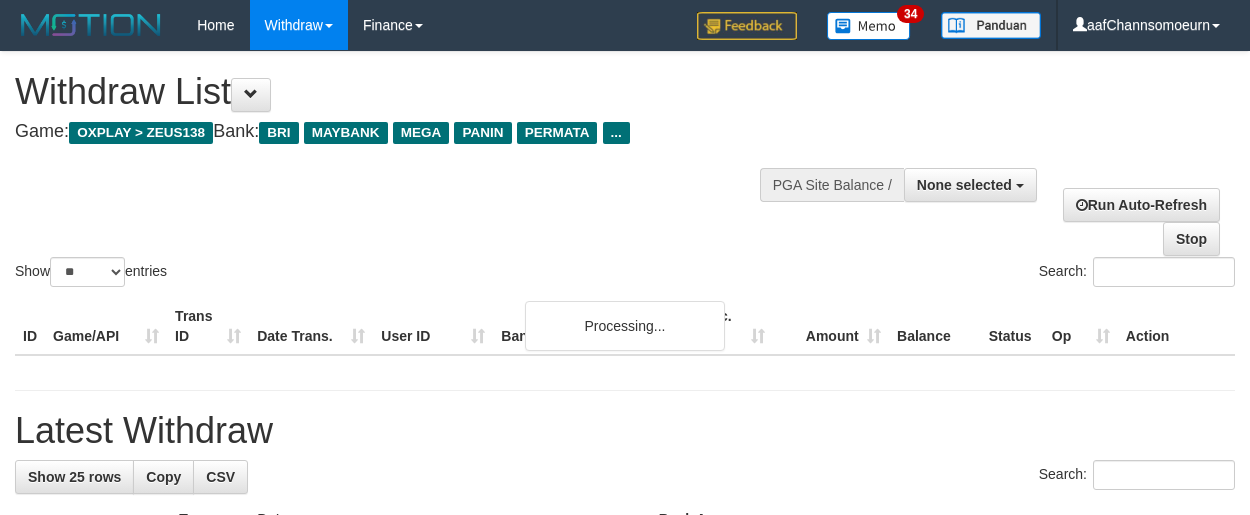 select 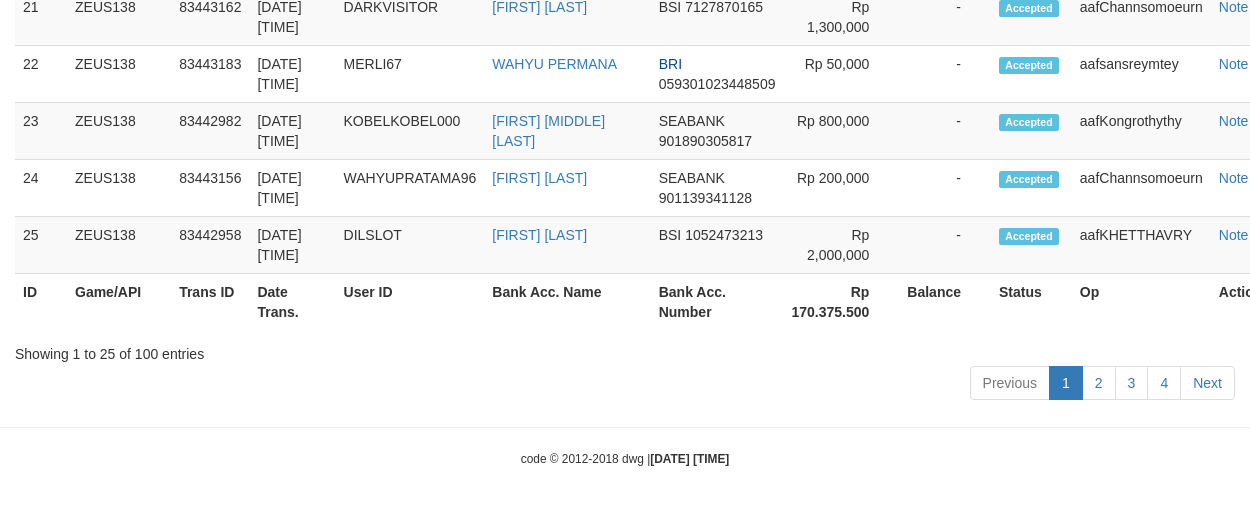 scroll, scrollTop: 2016, scrollLeft: 0, axis: vertical 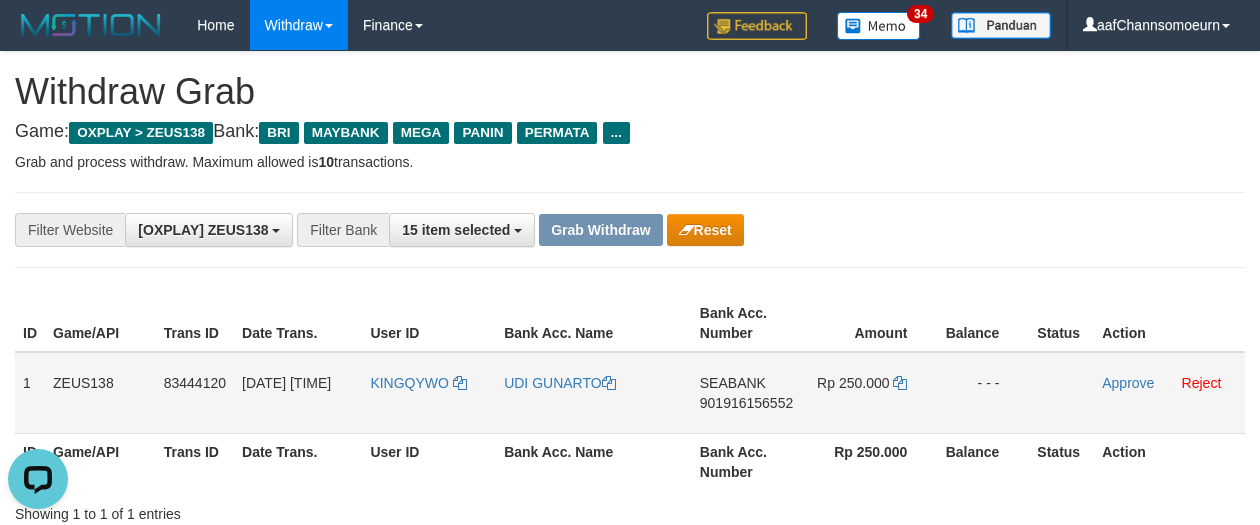 click on "SEABANK" at bounding box center (733, 383) 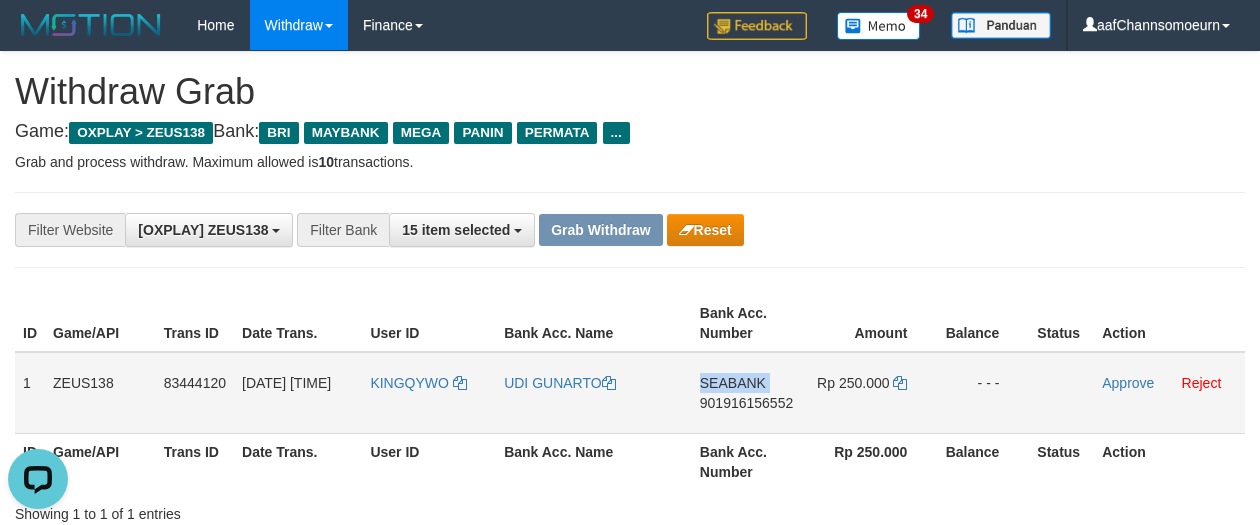 click on "SEABANK" at bounding box center [733, 383] 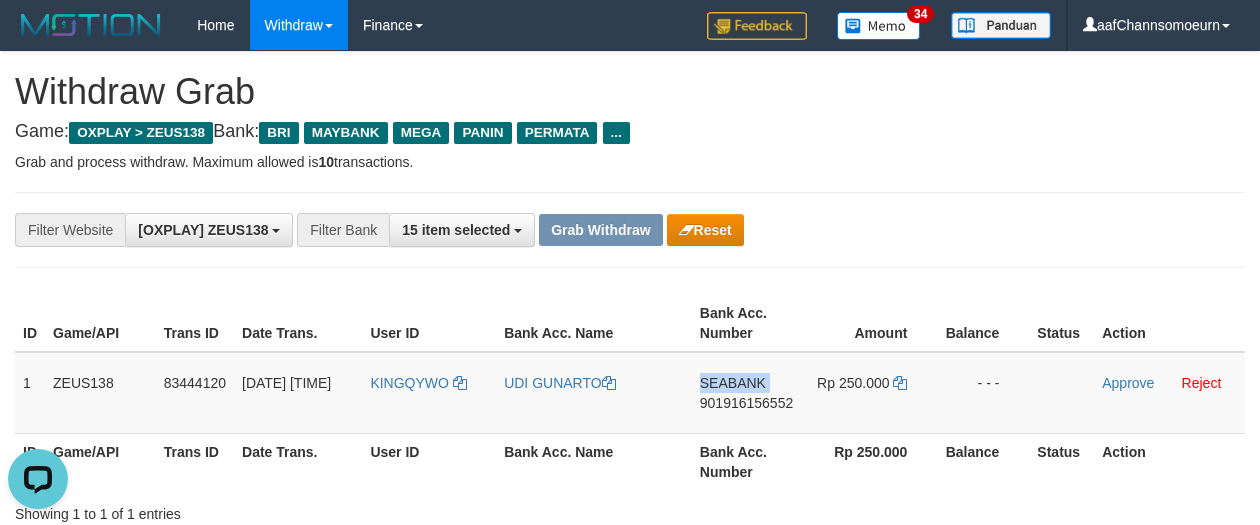 copy on "SEABANK" 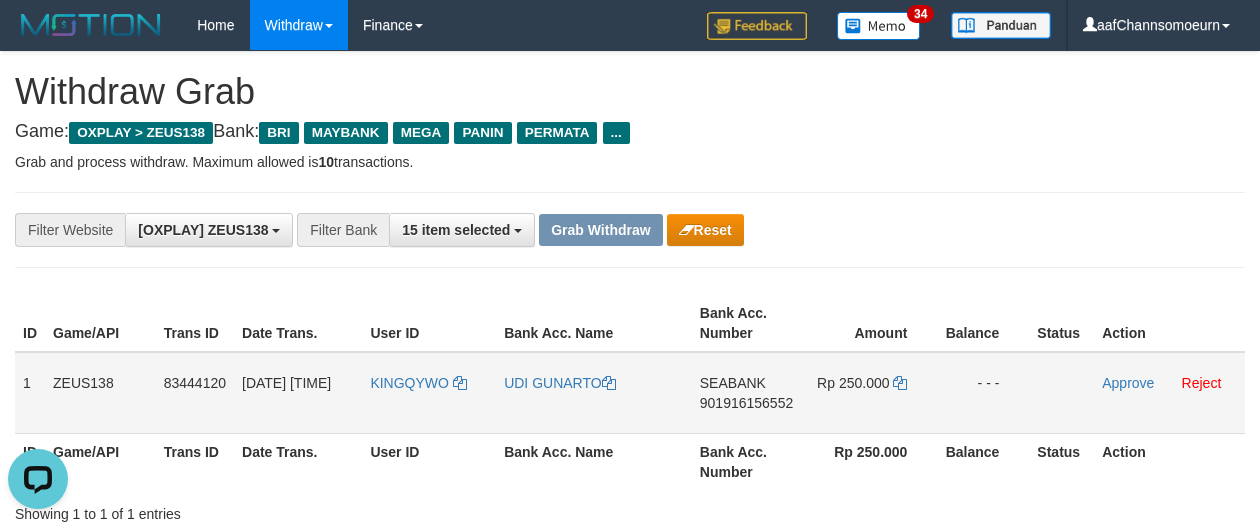 click on "901916156552" at bounding box center (746, 403) 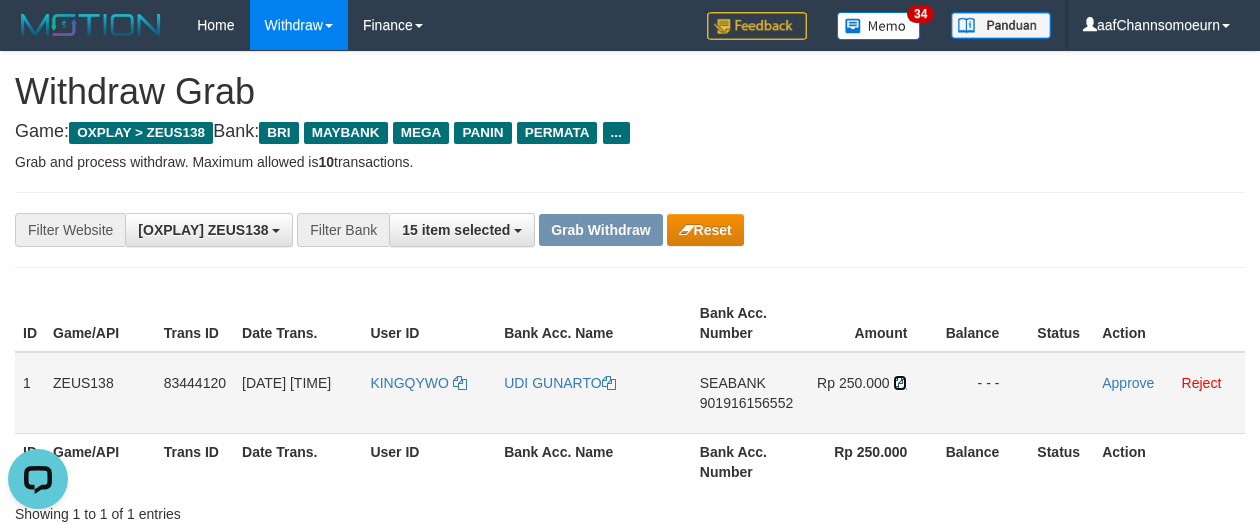 click at bounding box center [900, 383] 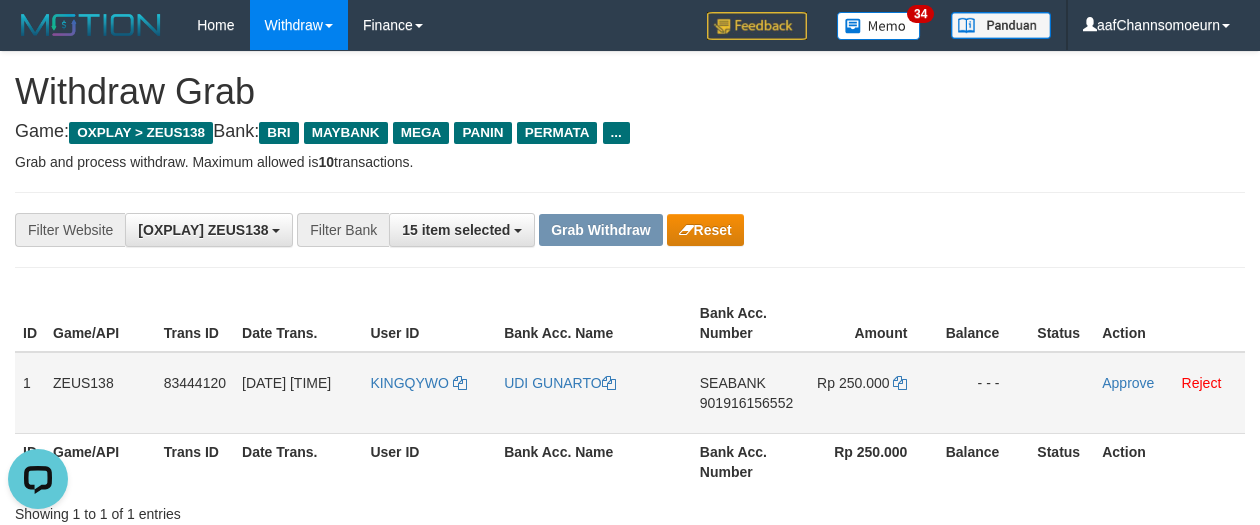 click on "KINGQYWO" at bounding box center (429, 393) 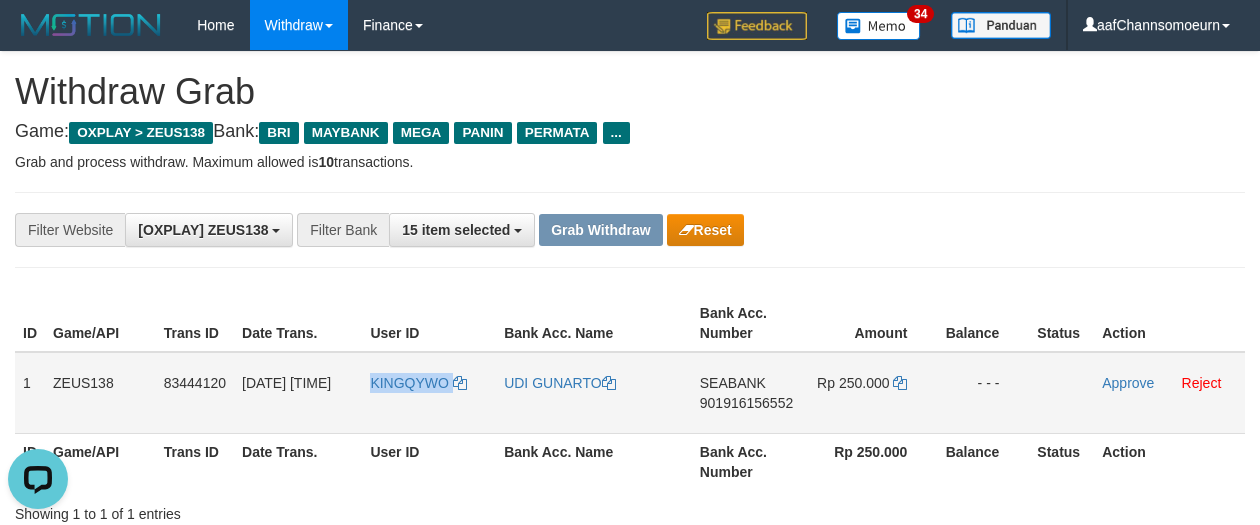 click on "KINGQYWO" at bounding box center (429, 393) 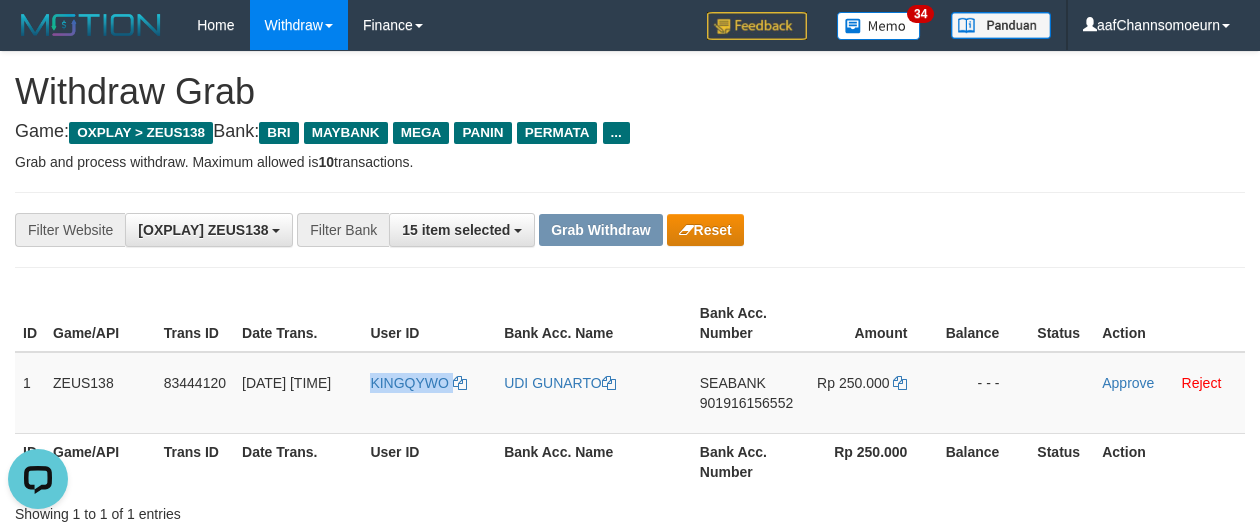 copy on "KINGQYWO" 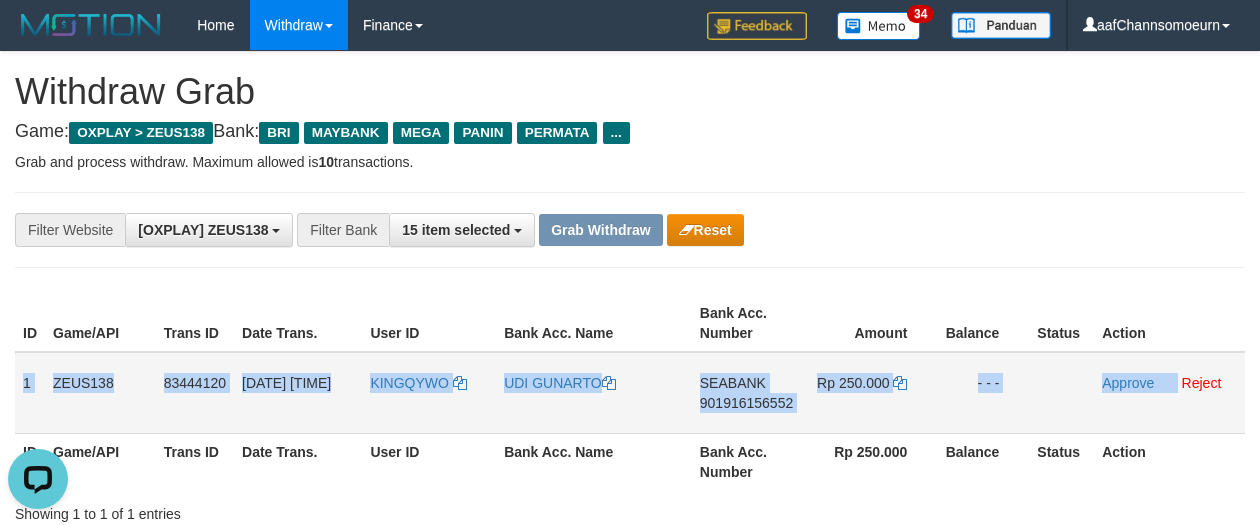 drag, startPoint x: 23, startPoint y: 364, endPoint x: 1178, endPoint y: 409, distance: 1155.8763 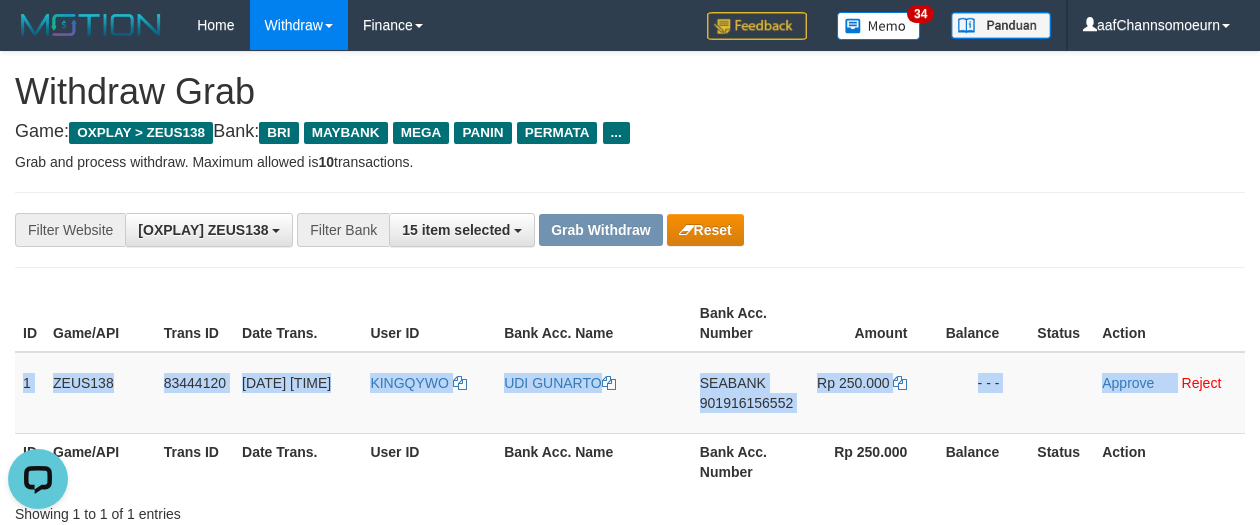 copy on "1
ZEUS138
83444120
11/07/2025 23:08:11
KINGQYWO
UDI GUNARTO
SEABANK
901916156552
Rp 250.000
- - -
Approve" 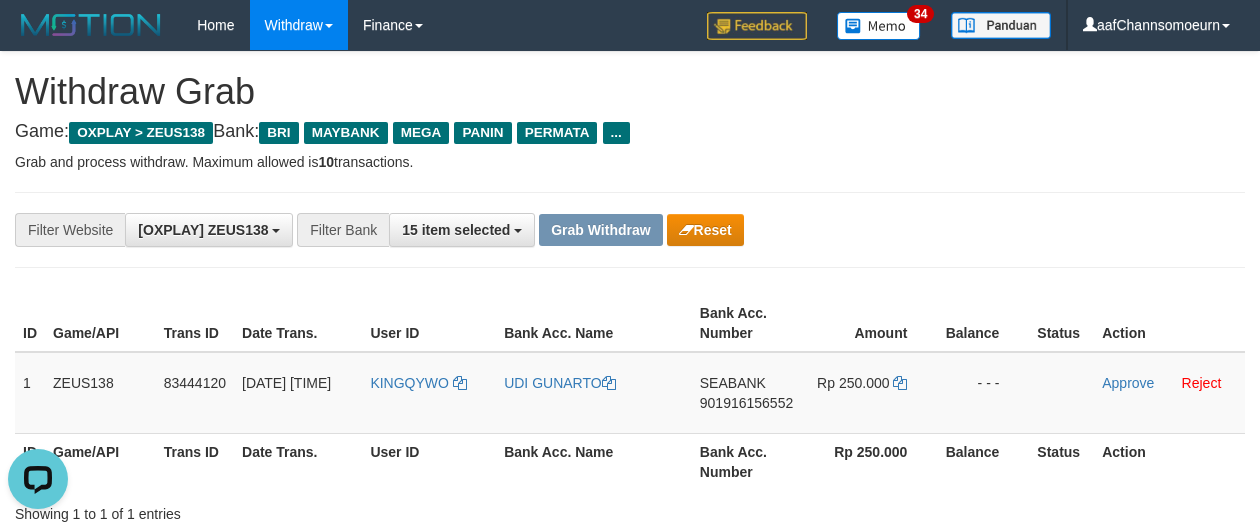 click on "**********" at bounding box center [630, 230] 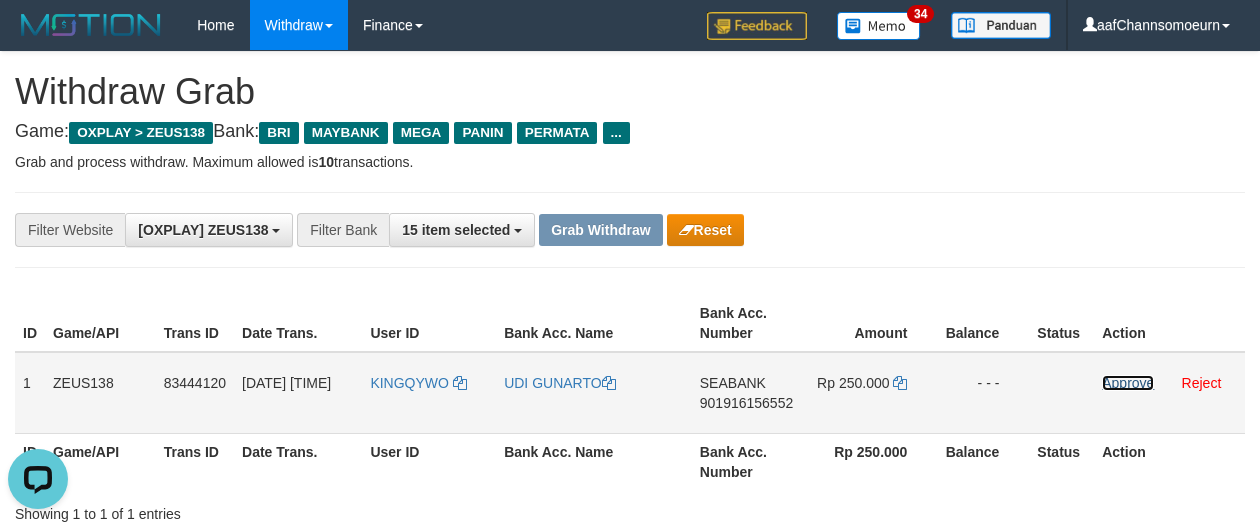 click on "Approve" at bounding box center [1128, 383] 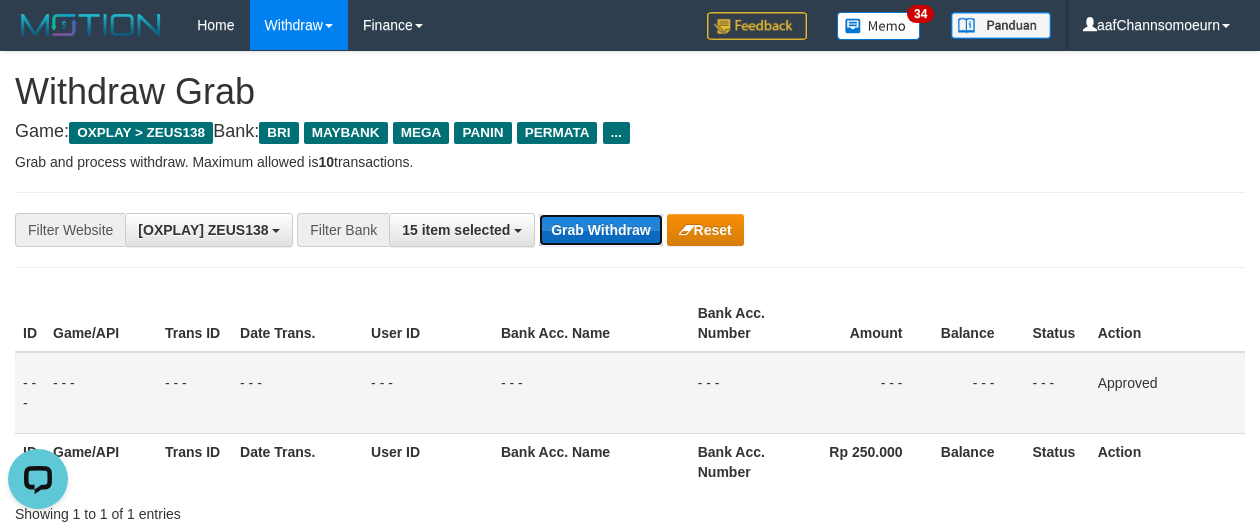 click on "Grab Withdraw" at bounding box center [600, 230] 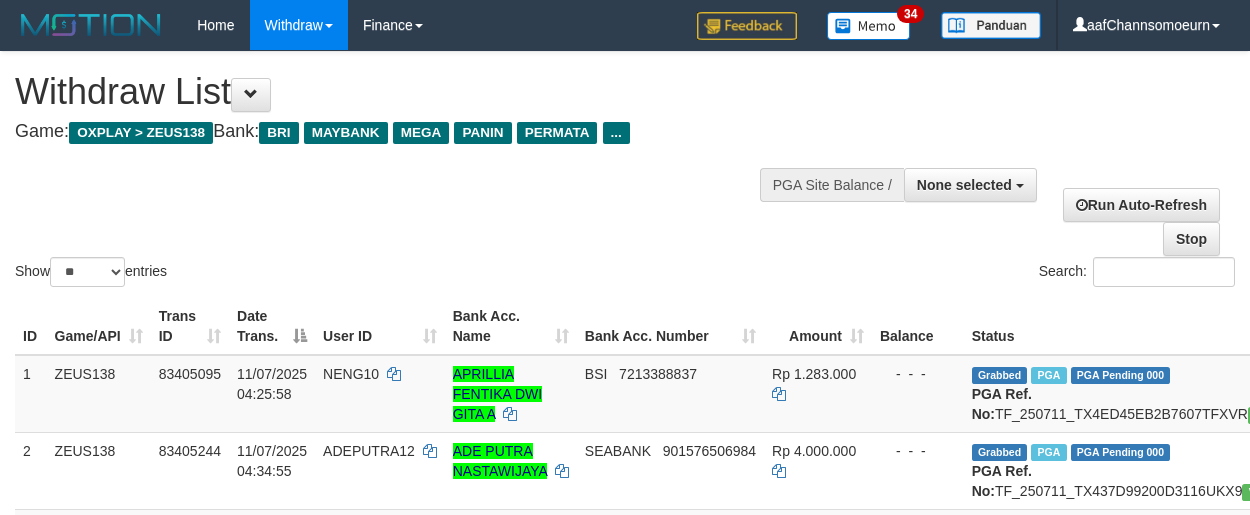 select 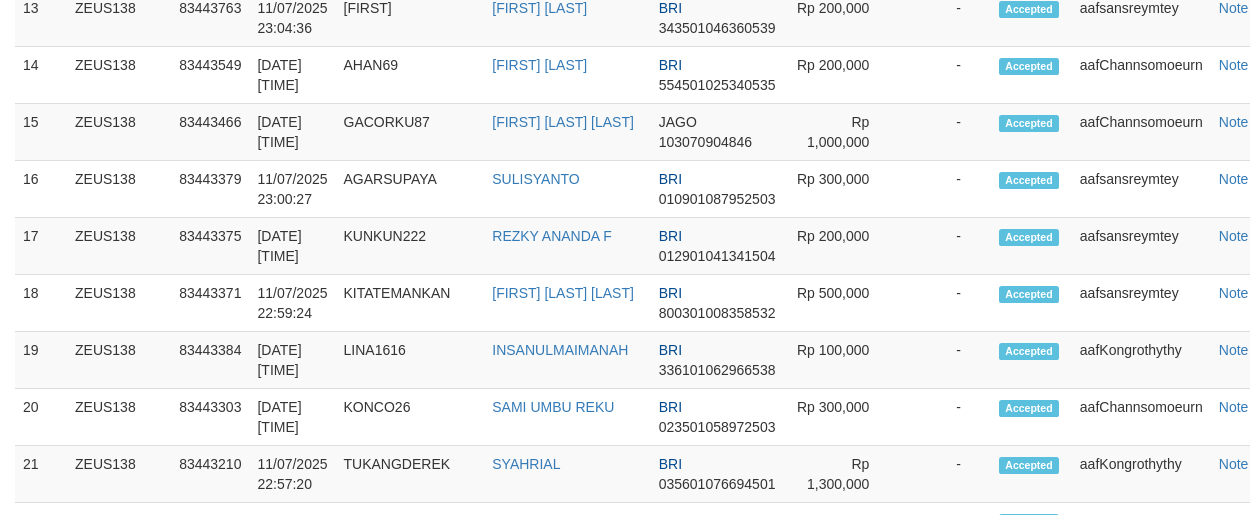 scroll, scrollTop: 2016, scrollLeft: 0, axis: vertical 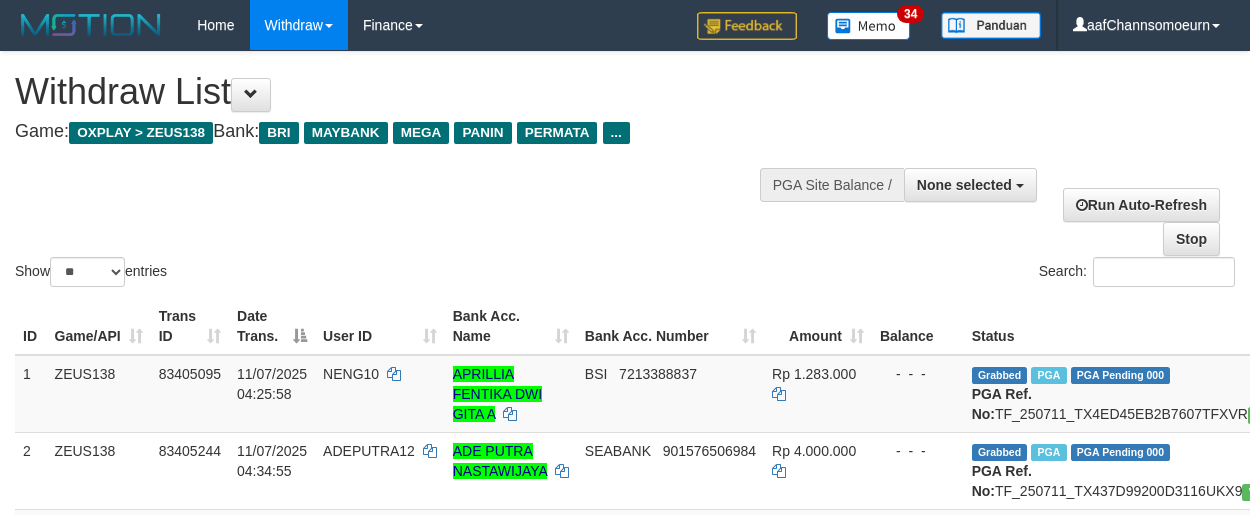 select 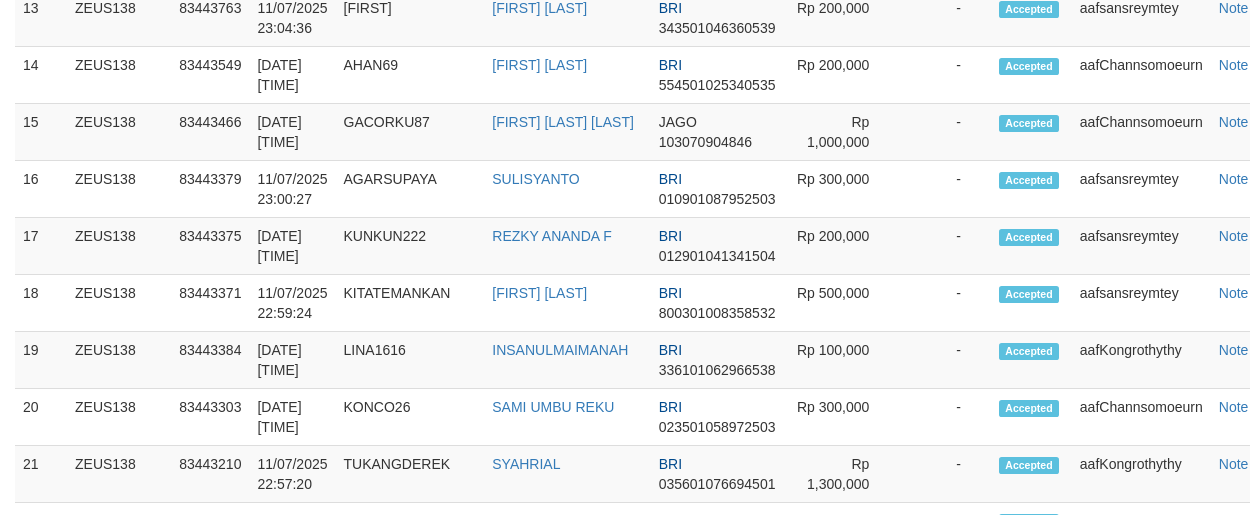 scroll, scrollTop: 2016, scrollLeft: 0, axis: vertical 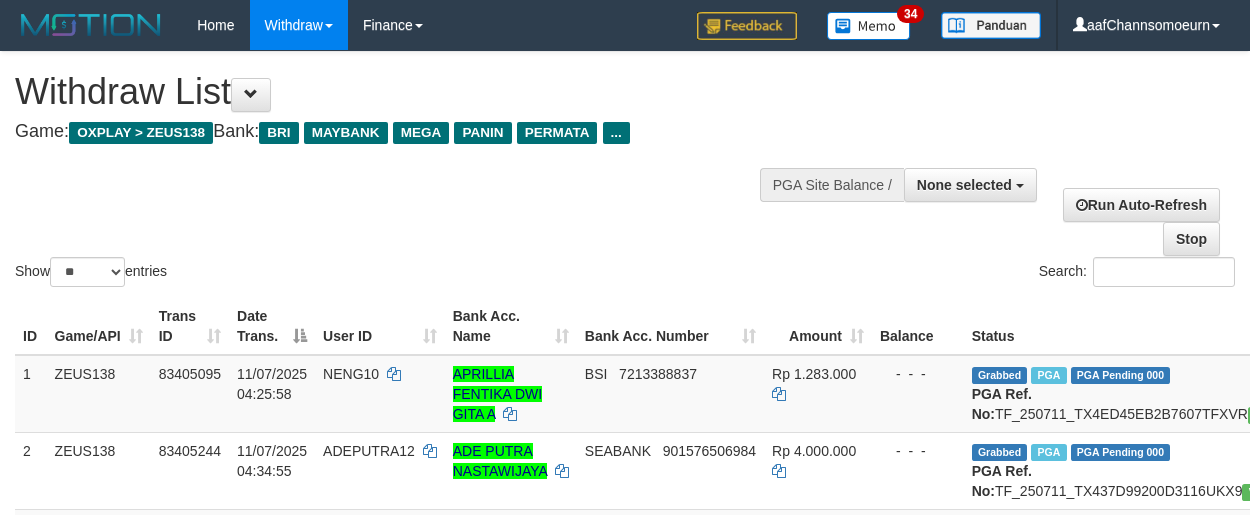 select 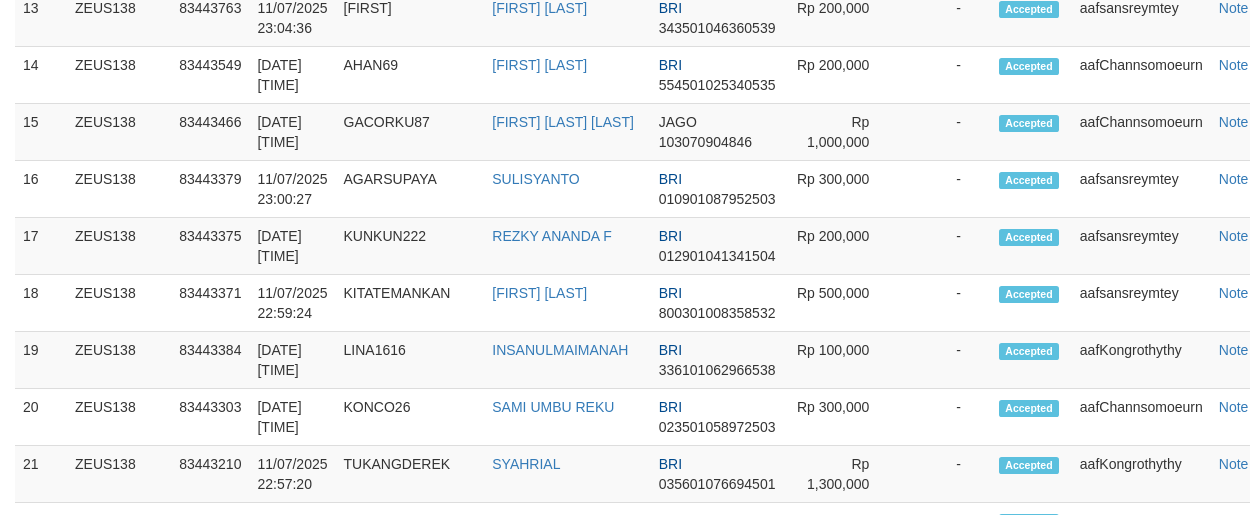 scroll, scrollTop: 2016, scrollLeft: 0, axis: vertical 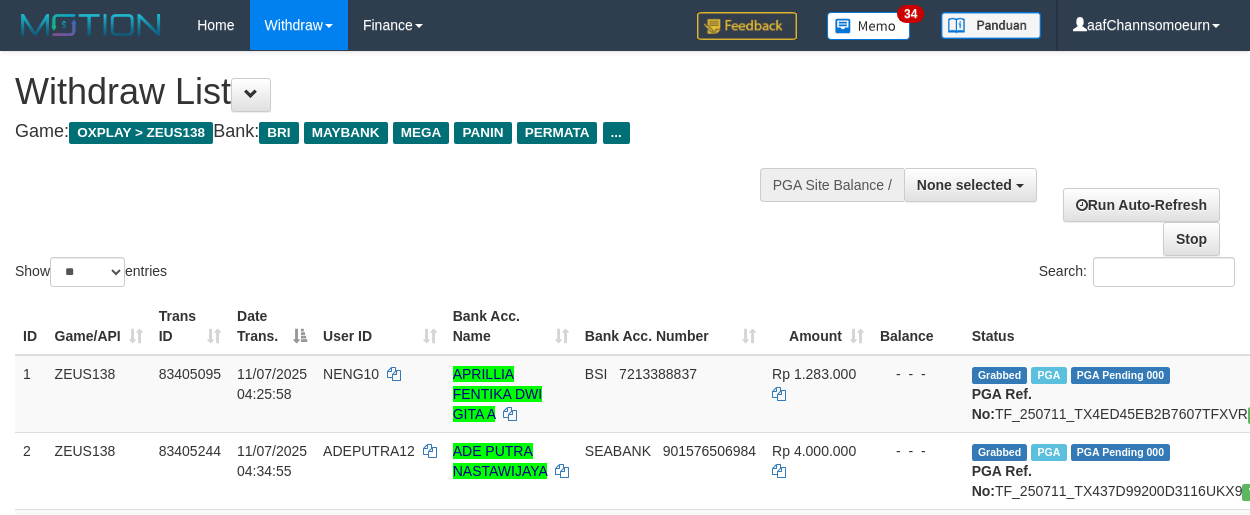select 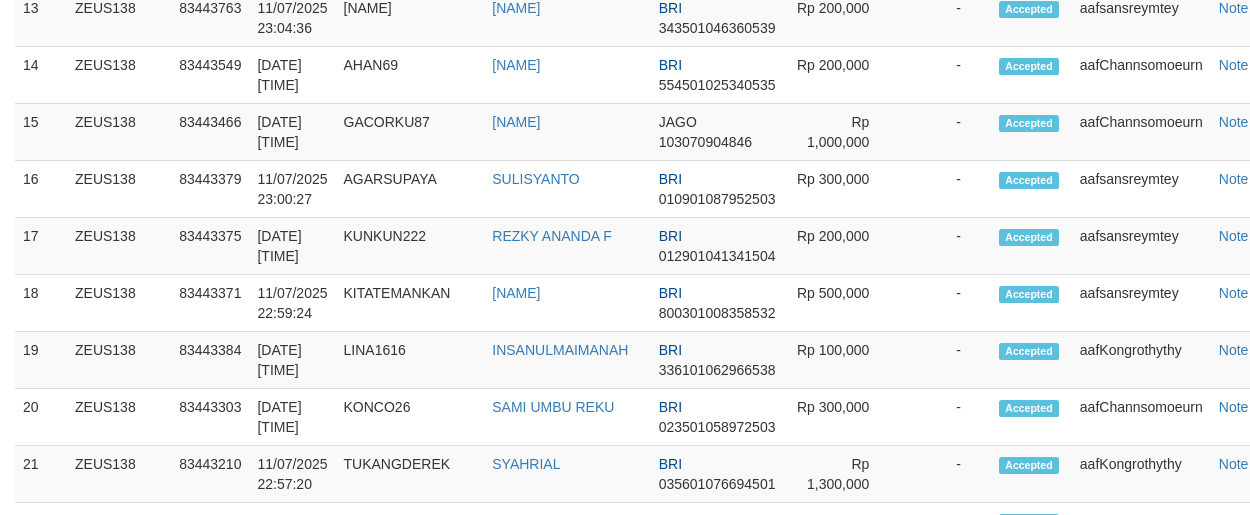scroll, scrollTop: 2016, scrollLeft: 0, axis: vertical 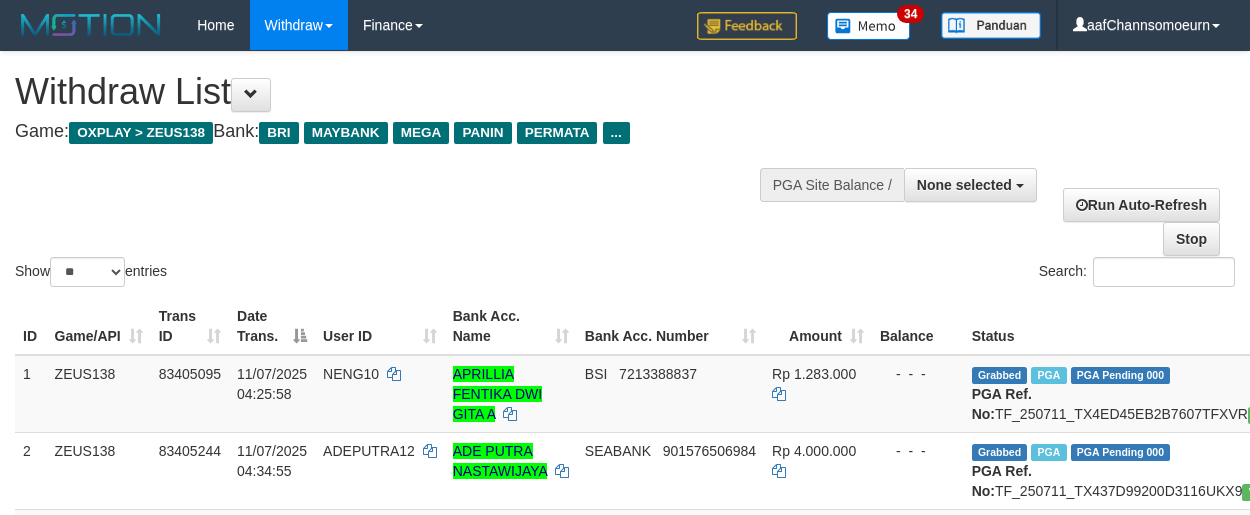 select 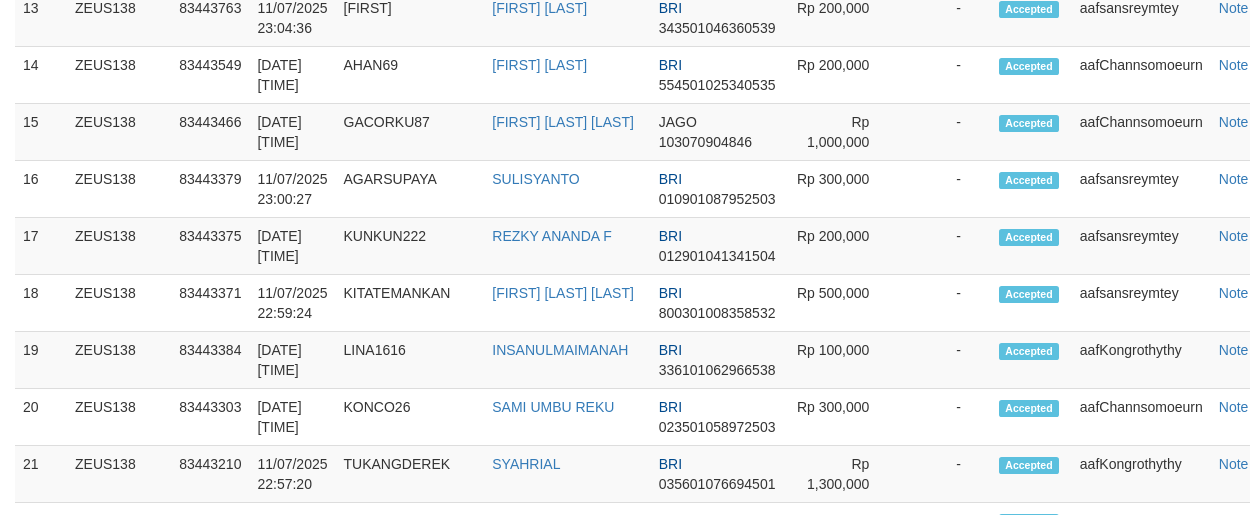 scroll, scrollTop: 2016, scrollLeft: 0, axis: vertical 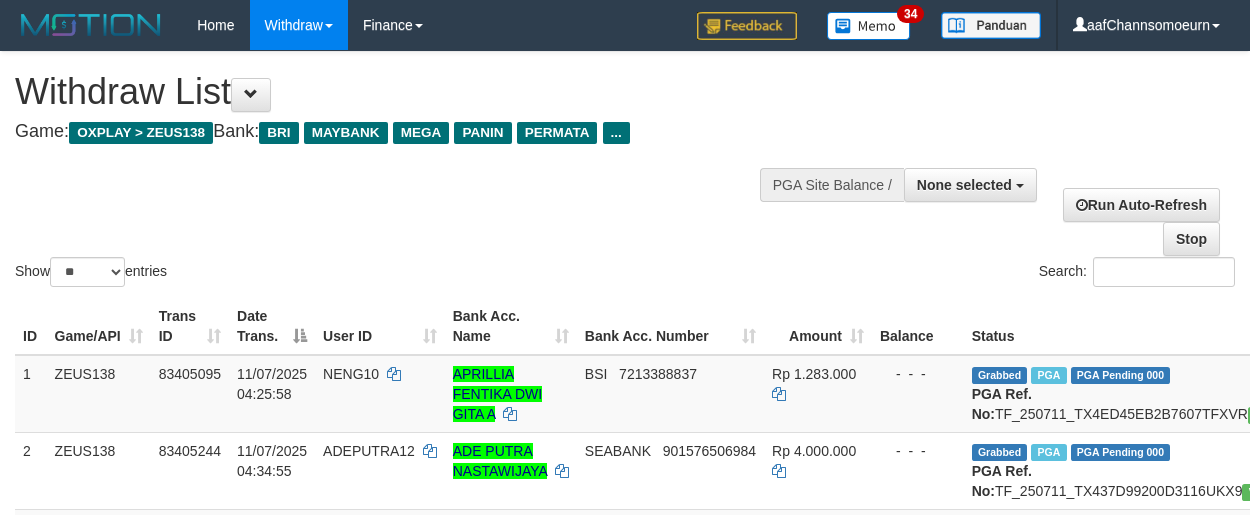 select 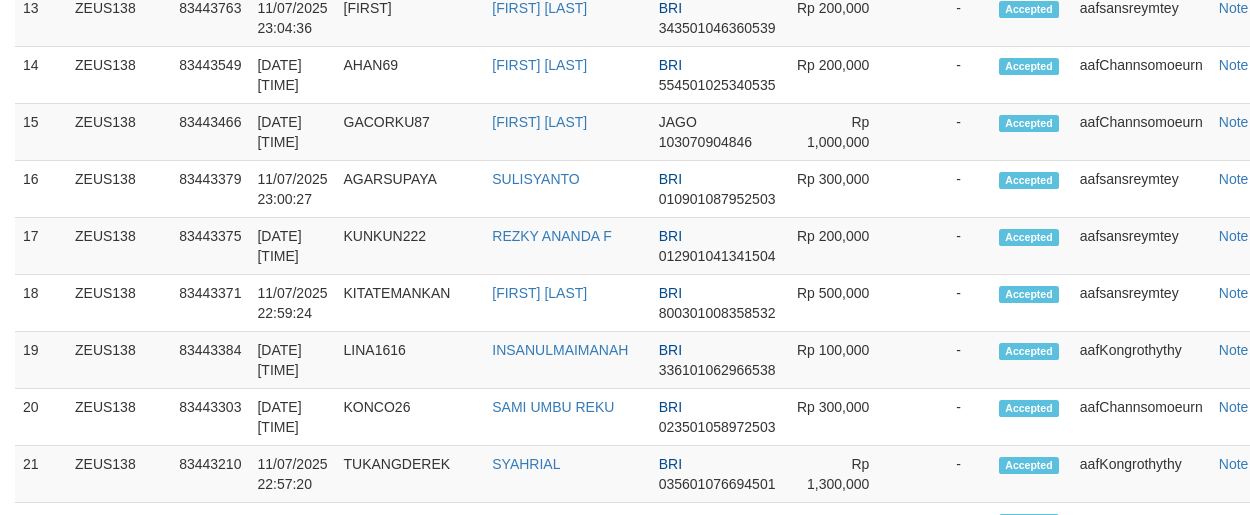 scroll, scrollTop: 2016, scrollLeft: 0, axis: vertical 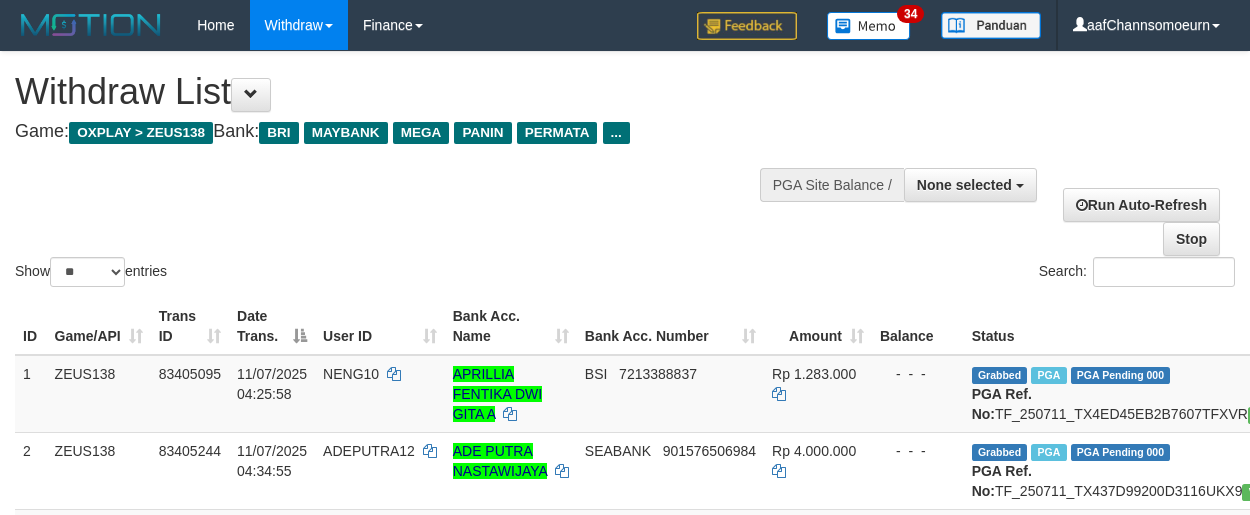 select 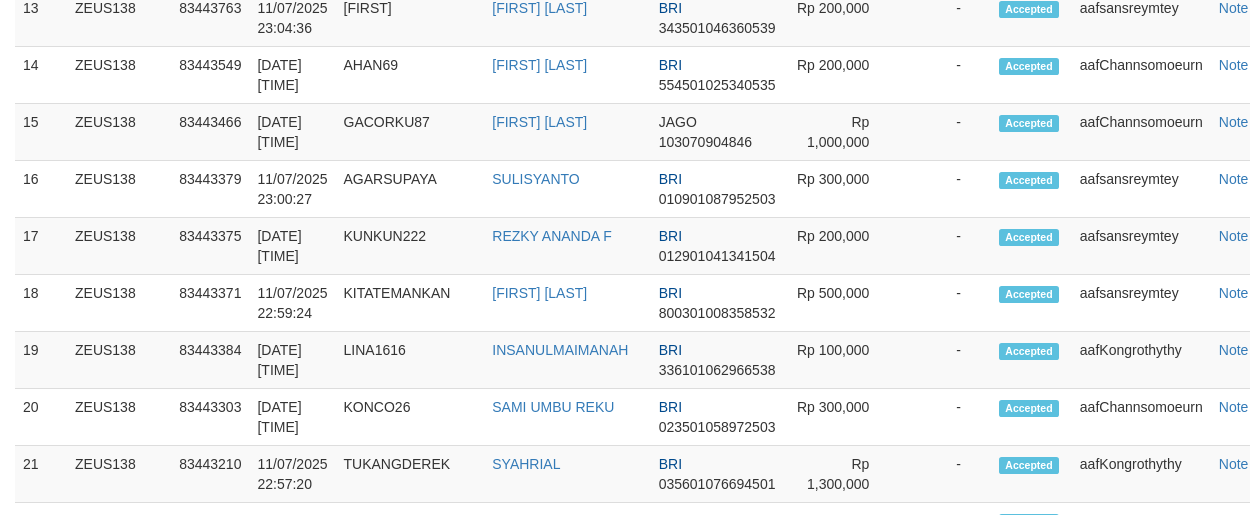 scroll, scrollTop: 2016, scrollLeft: 0, axis: vertical 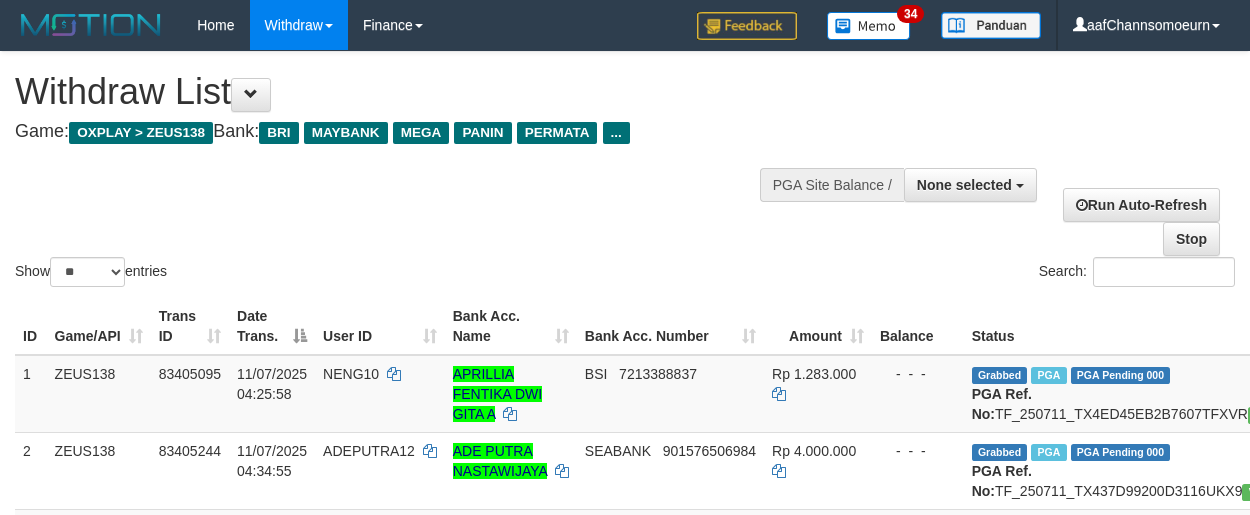 select 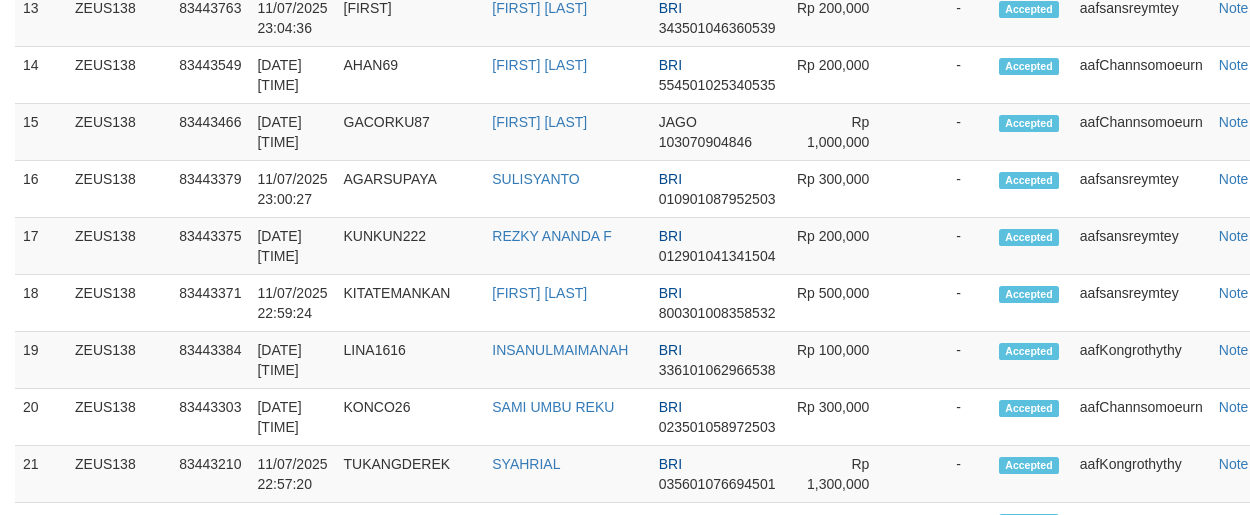 scroll, scrollTop: 2016, scrollLeft: 0, axis: vertical 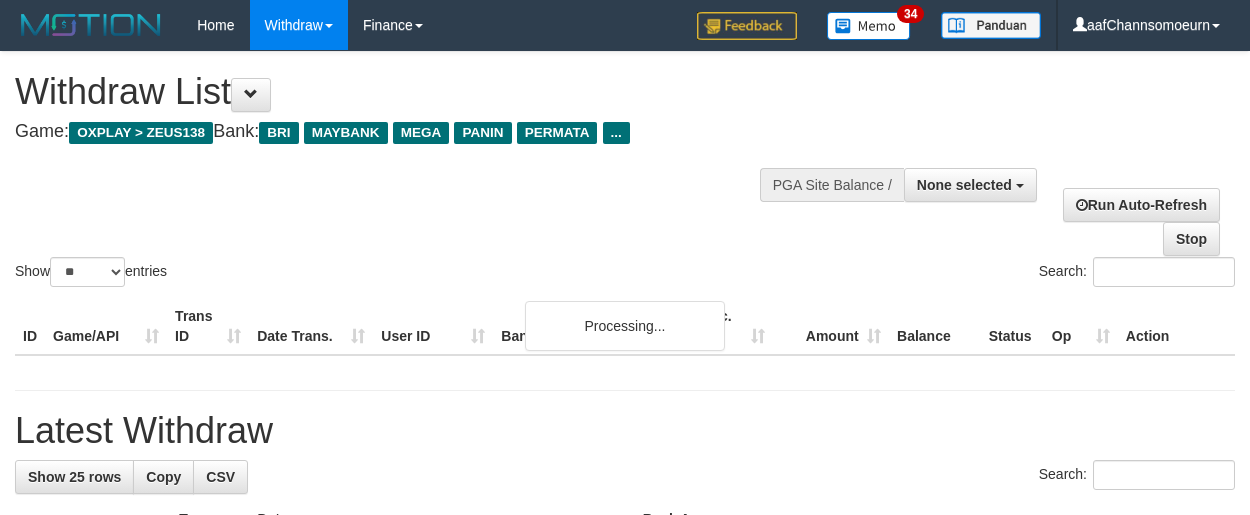 select 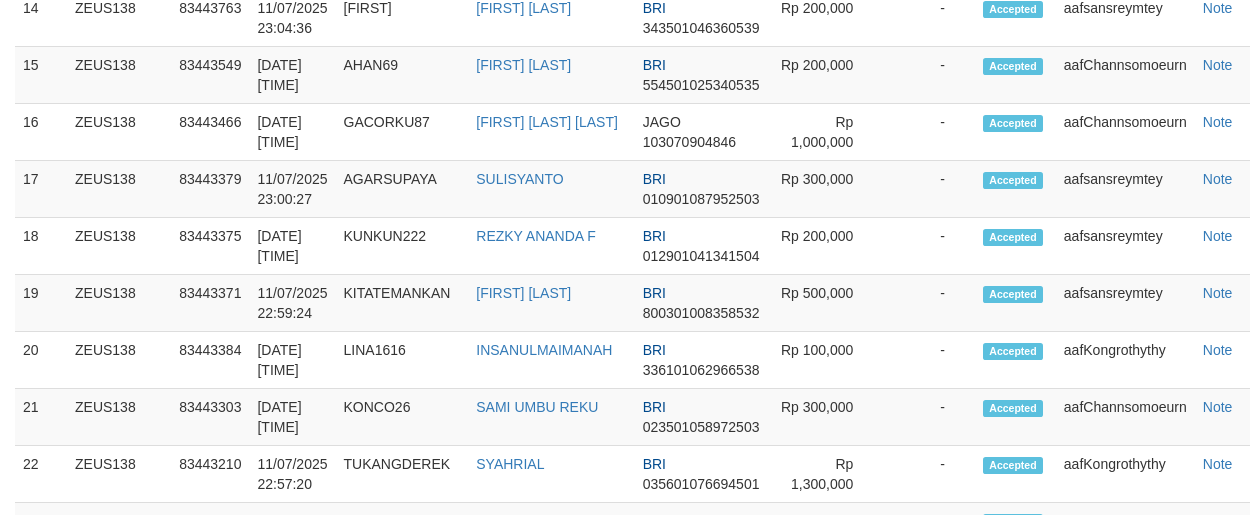 scroll, scrollTop: 2016, scrollLeft: 0, axis: vertical 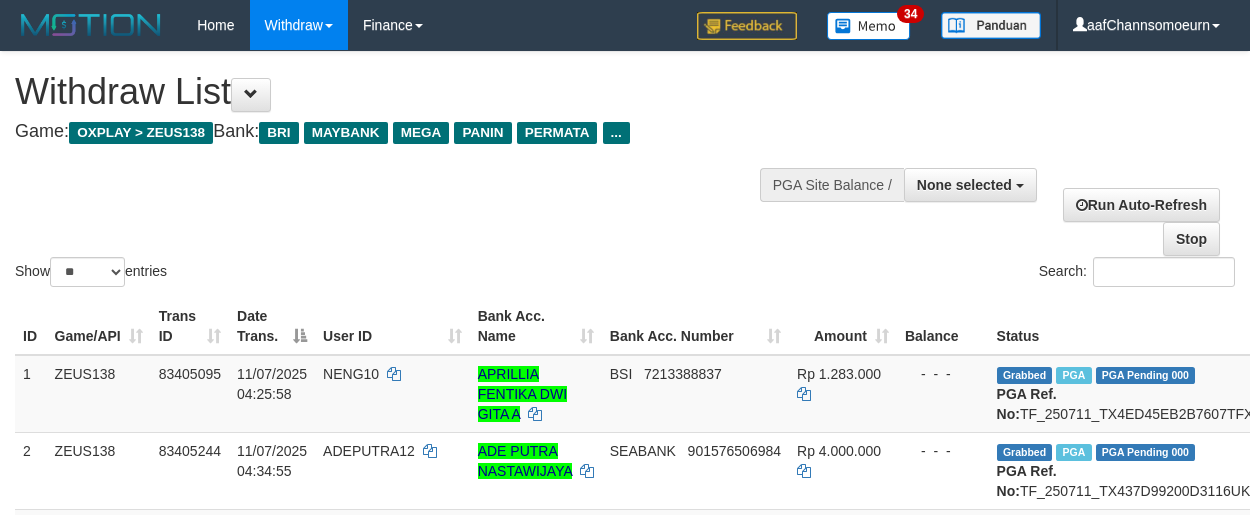 select 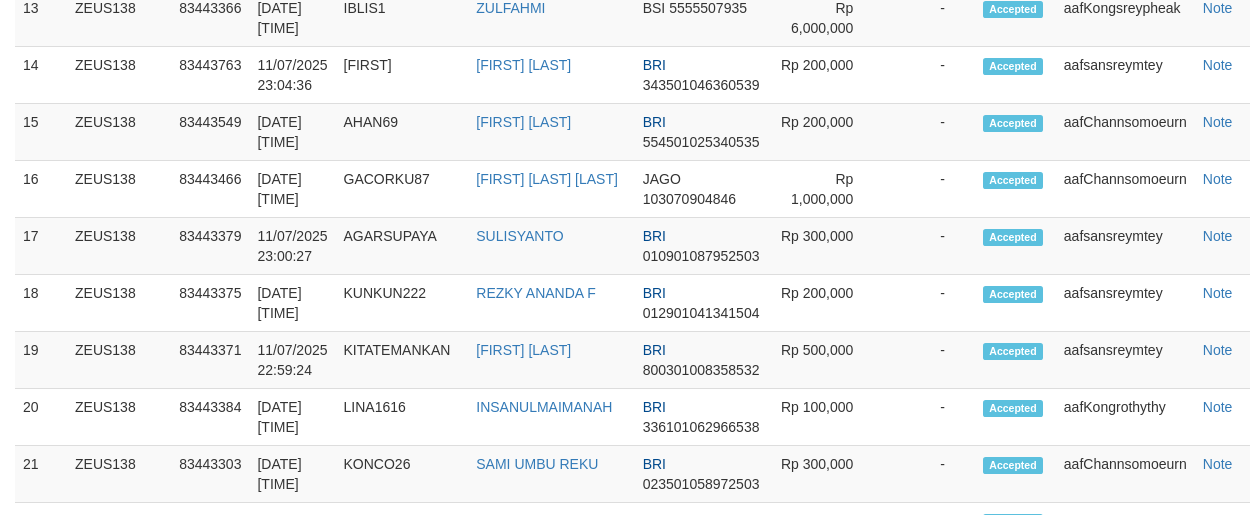 scroll, scrollTop: 2016, scrollLeft: 0, axis: vertical 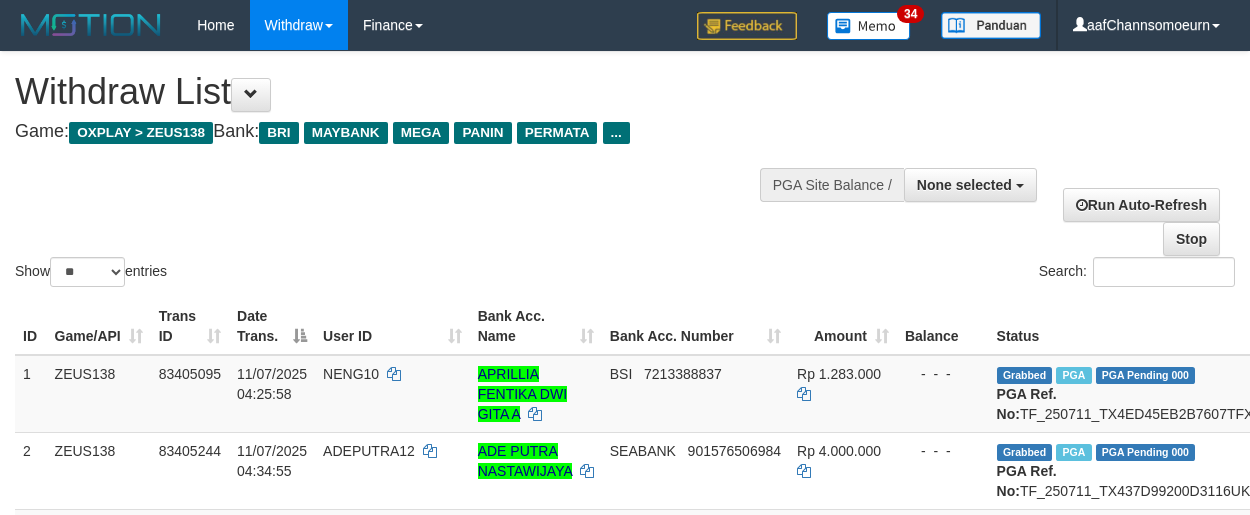 select 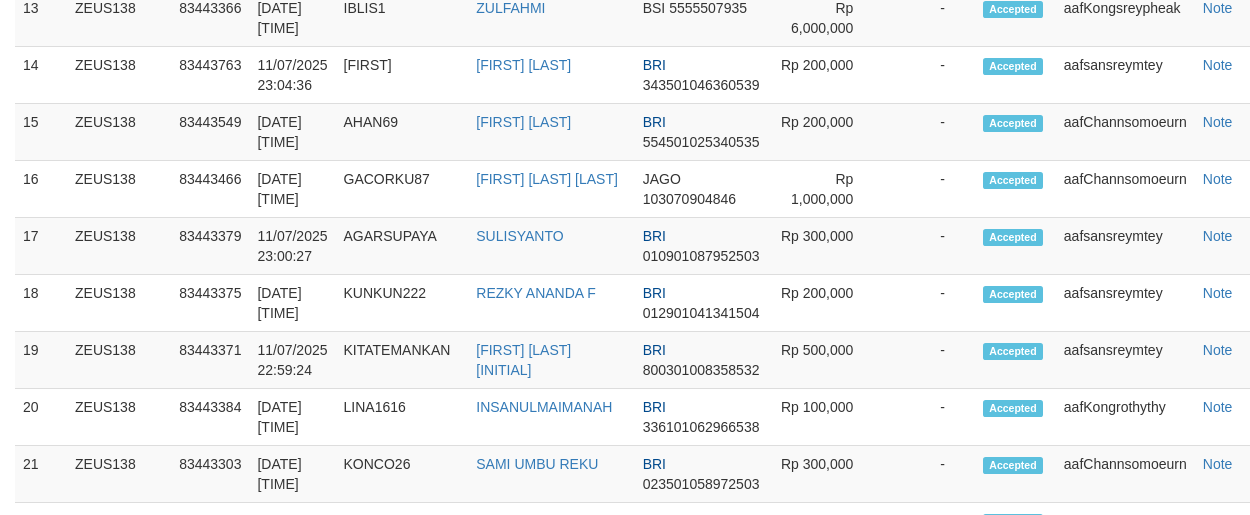 scroll, scrollTop: 2016, scrollLeft: 0, axis: vertical 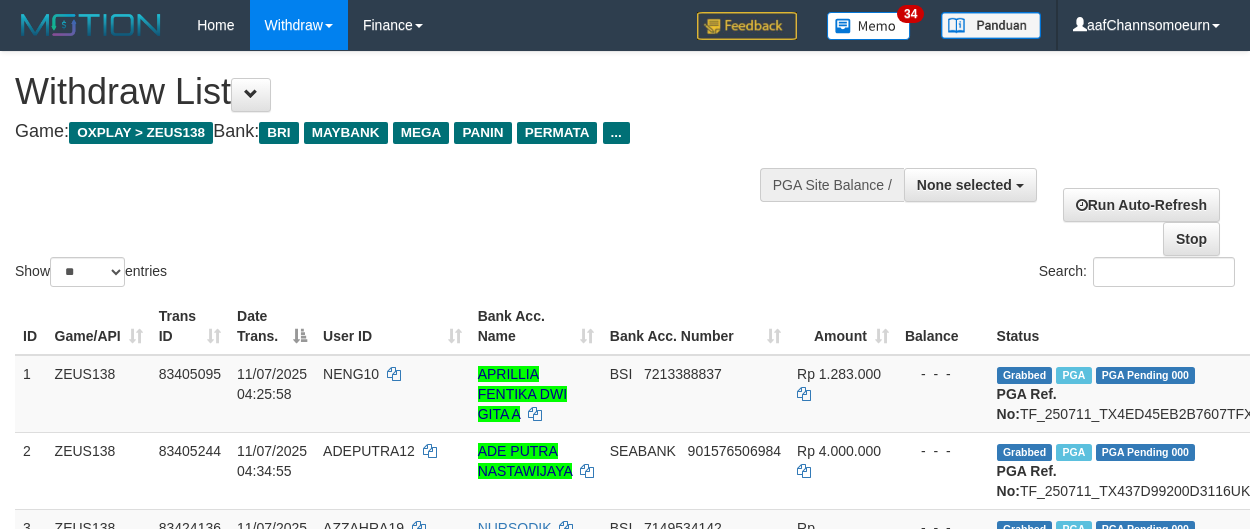 select 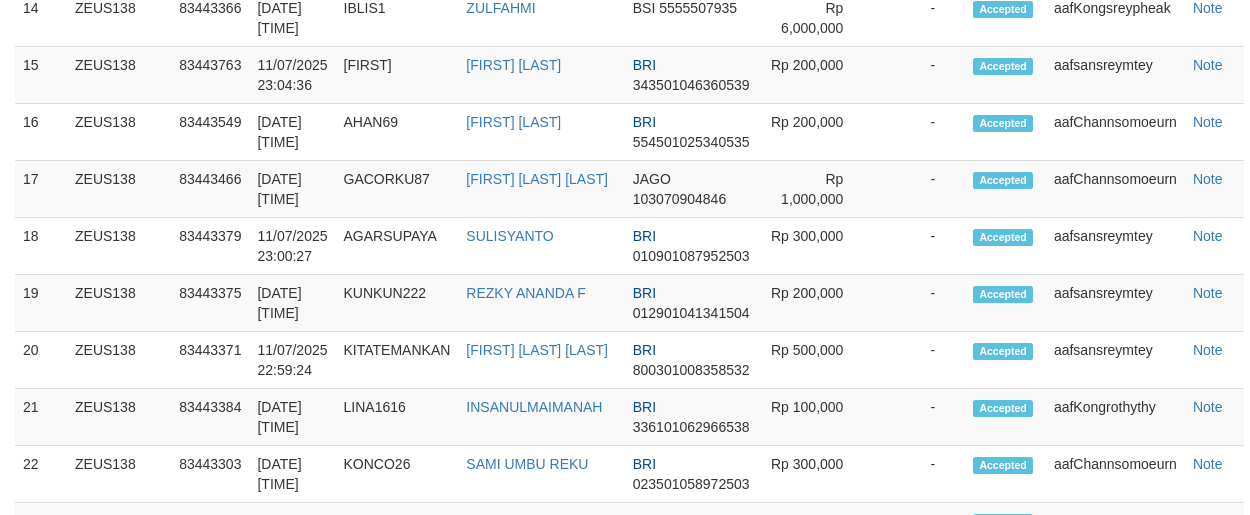 scroll, scrollTop: 2016, scrollLeft: 0, axis: vertical 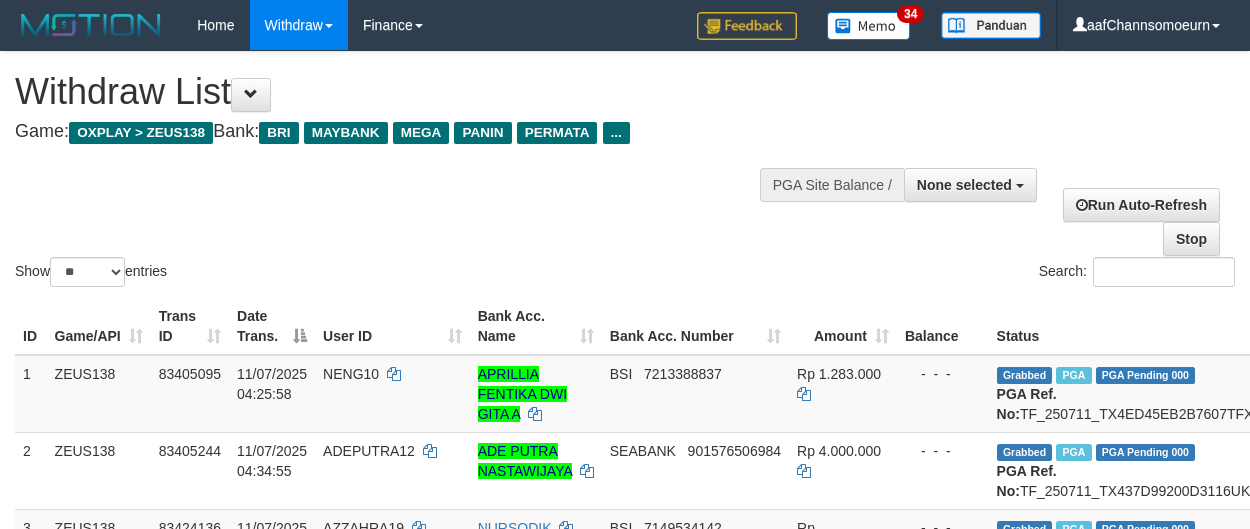 select 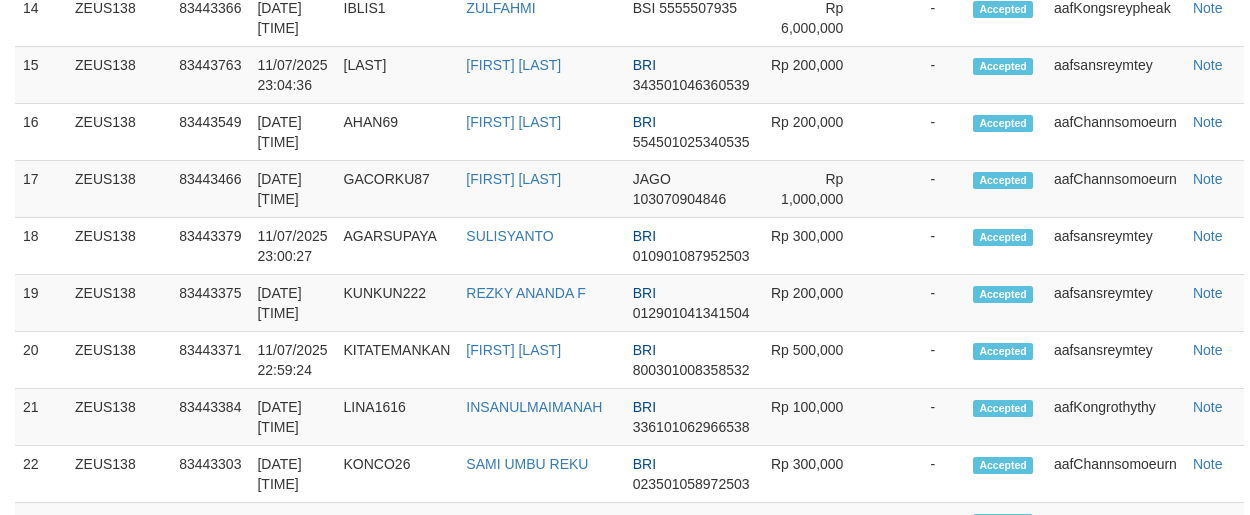 scroll, scrollTop: 2016, scrollLeft: 0, axis: vertical 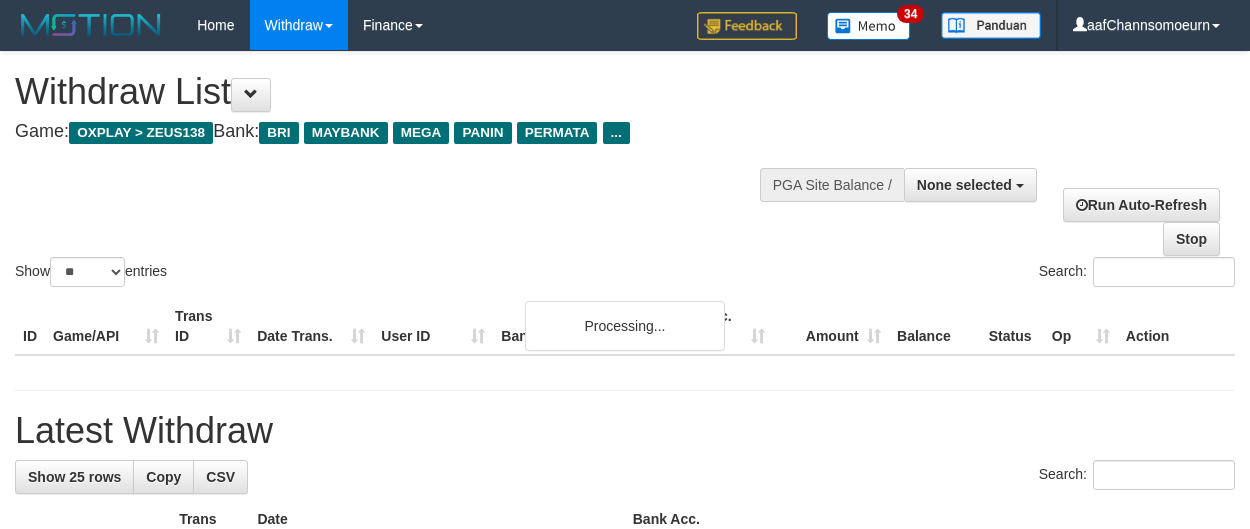 select 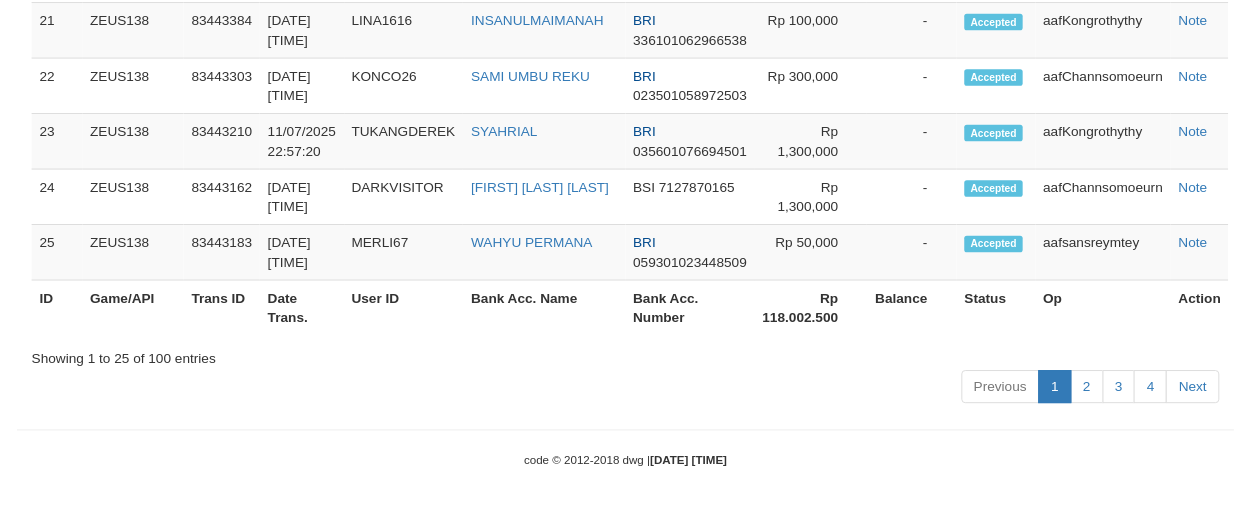 scroll, scrollTop: 2071, scrollLeft: 0, axis: vertical 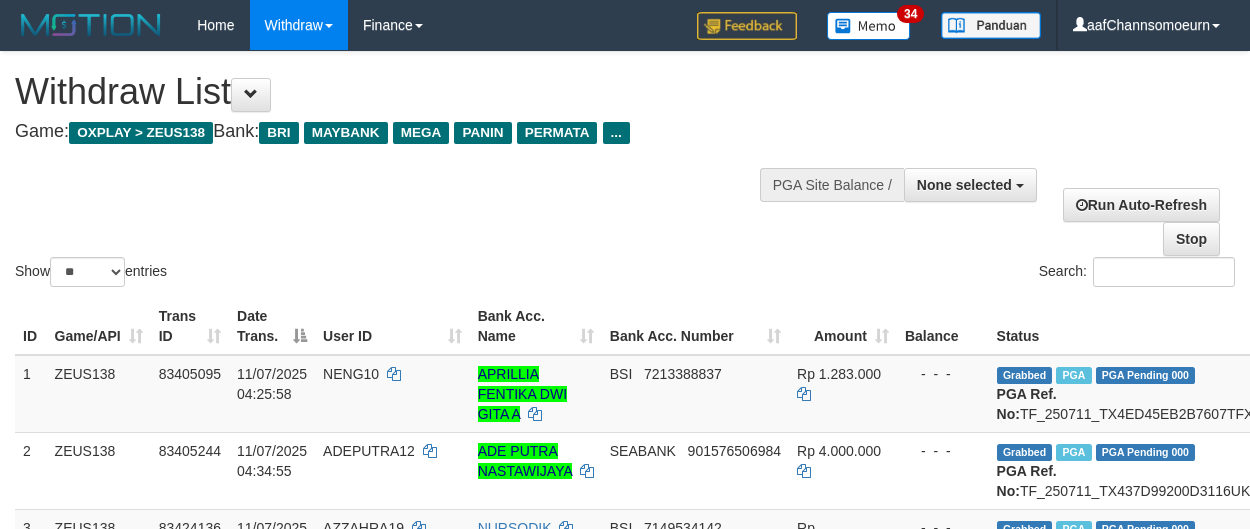 select 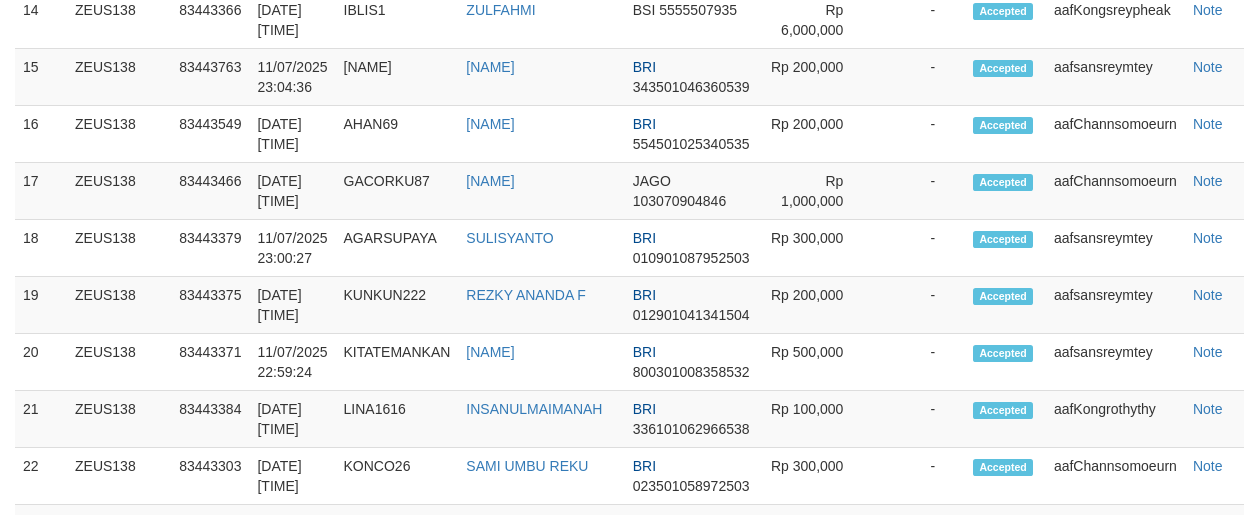 scroll, scrollTop: 2071, scrollLeft: 0, axis: vertical 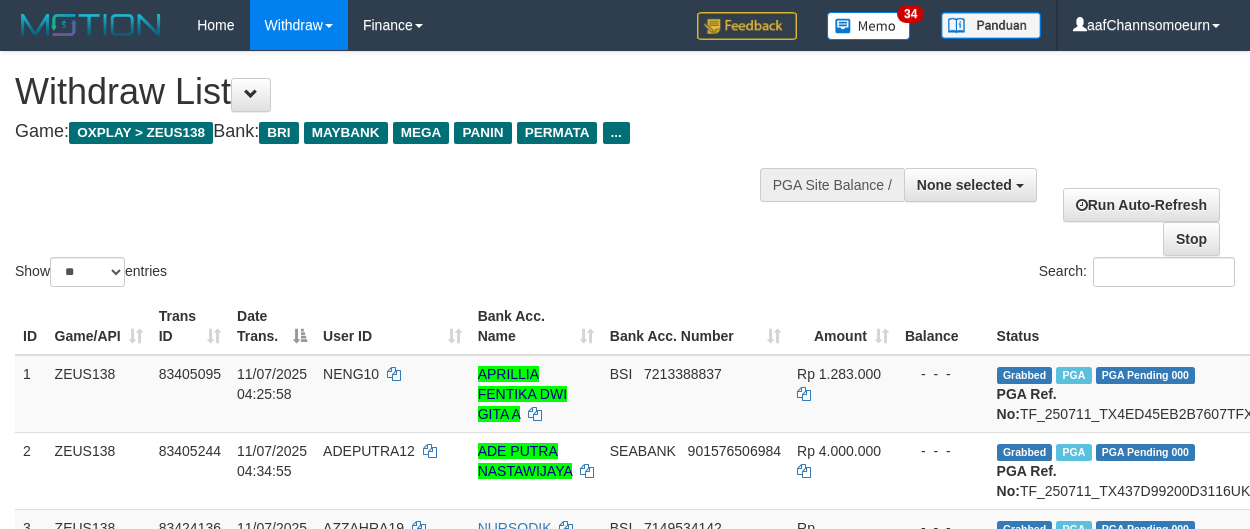 select 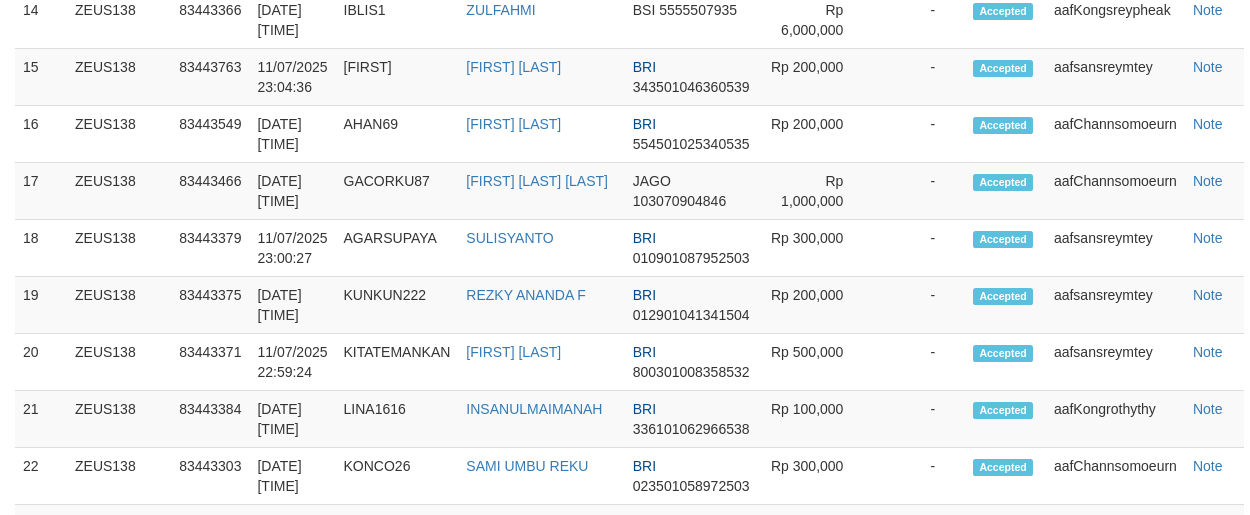 scroll, scrollTop: 2071, scrollLeft: 0, axis: vertical 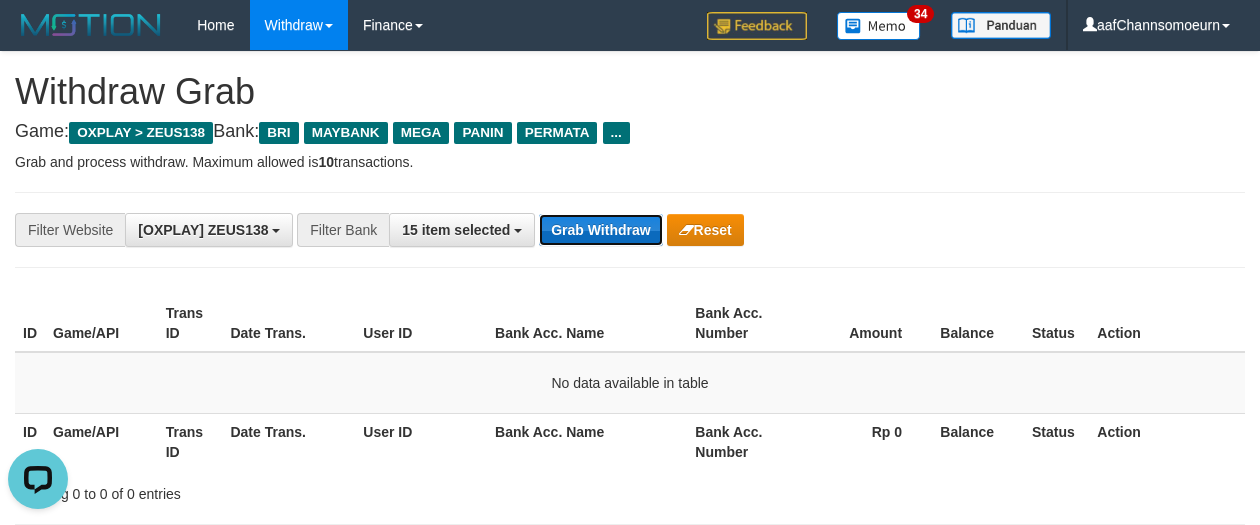 click on "Grab Withdraw" at bounding box center (600, 230) 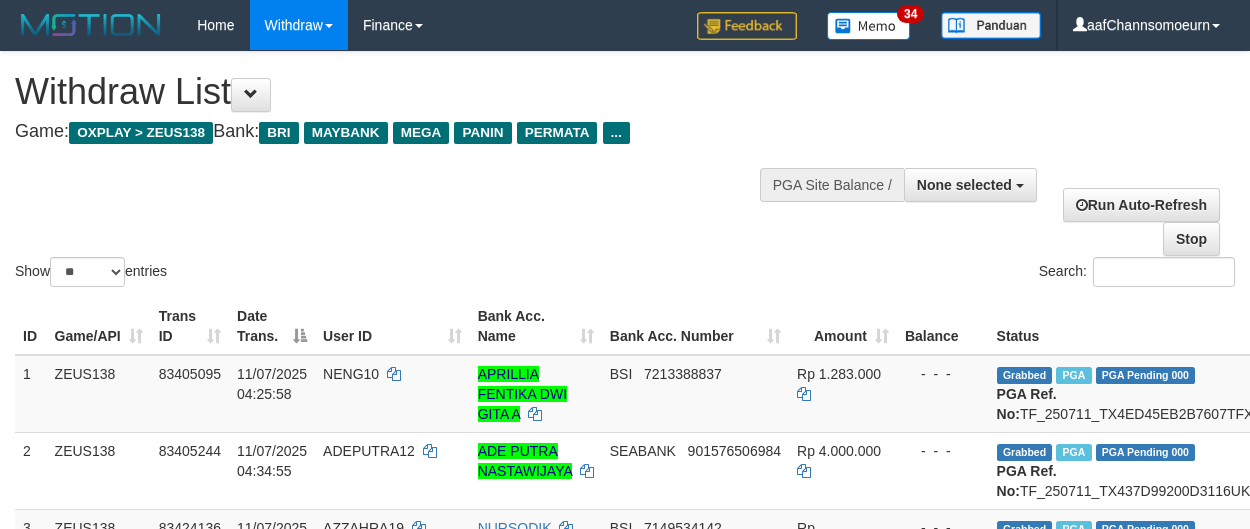 select 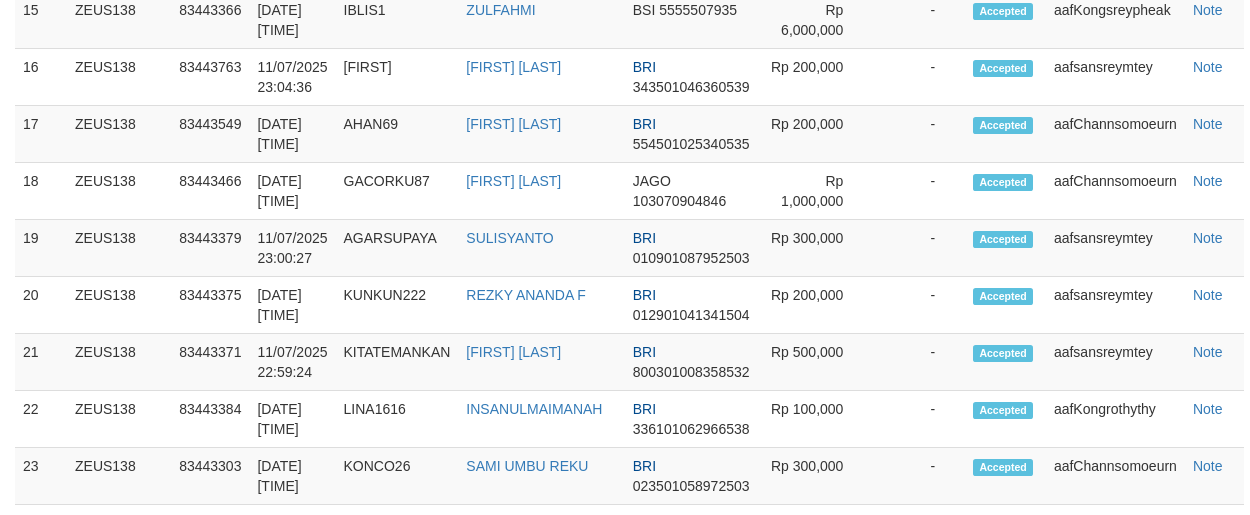 scroll, scrollTop: 2071, scrollLeft: 0, axis: vertical 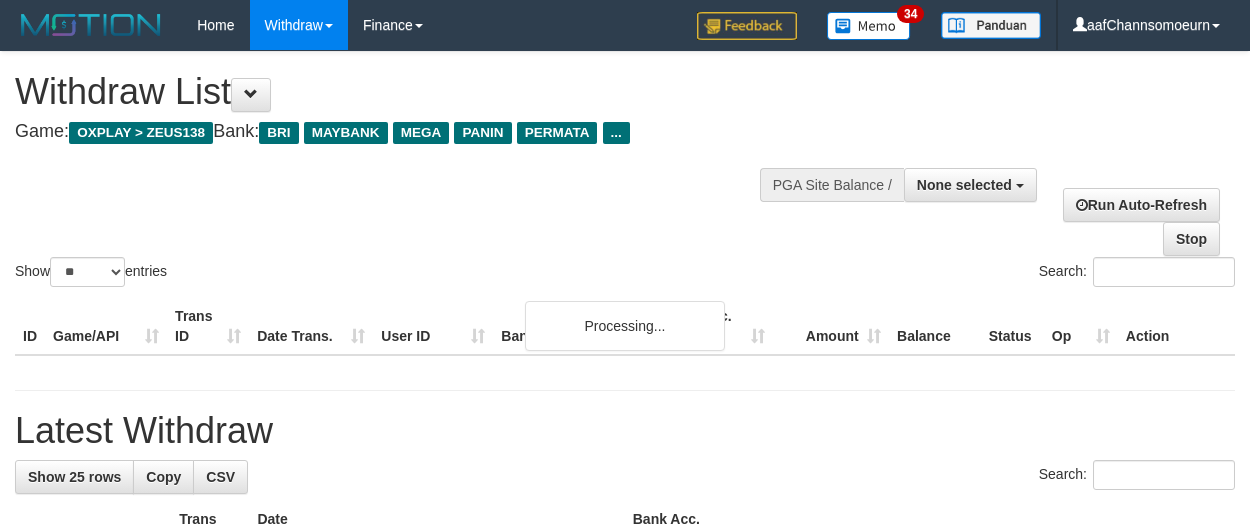 select 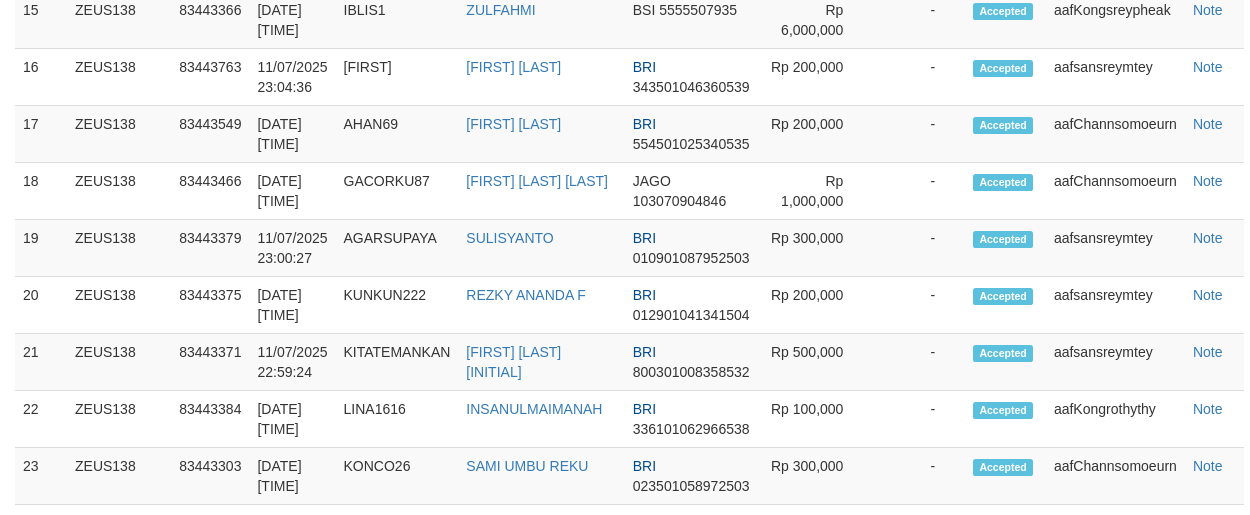 scroll, scrollTop: 2071, scrollLeft: 0, axis: vertical 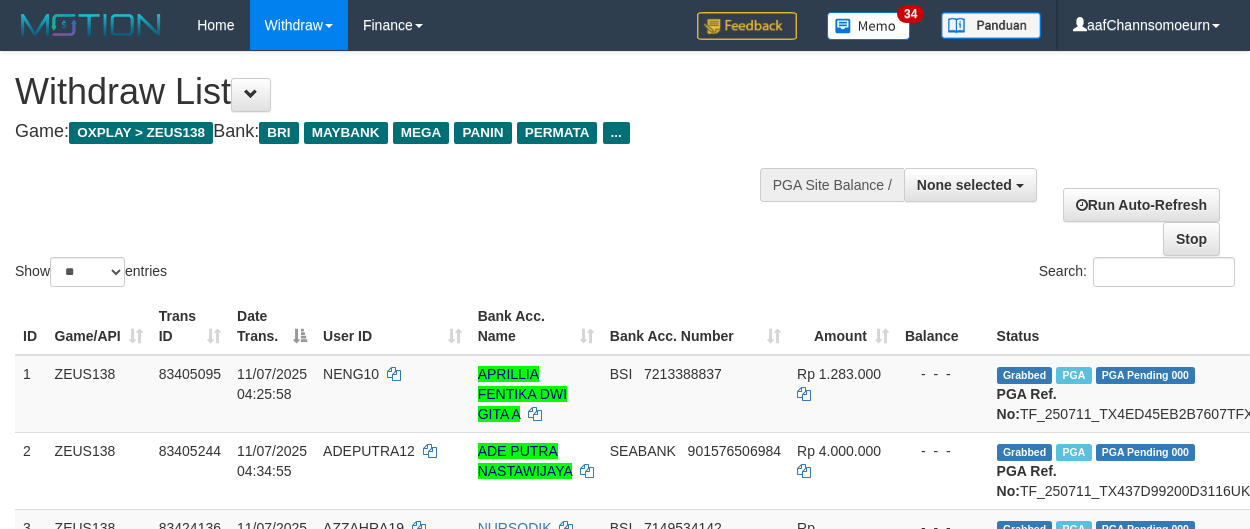 select 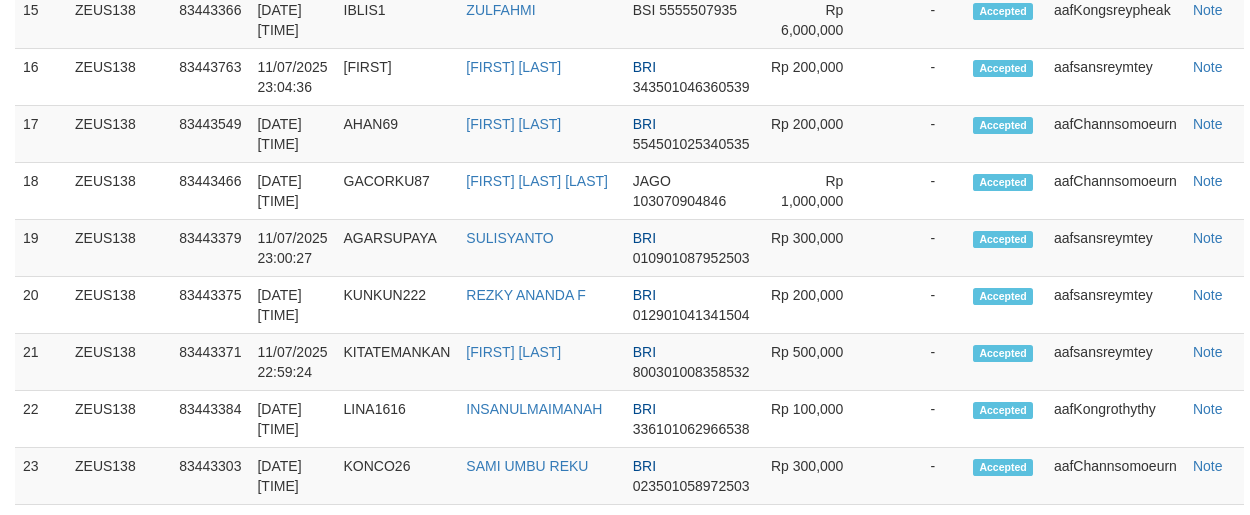 scroll, scrollTop: 2071, scrollLeft: 0, axis: vertical 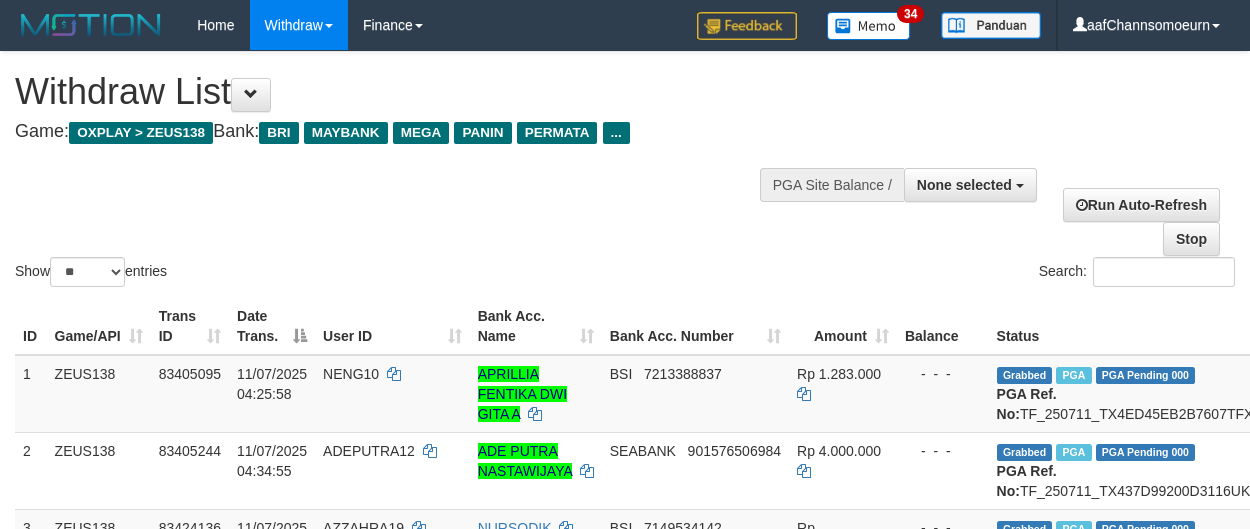 select 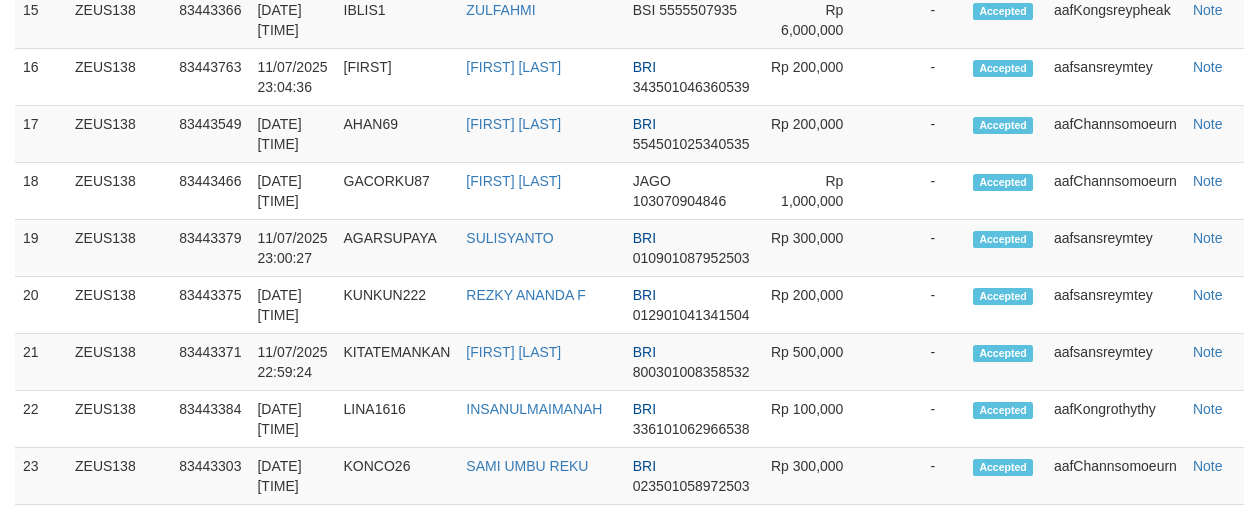 scroll, scrollTop: 2071, scrollLeft: 0, axis: vertical 